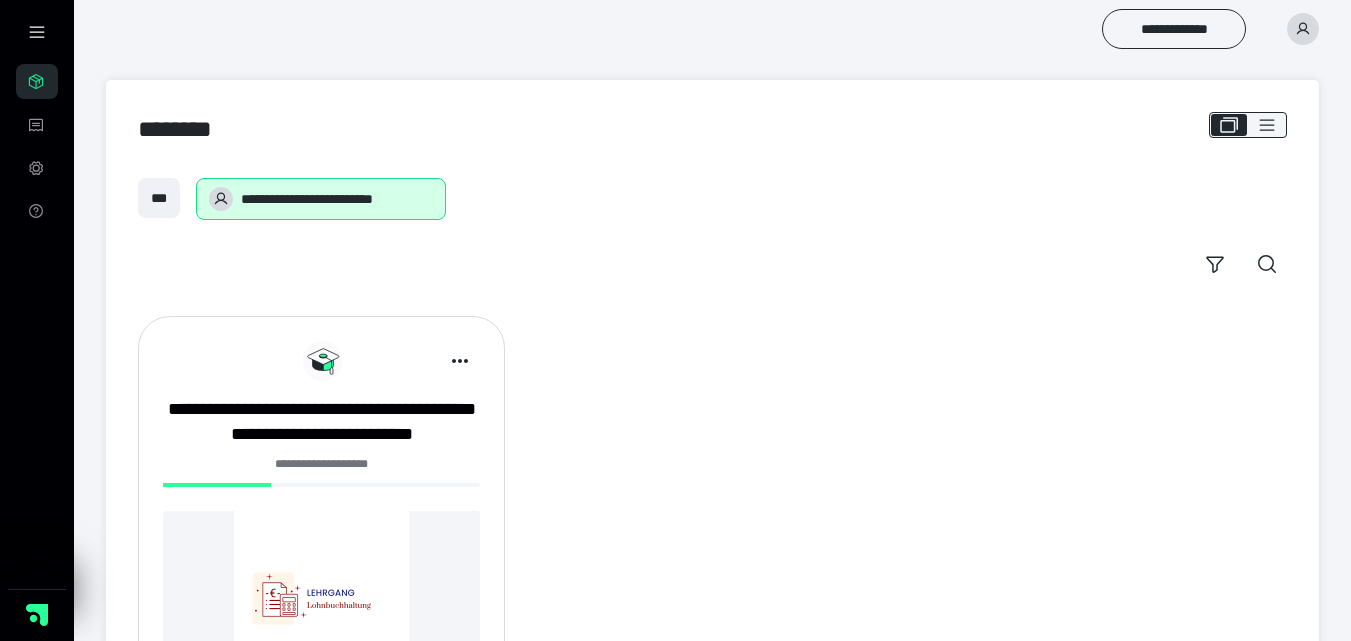 scroll, scrollTop: 0, scrollLeft: 0, axis: both 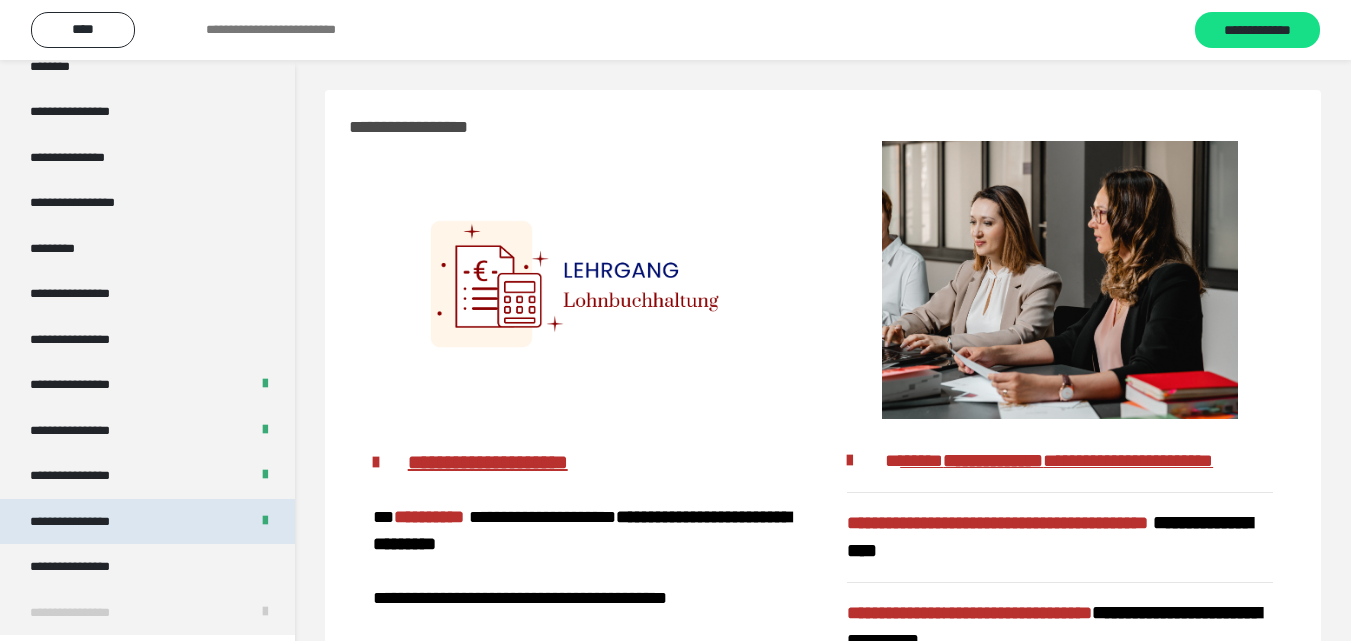 click on "**********" at bounding box center [147, 522] 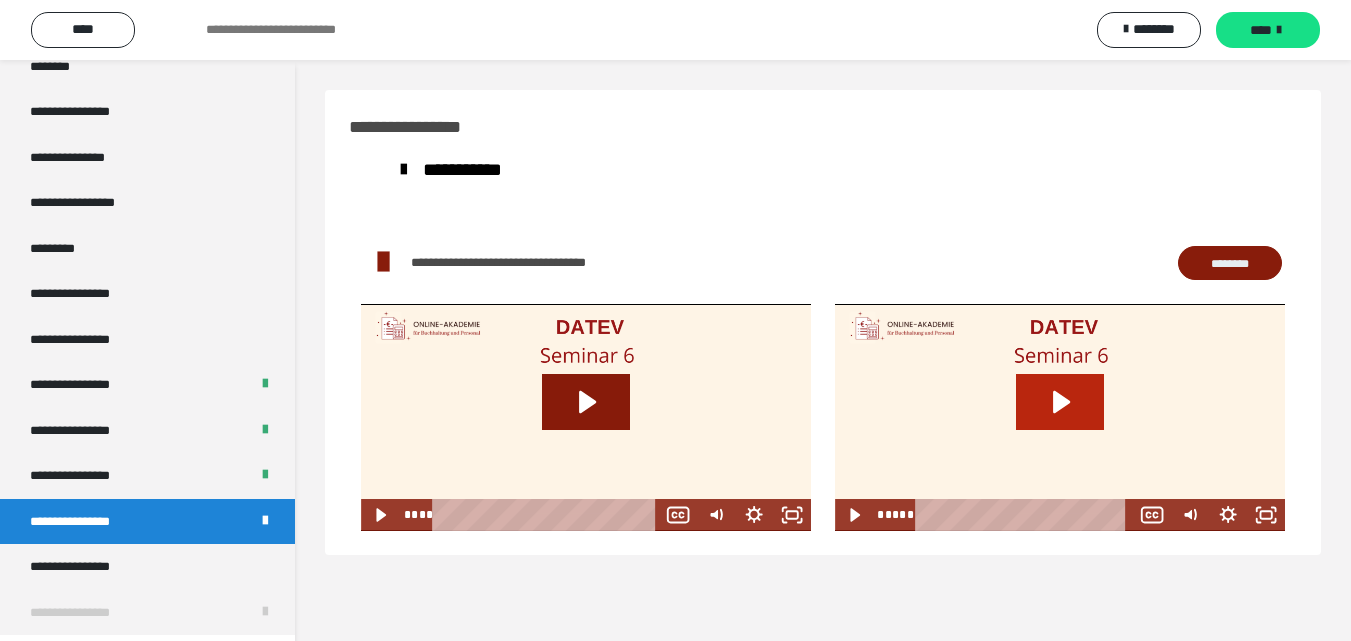 click 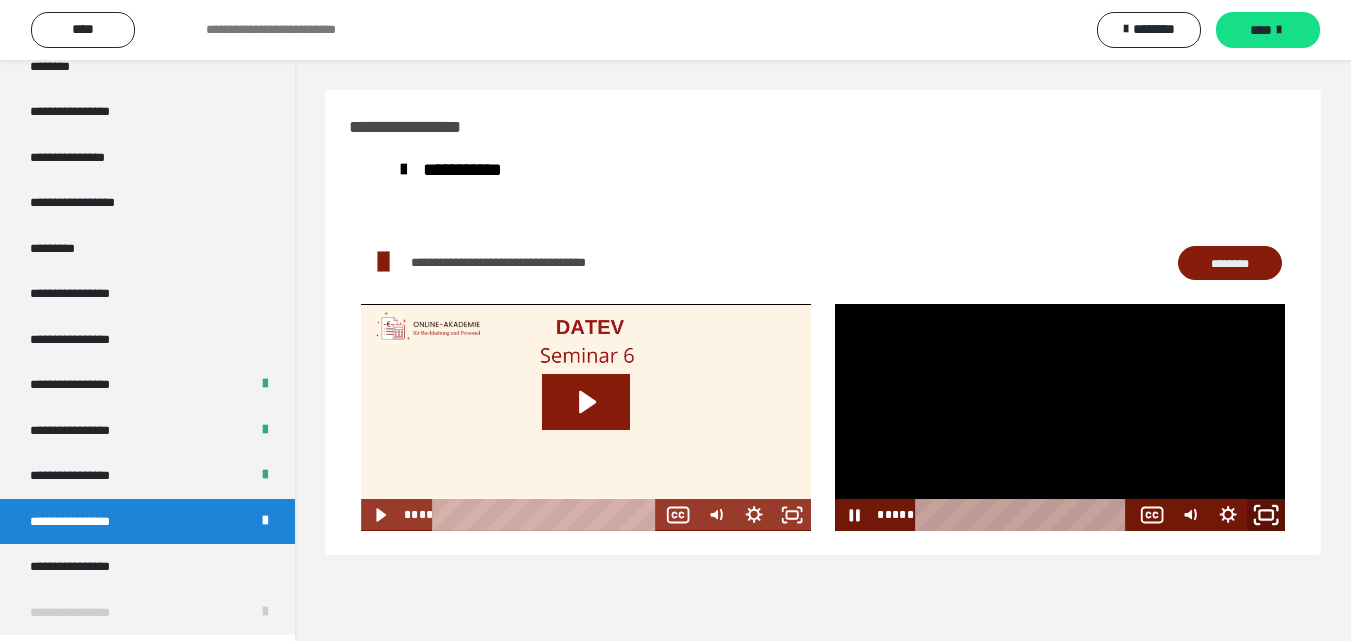 click 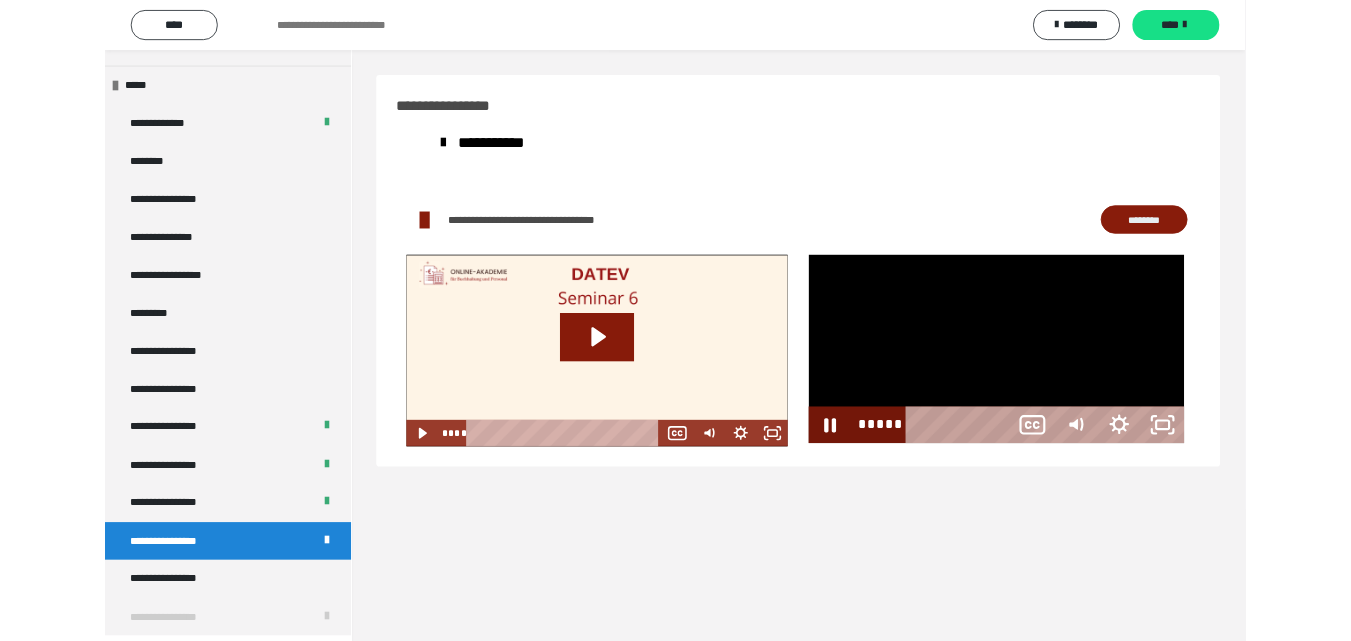 scroll, scrollTop: 2330, scrollLeft: 0, axis: vertical 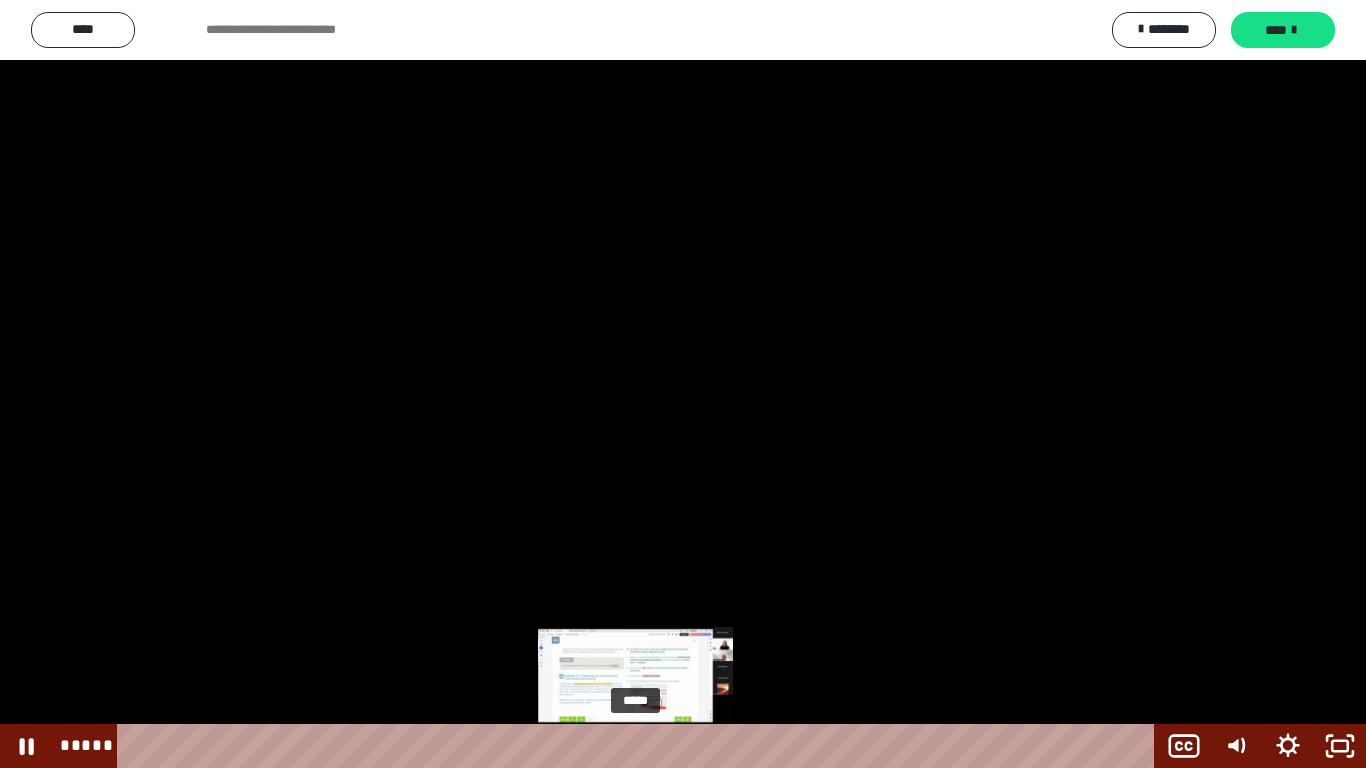 drag, startPoint x: 921, startPoint y: 741, endPoint x: 637, endPoint y: 750, distance: 284.14258 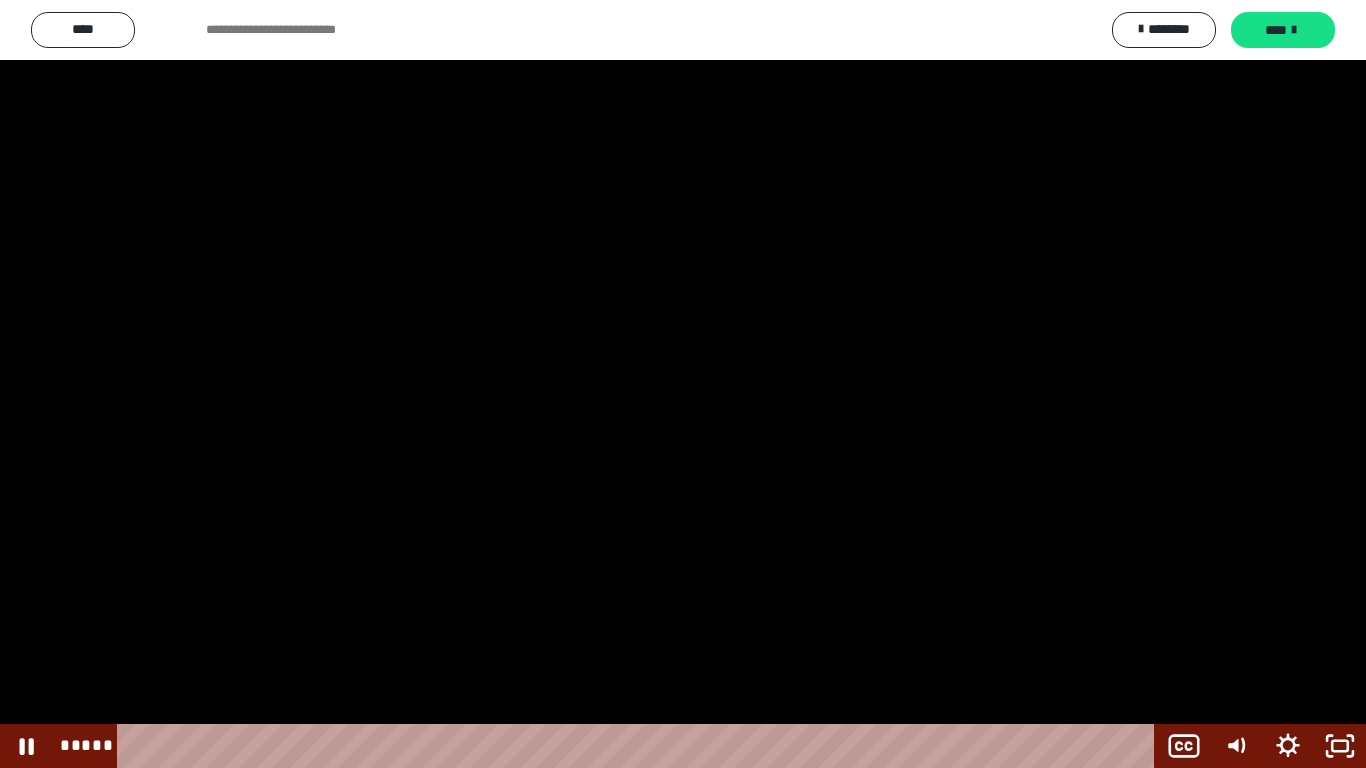 click at bounding box center (683, 384) 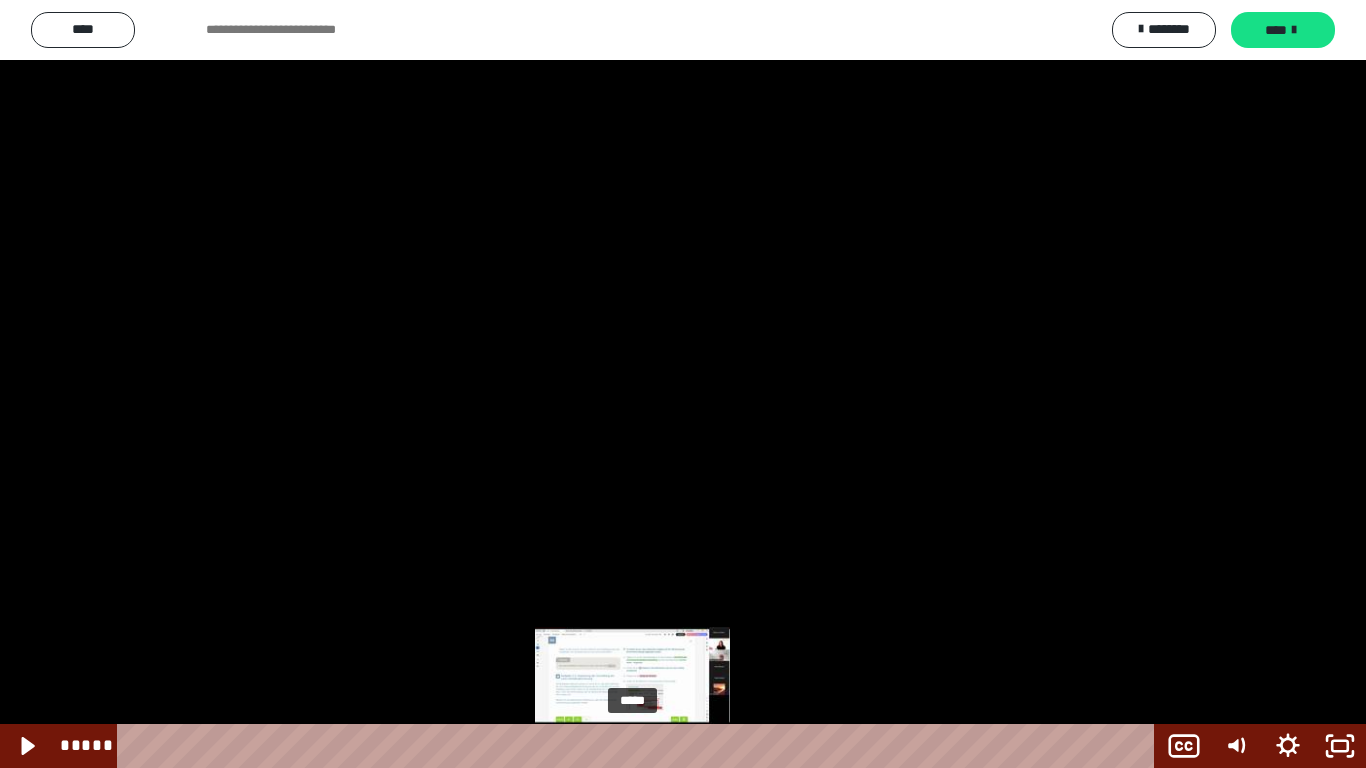click on "*****" at bounding box center [640, 746] 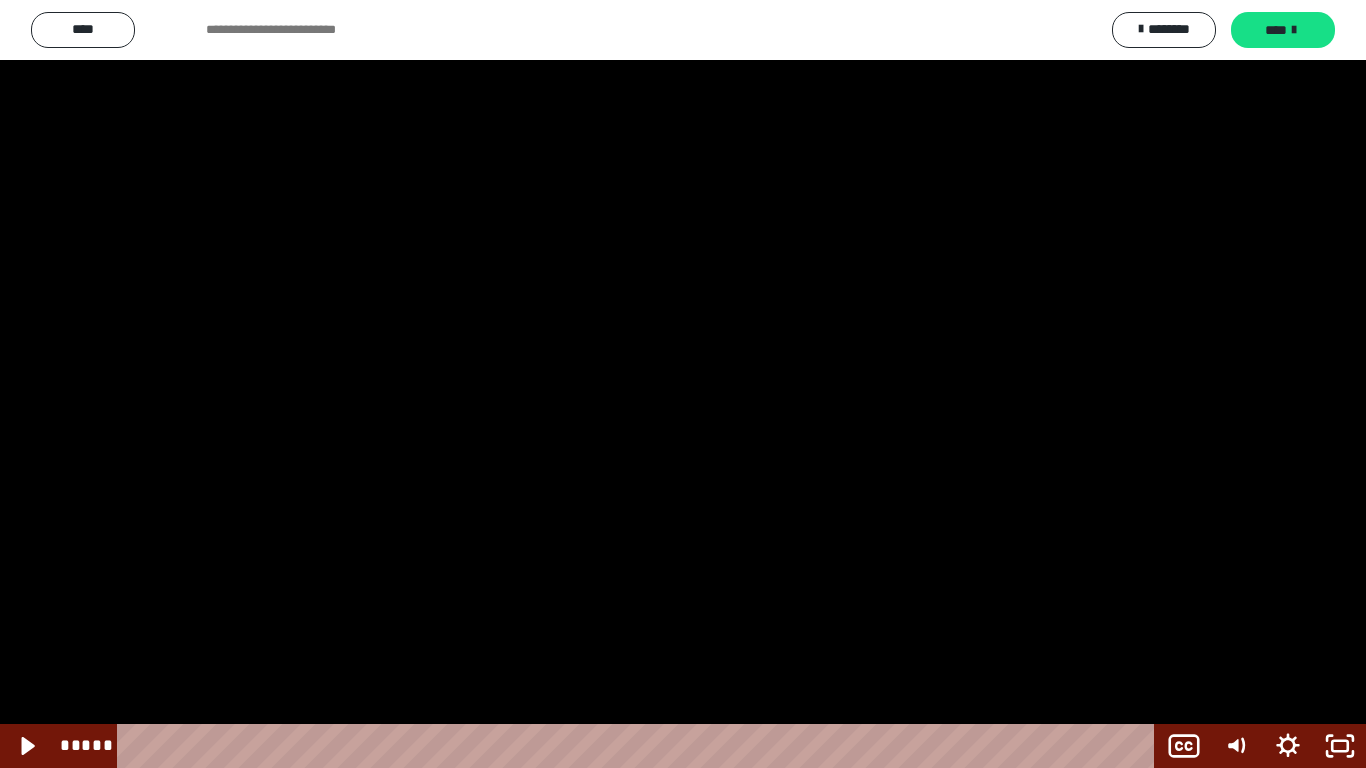 click at bounding box center [683, 384] 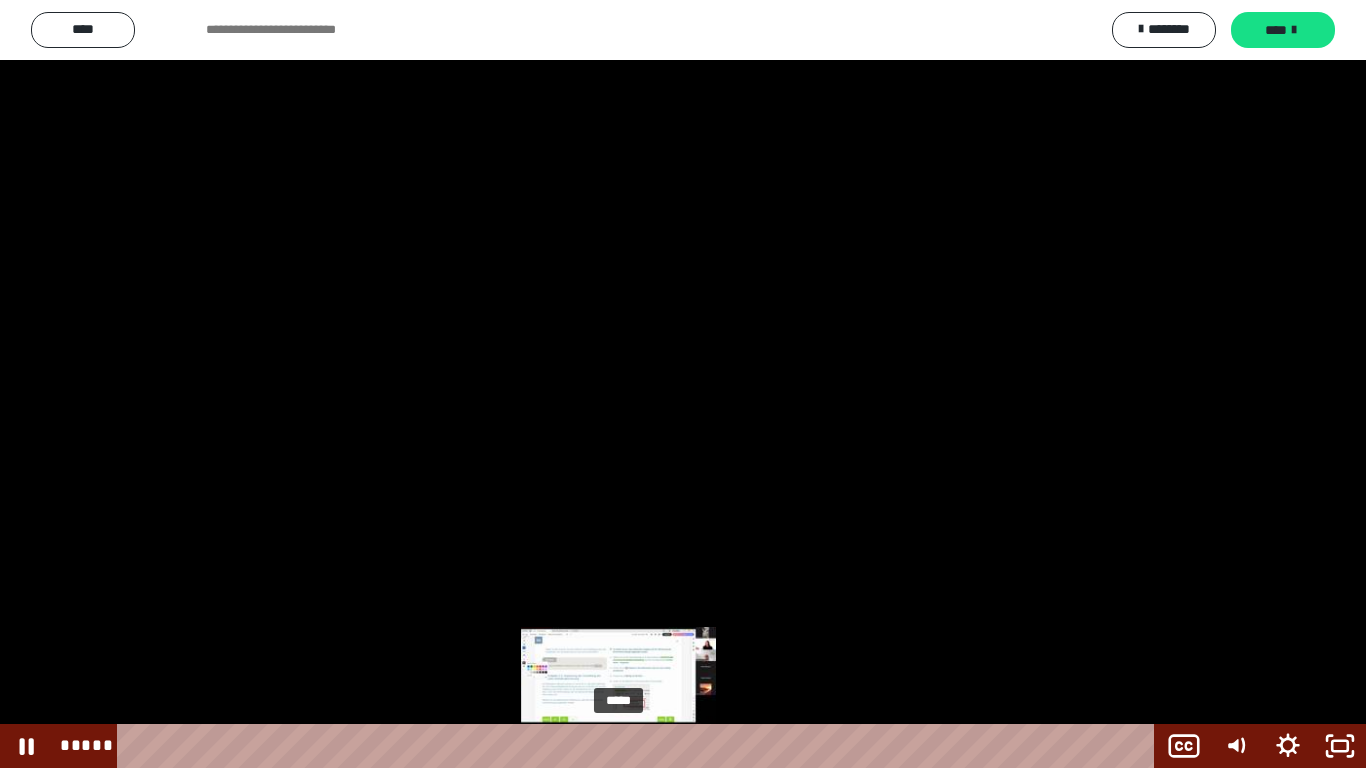 click on "*****" at bounding box center (640, 746) 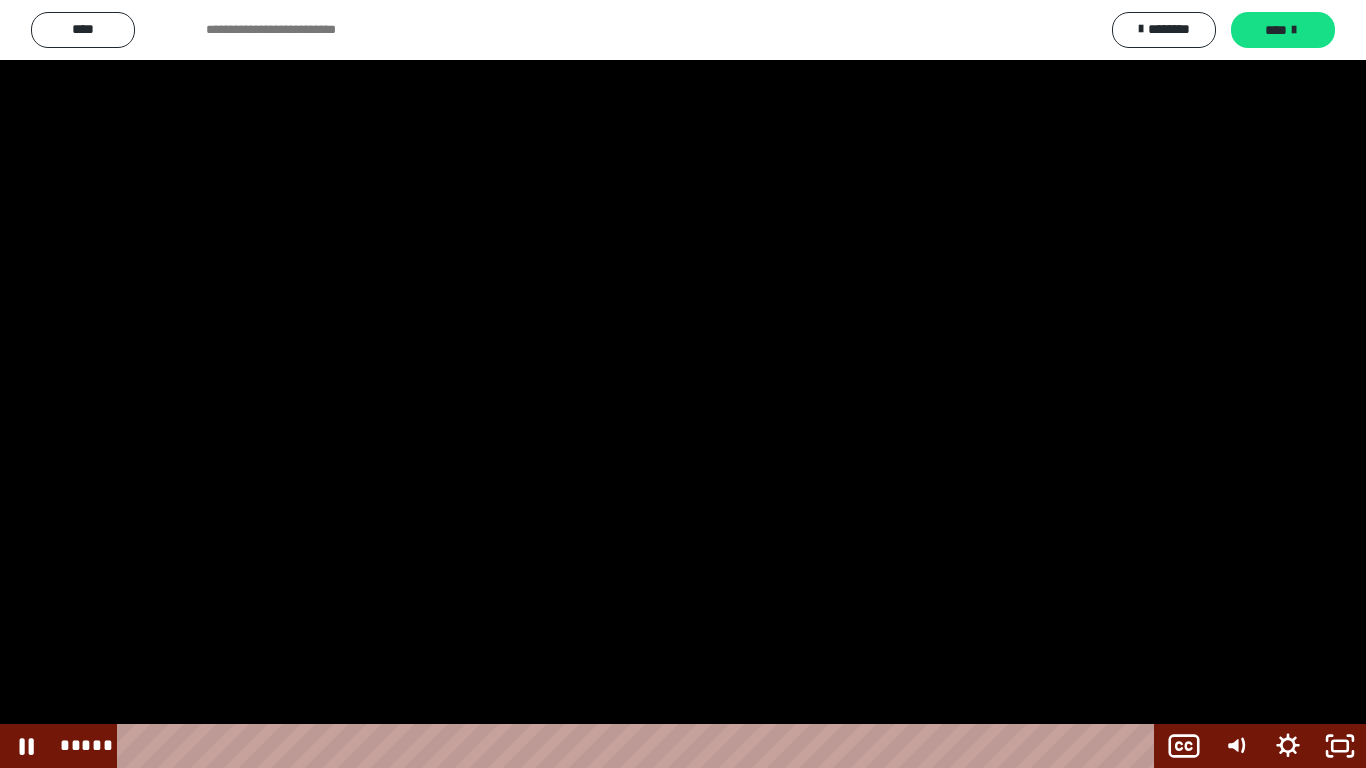 click at bounding box center [683, 384] 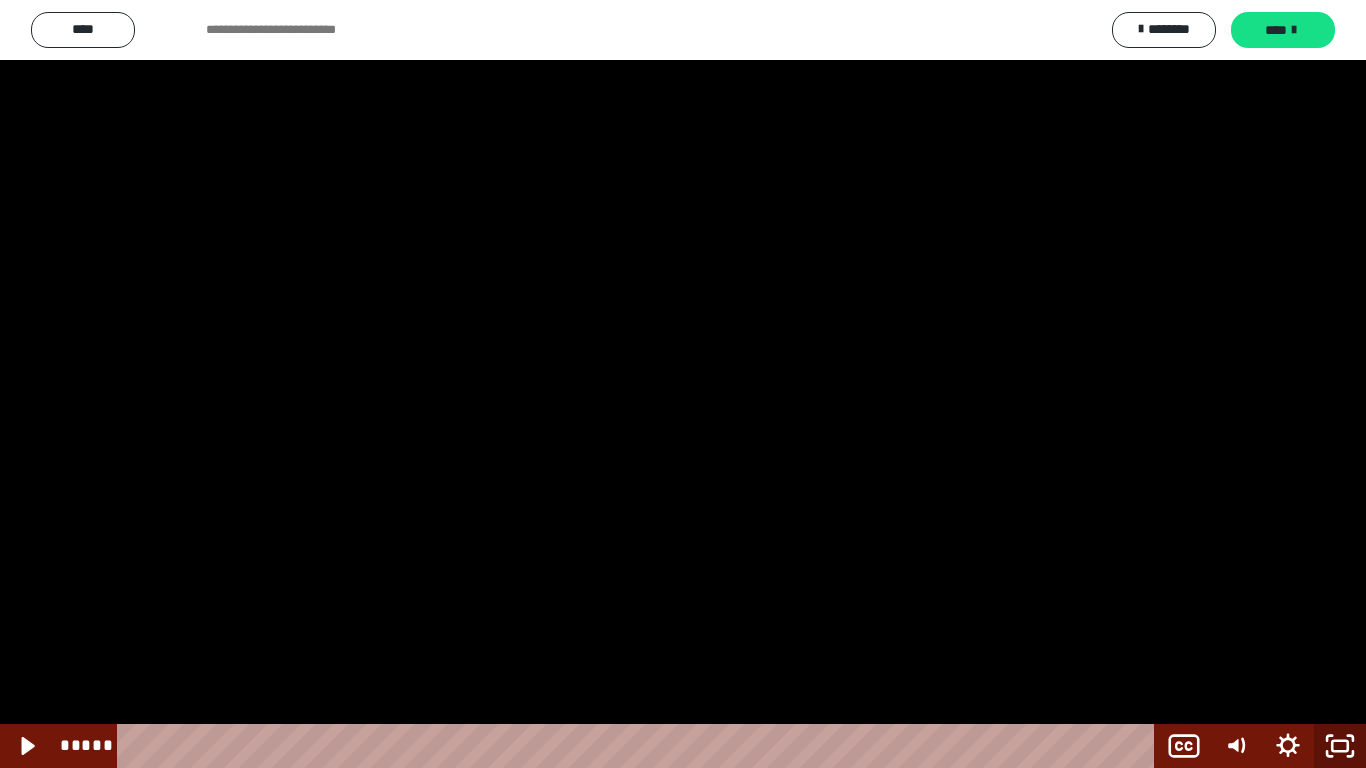 click 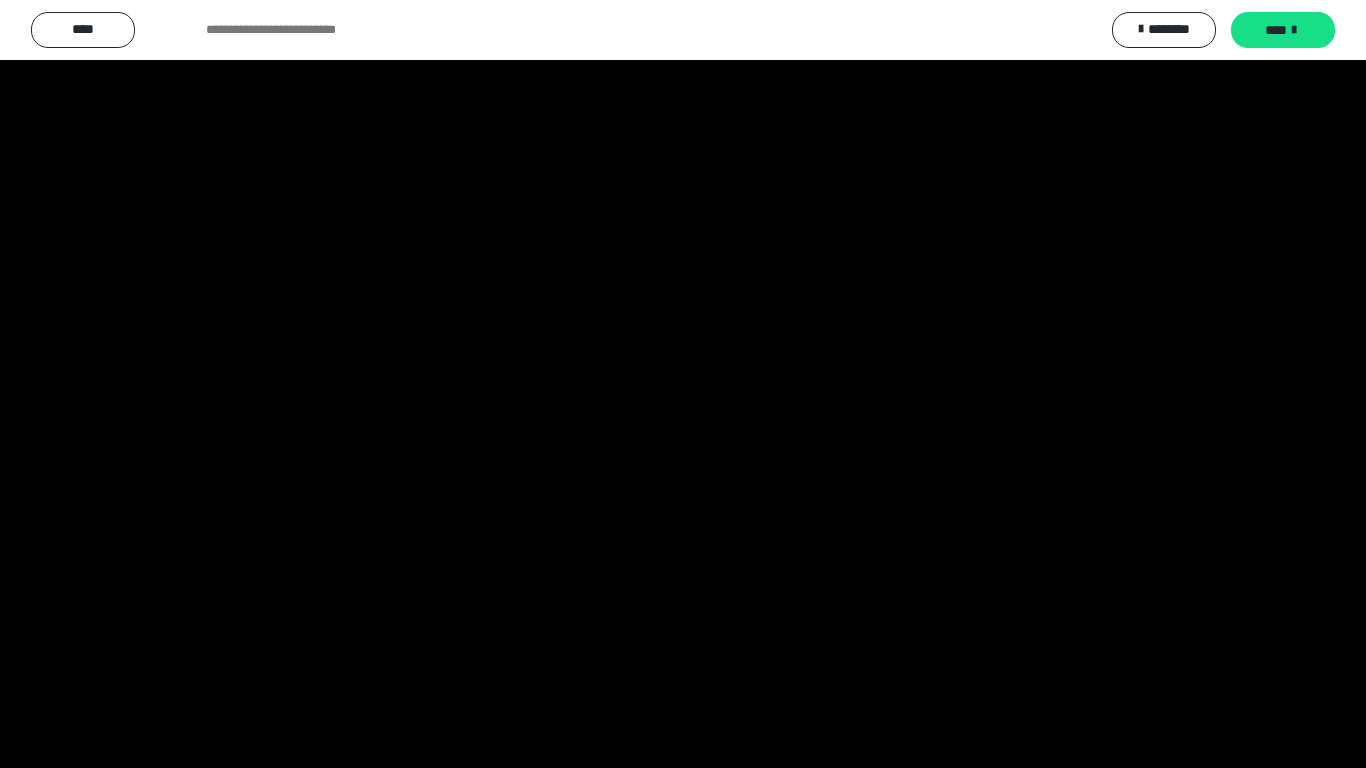 scroll, scrollTop: 2457, scrollLeft: 0, axis: vertical 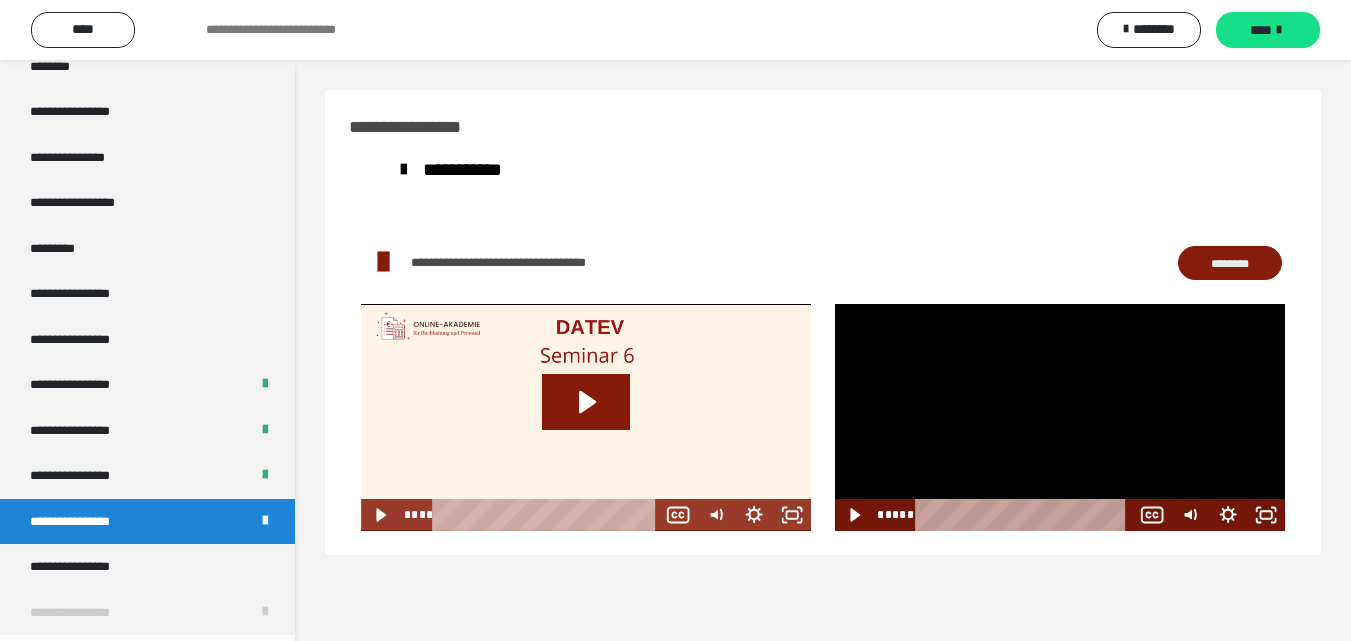 click at bounding box center (1060, 417) 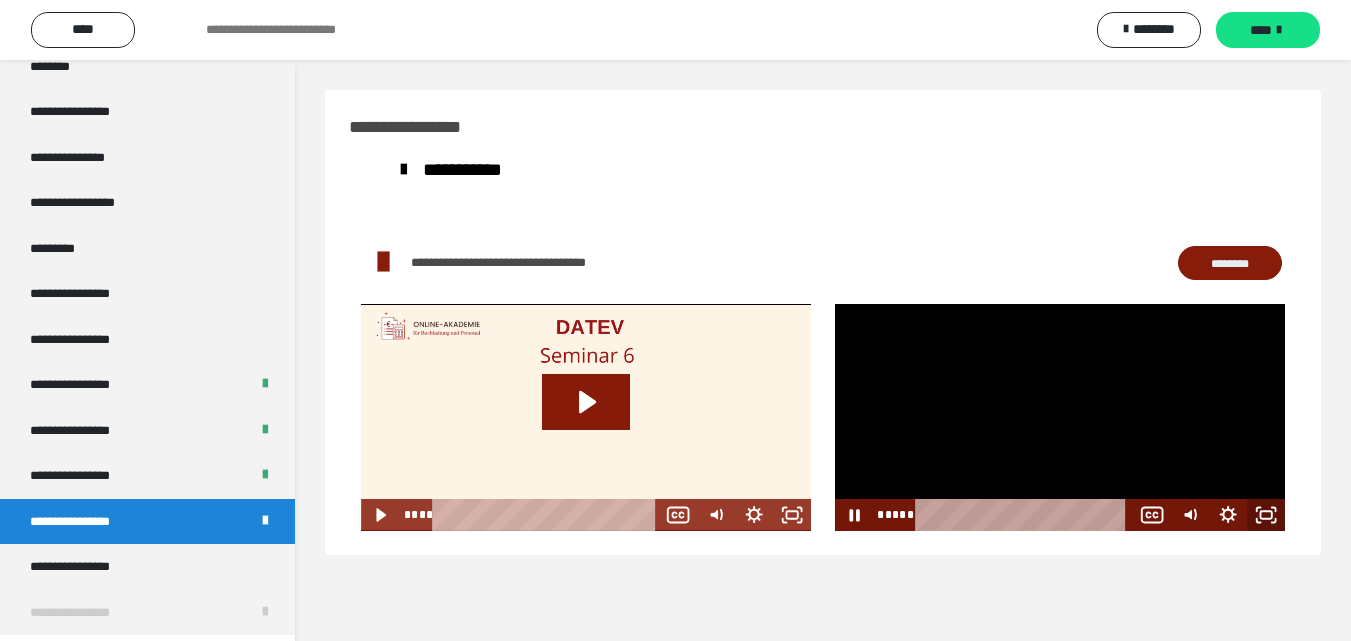 click 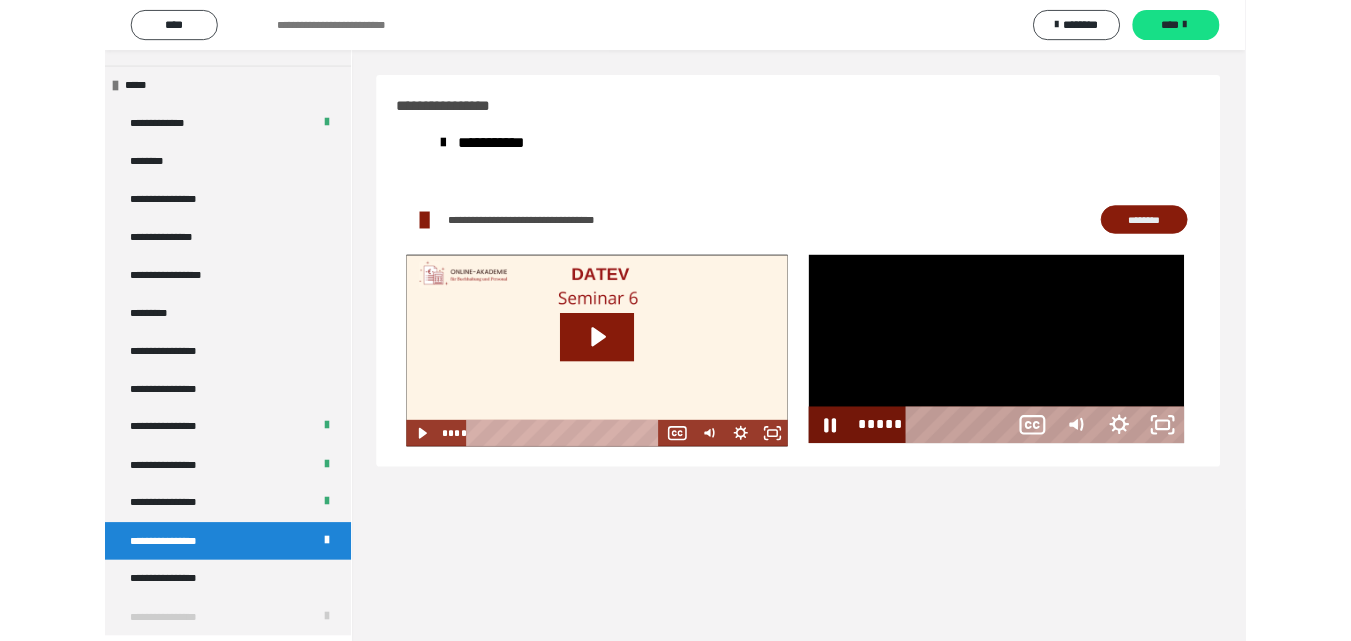 scroll, scrollTop: 2330, scrollLeft: 0, axis: vertical 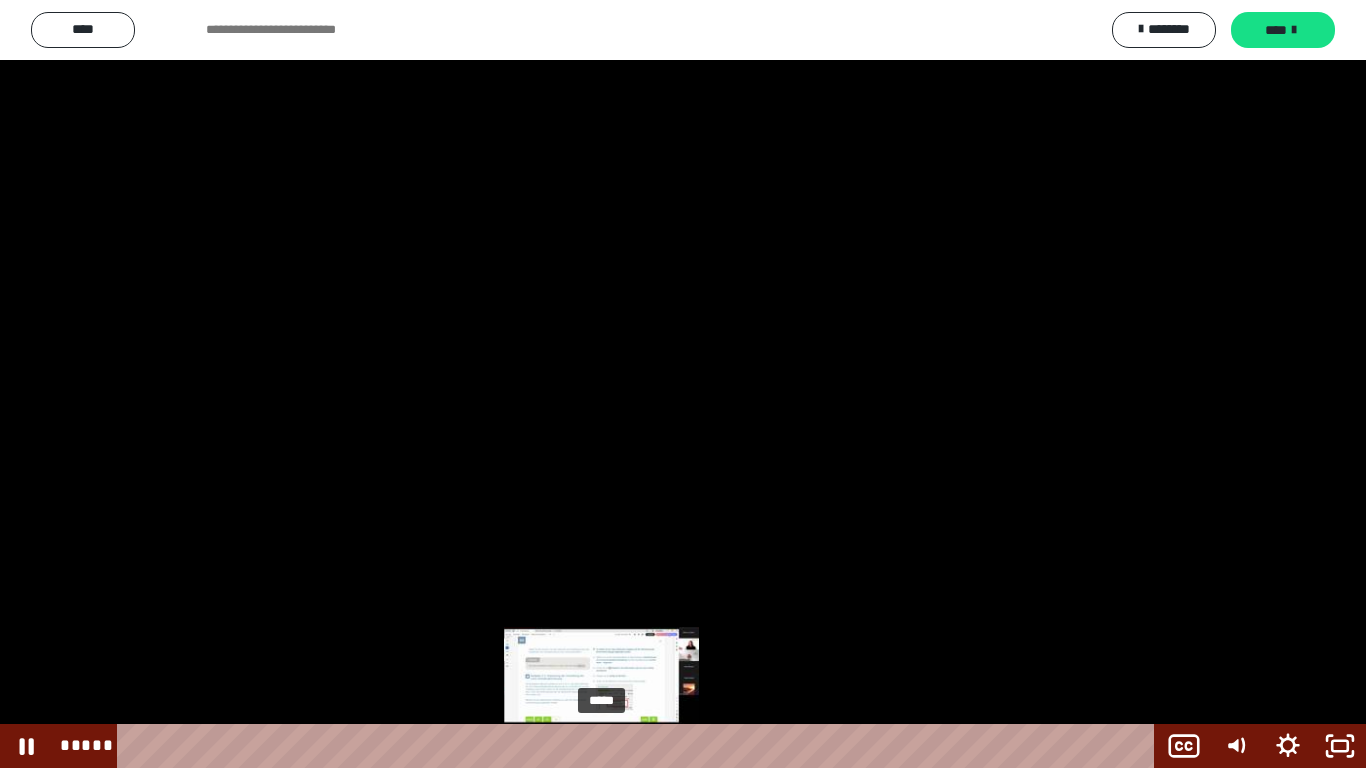 click on "*****" at bounding box center (640, 746) 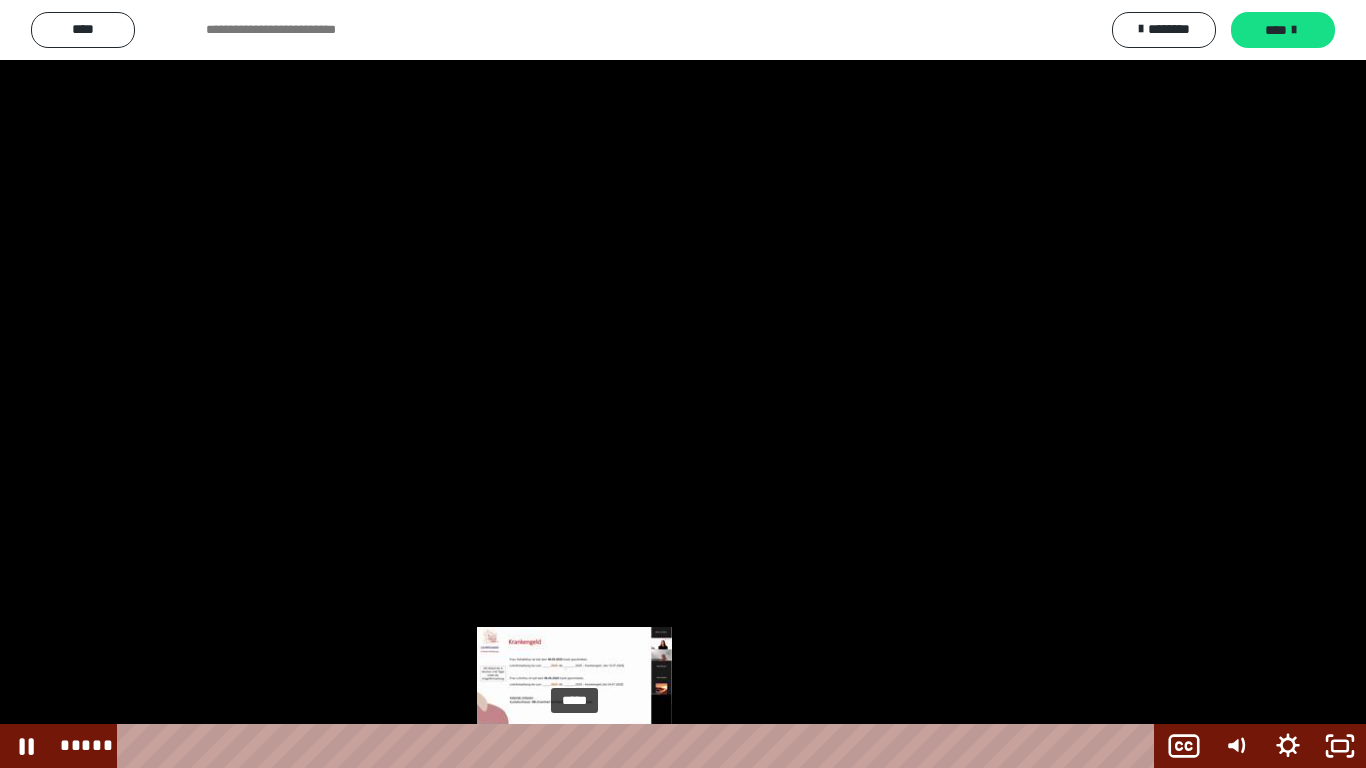 click on "*****" at bounding box center [640, 746] 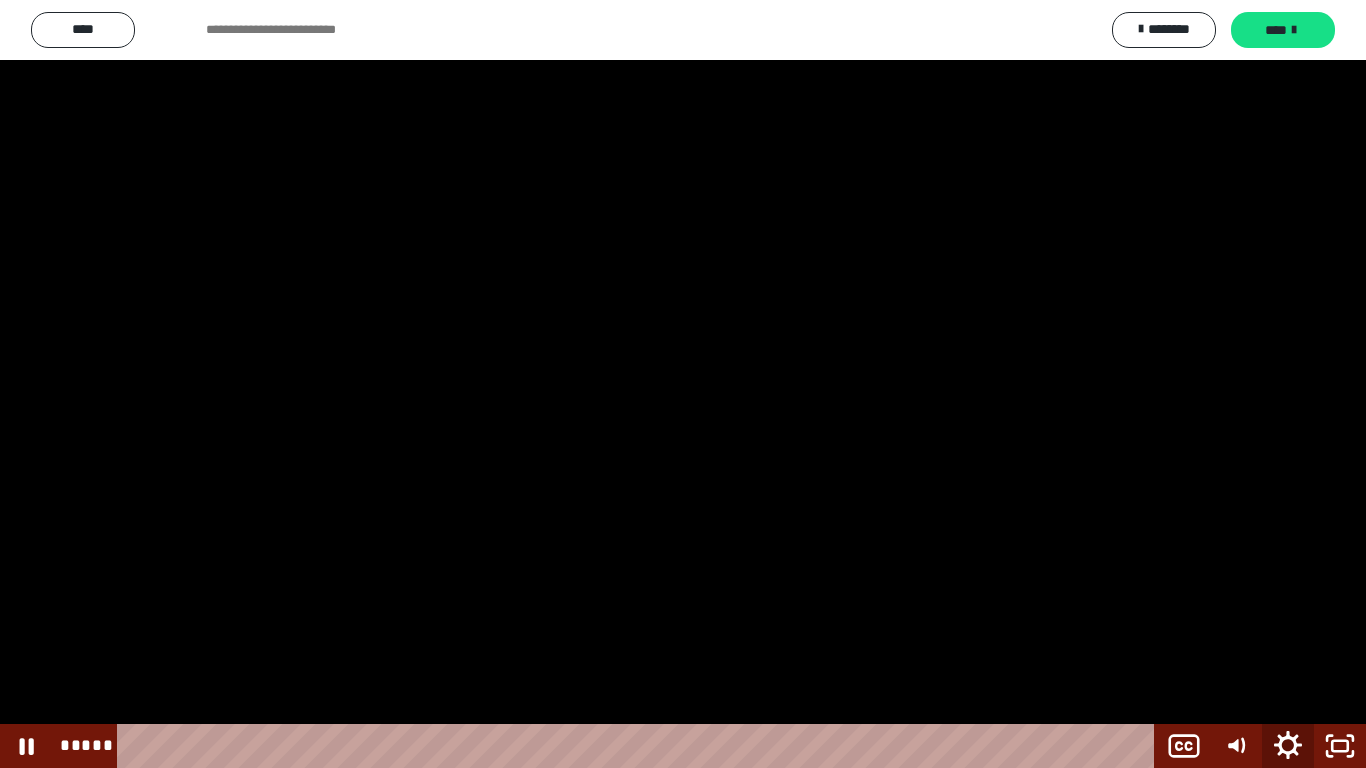 click 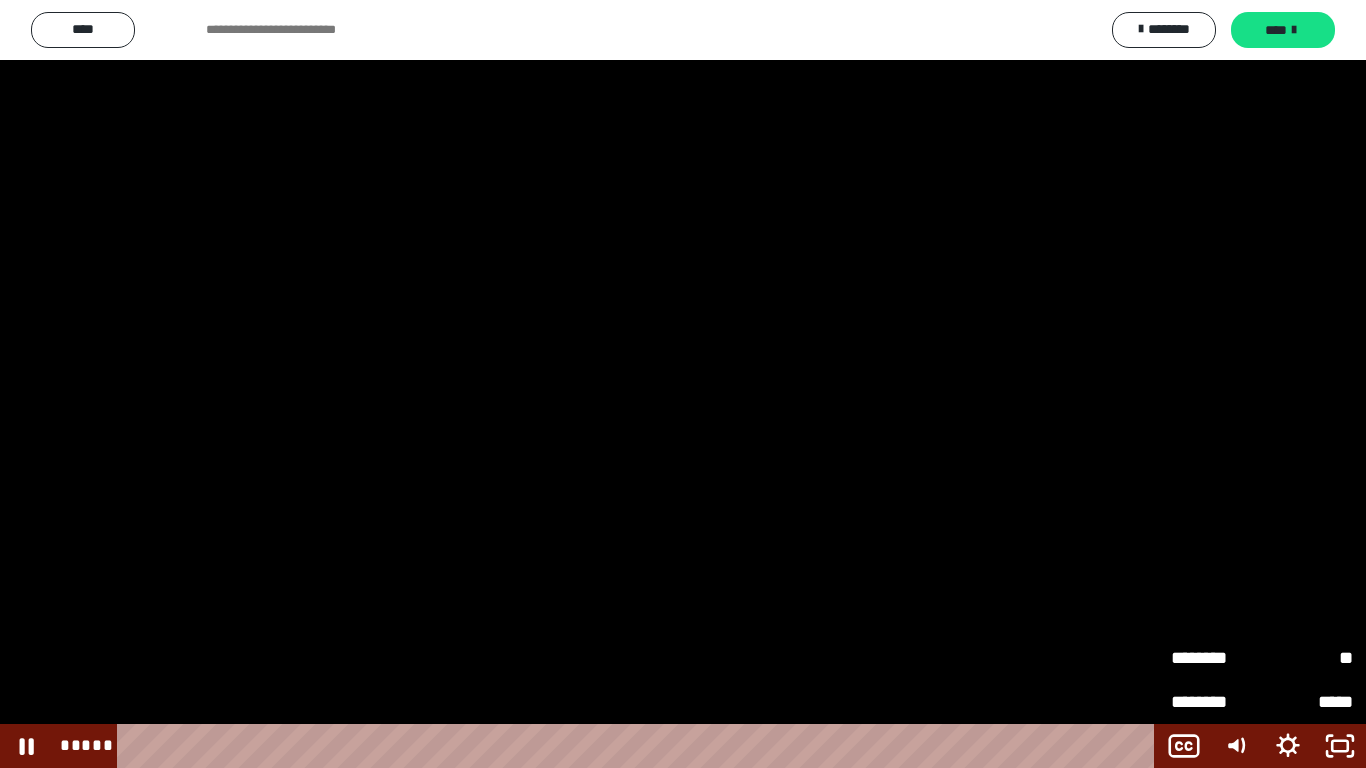 click on "********" at bounding box center [1216, 658] 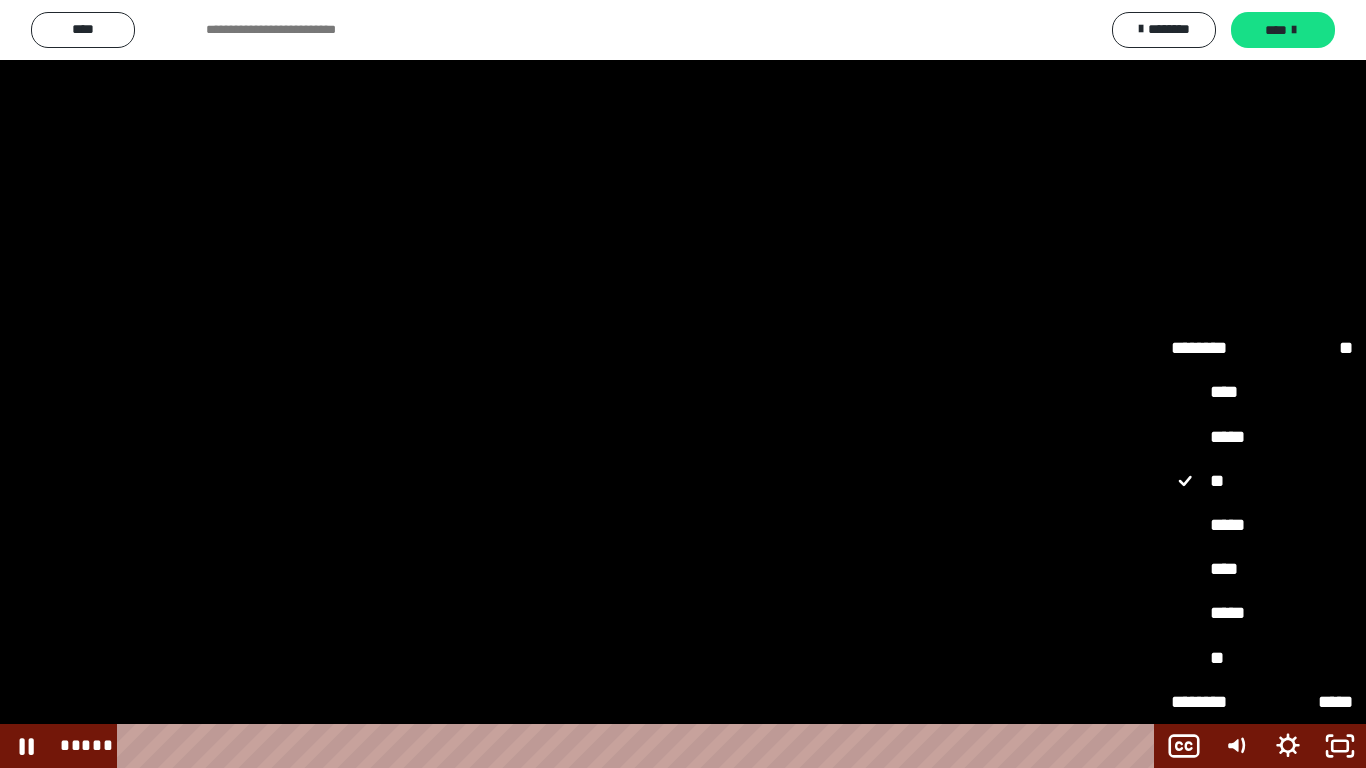 click on "*****" at bounding box center [1262, 526] 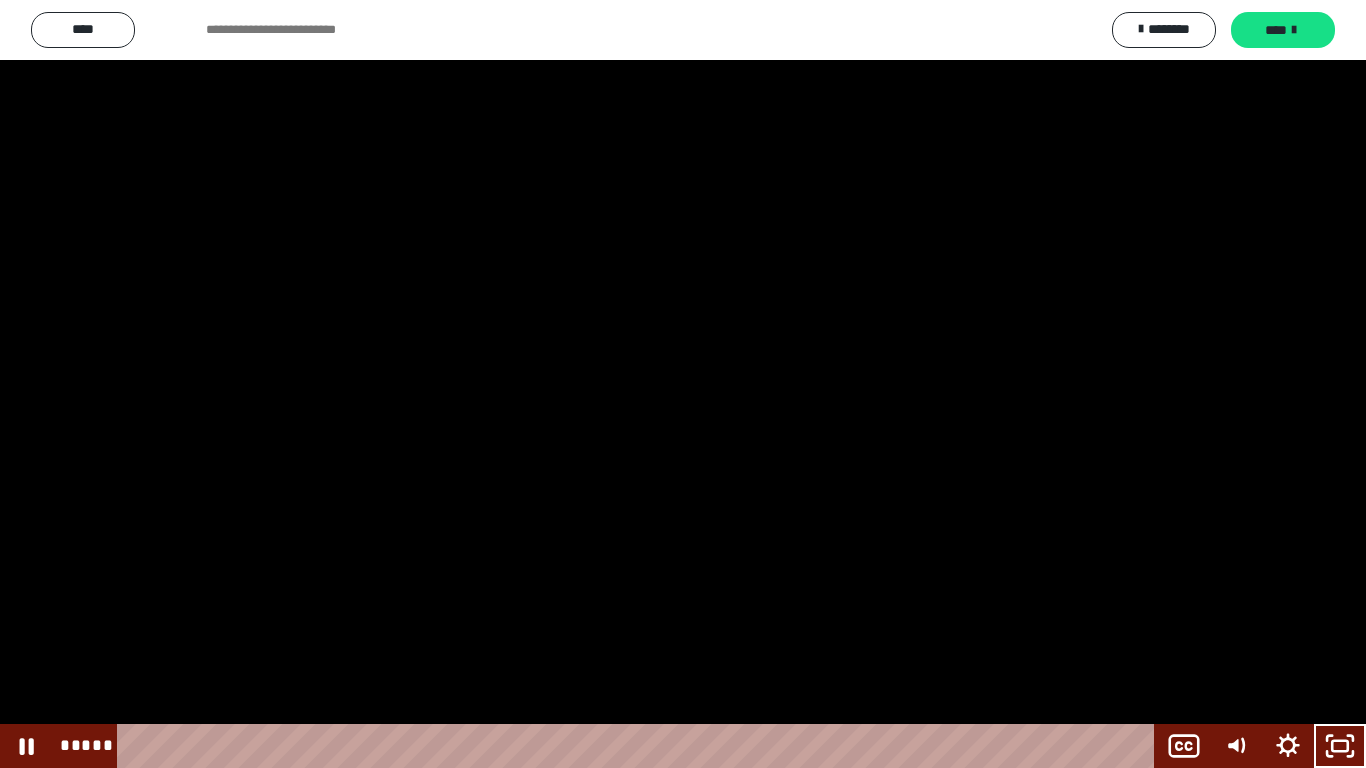 click at bounding box center (683, 384) 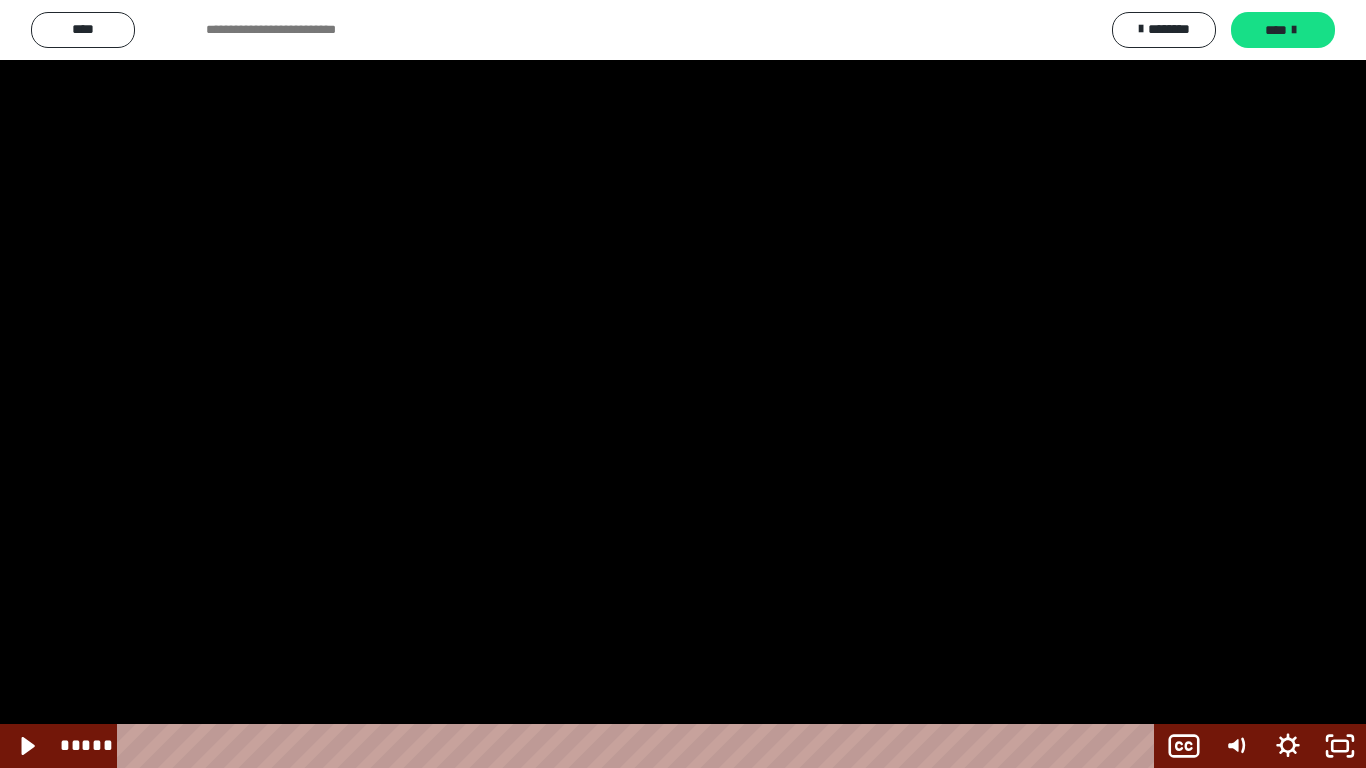 click at bounding box center (683, 384) 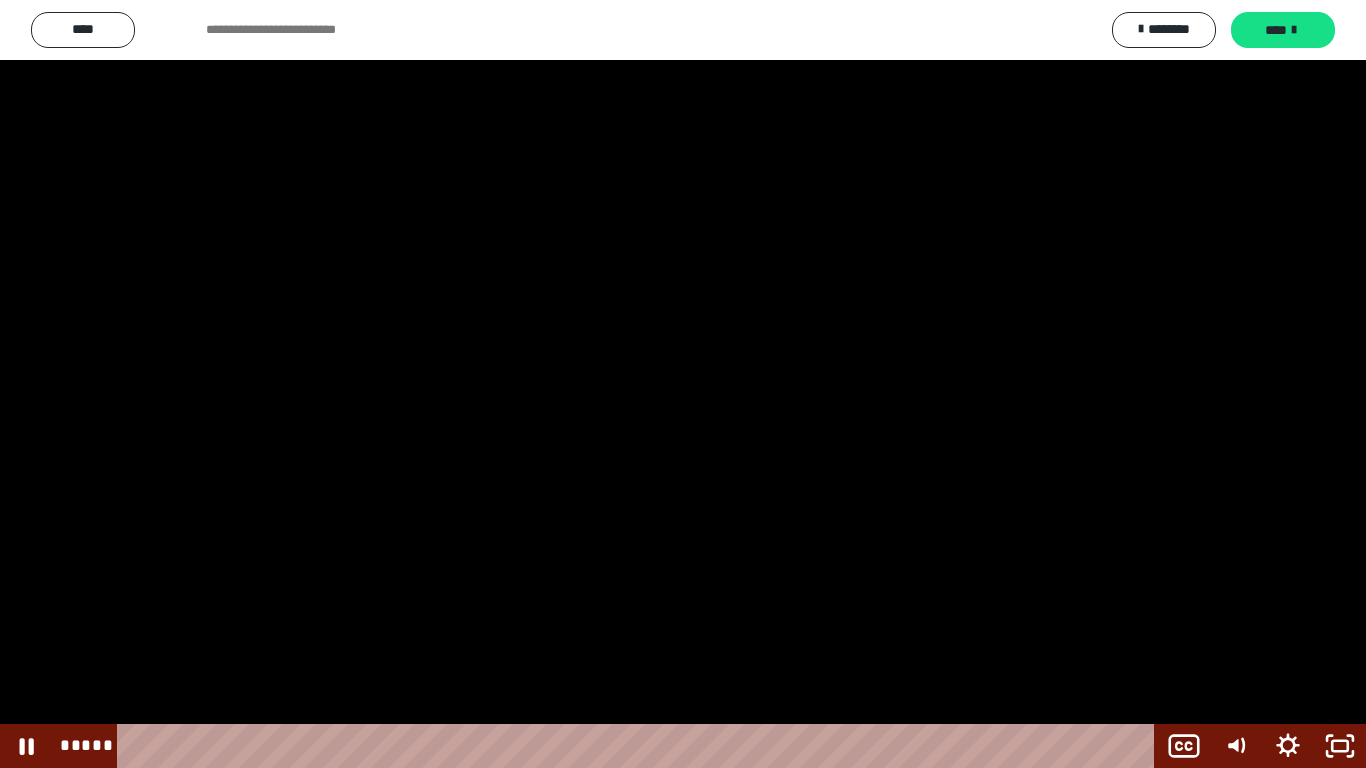 click at bounding box center (683, 384) 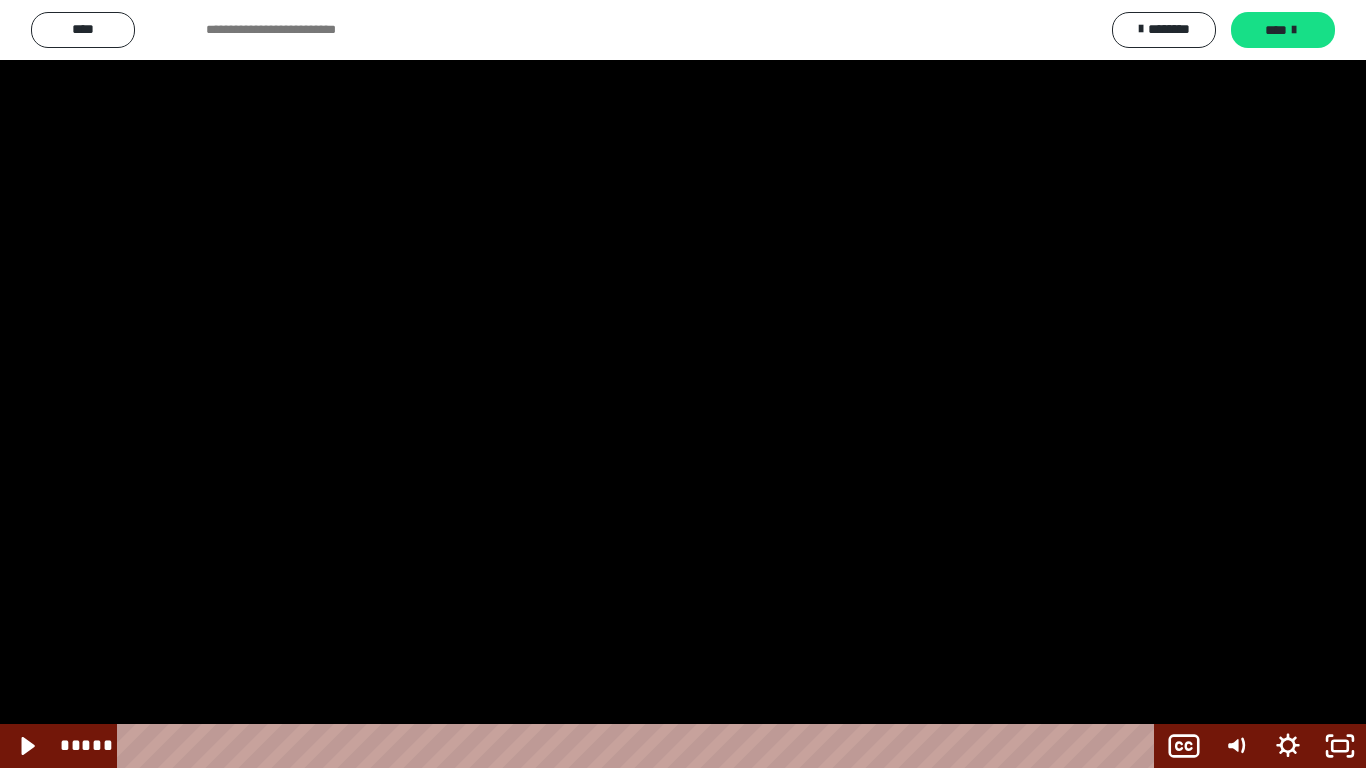 click at bounding box center [683, 384] 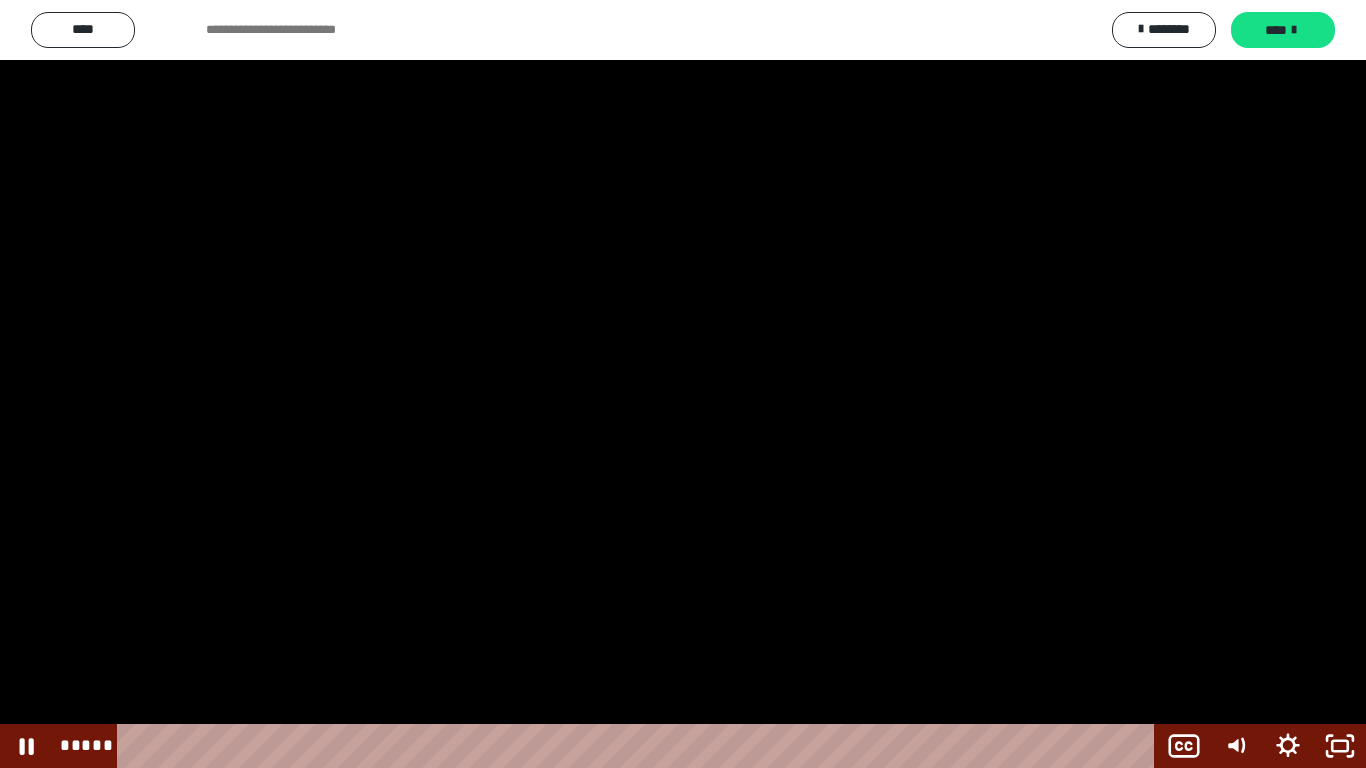 click at bounding box center (683, 384) 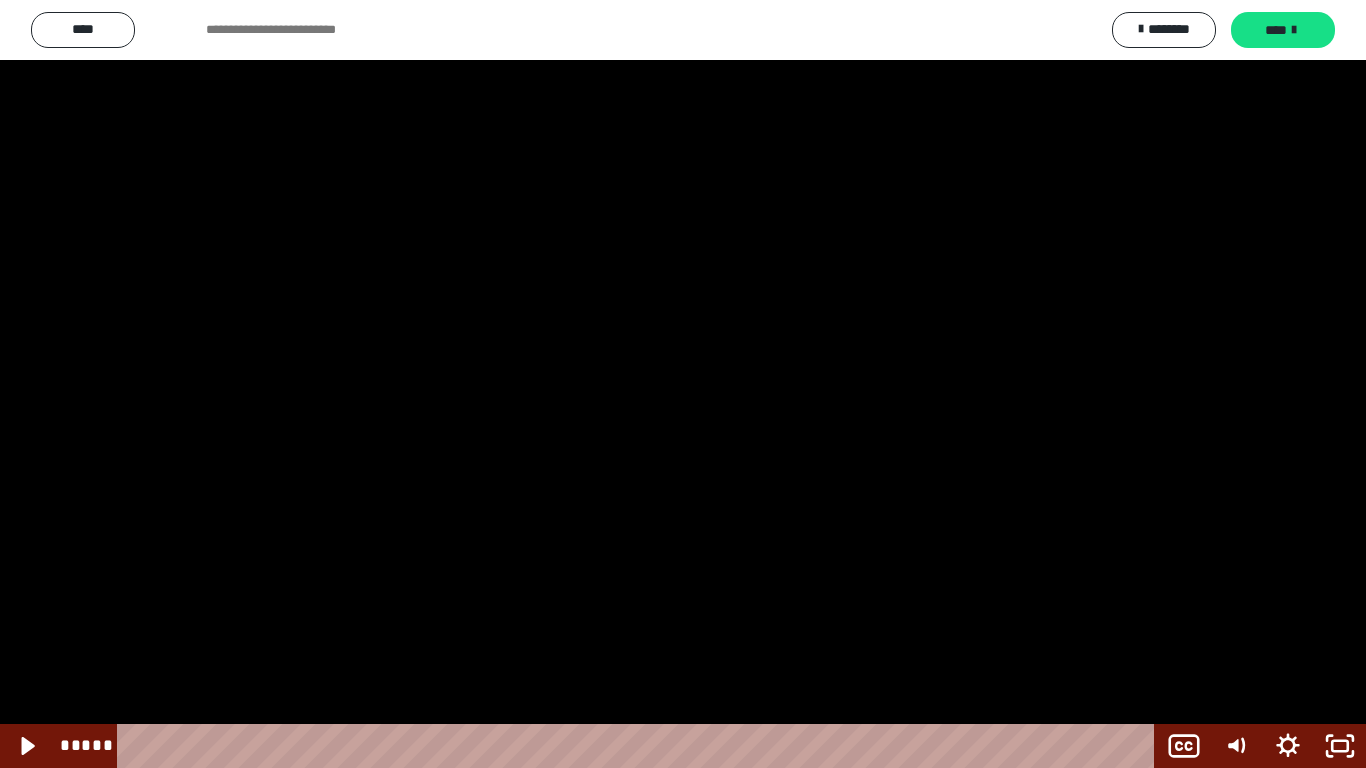 click at bounding box center (683, 384) 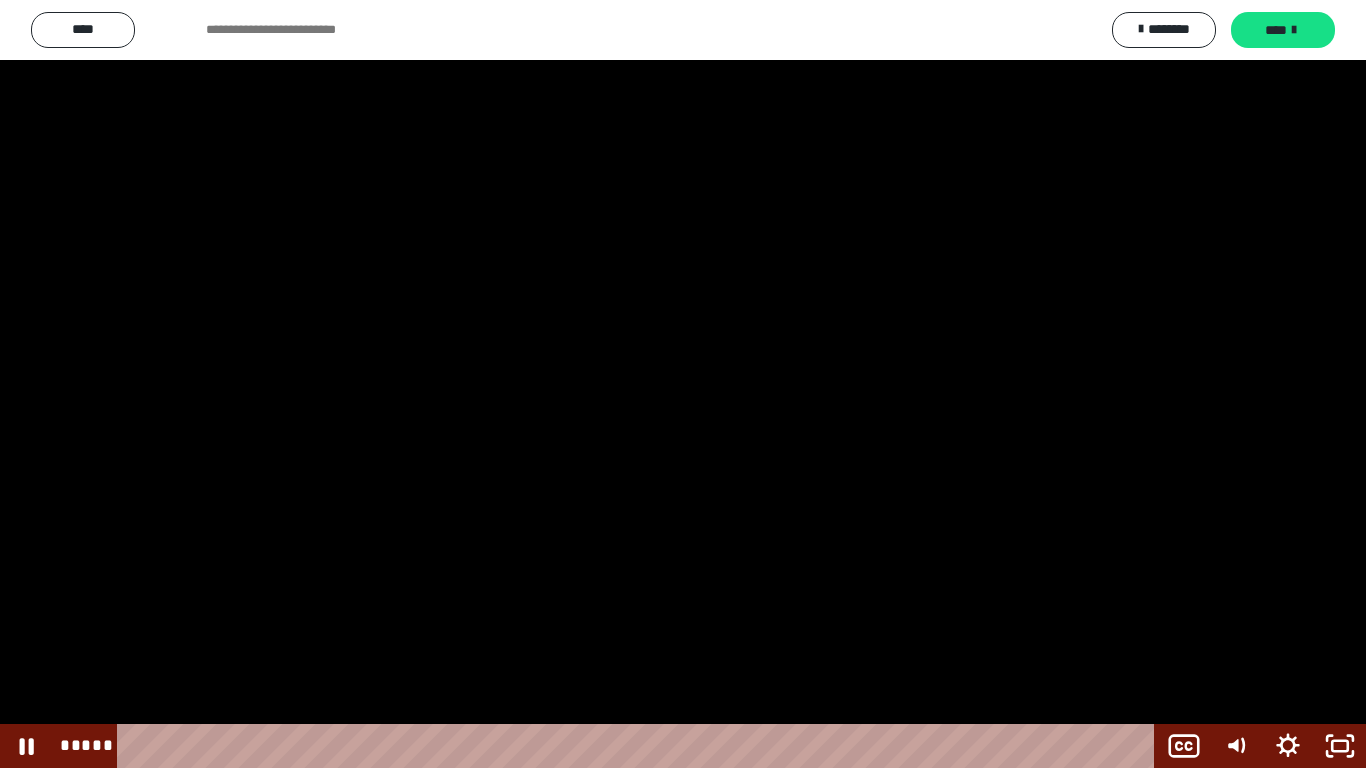 click at bounding box center [683, 384] 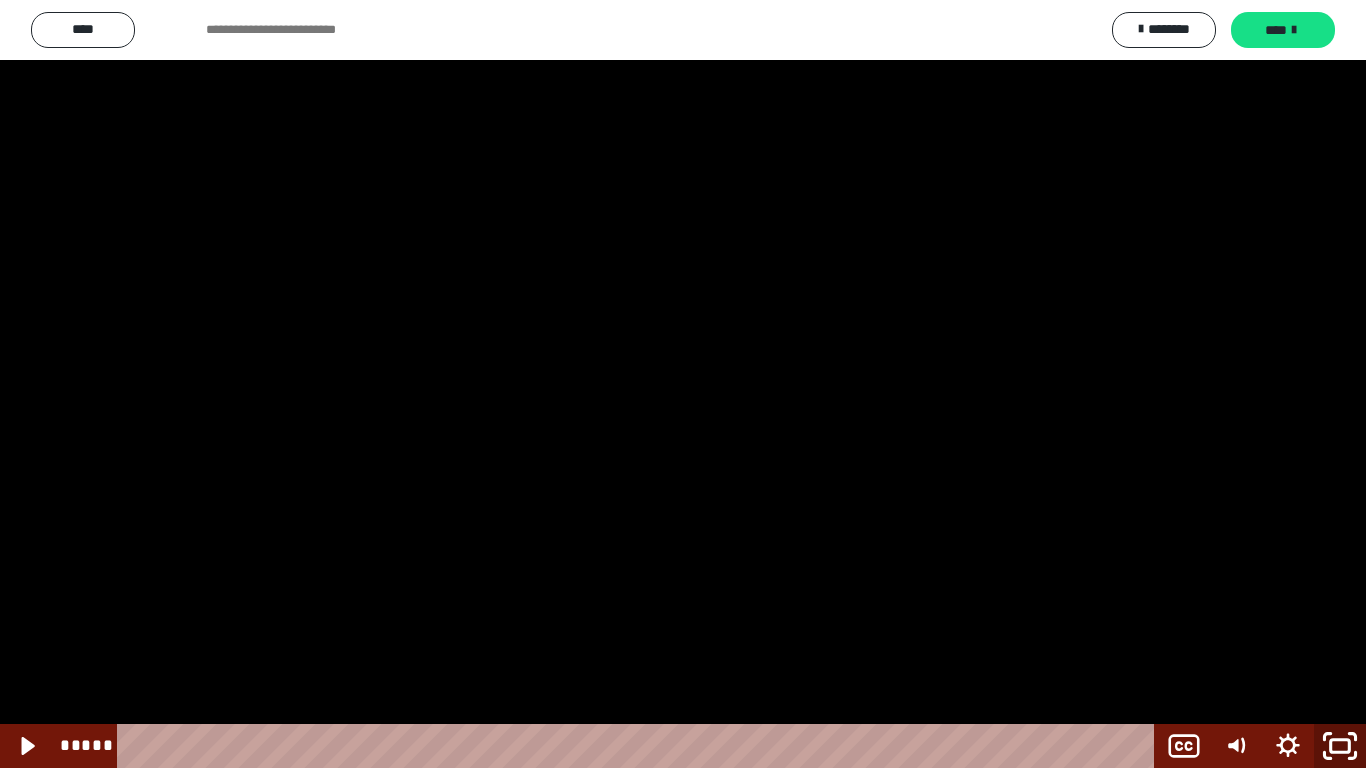 click 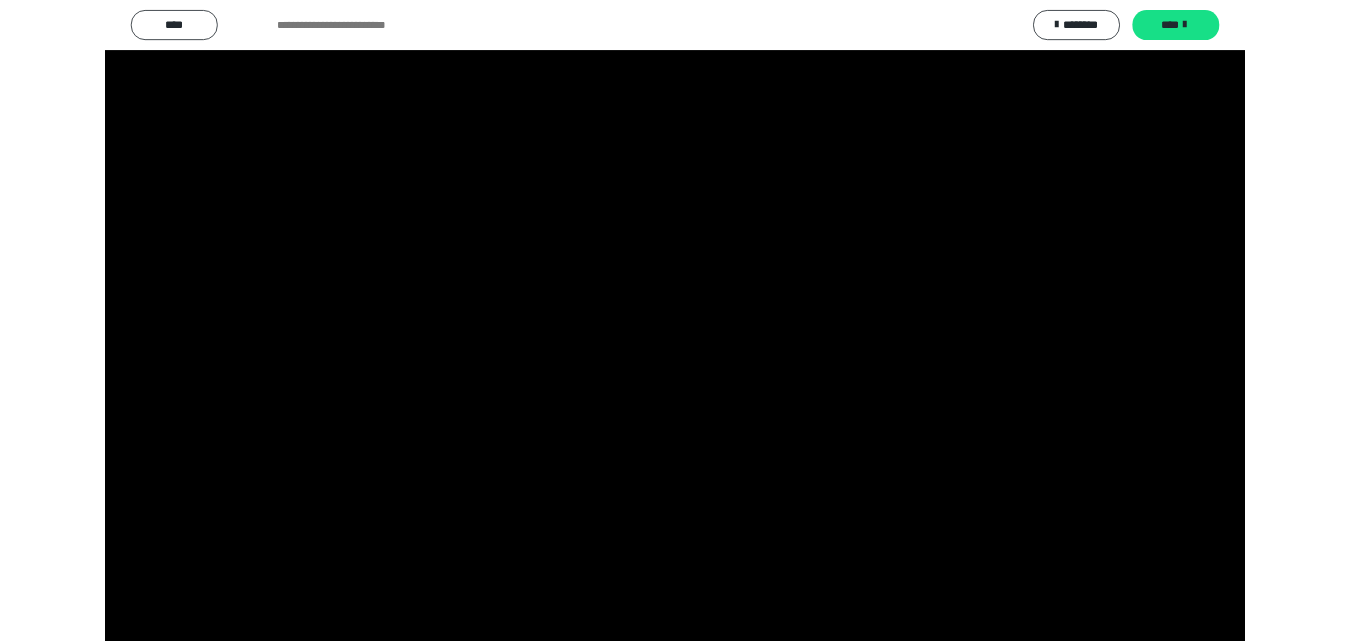 scroll, scrollTop: 2457, scrollLeft: 0, axis: vertical 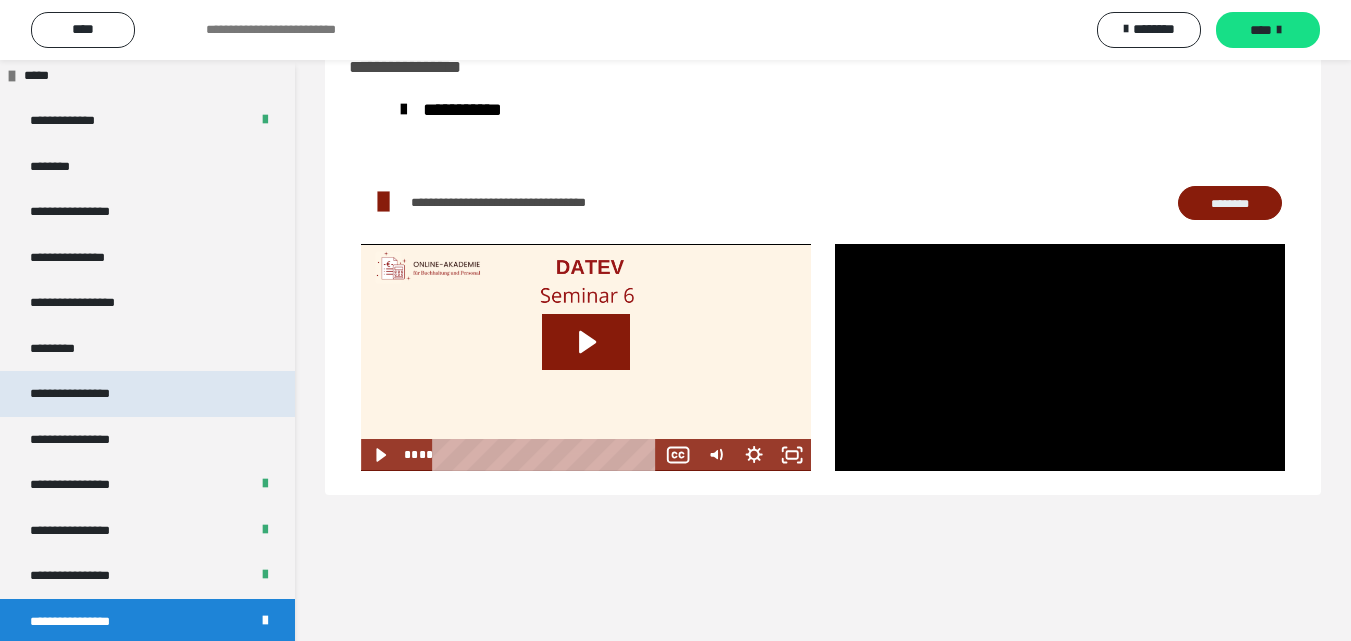 click on "**********" at bounding box center (147, 303) 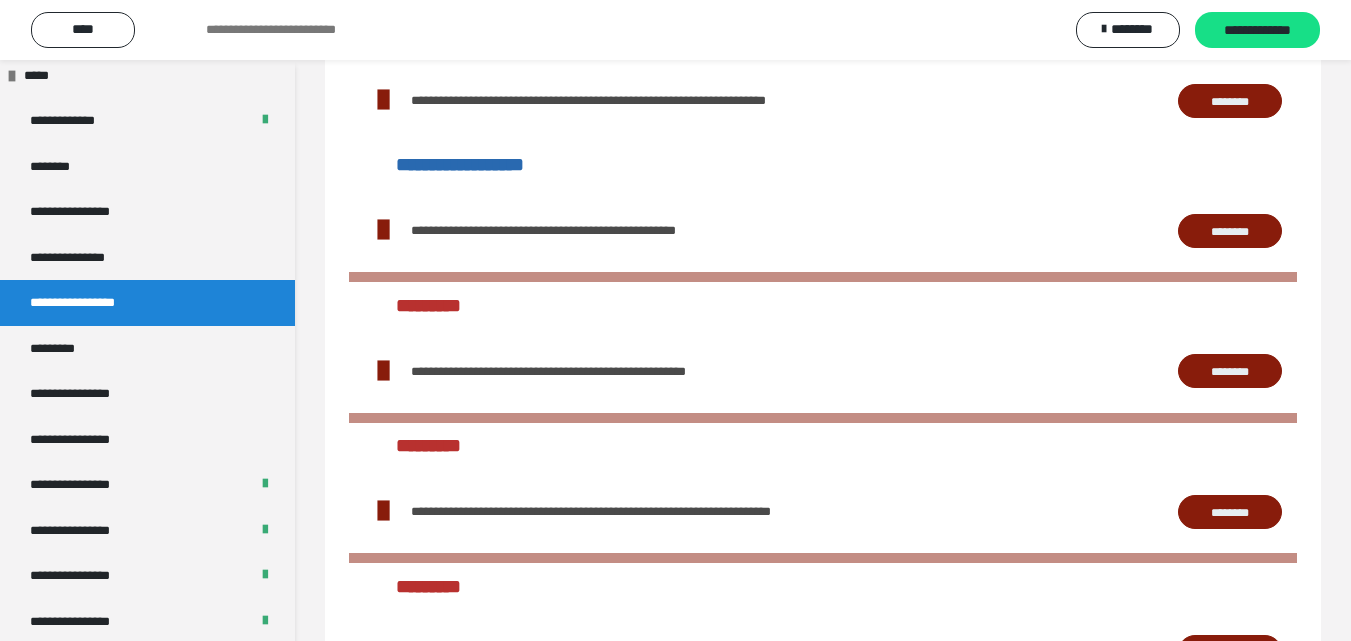 scroll, scrollTop: 1760, scrollLeft: 0, axis: vertical 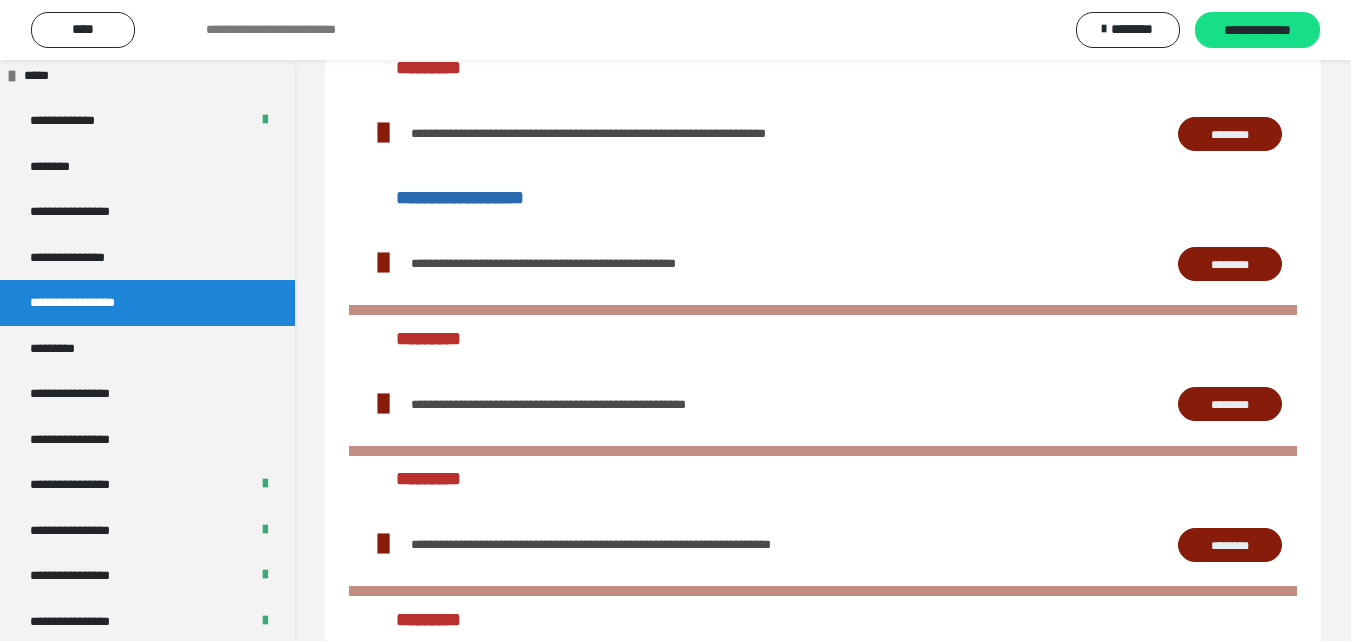 click on "********" at bounding box center [1230, 404] 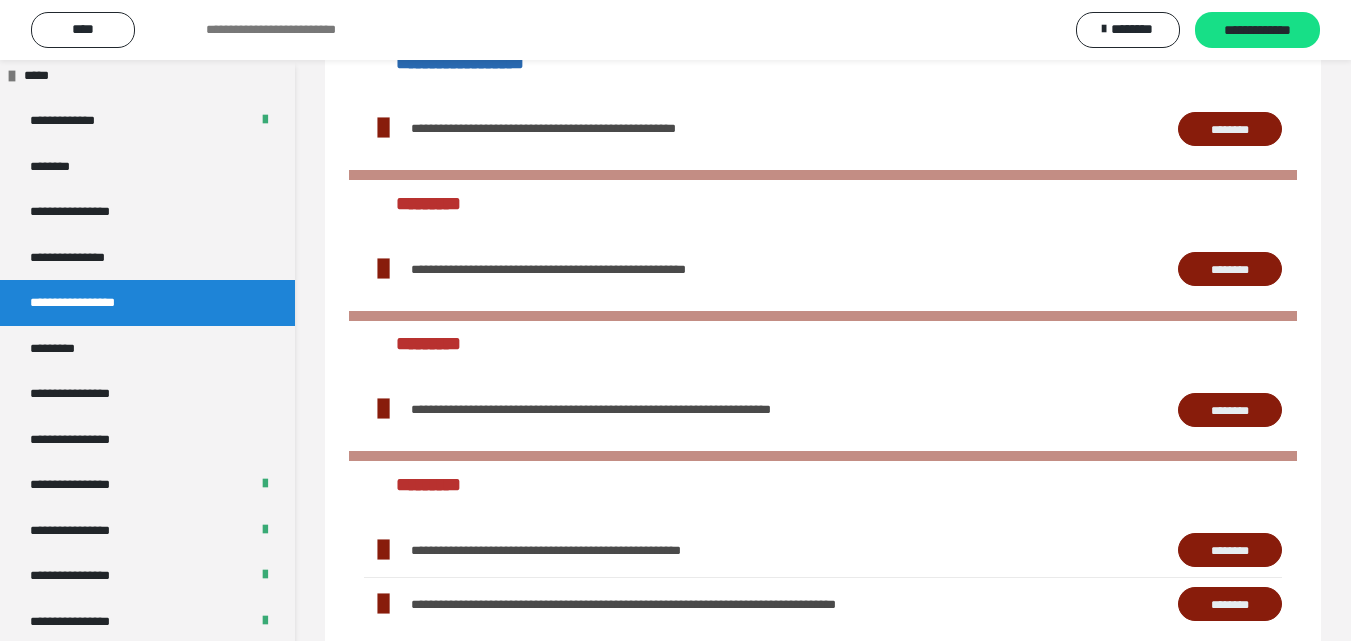 scroll, scrollTop: 1860, scrollLeft: 0, axis: vertical 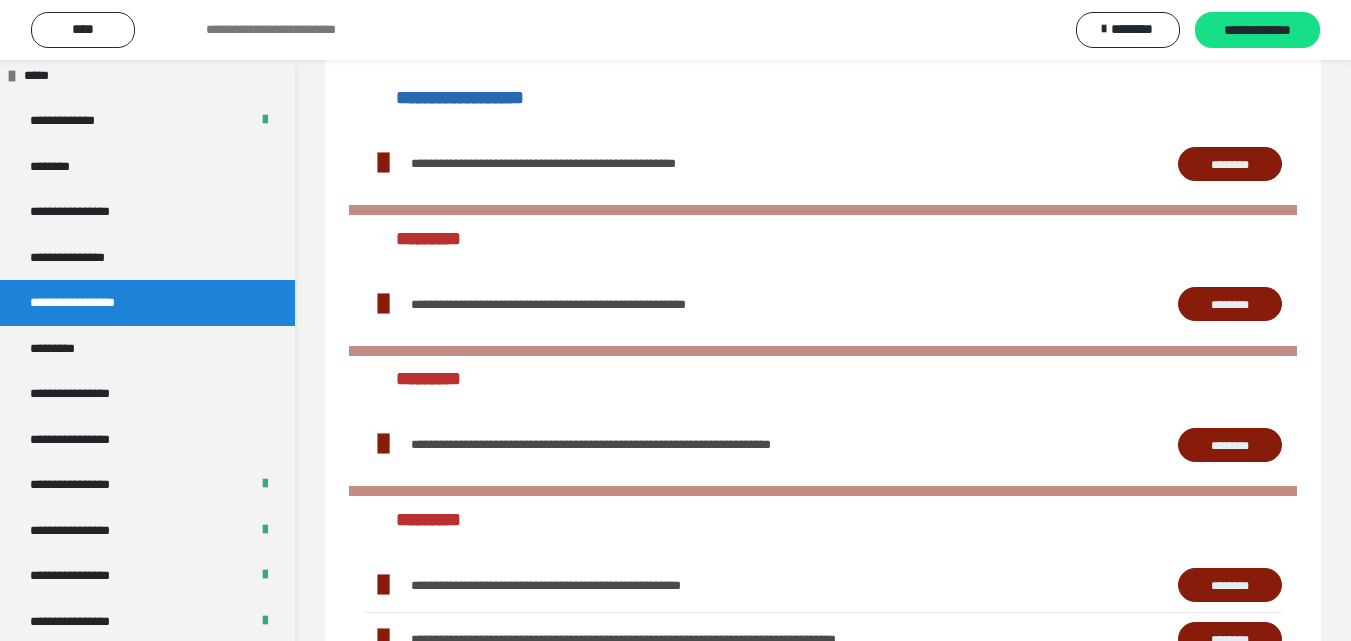 click on "********" at bounding box center (1230, 445) 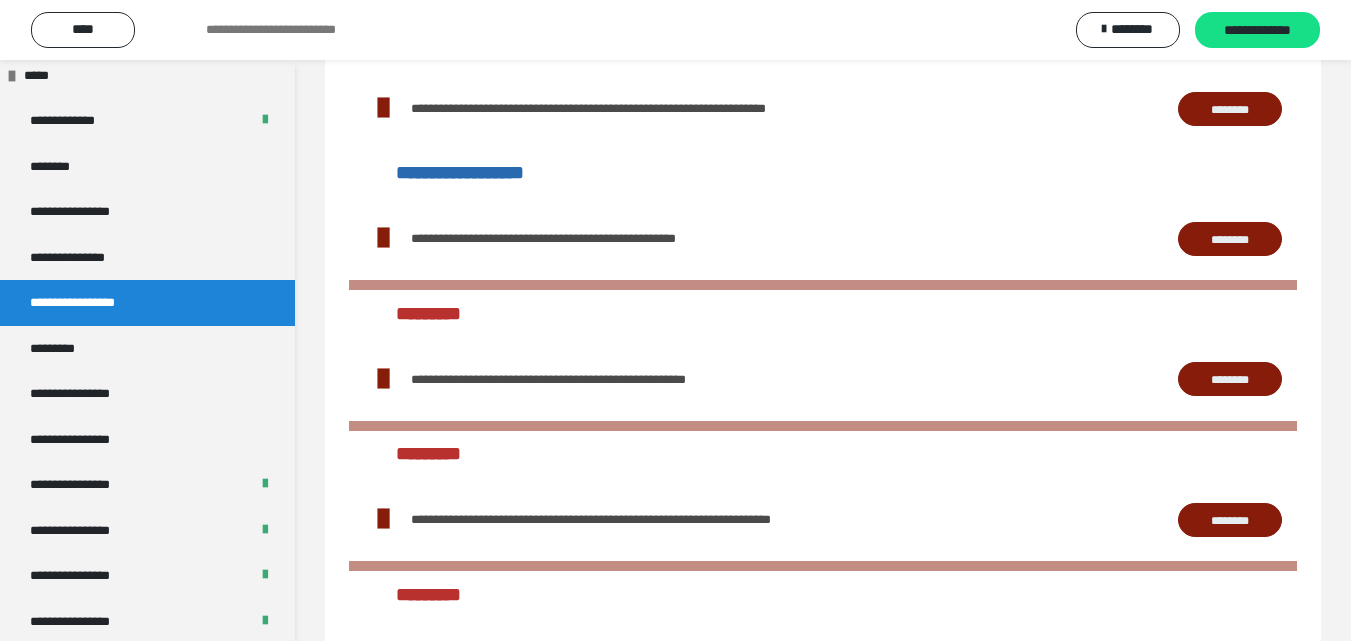 scroll, scrollTop: 1774, scrollLeft: 0, axis: vertical 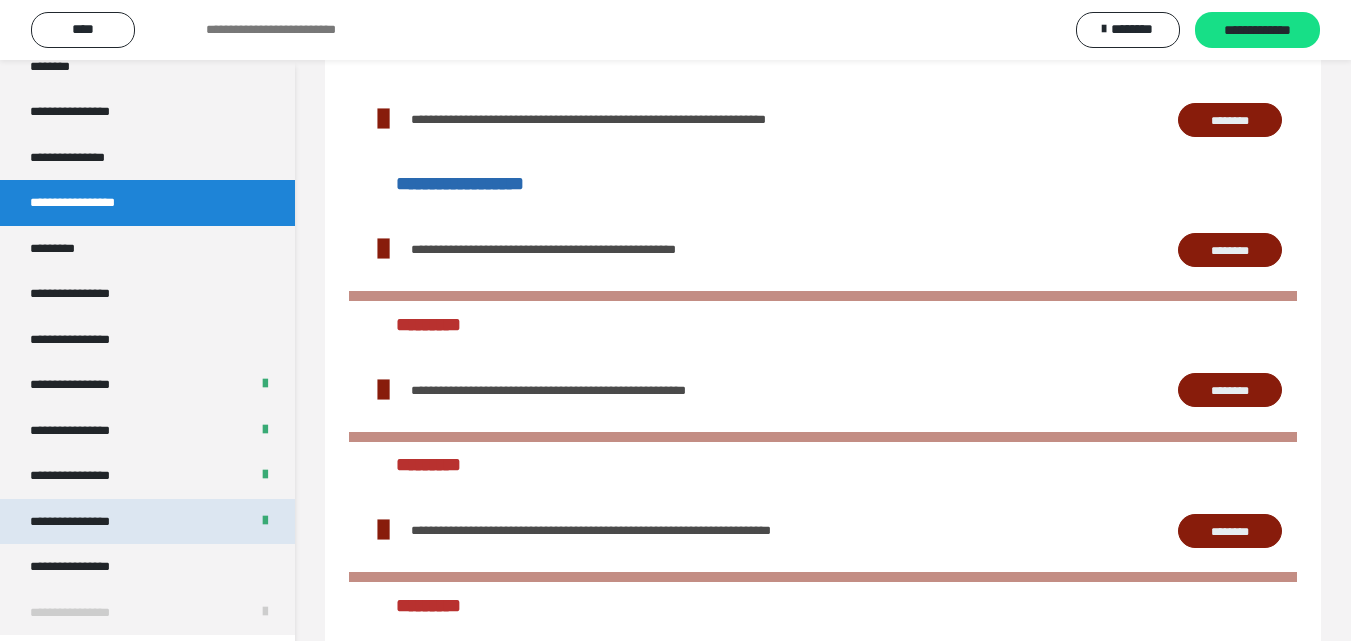 click on "**********" at bounding box center [147, 522] 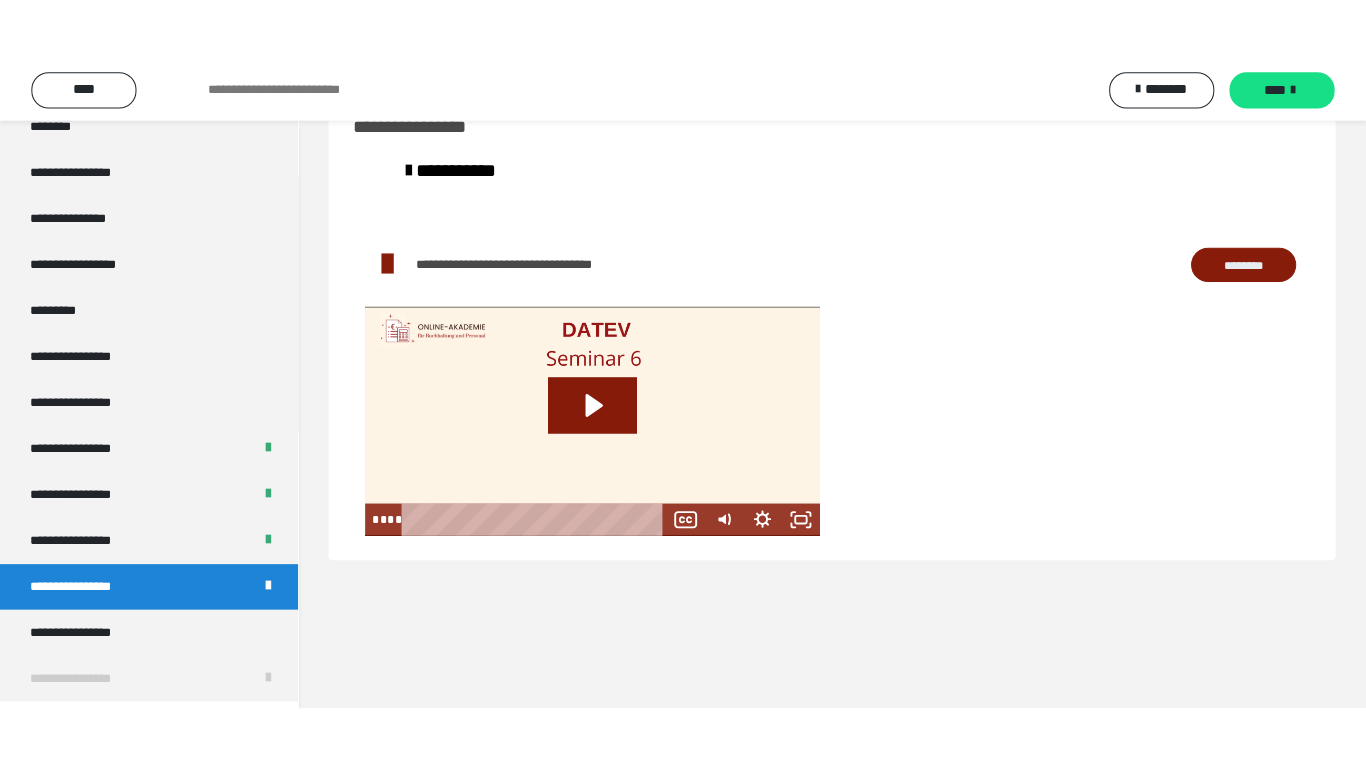 scroll, scrollTop: 60, scrollLeft: 0, axis: vertical 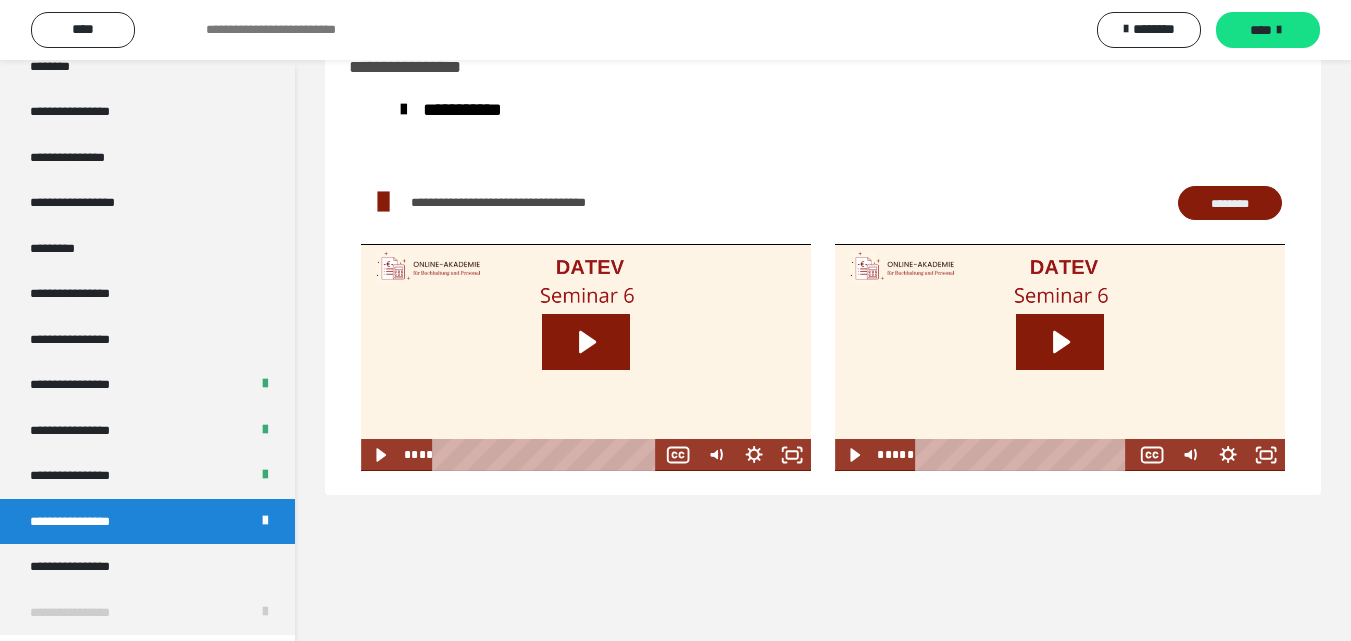 click on "********" at bounding box center [1230, 203] 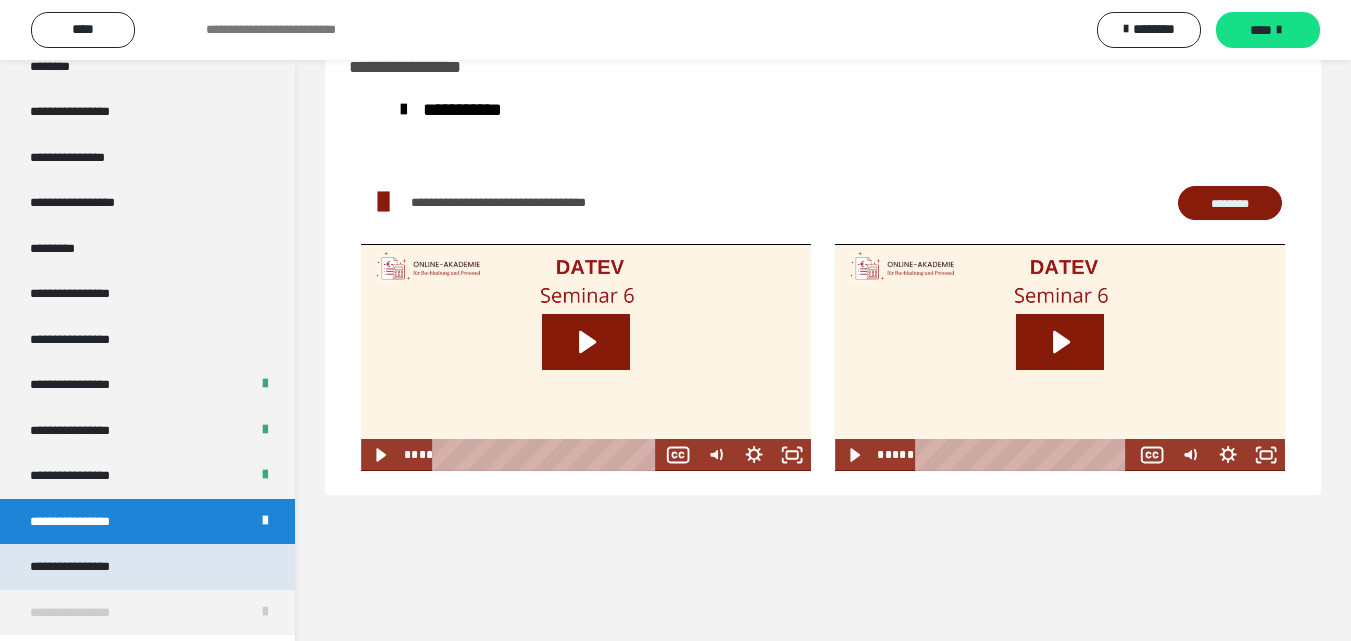 click on "**********" at bounding box center (87, 567) 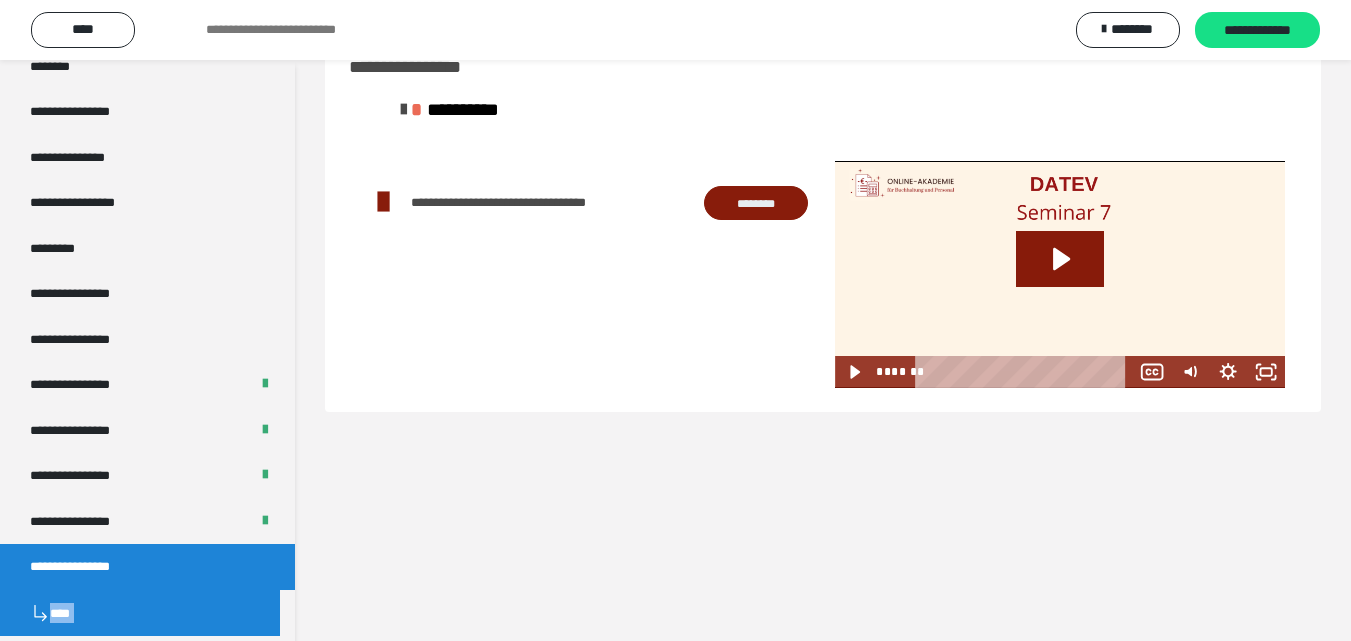 click on "********" at bounding box center (756, 203) 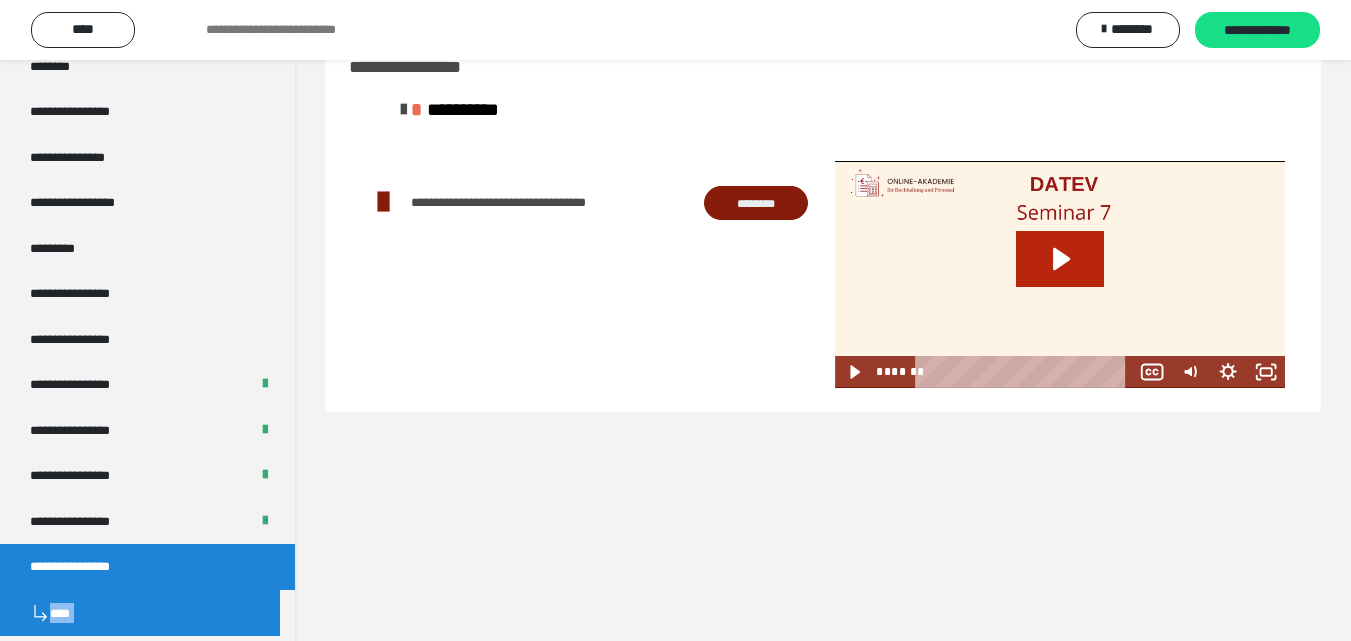drag, startPoint x: 1053, startPoint y: 253, endPoint x: 1217, endPoint y: 320, distance: 177.15813 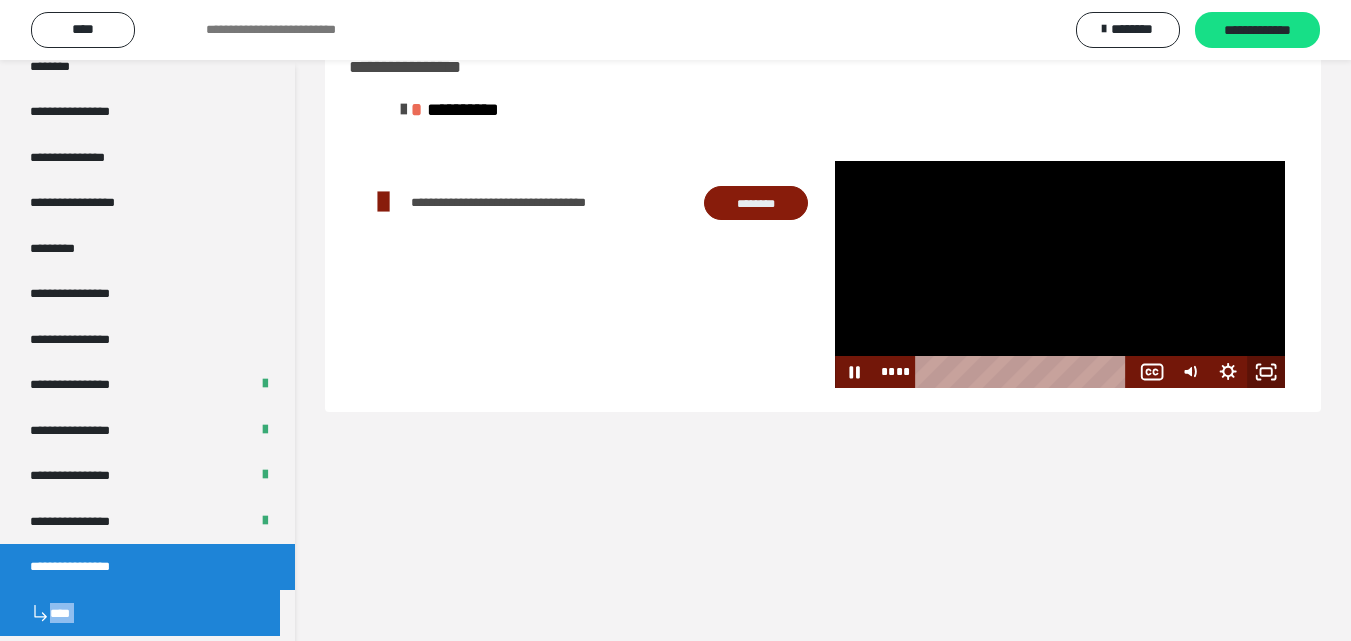 click 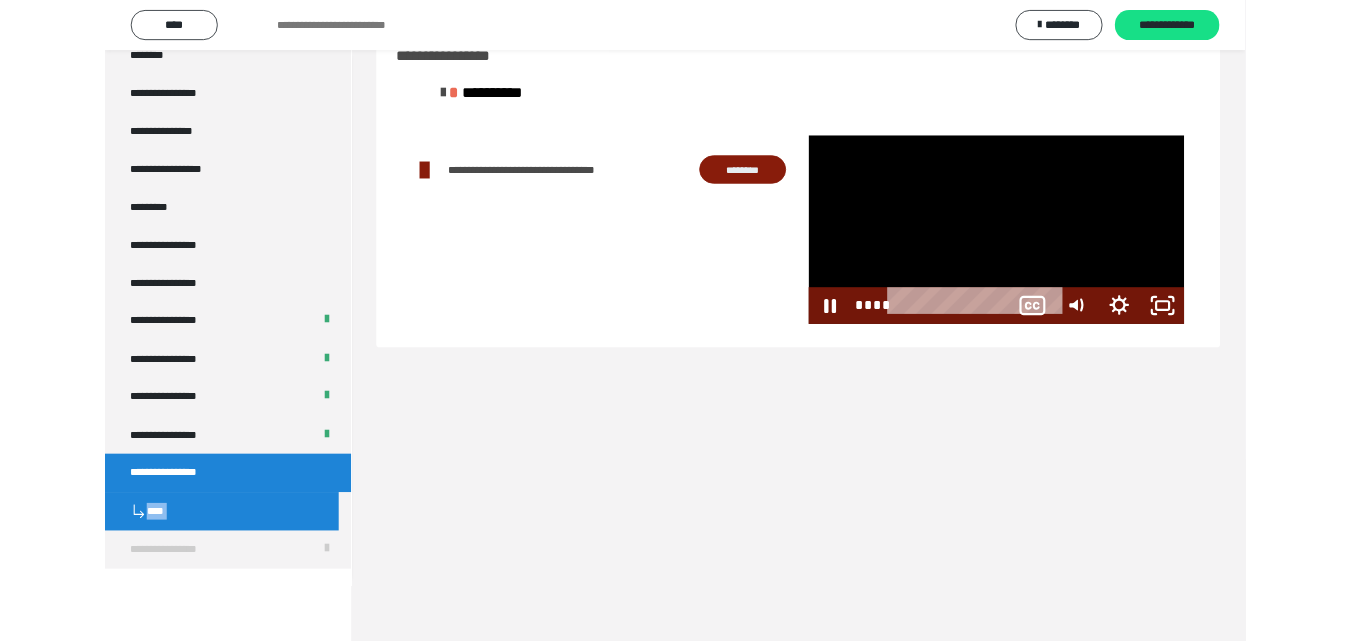 scroll, scrollTop: 2376, scrollLeft: 0, axis: vertical 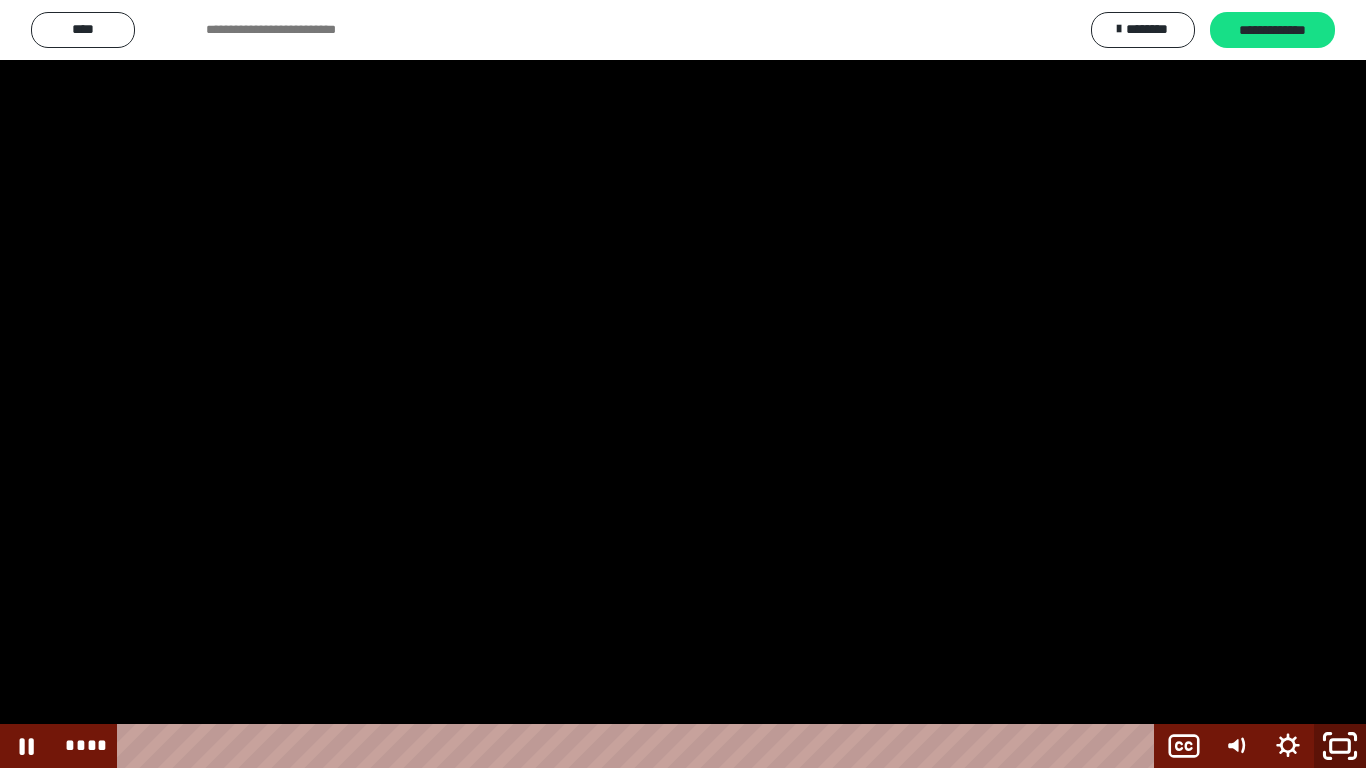 click 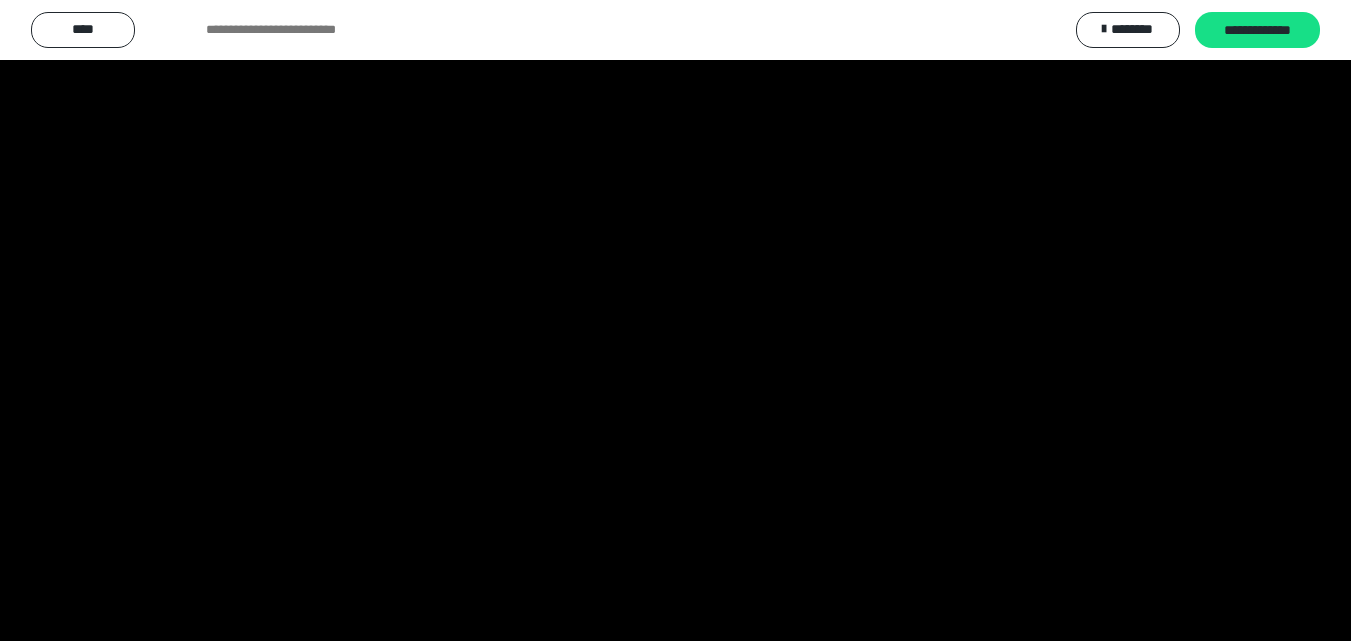 scroll, scrollTop: 2457, scrollLeft: 0, axis: vertical 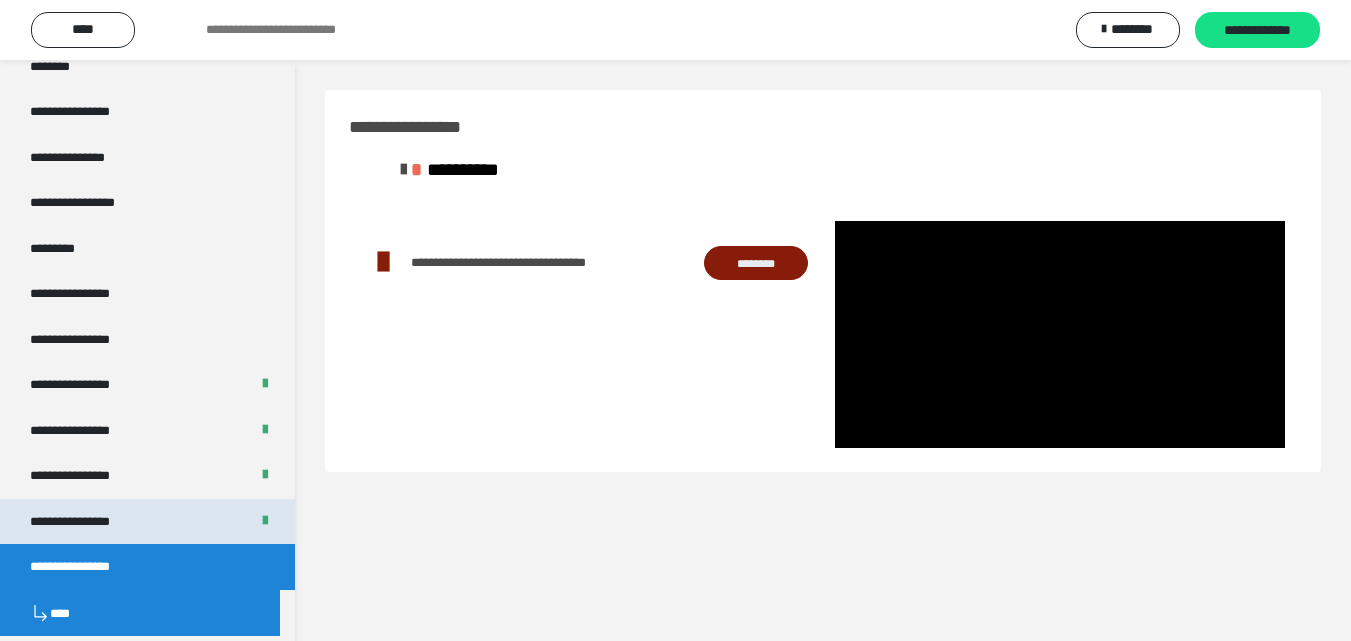 click on "**********" at bounding box center [147, 522] 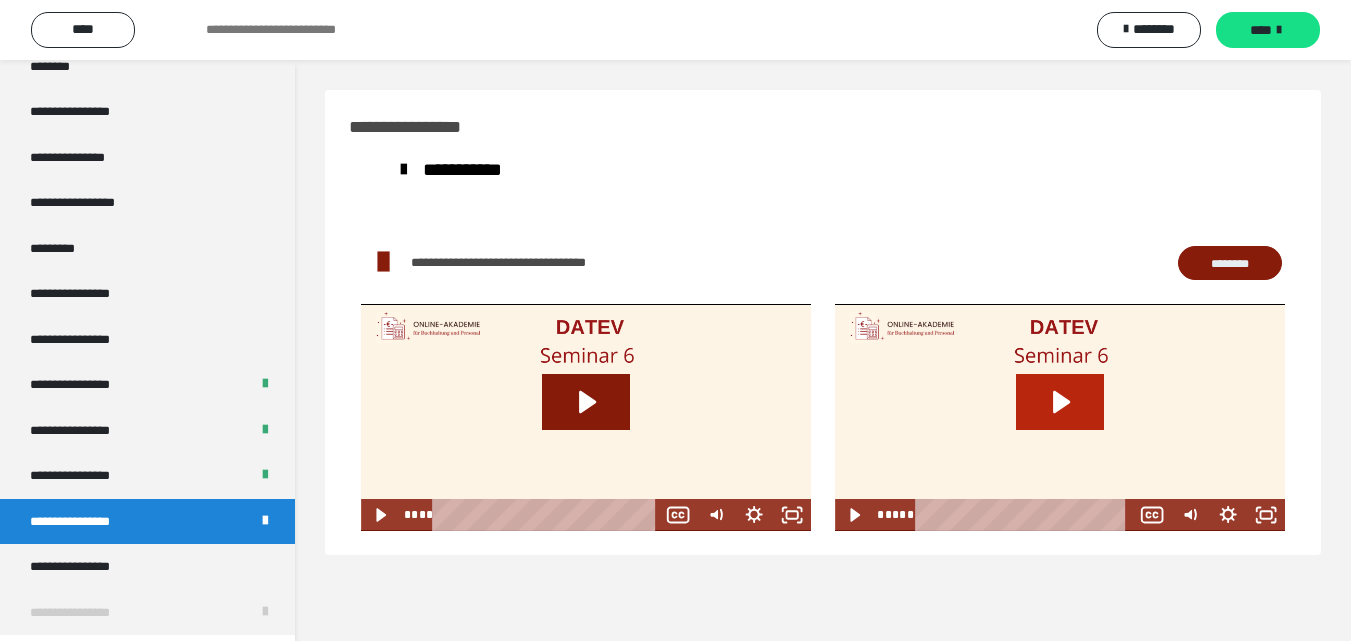 click 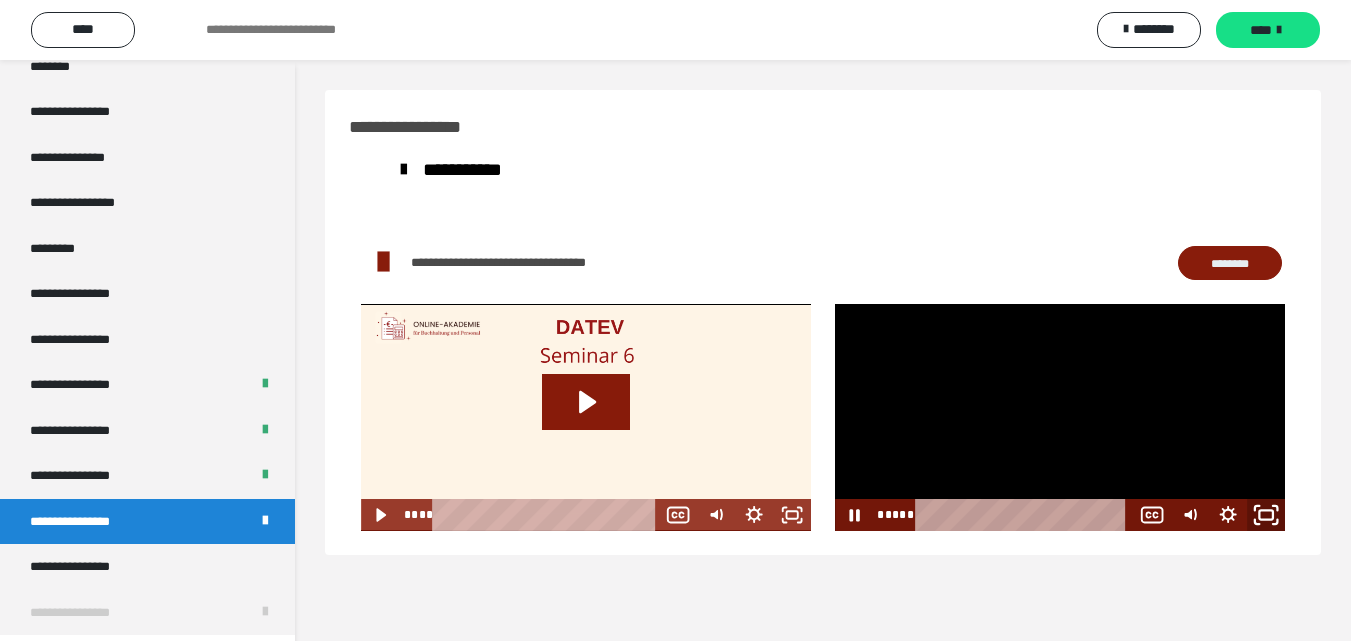 click 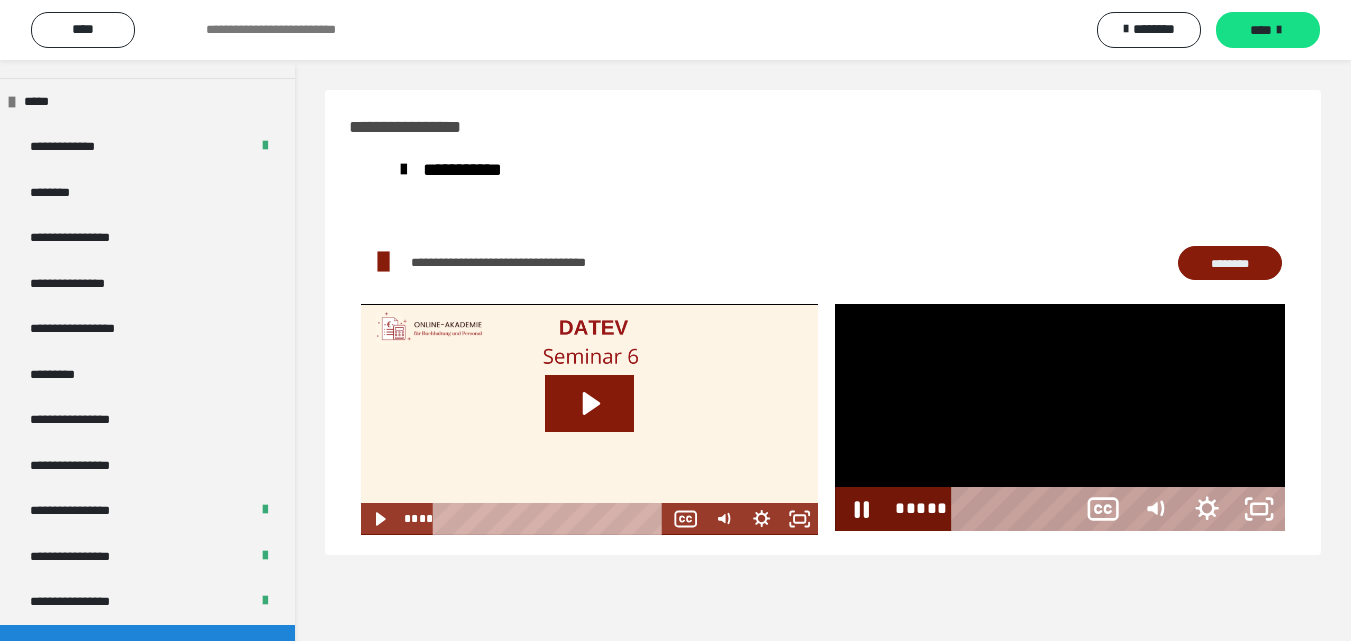 scroll, scrollTop: 2330, scrollLeft: 0, axis: vertical 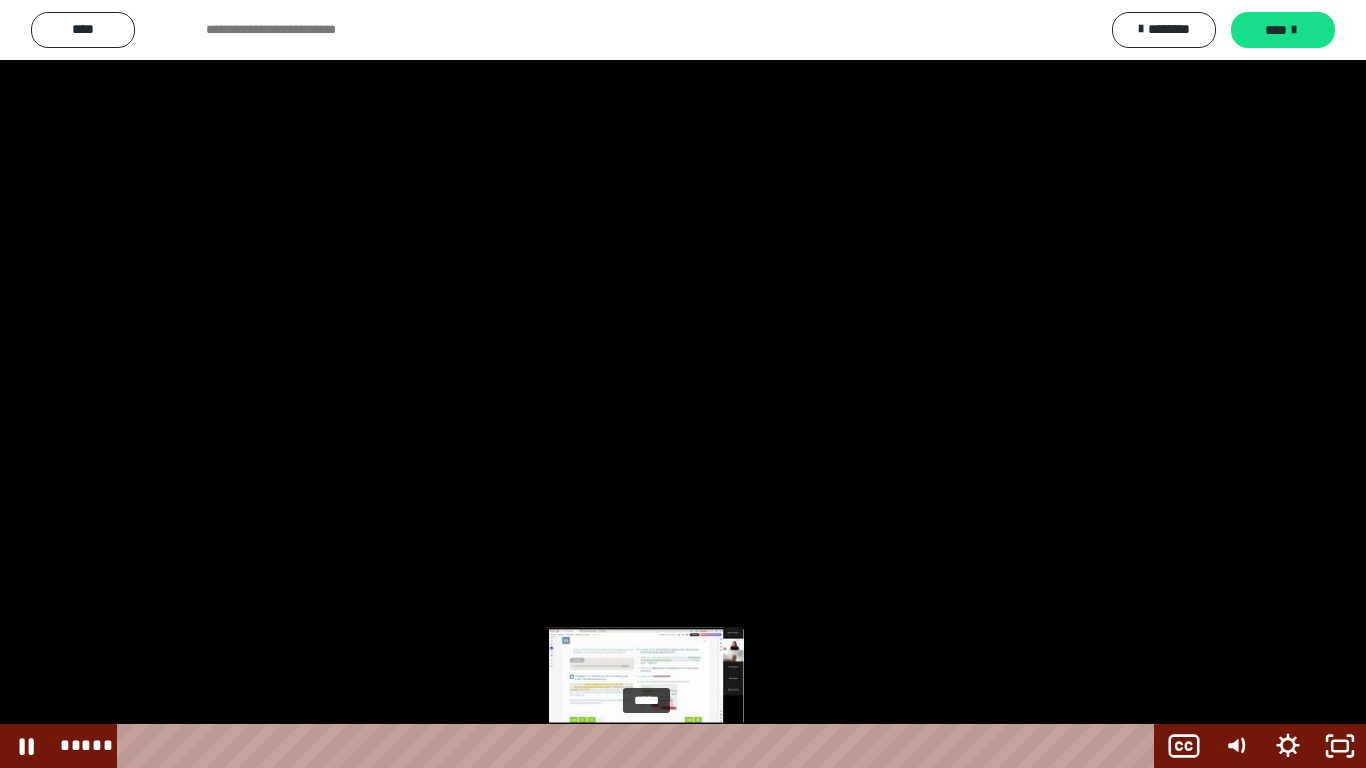 click on "*****" at bounding box center [640, 746] 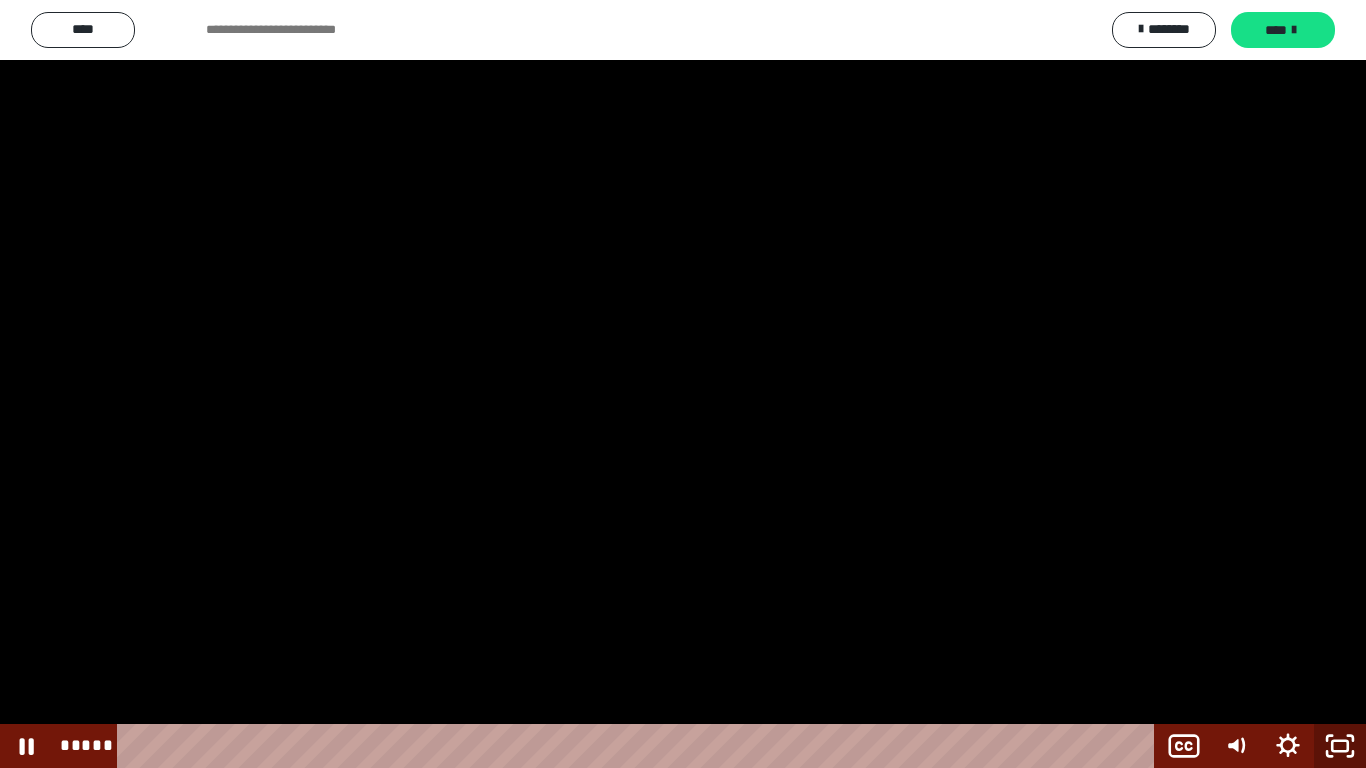 click 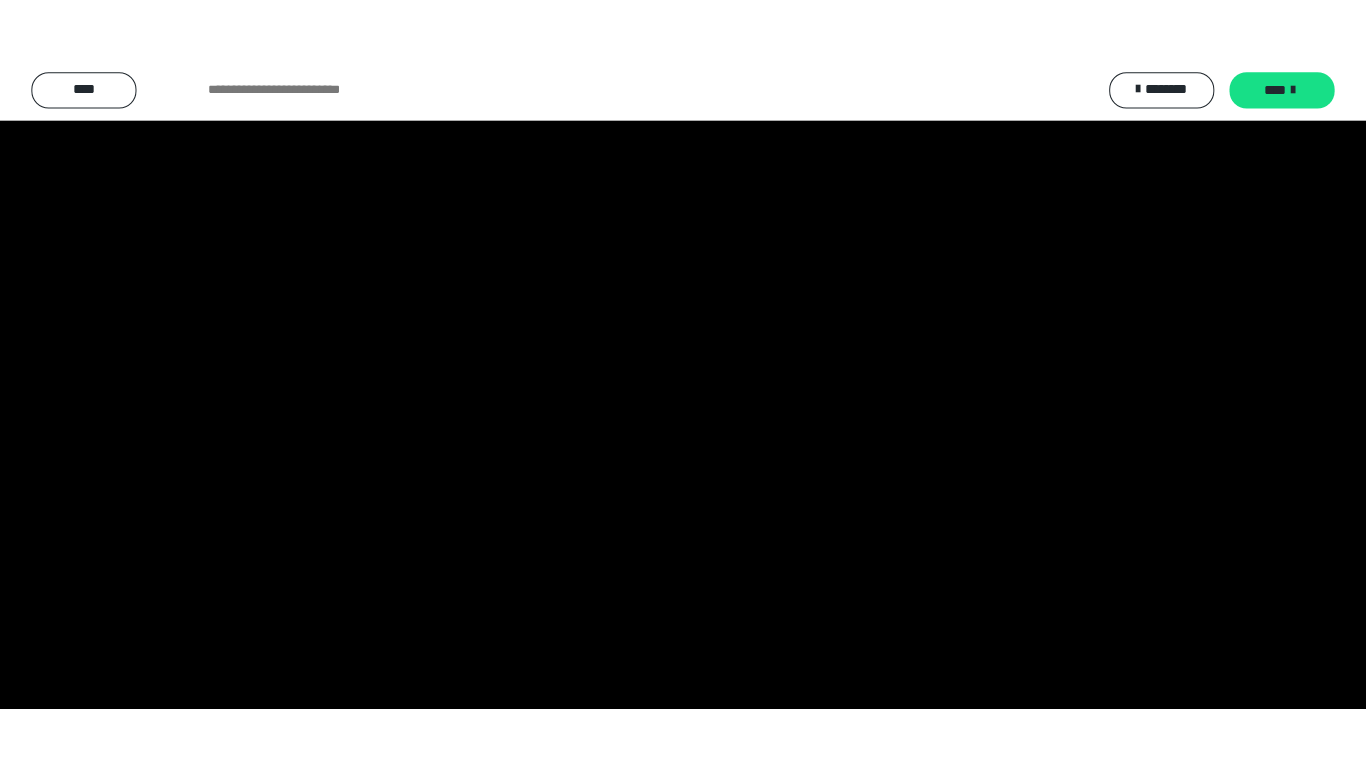 scroll, scrollTop: 2457, scrollLeft: 0, axis: vertical 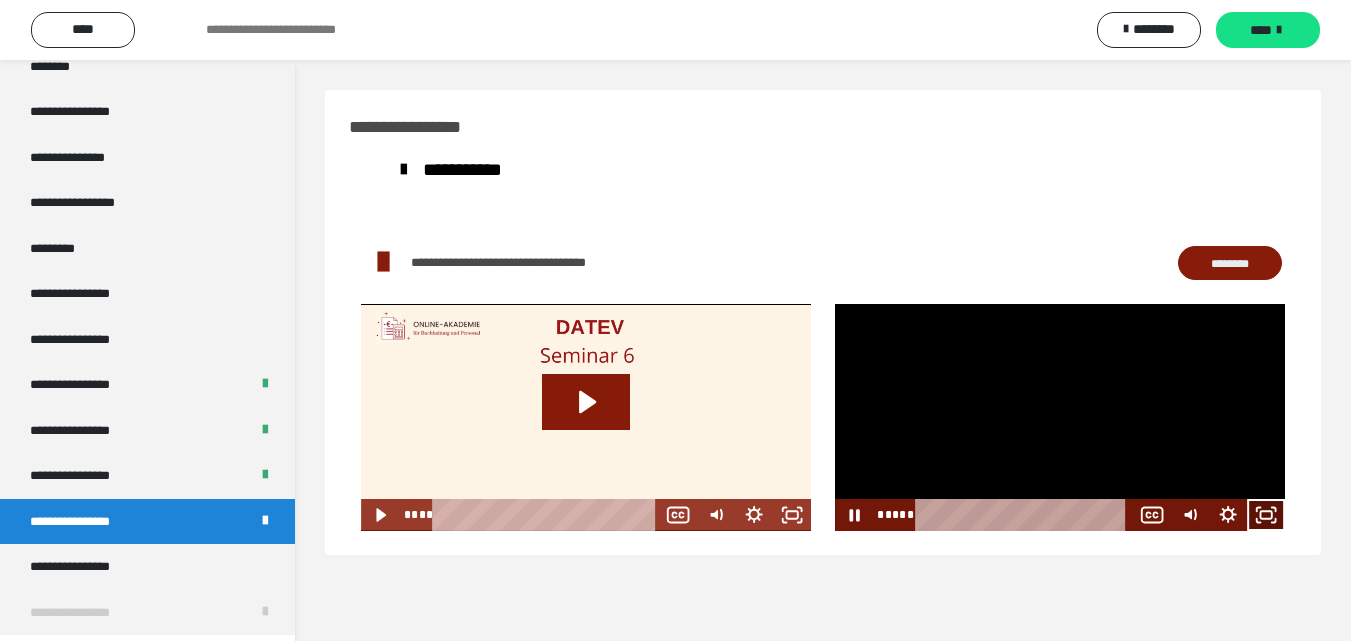 click 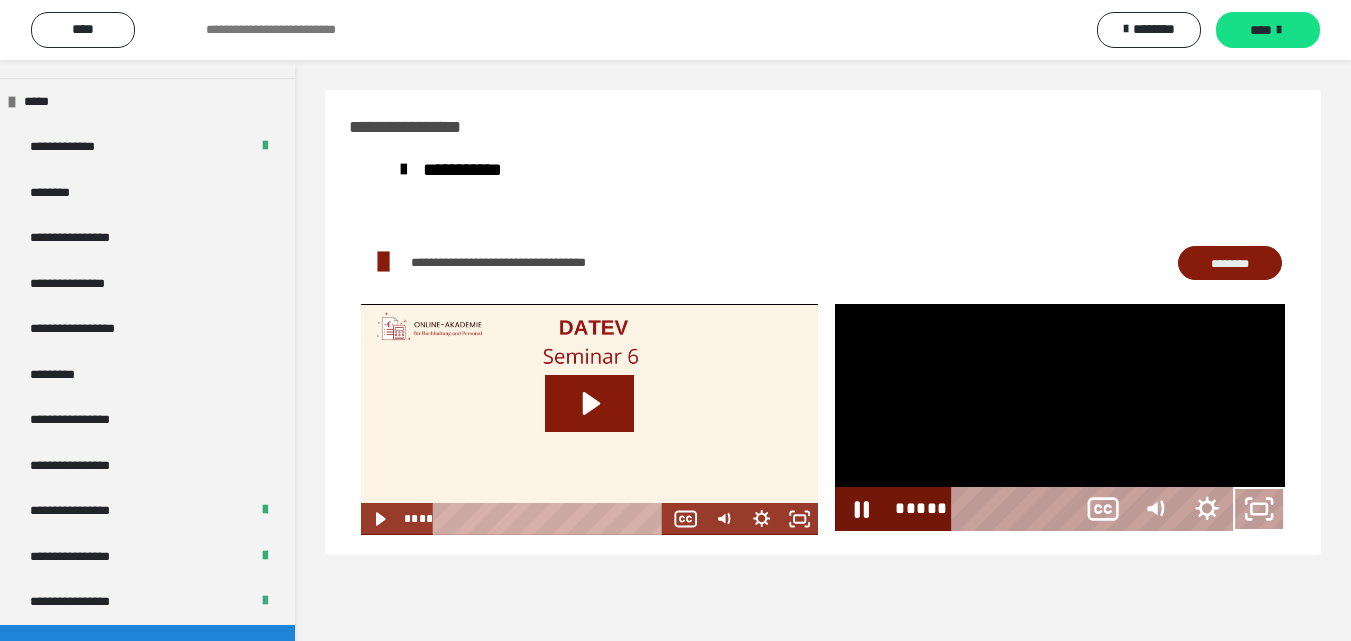 scroll, scrollTop: 2330, scrollLeft: 0, axis: vertical 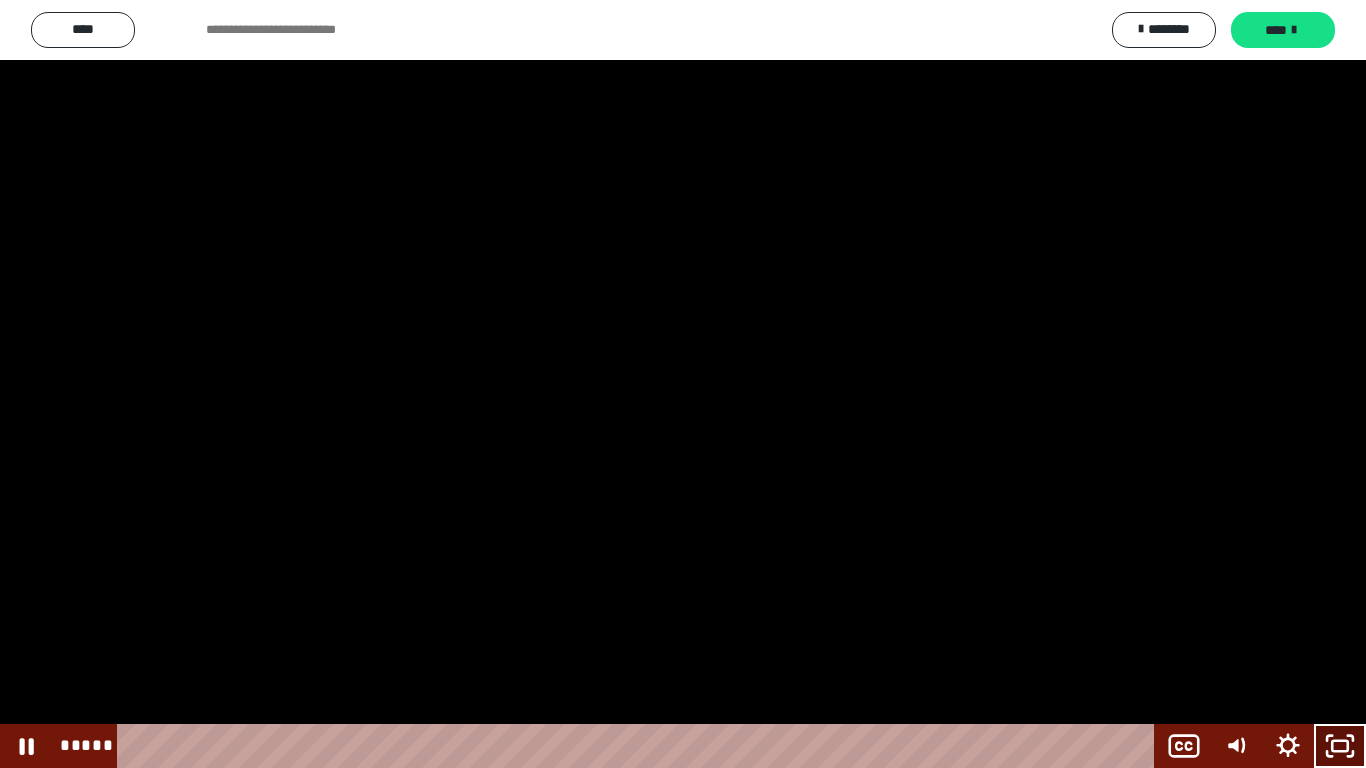 click 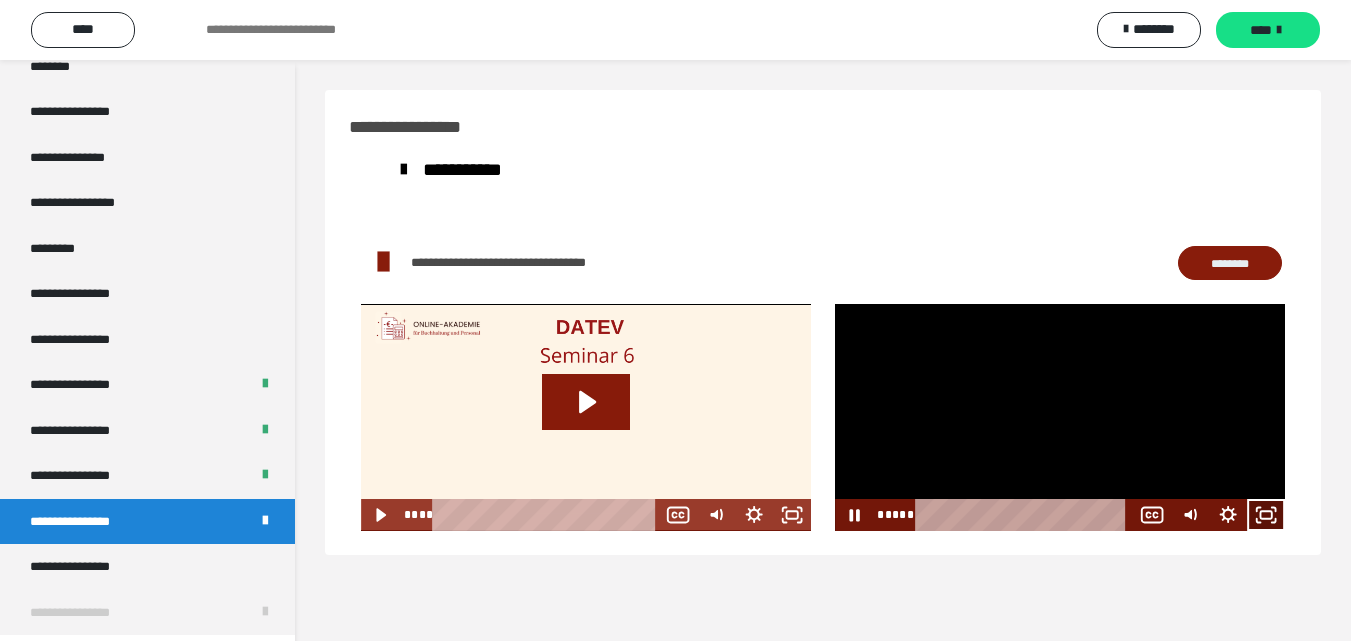 click 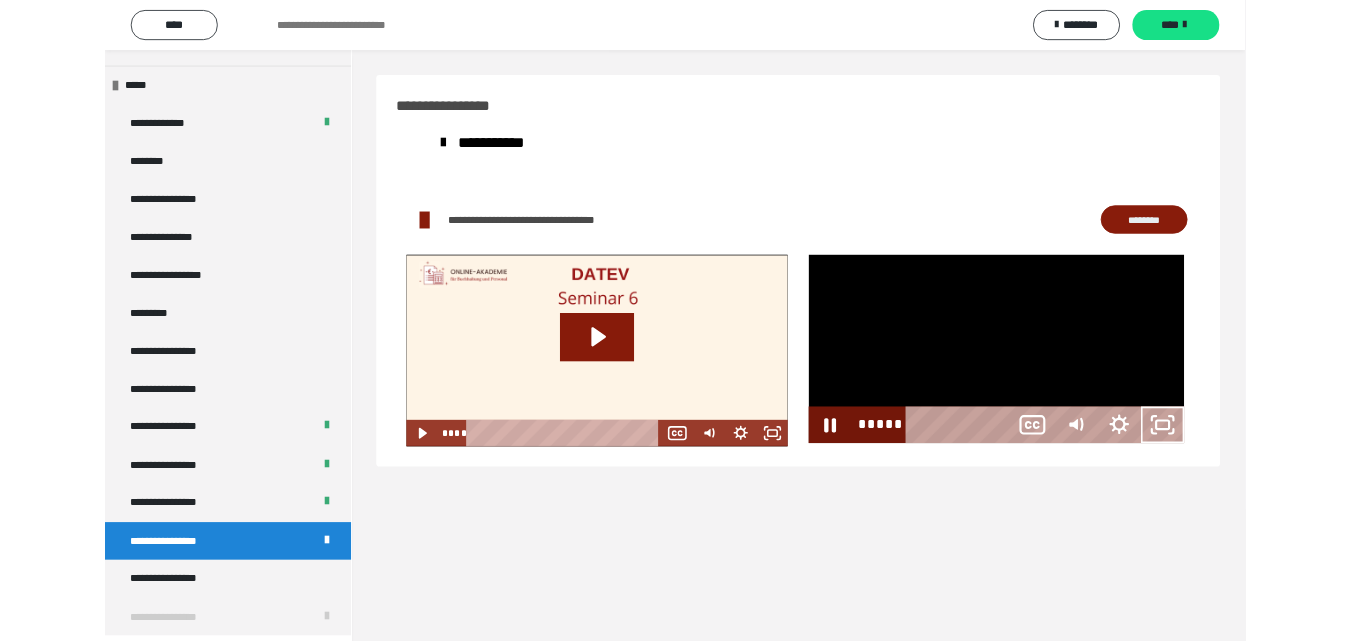 scroll, scrollTop: 2330, scrollLeft: 0, axis: vertical 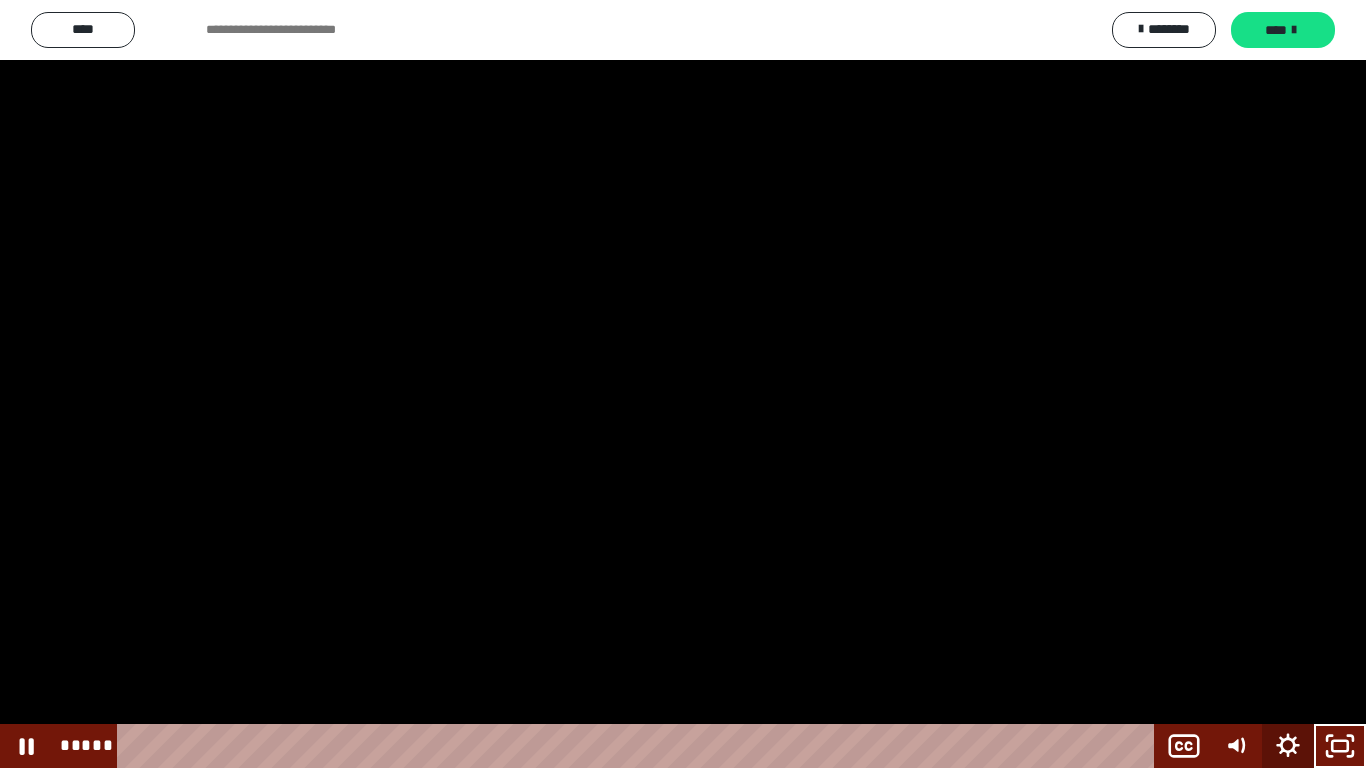 click 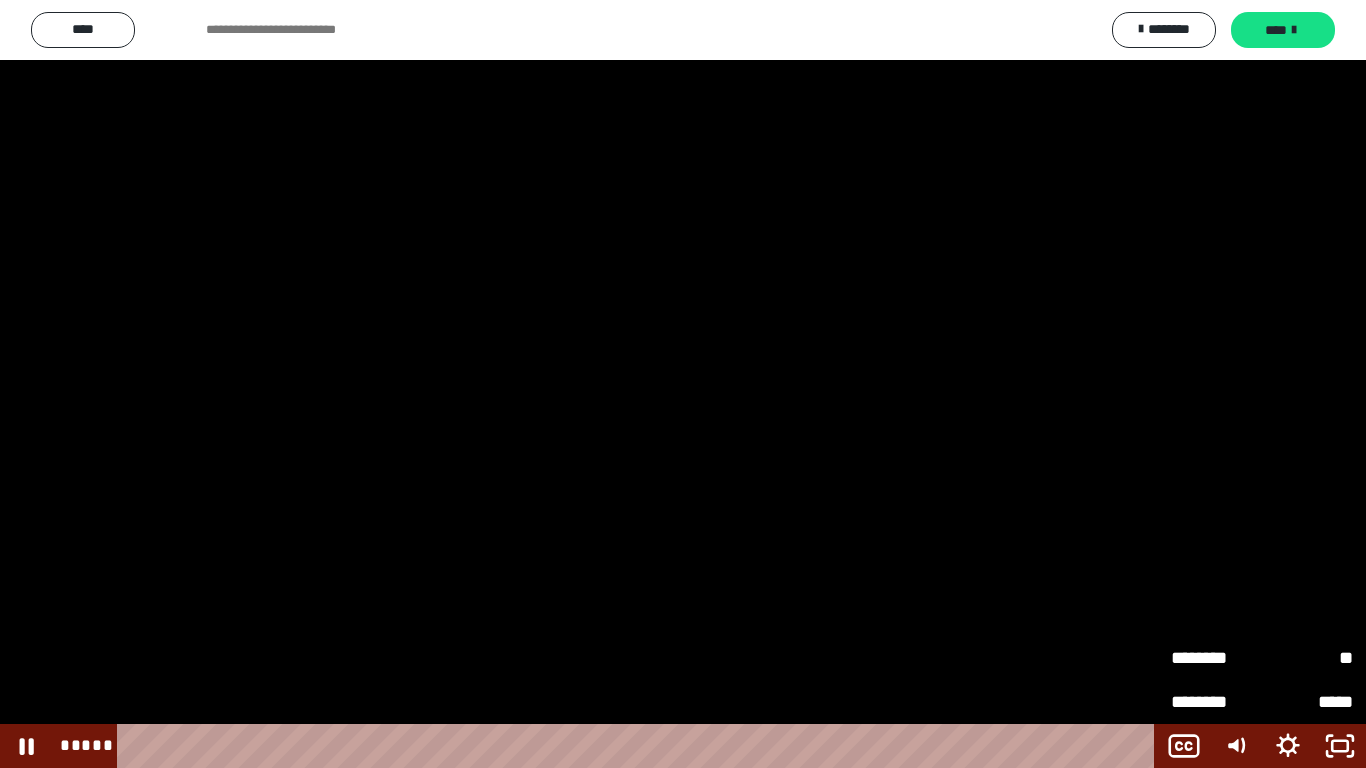 click on "**" at bounding box center [1307, 658] 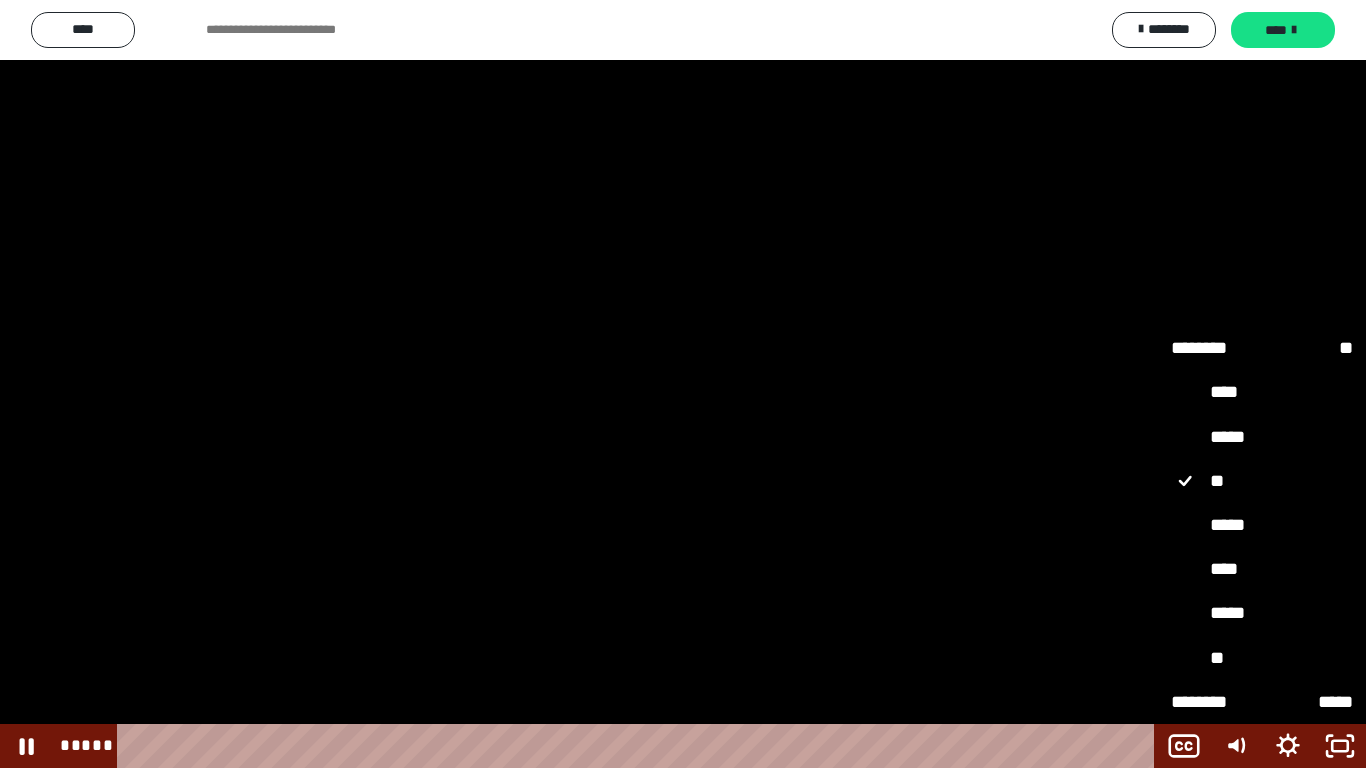 click on "*****" at bounding box center (1262, 526) 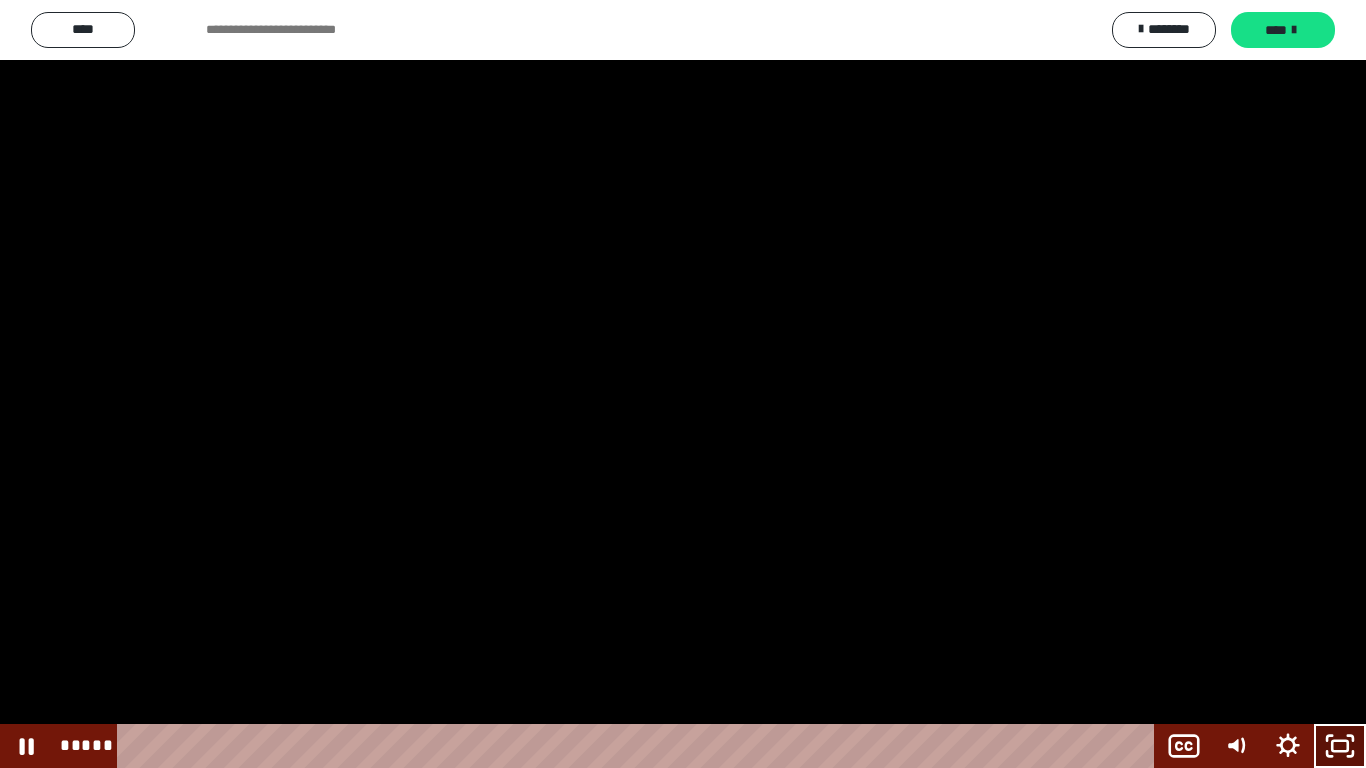 click 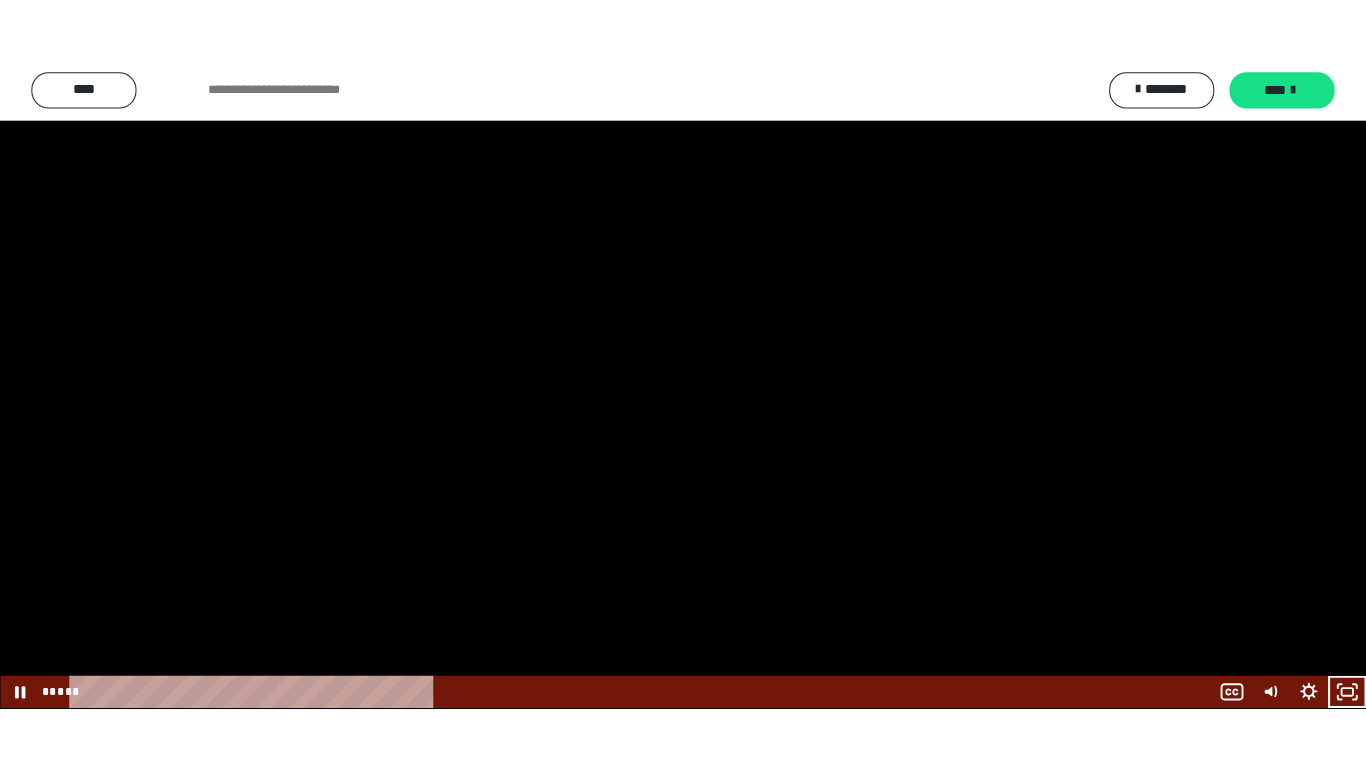 scroll, scrollTop: 2457, scrollLeft: 0, axis: vertical 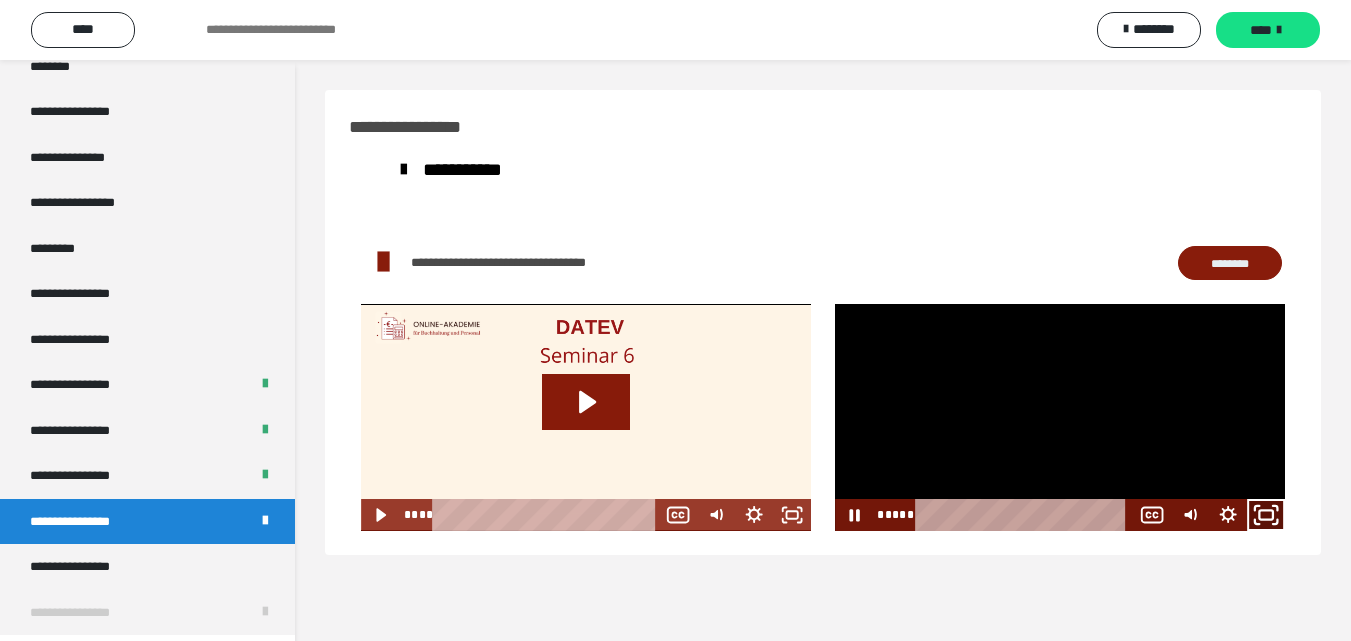 drag, startPoint x: 1276, startPoint y: 508, endPoint x: 1274, endPoint y: 593, distance: 85.02353 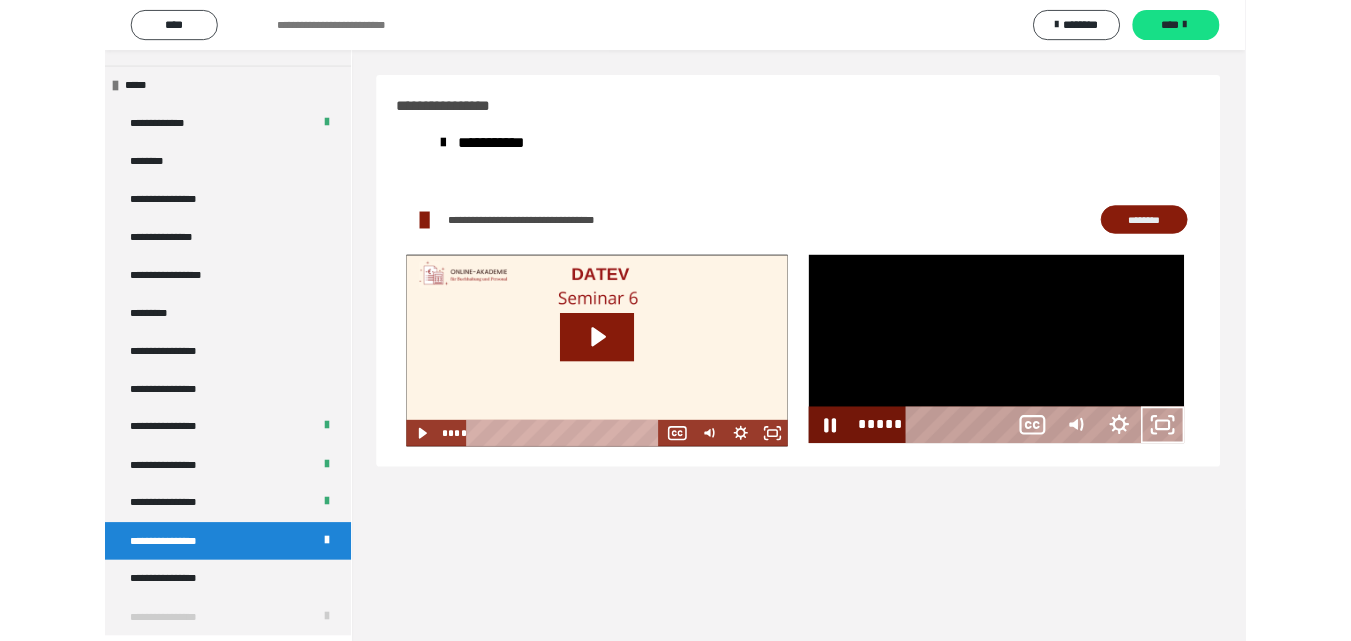 scroll, scrollTop: 2330, scrollLeft: 0, axis: vertical 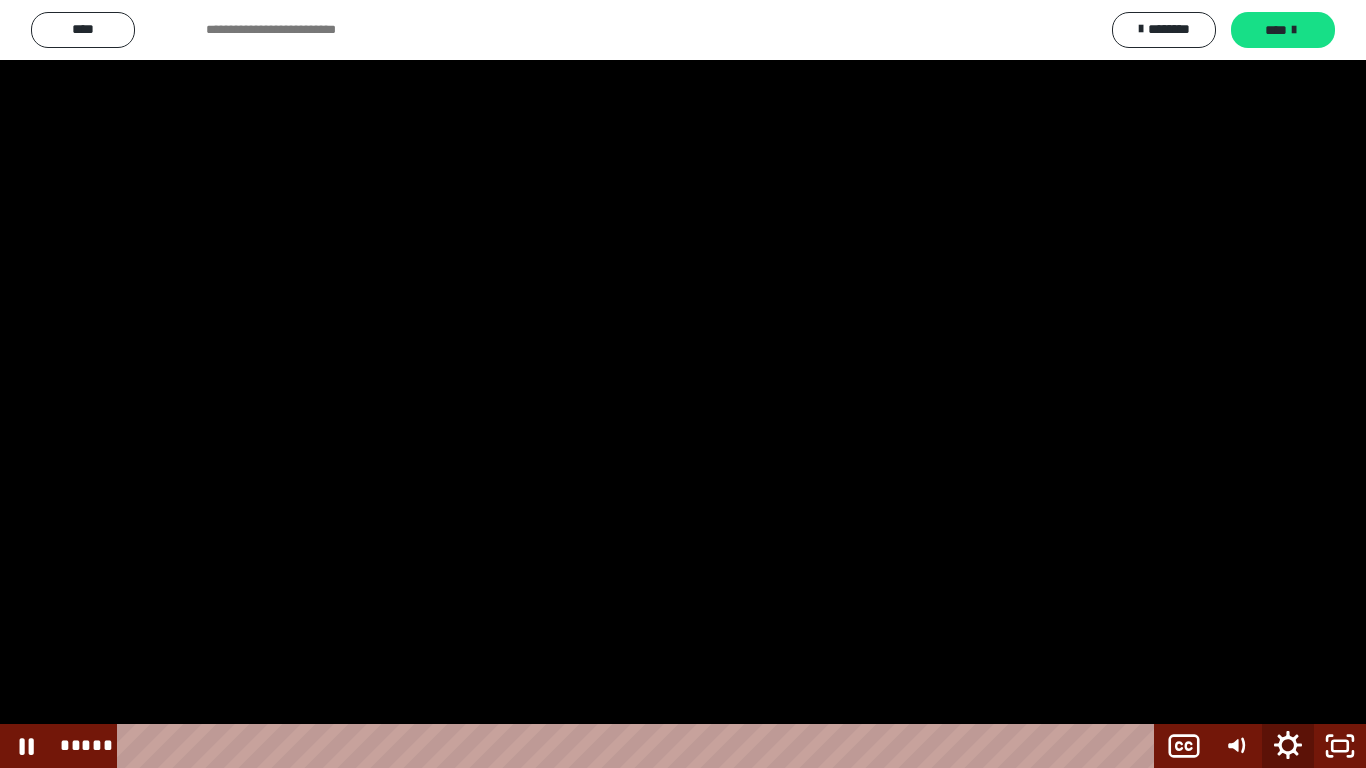 click 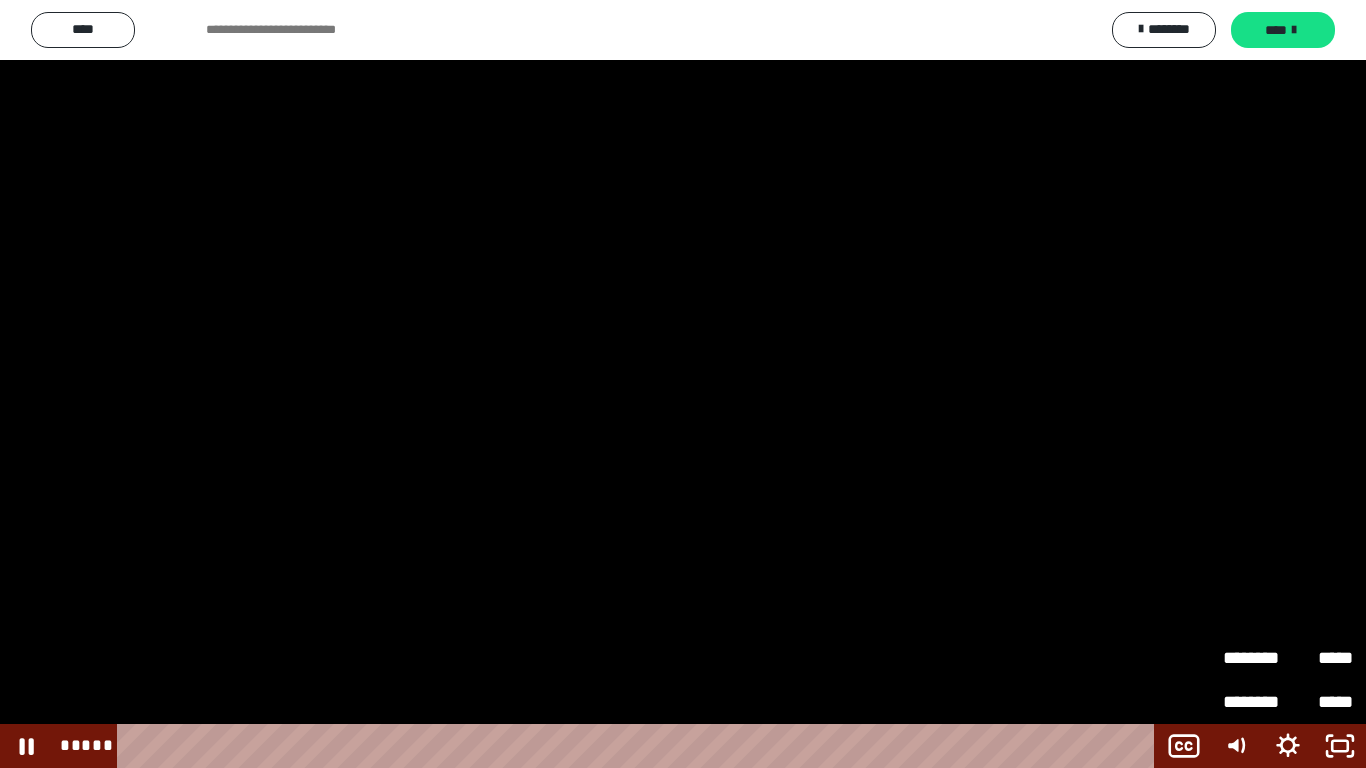 click on "********" at bounding box center (1255, 658) 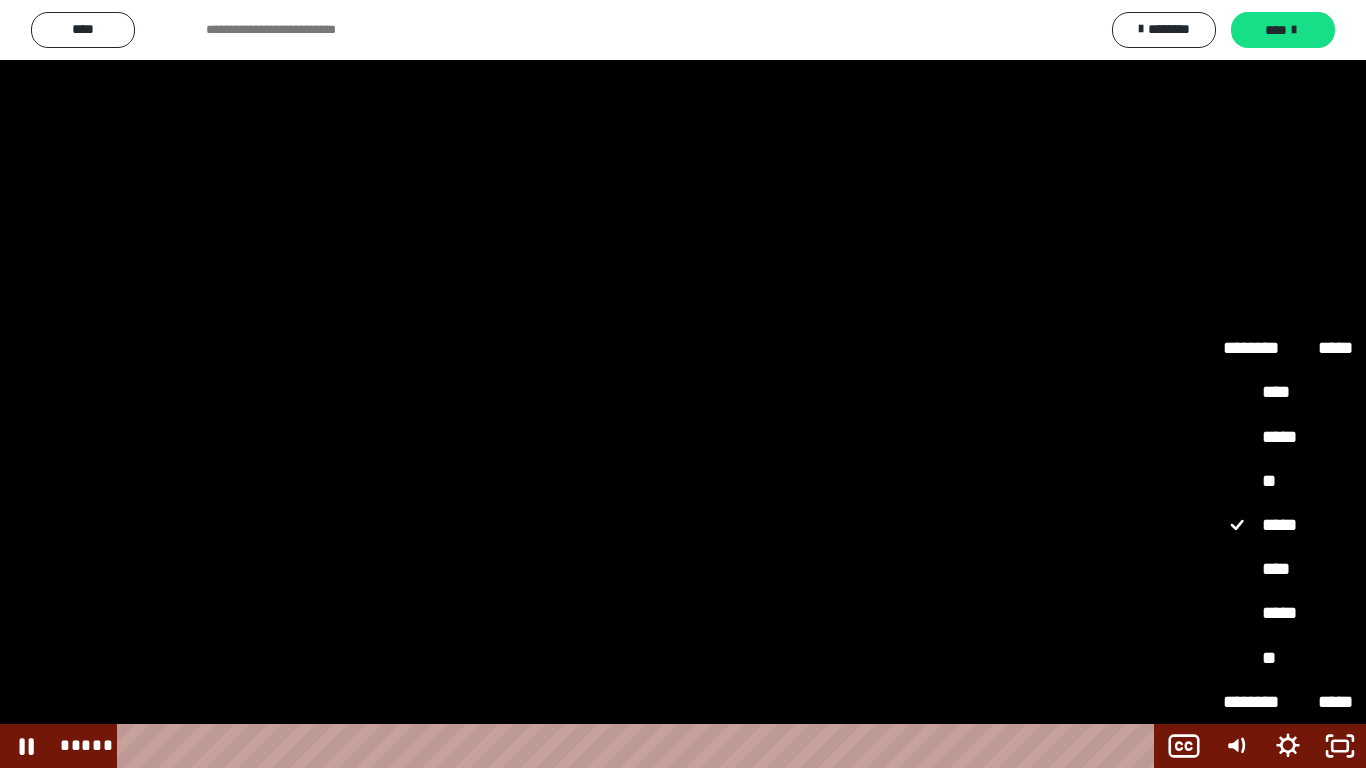 click on "****" at bounding box center [1288, 570] 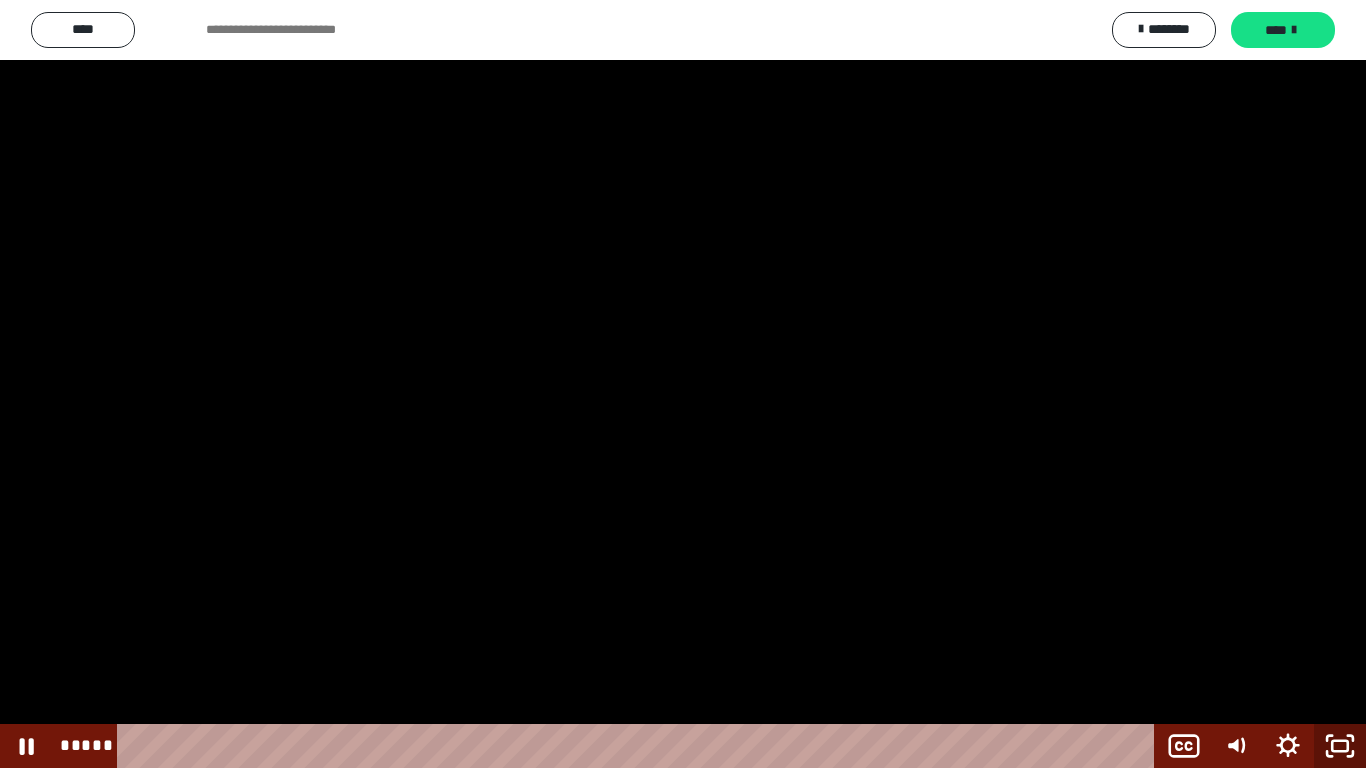 click 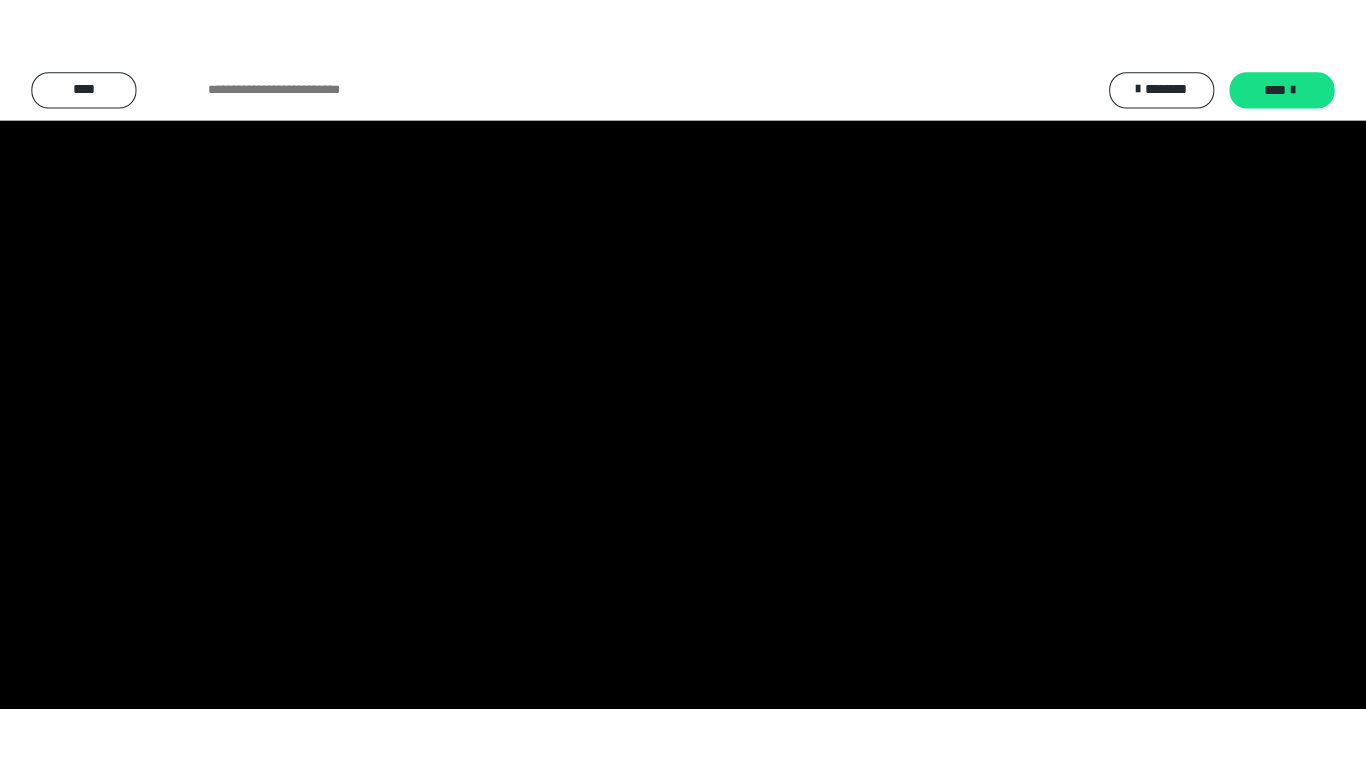 scroll, scrollTop: 2457, scrollLeft: 0, axis: vertical 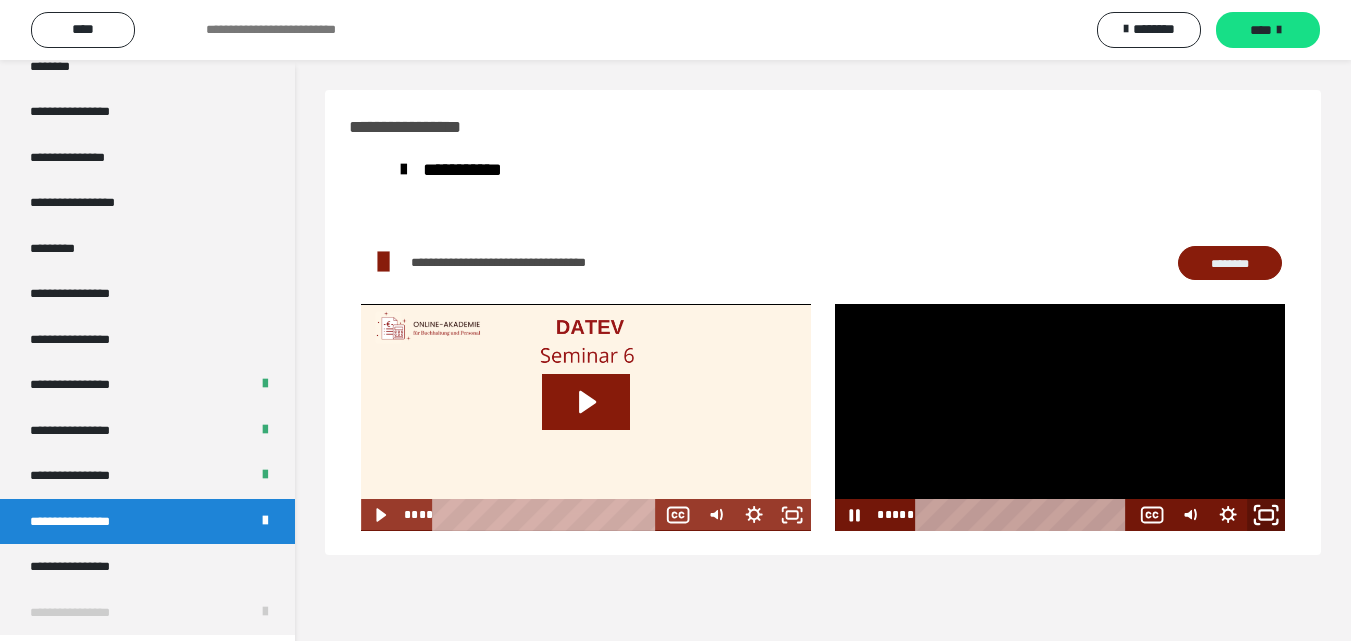 click 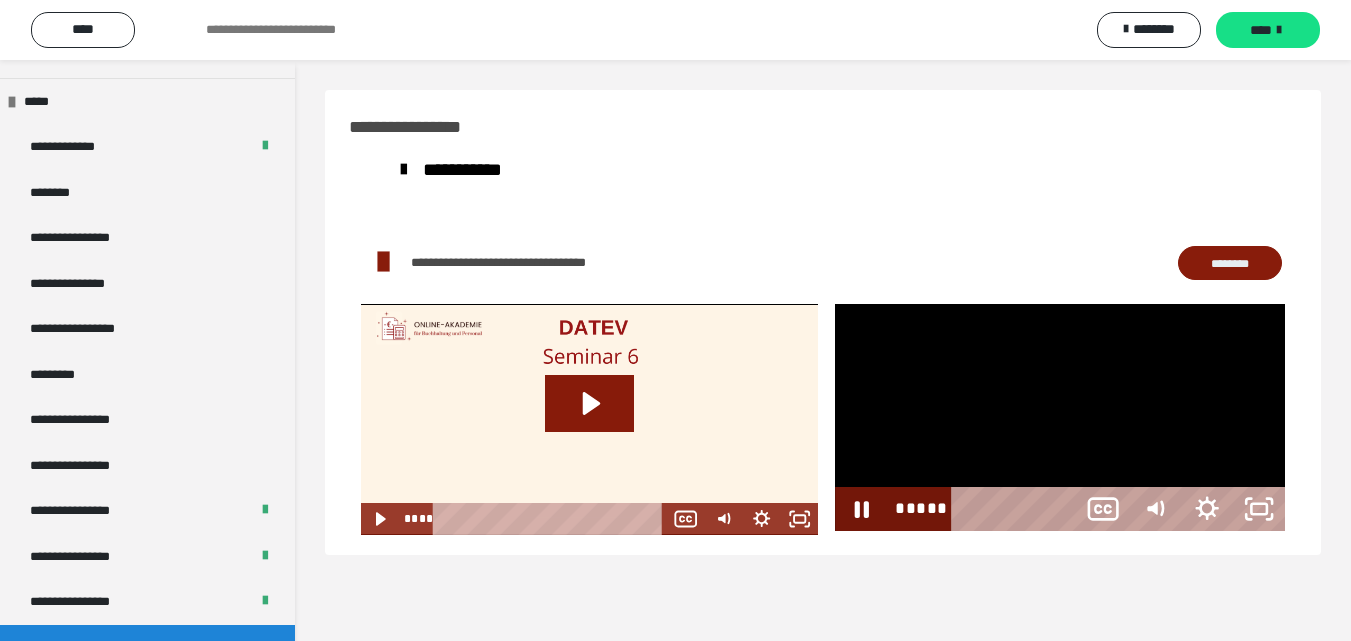 scroll, scrollTop: 2330, scrollLeft: 0, axis: vertical 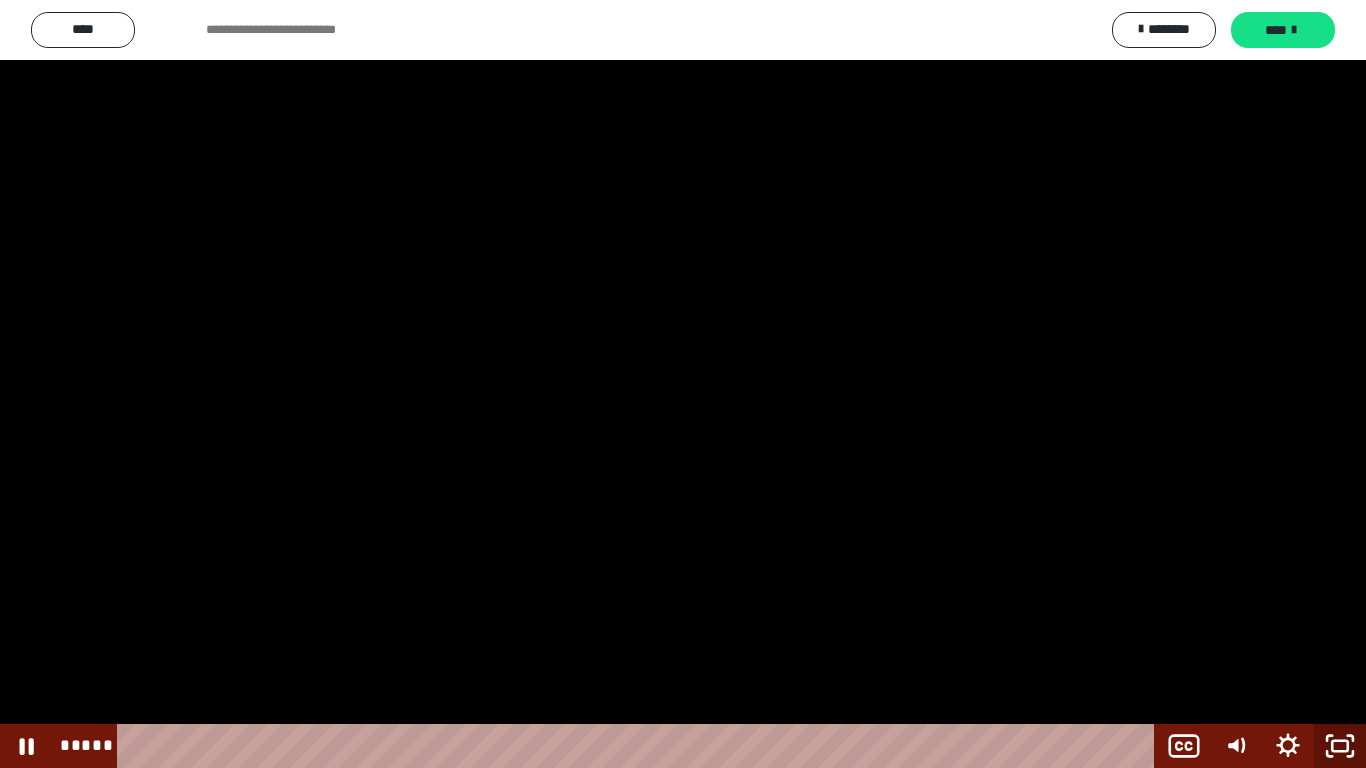 click 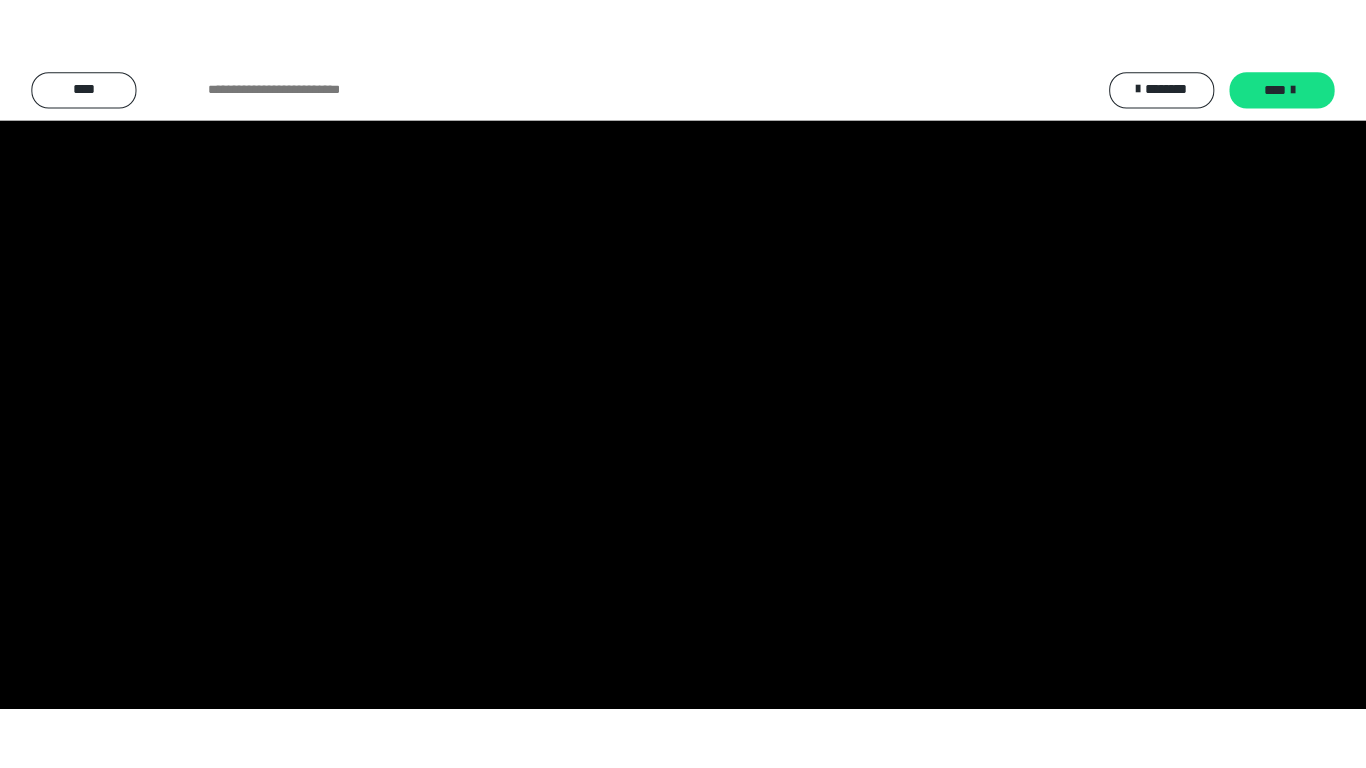 scroll, scrollTop: 2457, scrollLeft: 0, axis: vertical 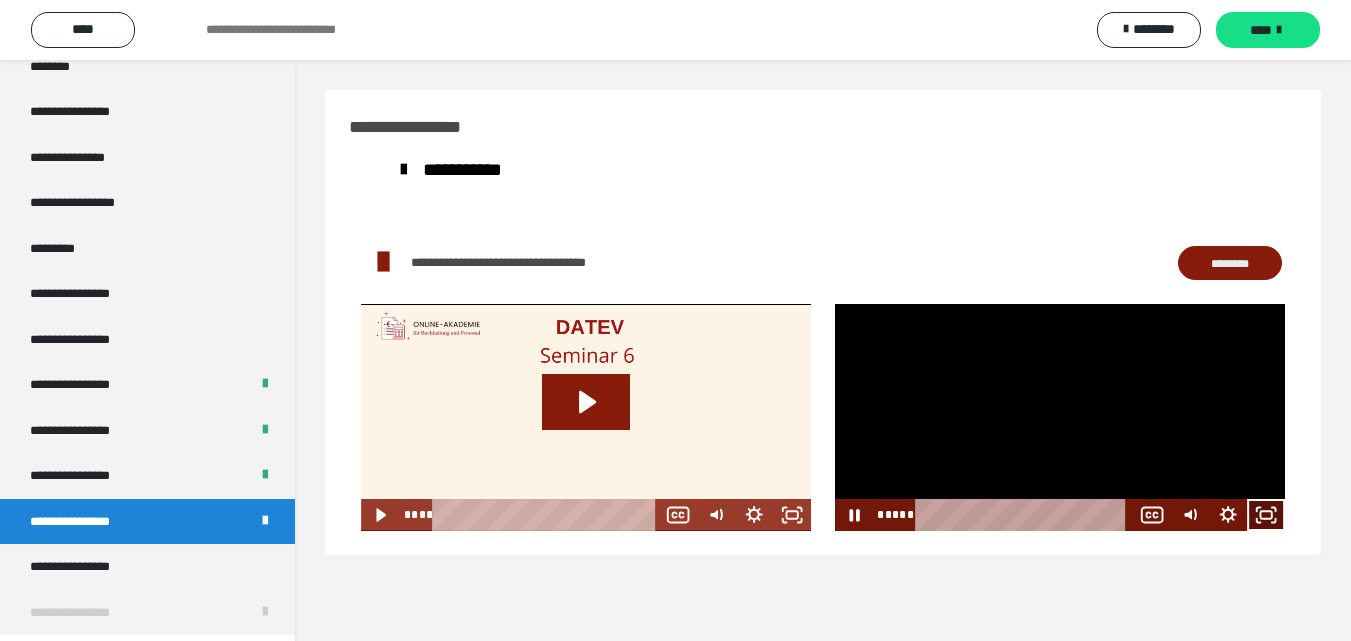 drag, startPoint x: 1271, startPoint y: 511, endPoint x: 1267, endPoint y: 596, distance: 85.09406 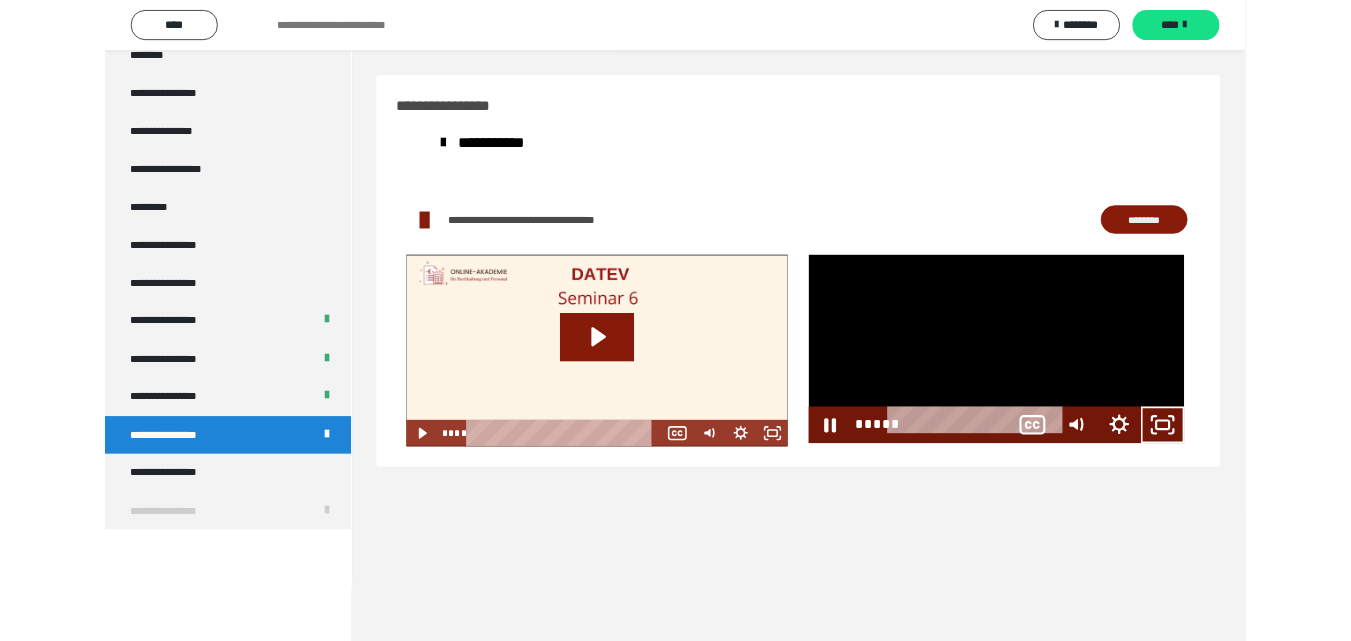 scroll, scrollTop: 2330, scrollLeft: 0, axis: vertical 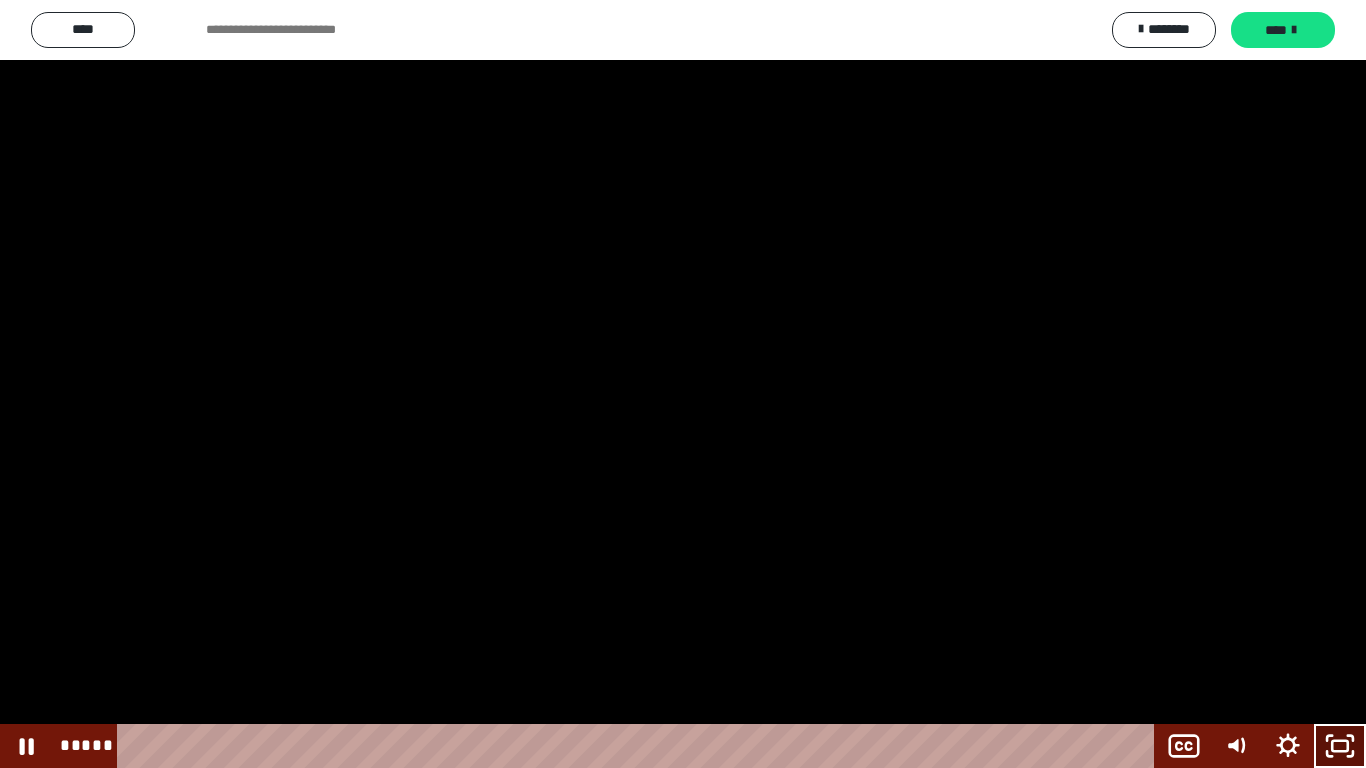 click 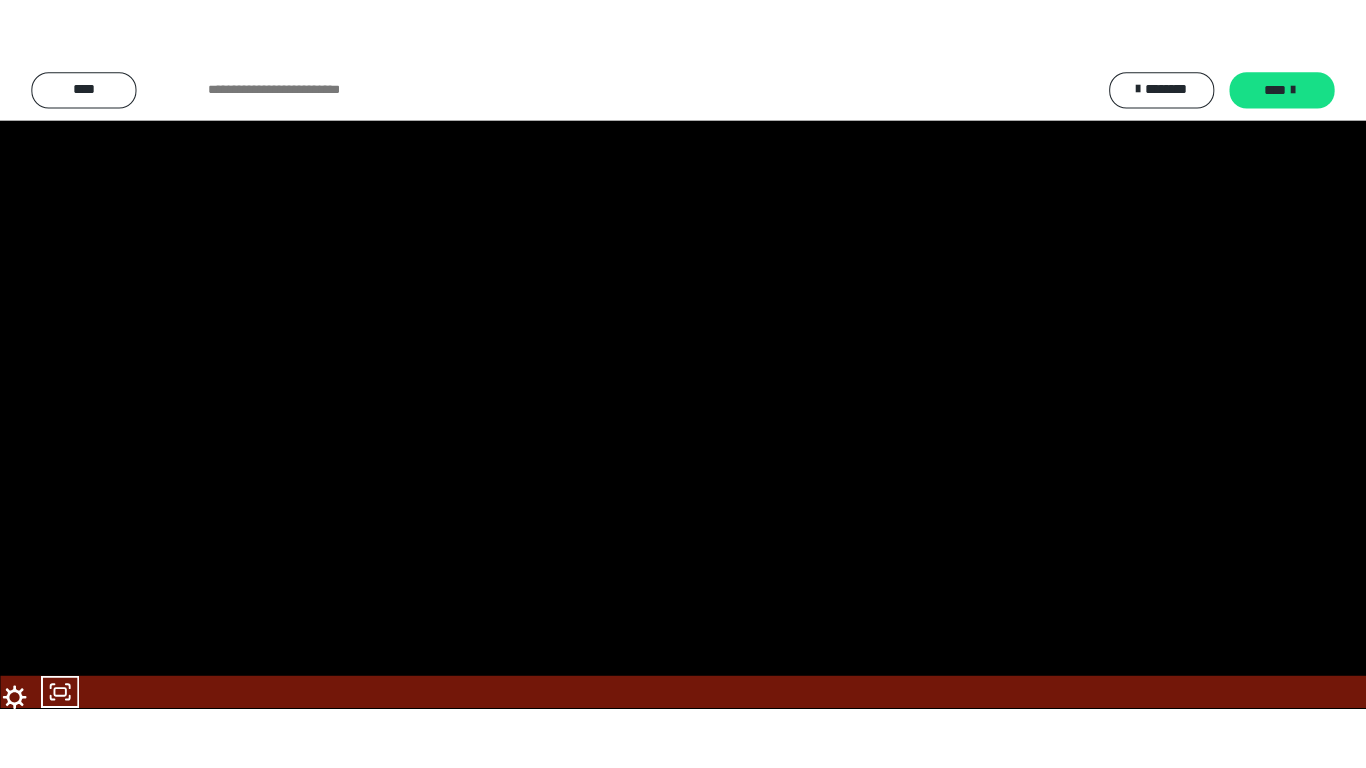 scroll, scrollTop: 2457, scrollLeft: 0, axis: vertical 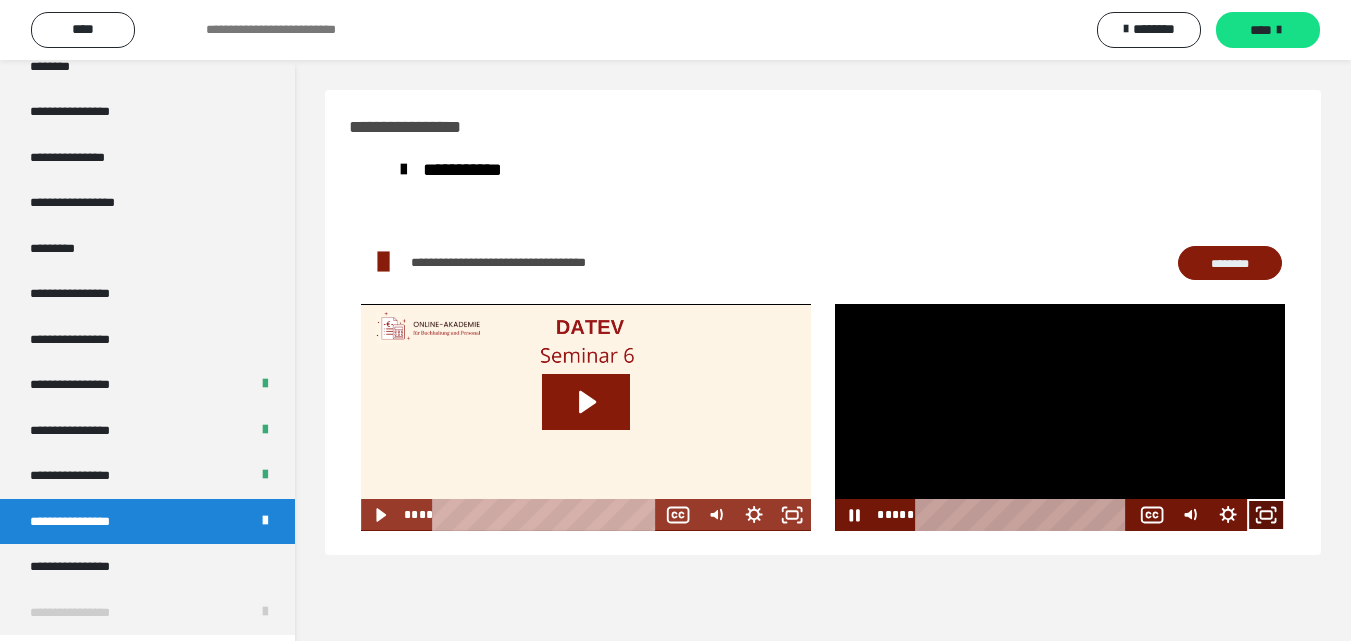 click 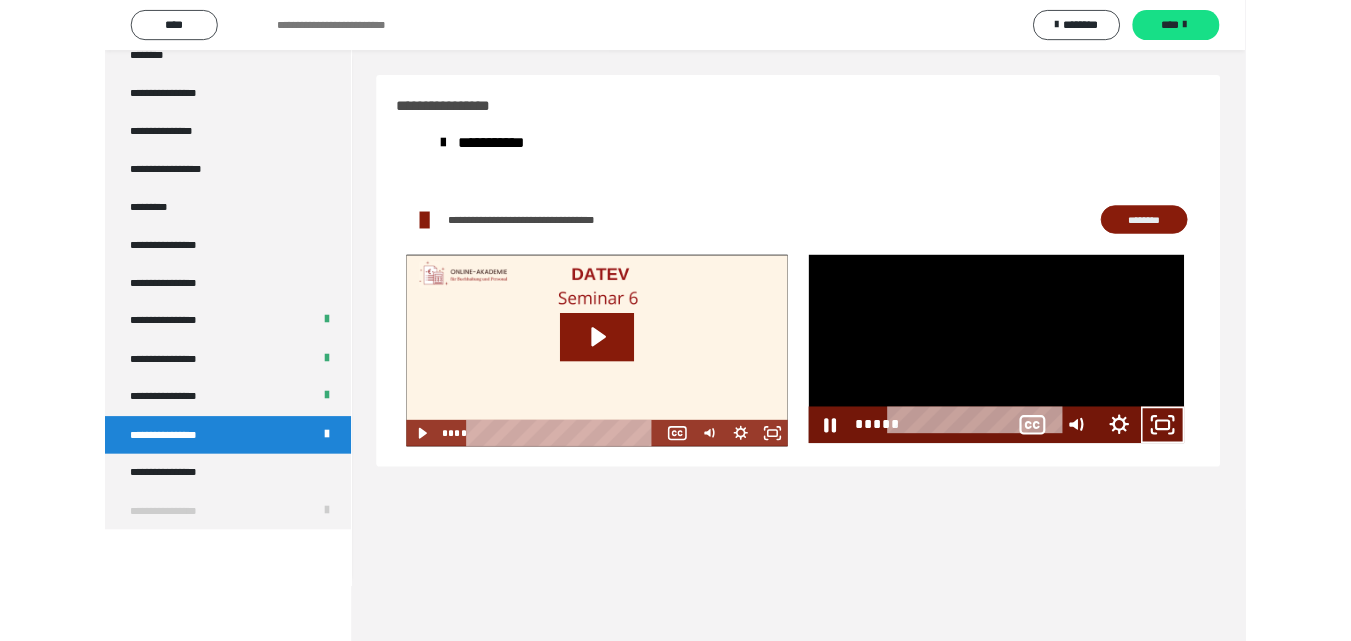 scroll, scrollTop: 2330, scrollLeft: 0, axis: vertical 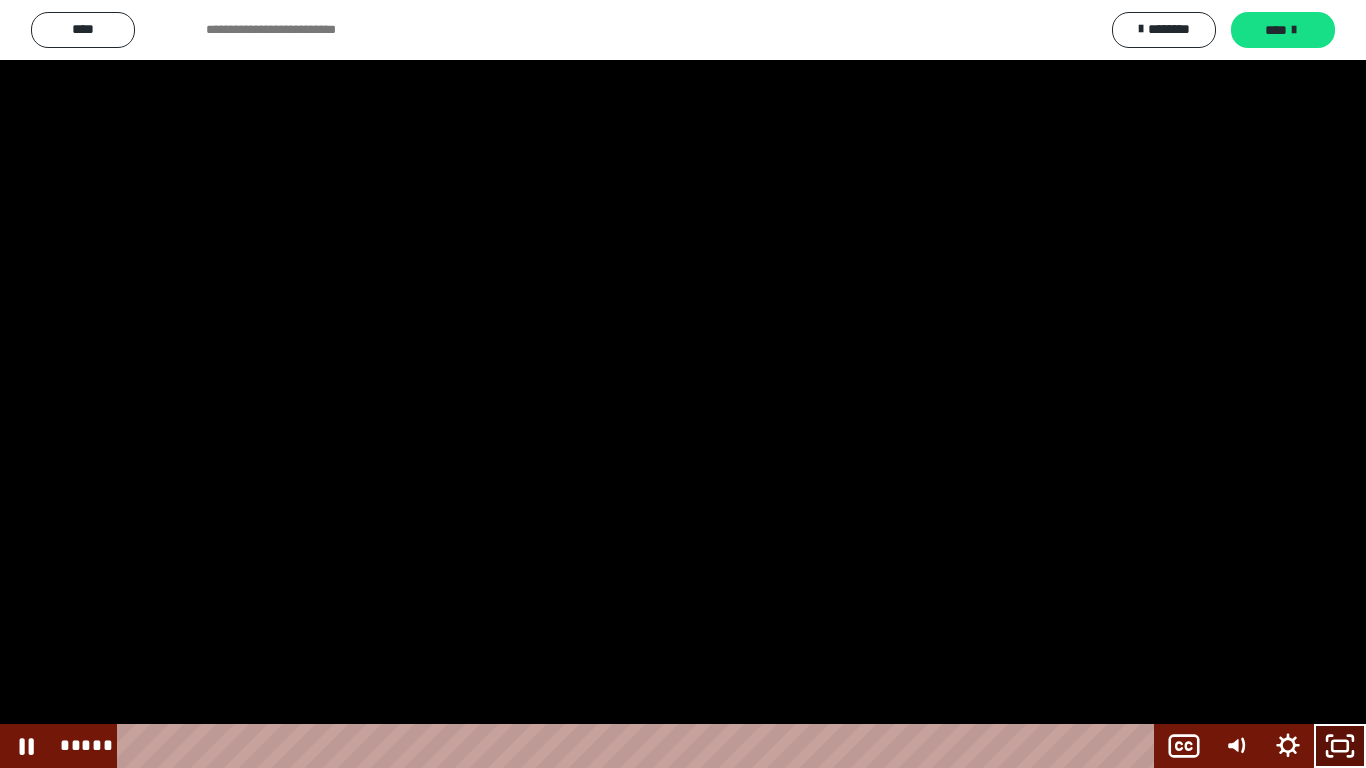 click 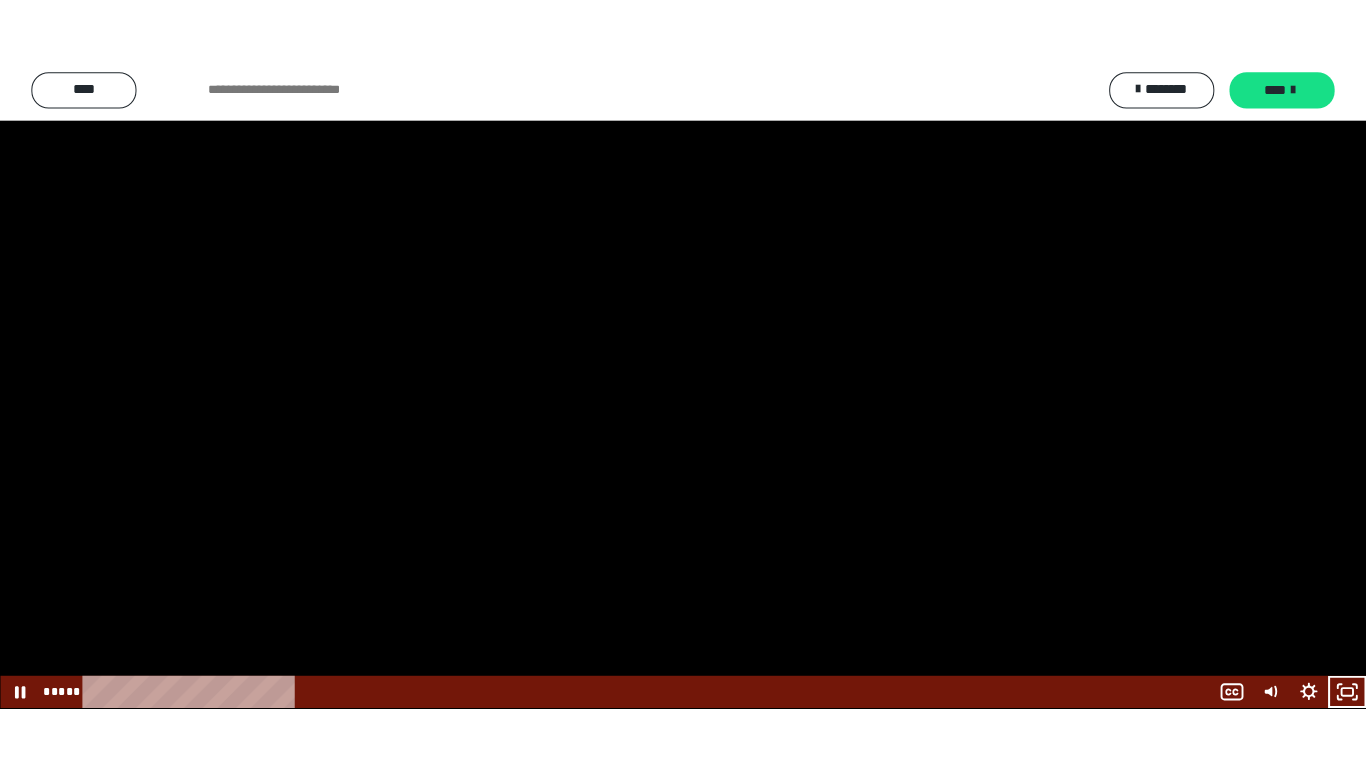 scroll, scrollTop: 2457, scrollLeft: 0, axis: vertical 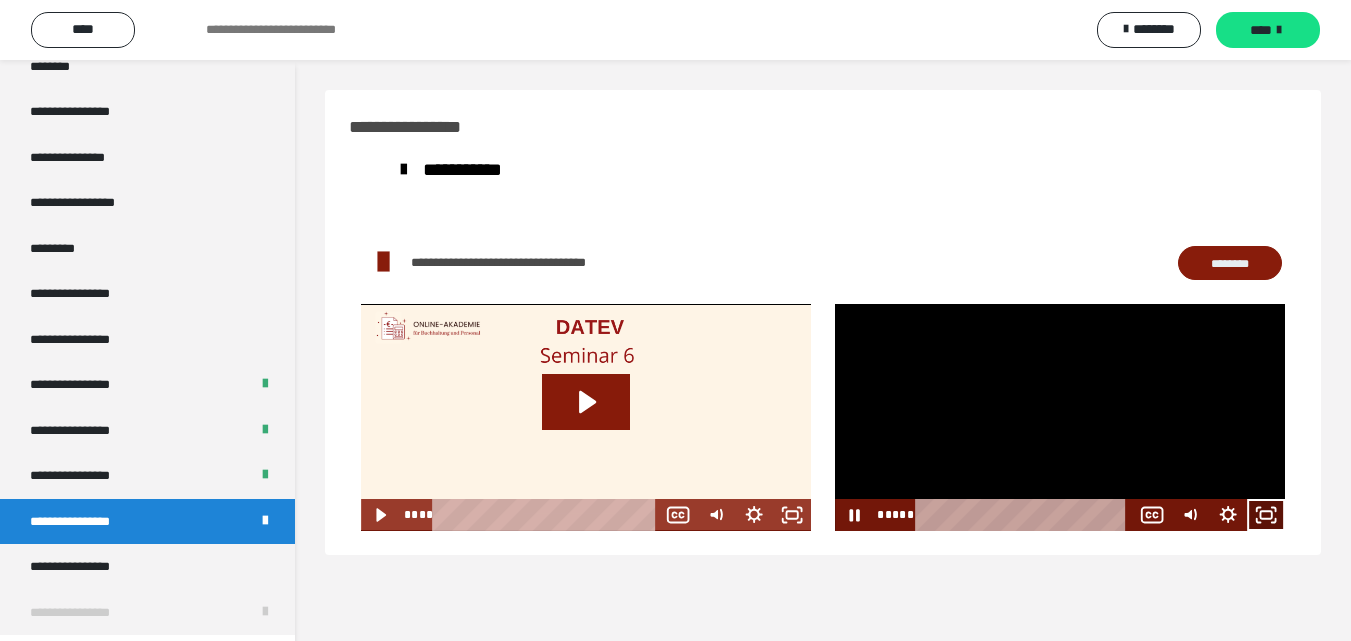 click 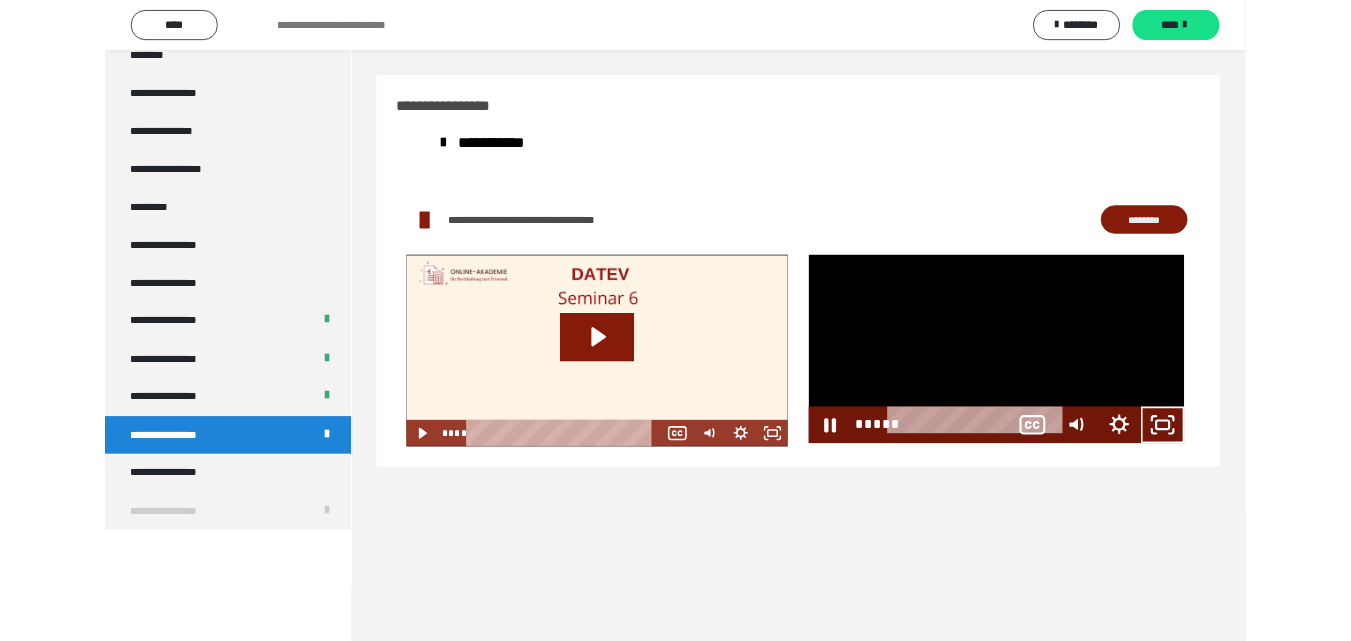 scroll, scrollTop: 2330, scrollLeft: 0, axis: vertical 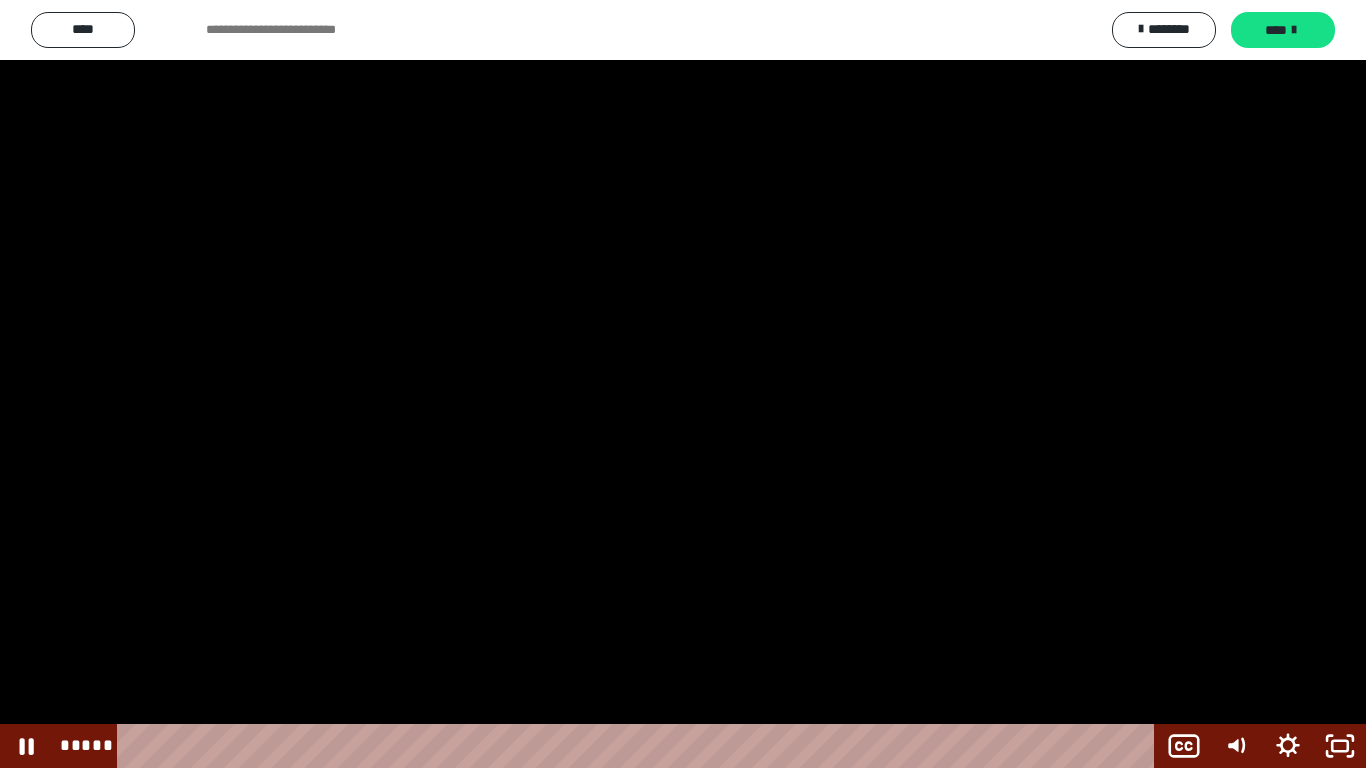 click at bounding box center [683, 384] 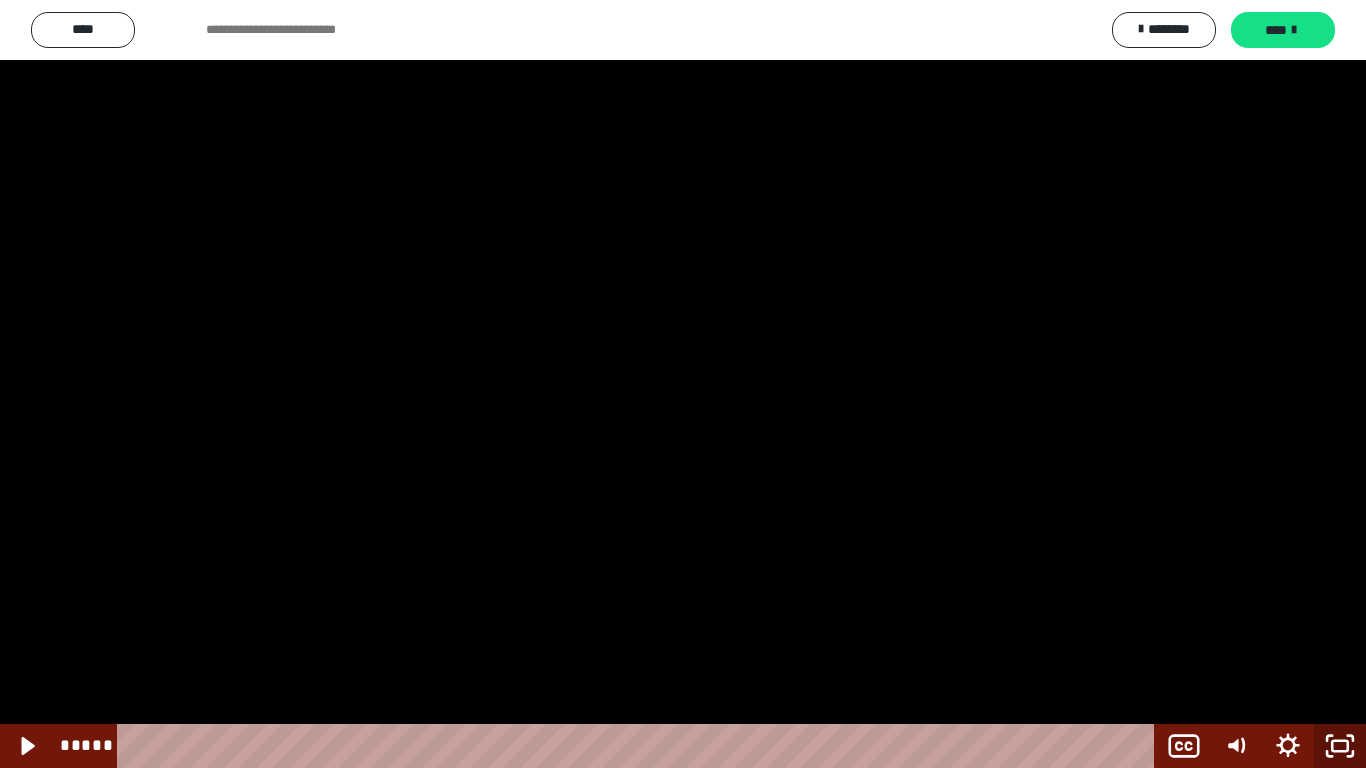 click 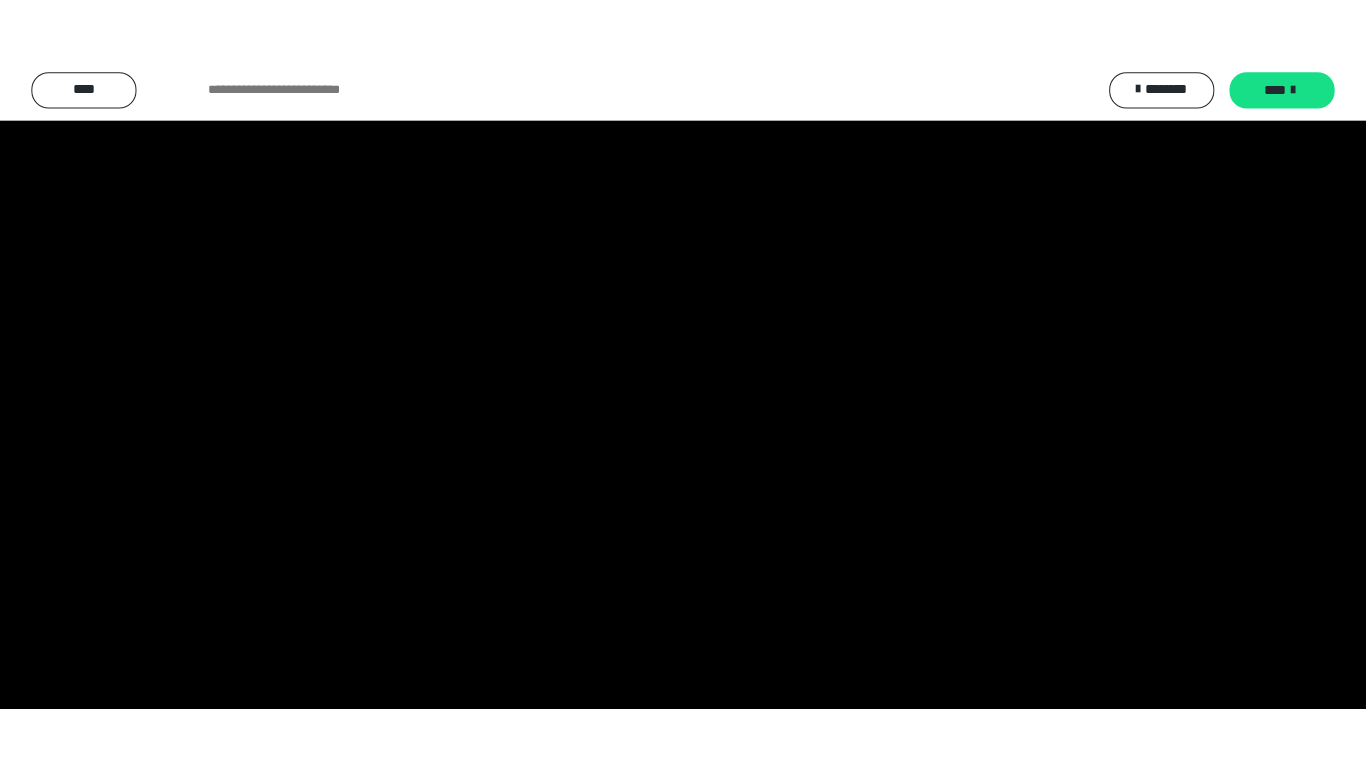 scroll, scrollTop: 2457, scrollLeft: 0, axis: vertical 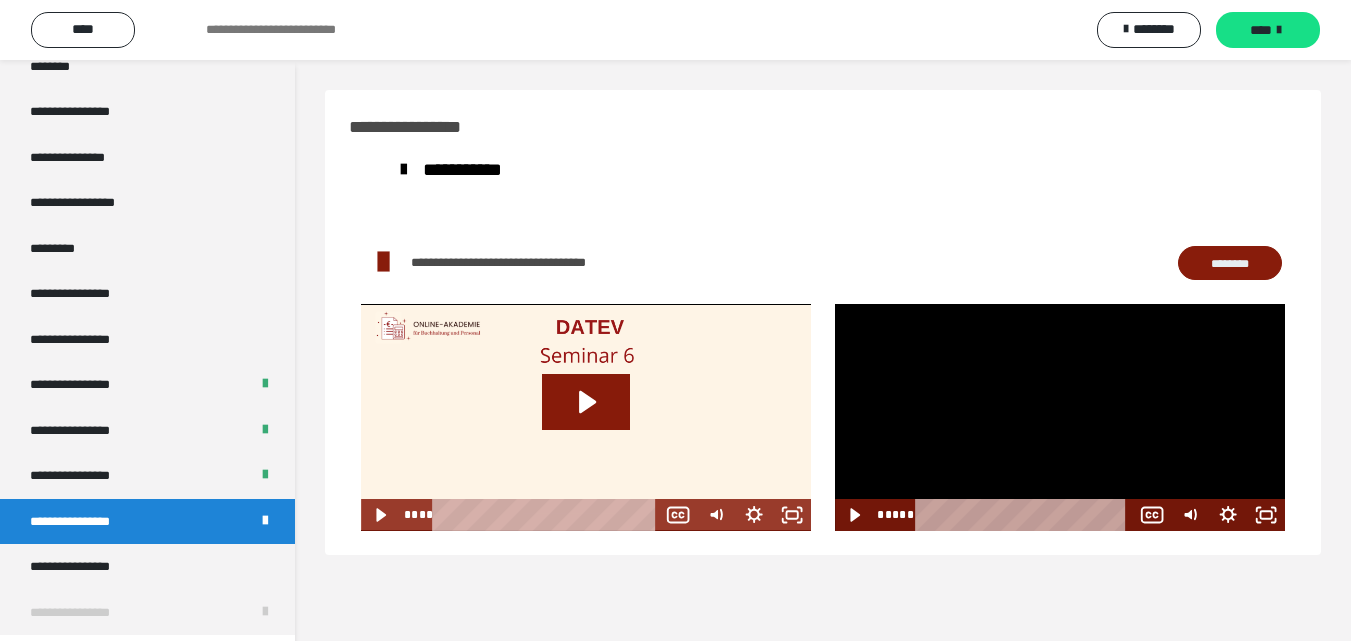 click at bounding box center [1060, 417] 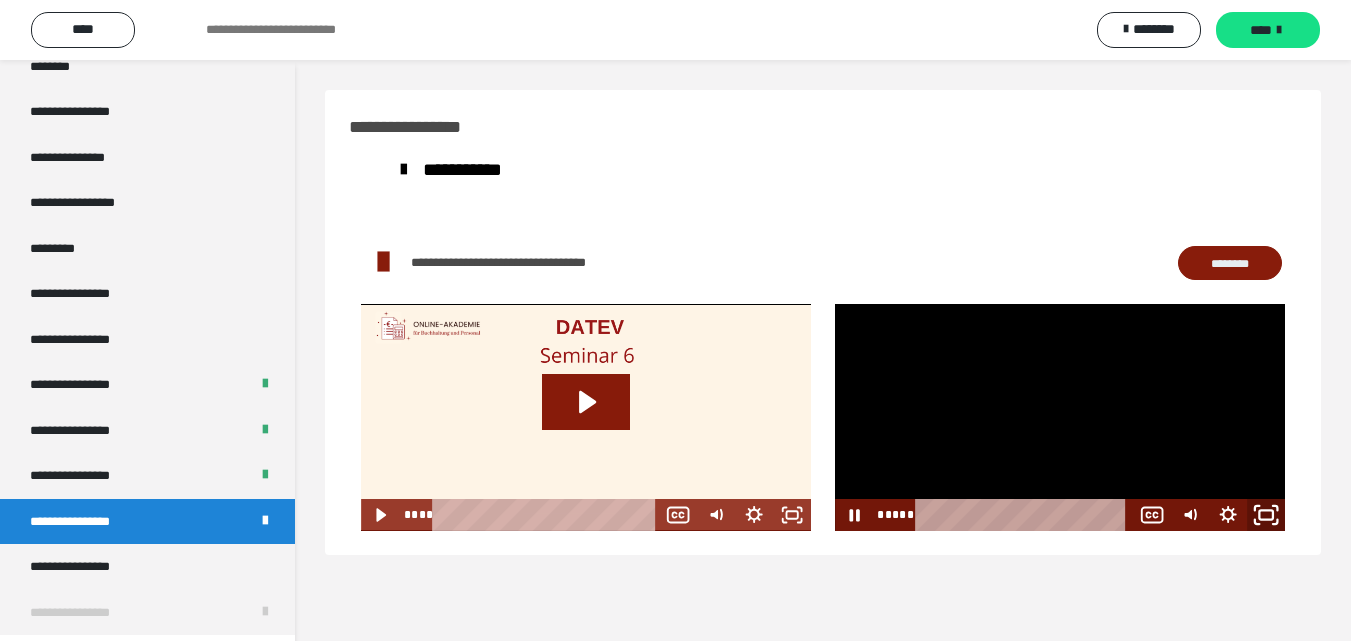 click 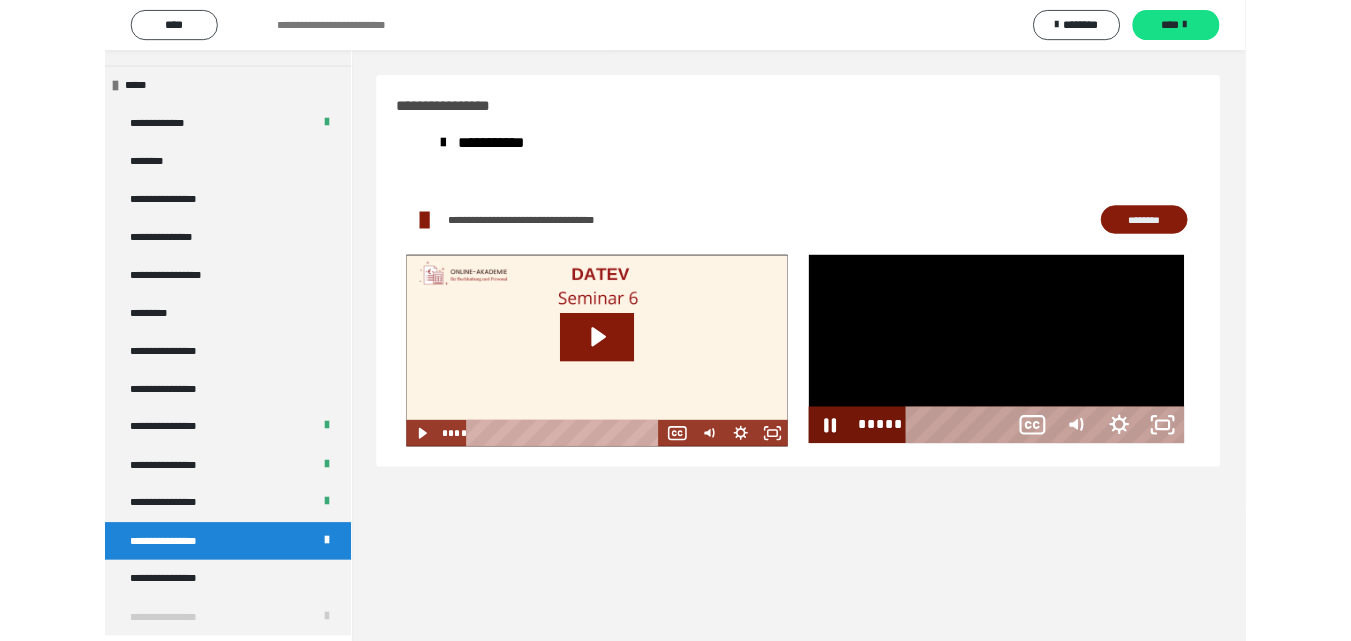 scroll, scrollTop: 2330, scrollLeft: 0, axis: vertical 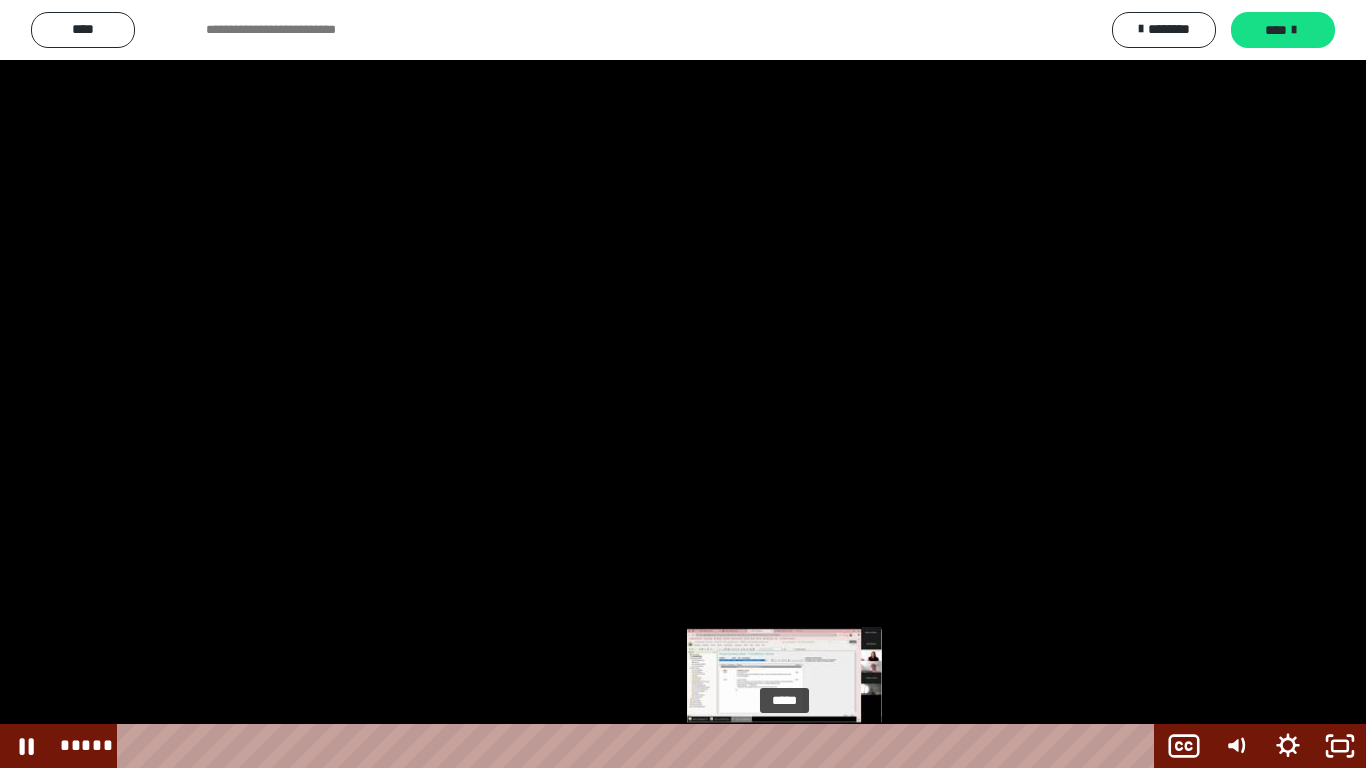 click on "*****" at bounding box center [640, 746] 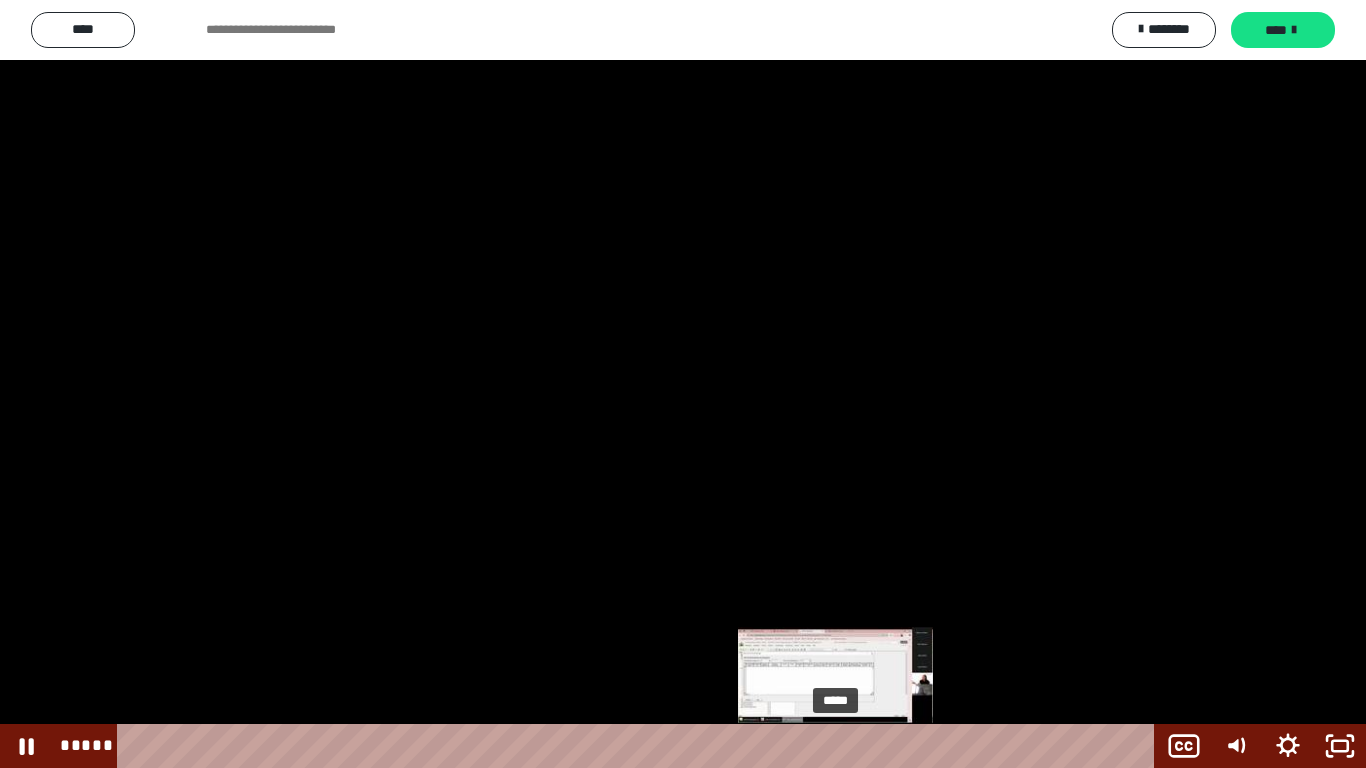 click on "*****" at bounding box center [640, 746] 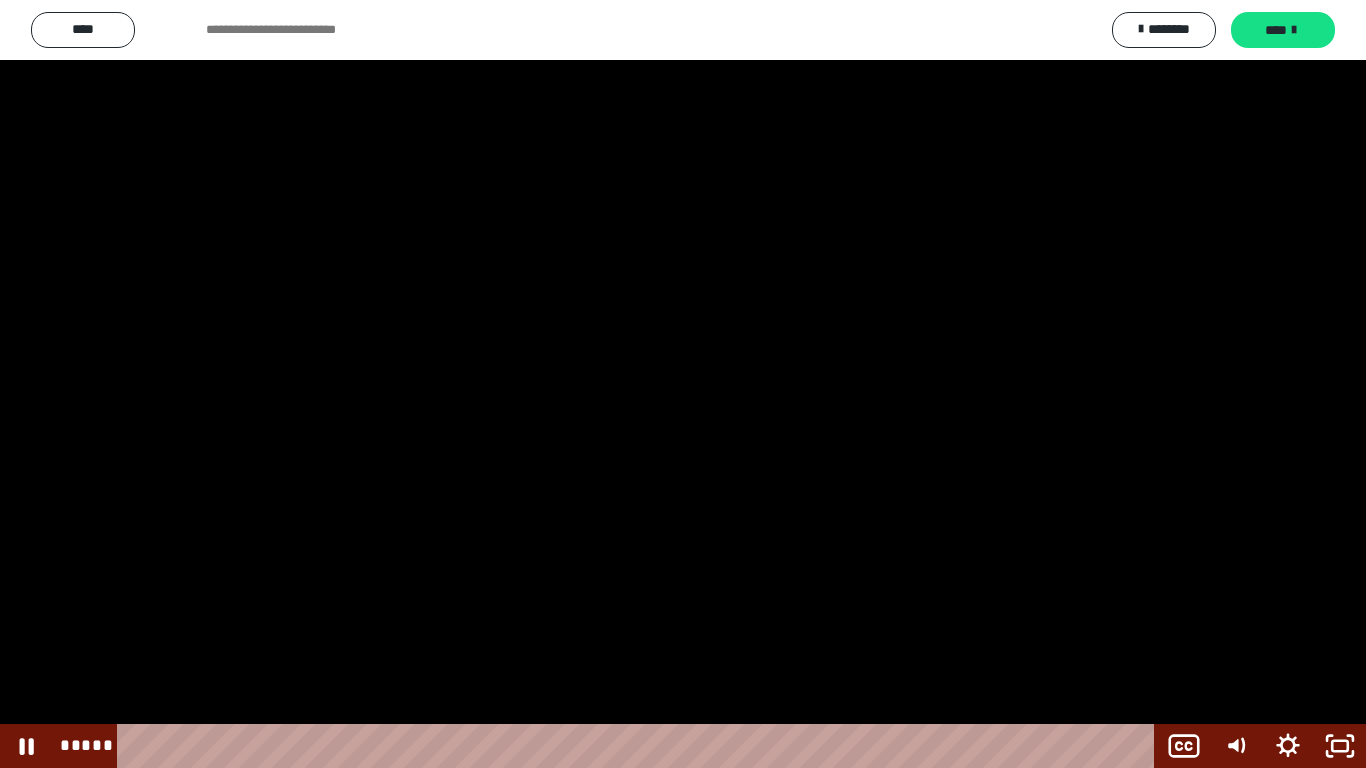 click at bounding box center [683, 384] 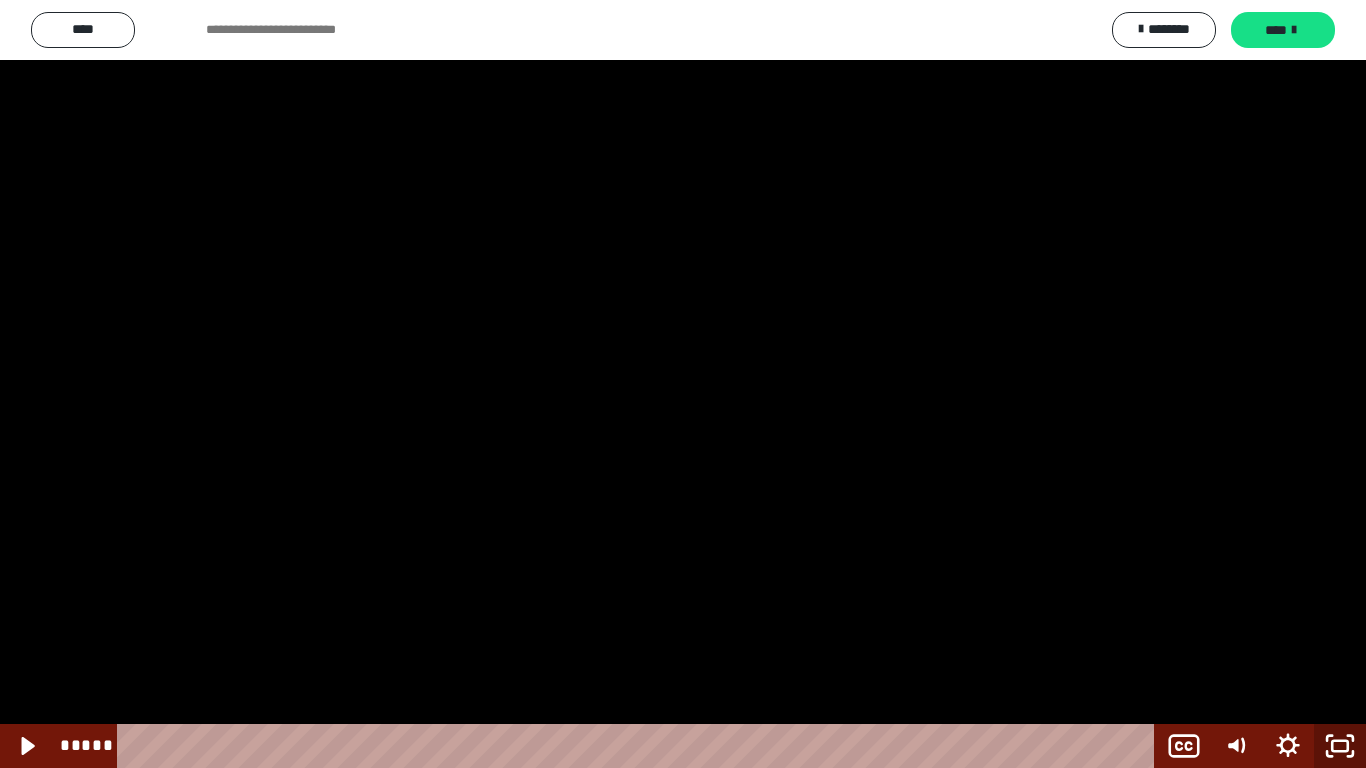 click 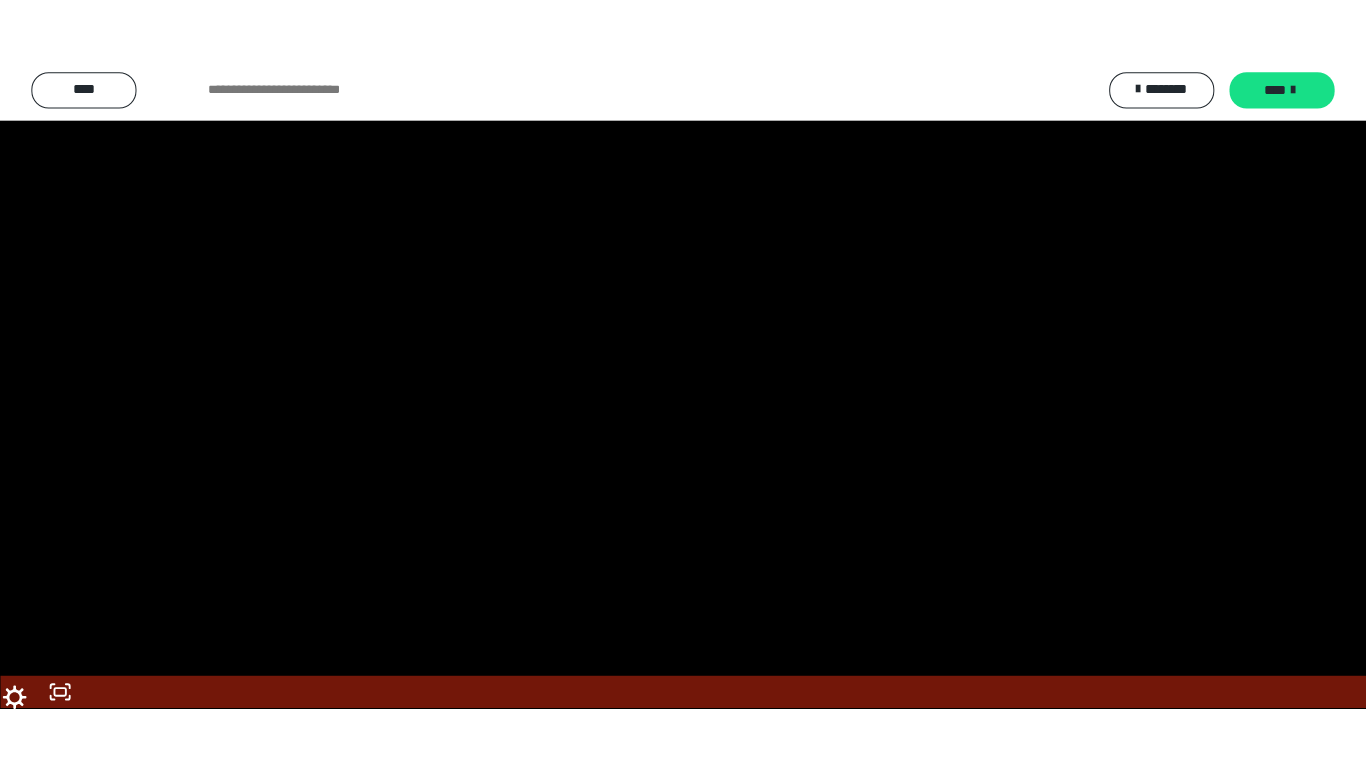 scroll, scrollTop: 2457, scrollLeft: 0, axis: vertical 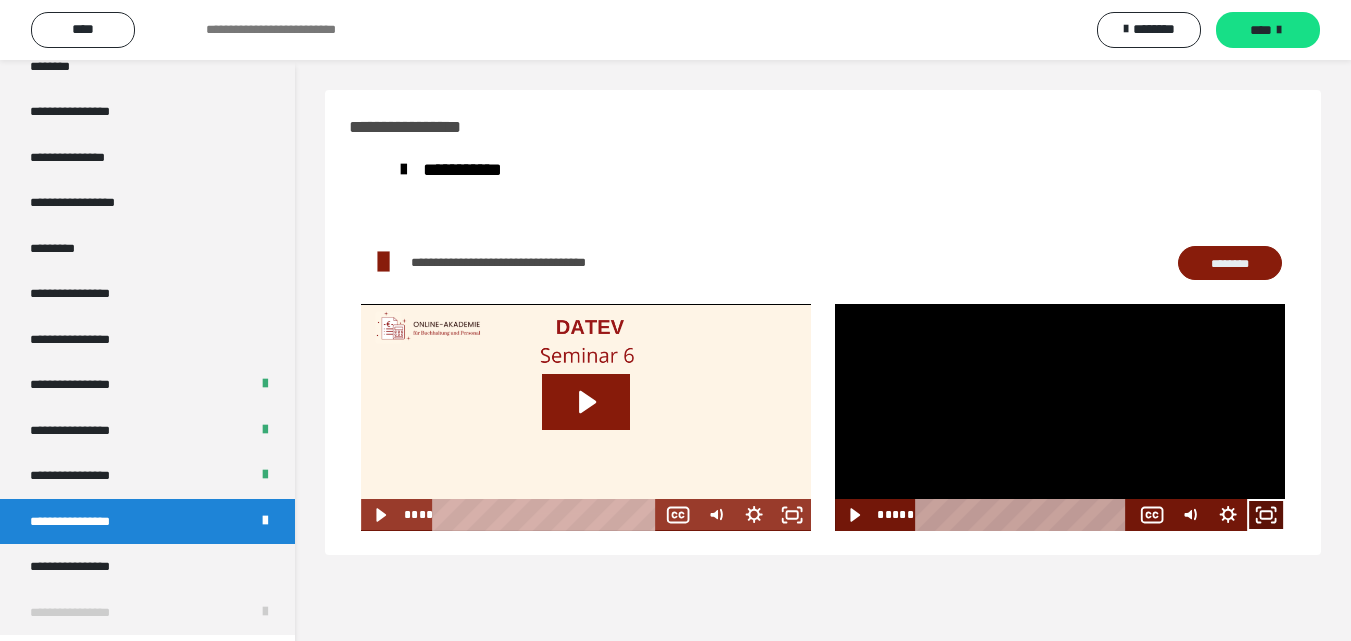 click 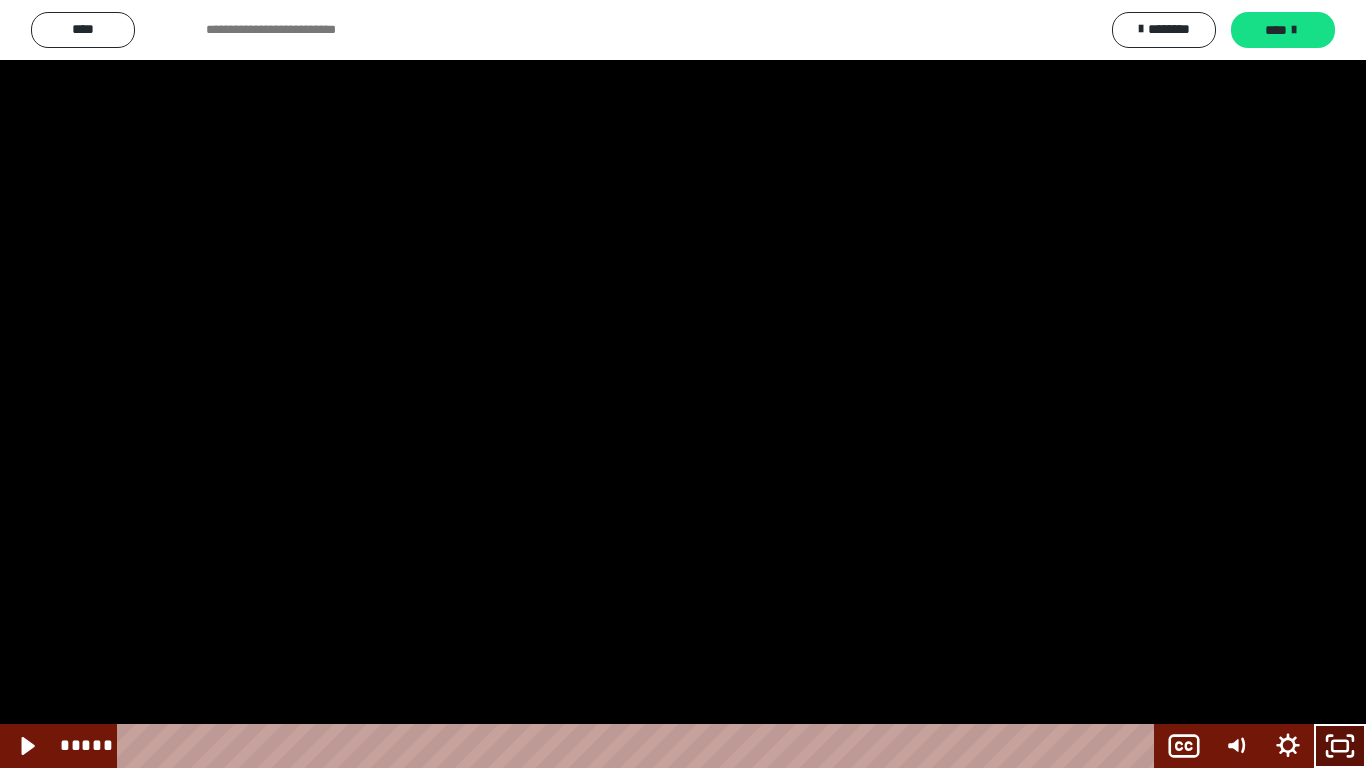 click 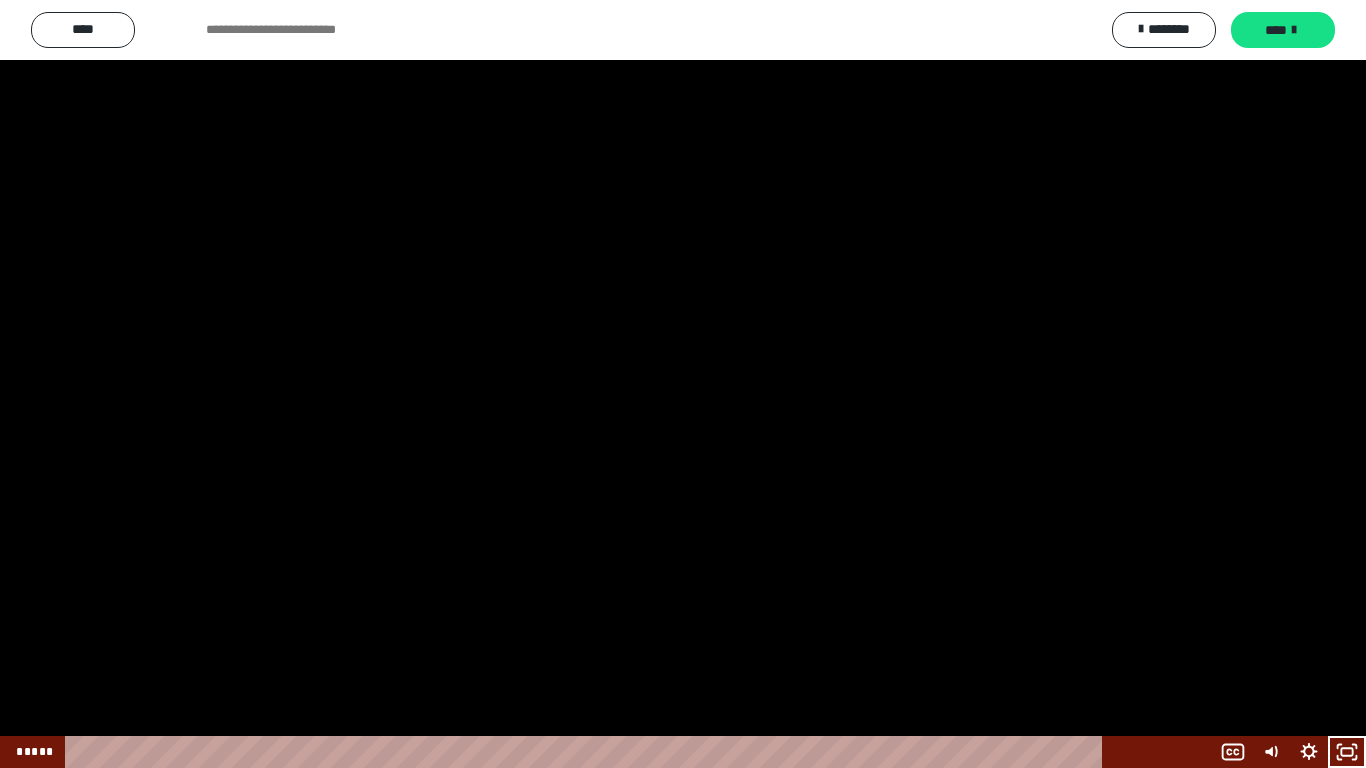 scroll, scrollTop: 2457, scrollLeft: 0, axis: vertical 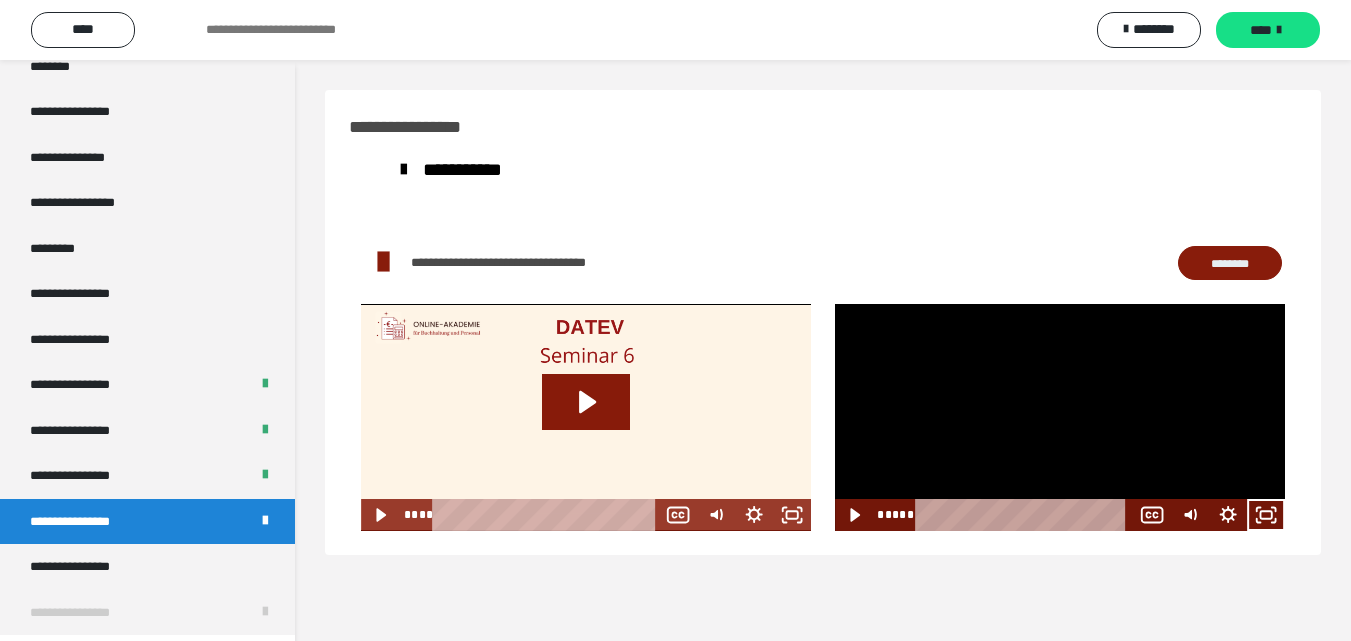 click at bounding box center [1060, 417] 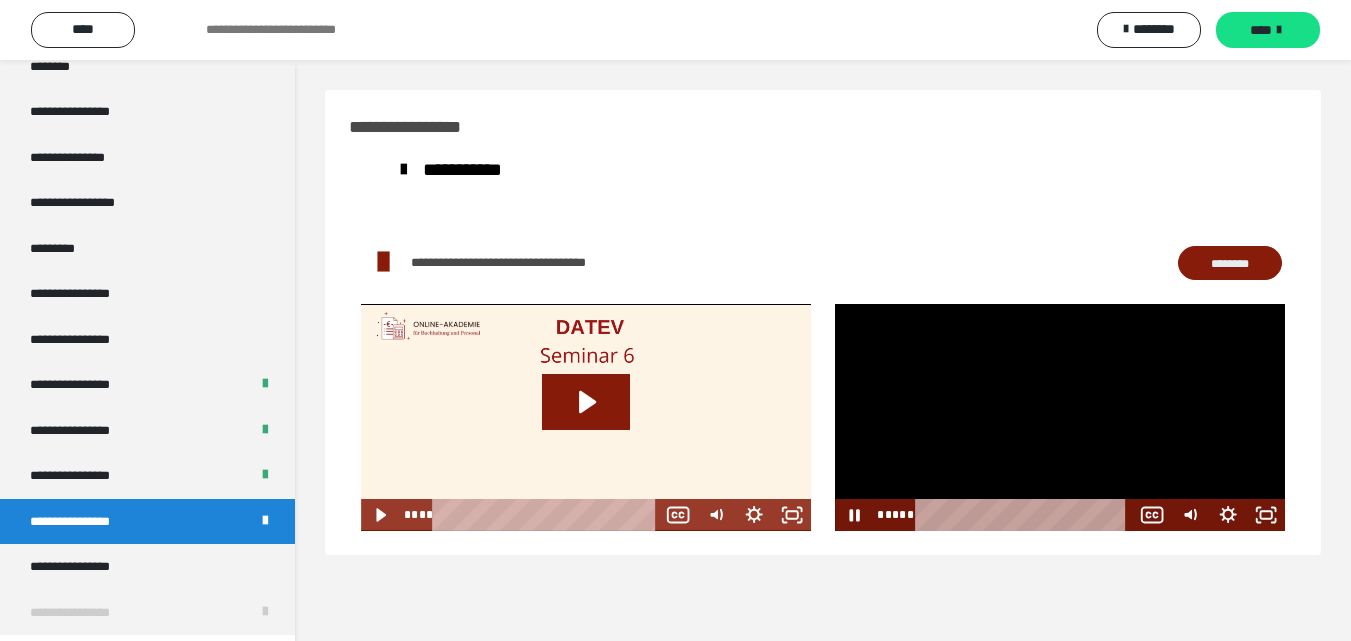 click at bounding box center (1060, 417) 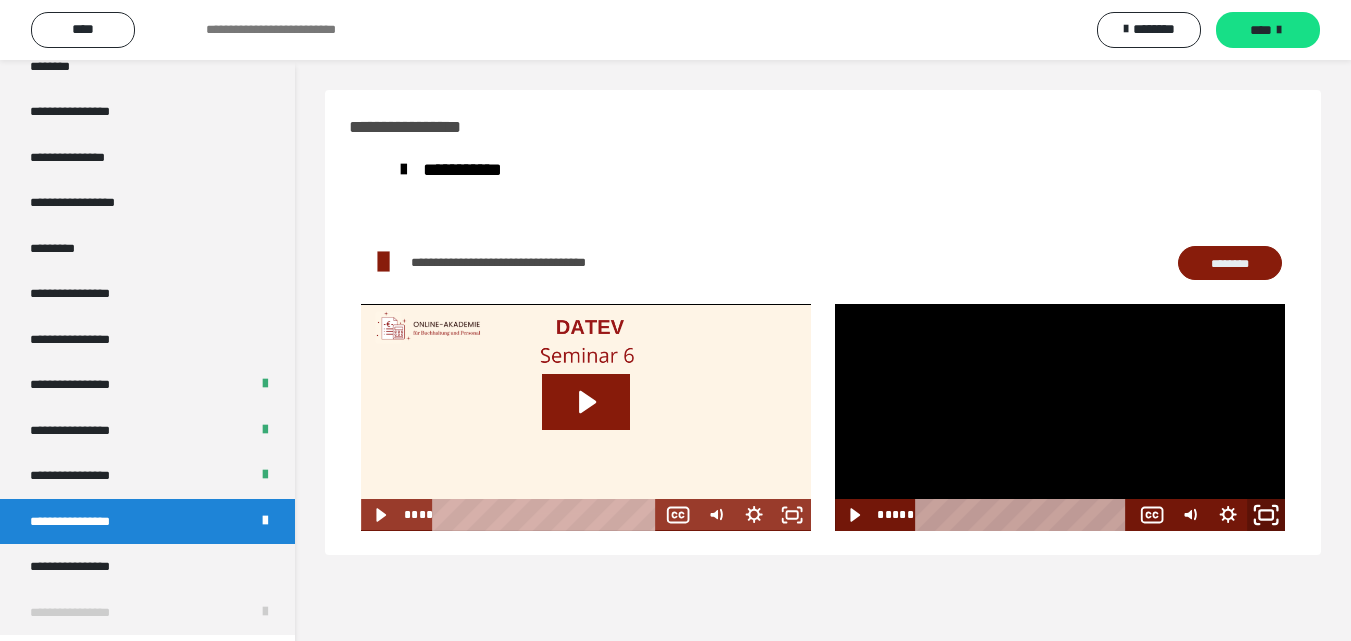 click 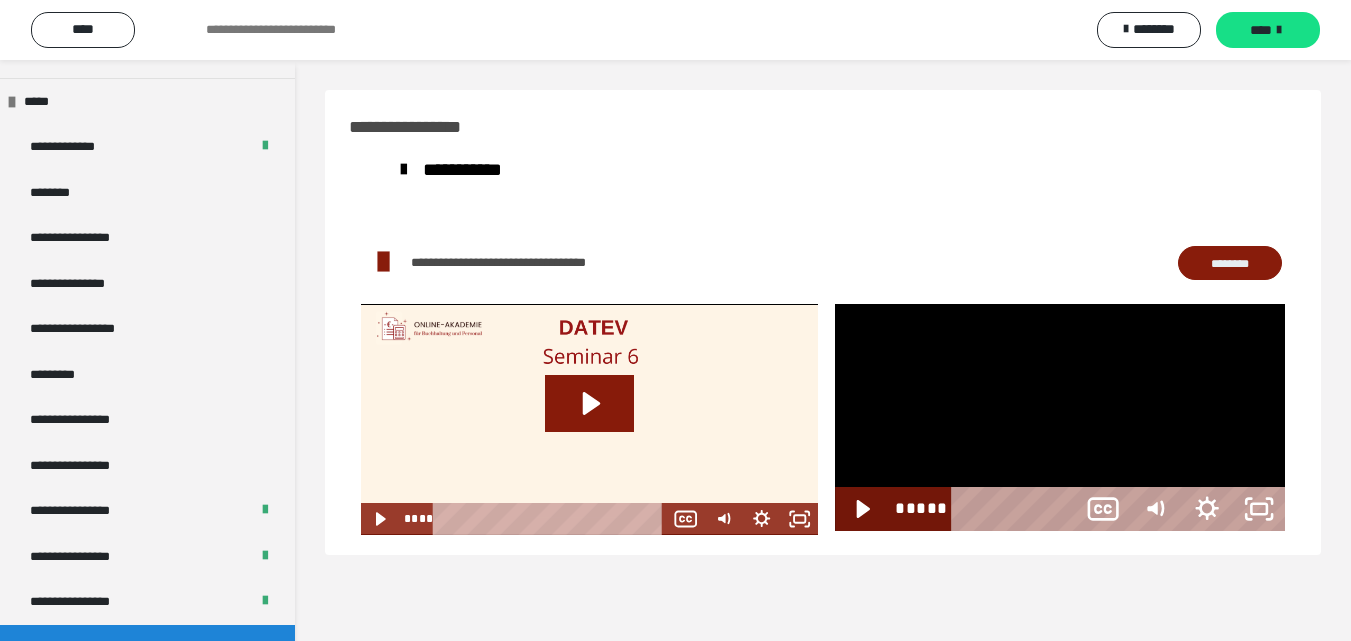 scroll, scrollTop: 2330, scrollLeft: 0, axis: vertical 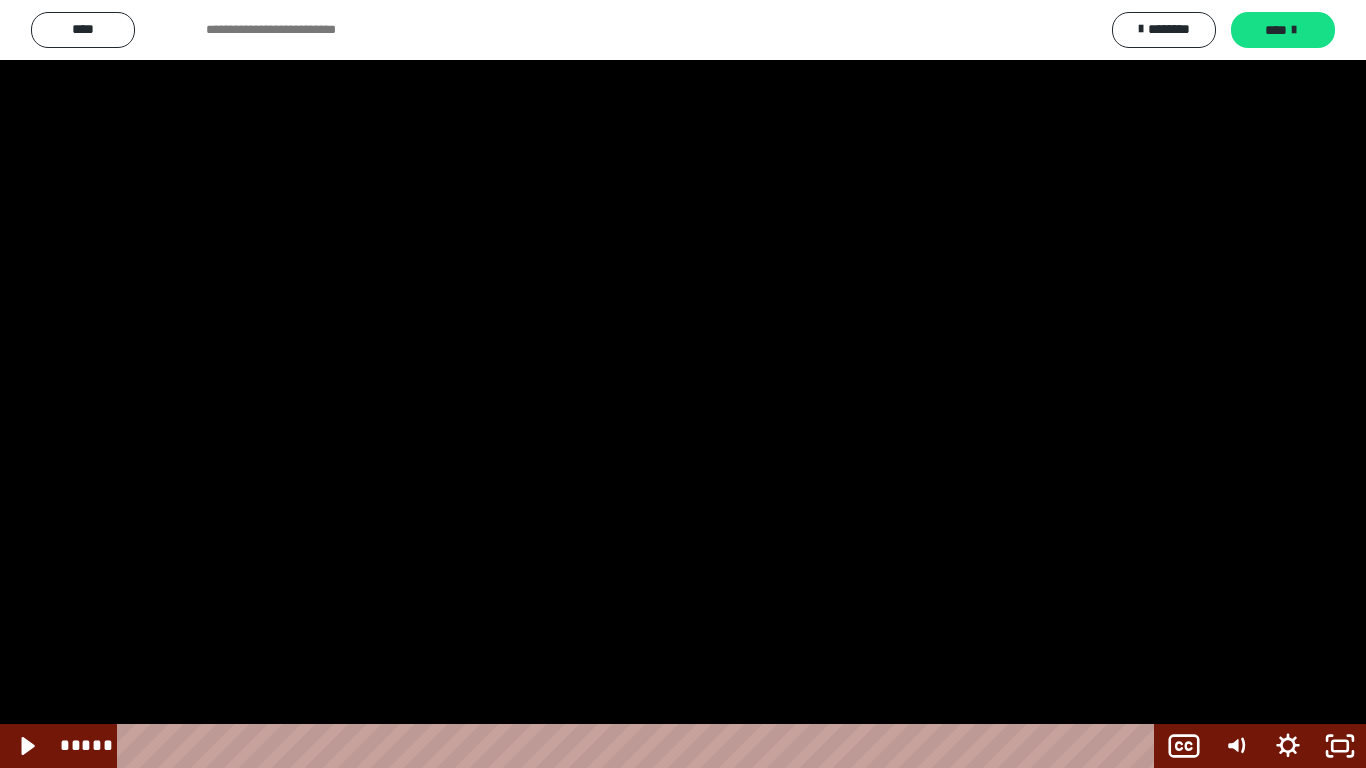 click at bounding box center (683, 384) 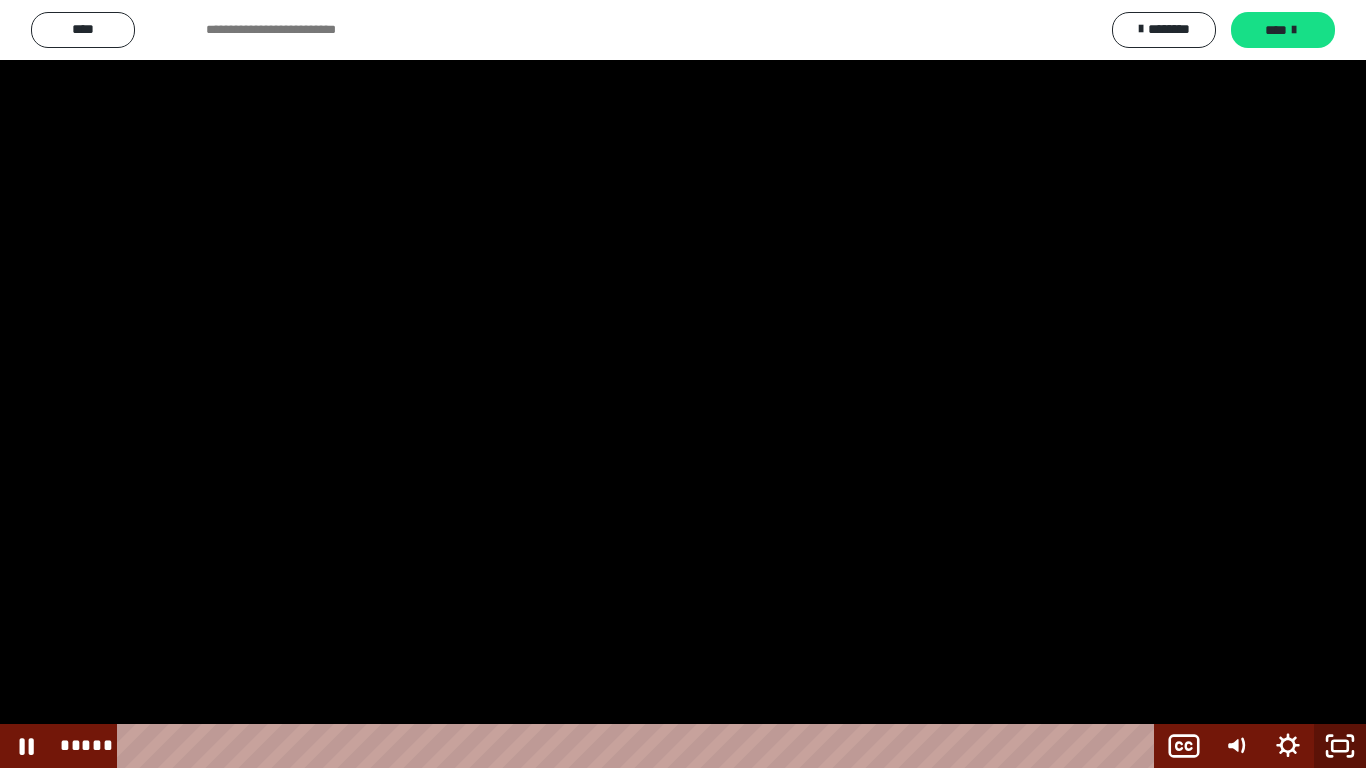 drag, startPoint x: 1345, startPoint y: 747, endPoint x: 1317, endPoint y: 602, distance: 147.67871 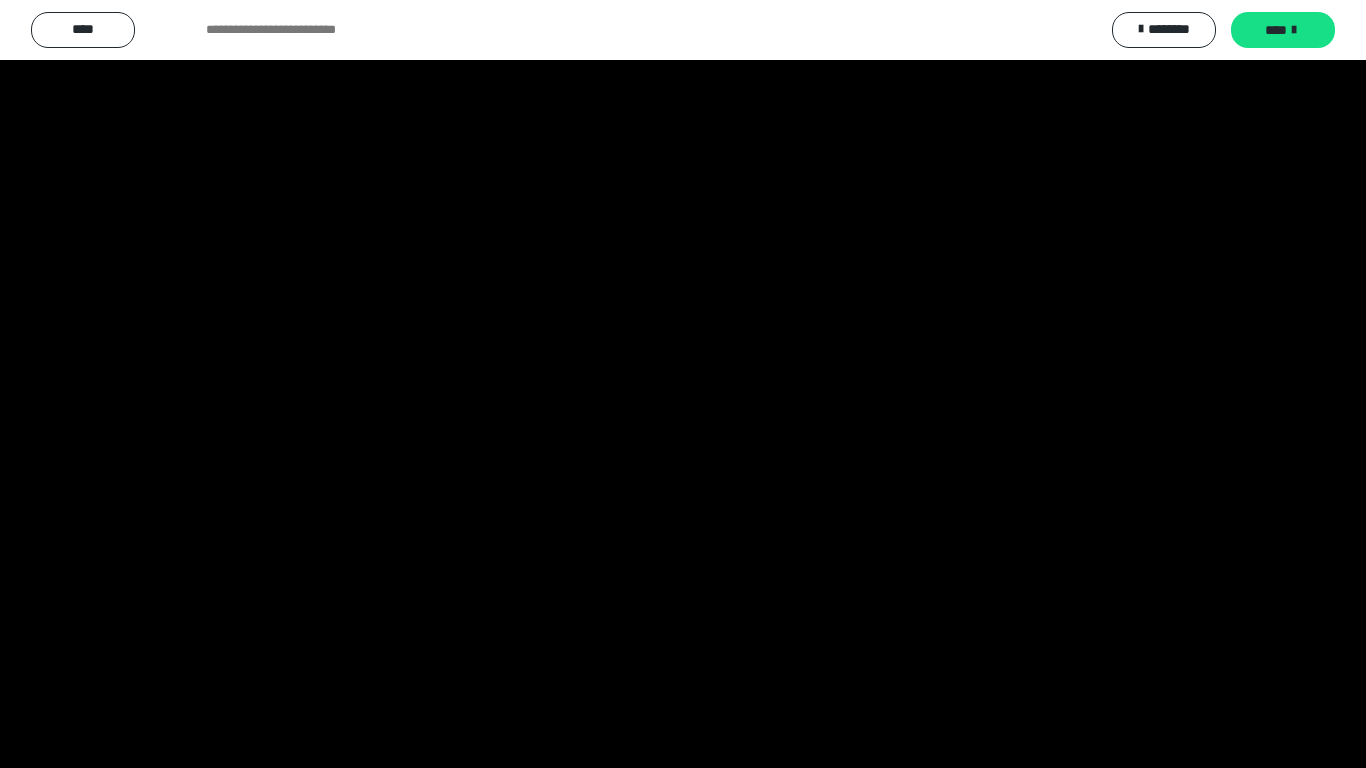 scroll, scrollTop: 2457, scrollLeft: 0, axis: vertical 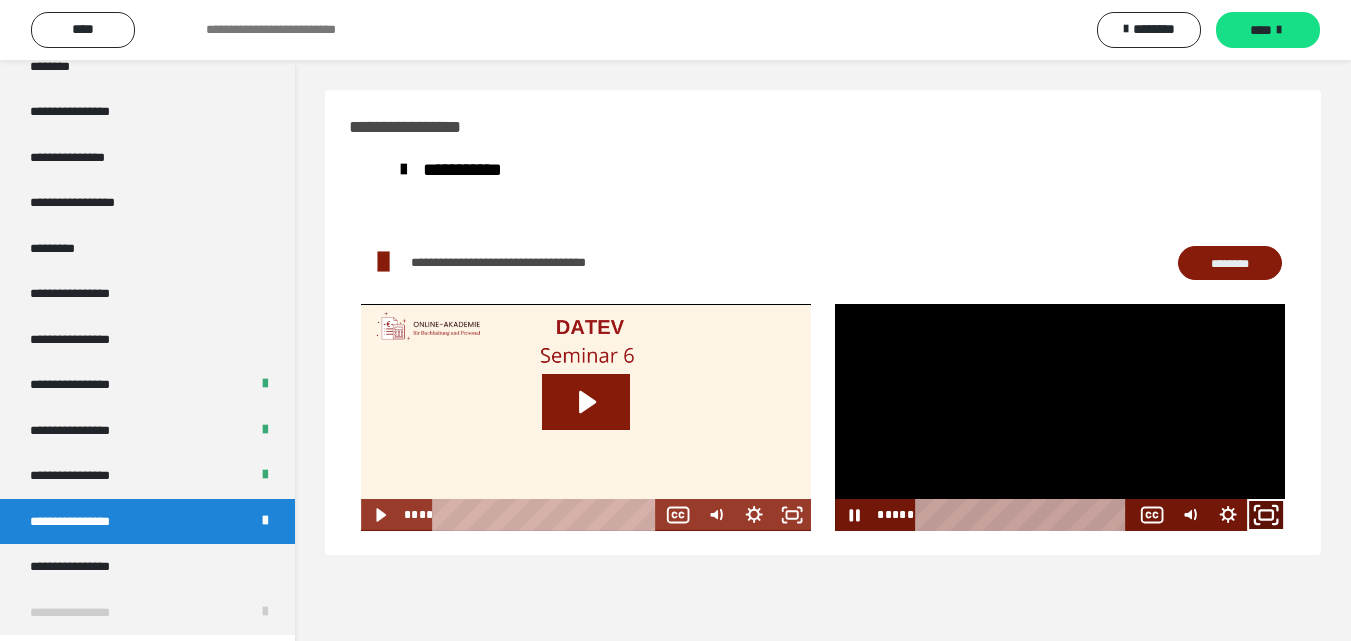 drag, startPoint x: 1257, startPoint y: 512, endPoint x: 1256, endPoint y: 599, distance: 87.005745 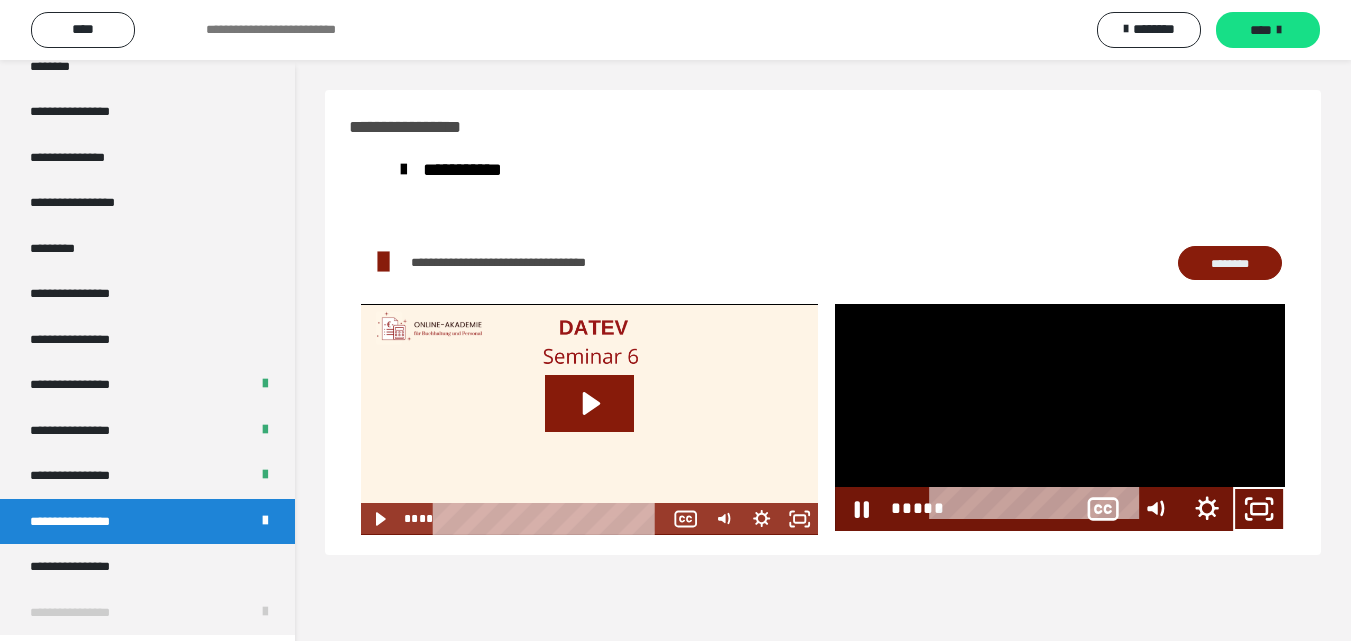 scroll, scrollTop: 2330, scrollLeft: 0, axis: vertical 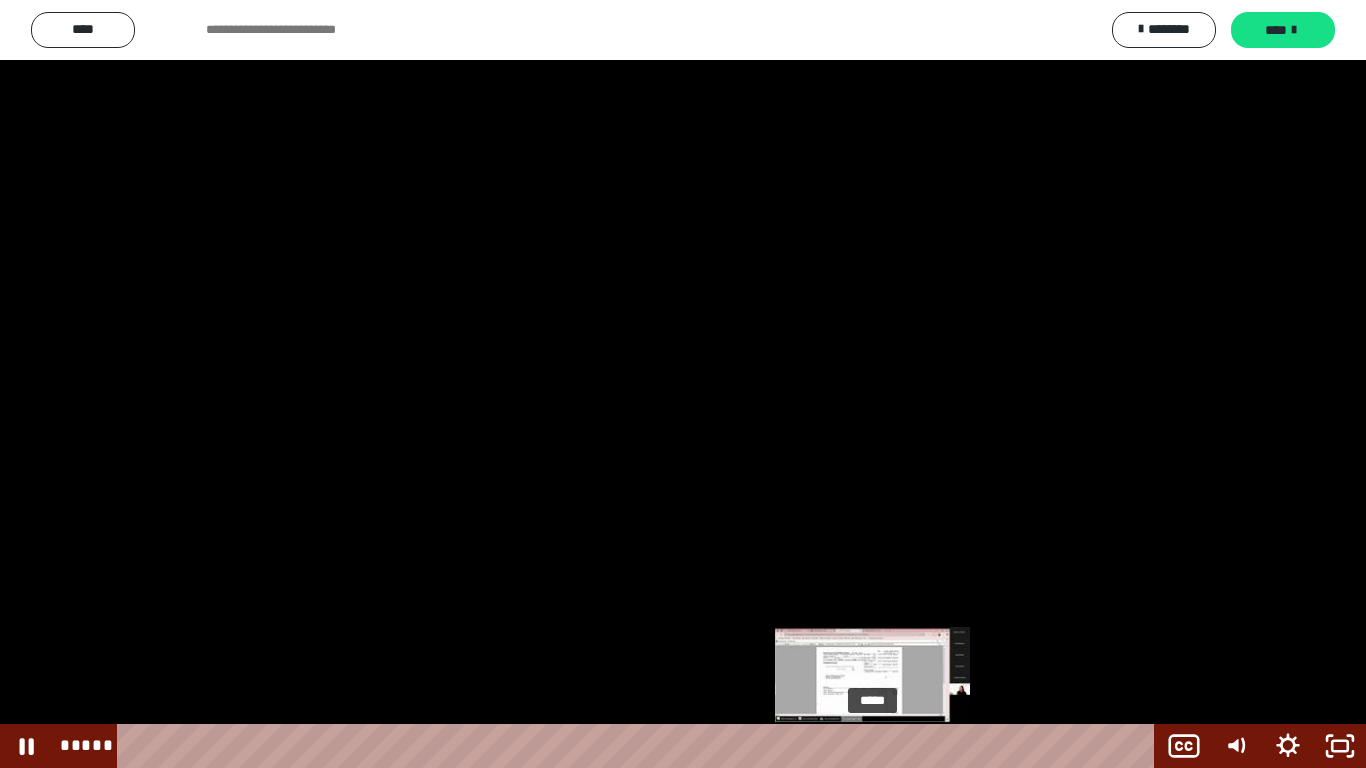click on "*****" at bounding box center (640, 746) 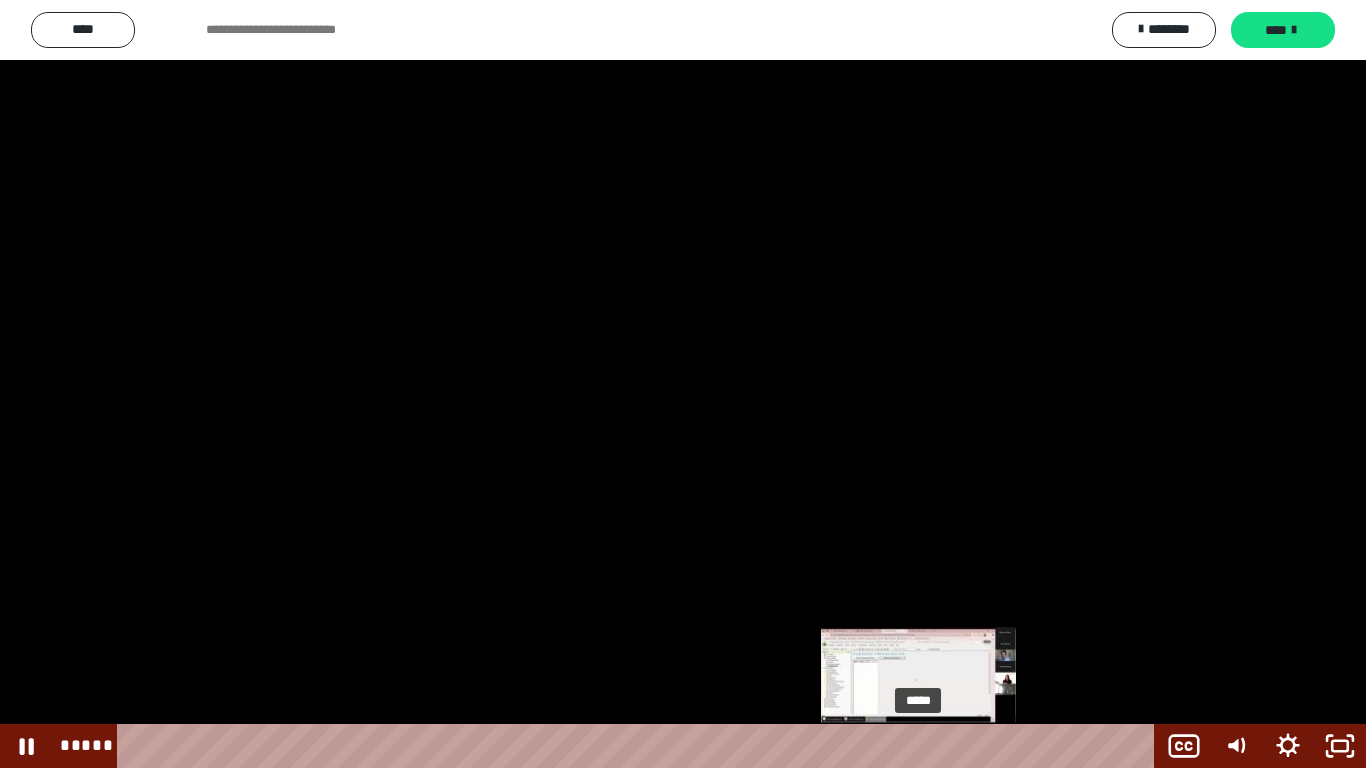 click on "*****" at bounding box center (640, 746) 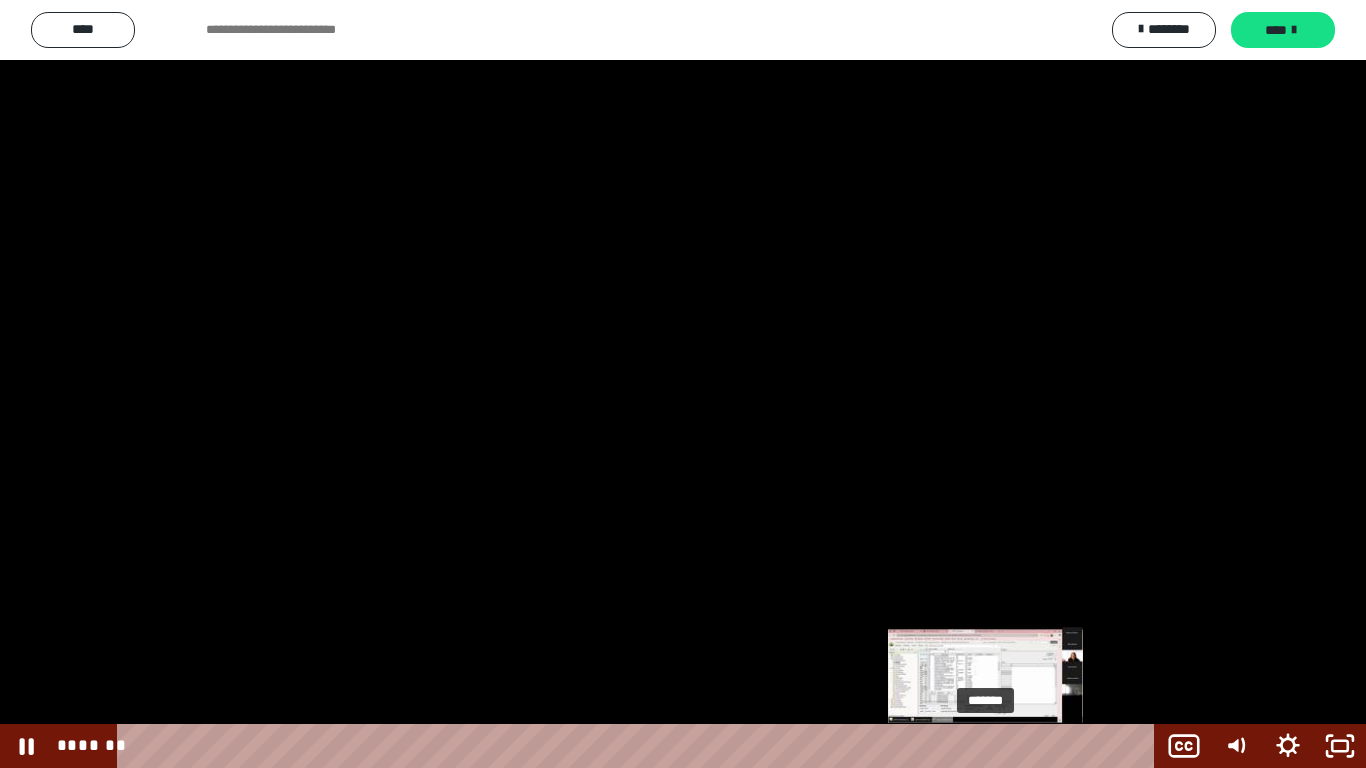 click on "*******" at bounding box center (640, 746) 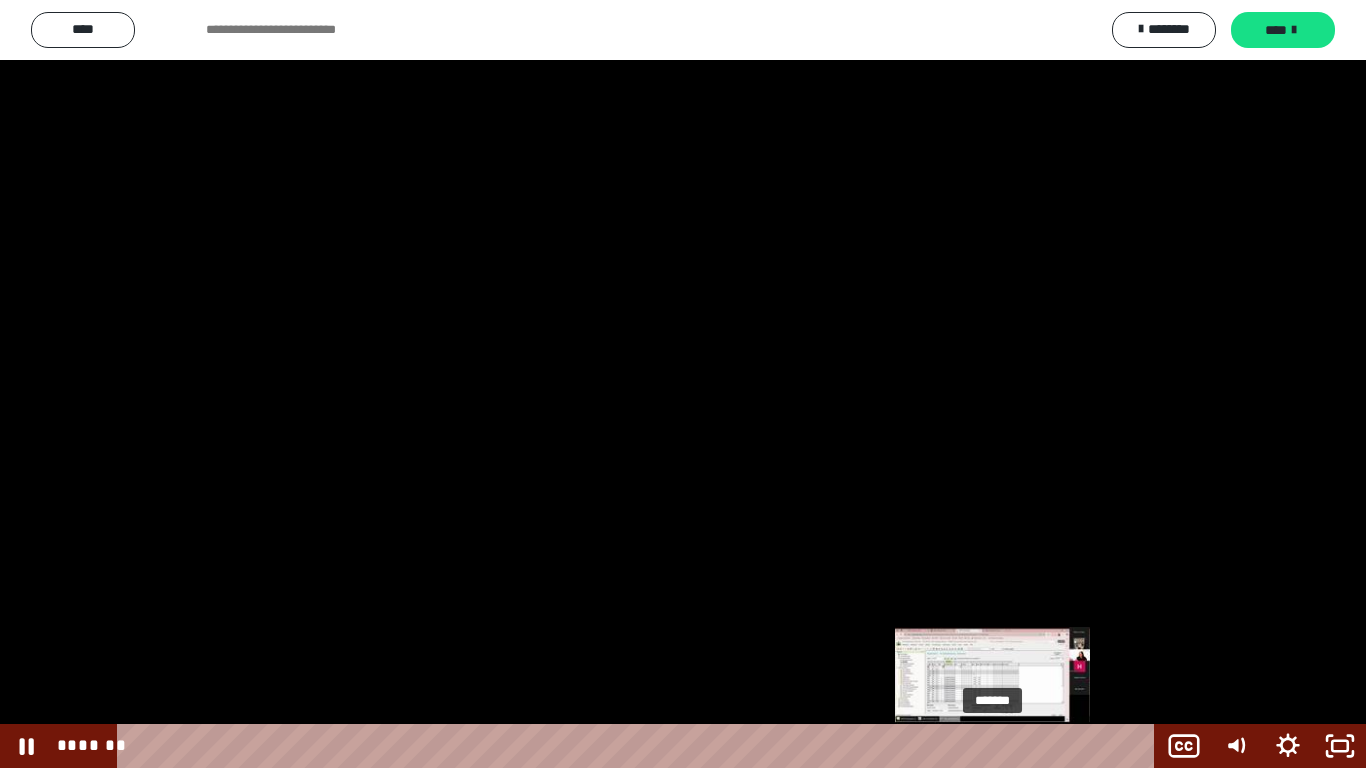 click on "*******" at bounding box center [640, 746] 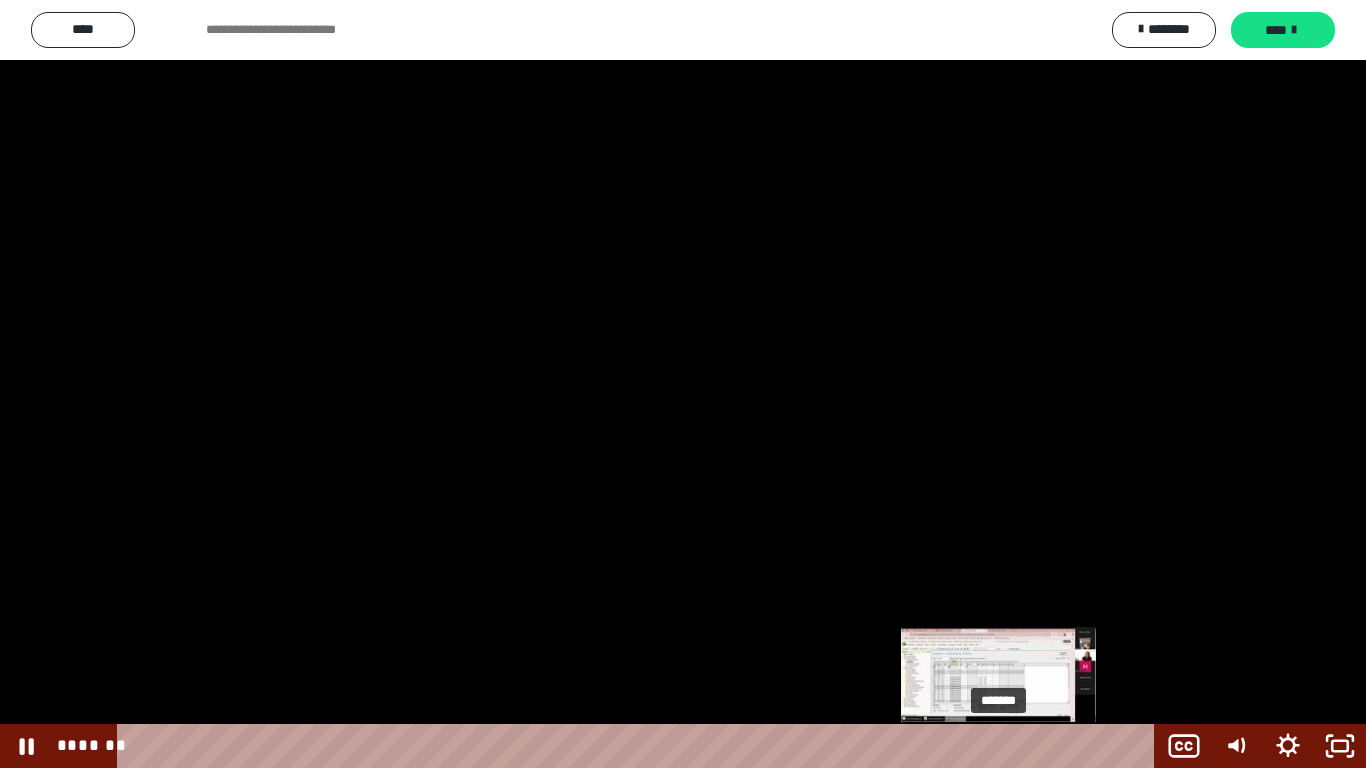 click on "*******" at bounding box center (640, 746) 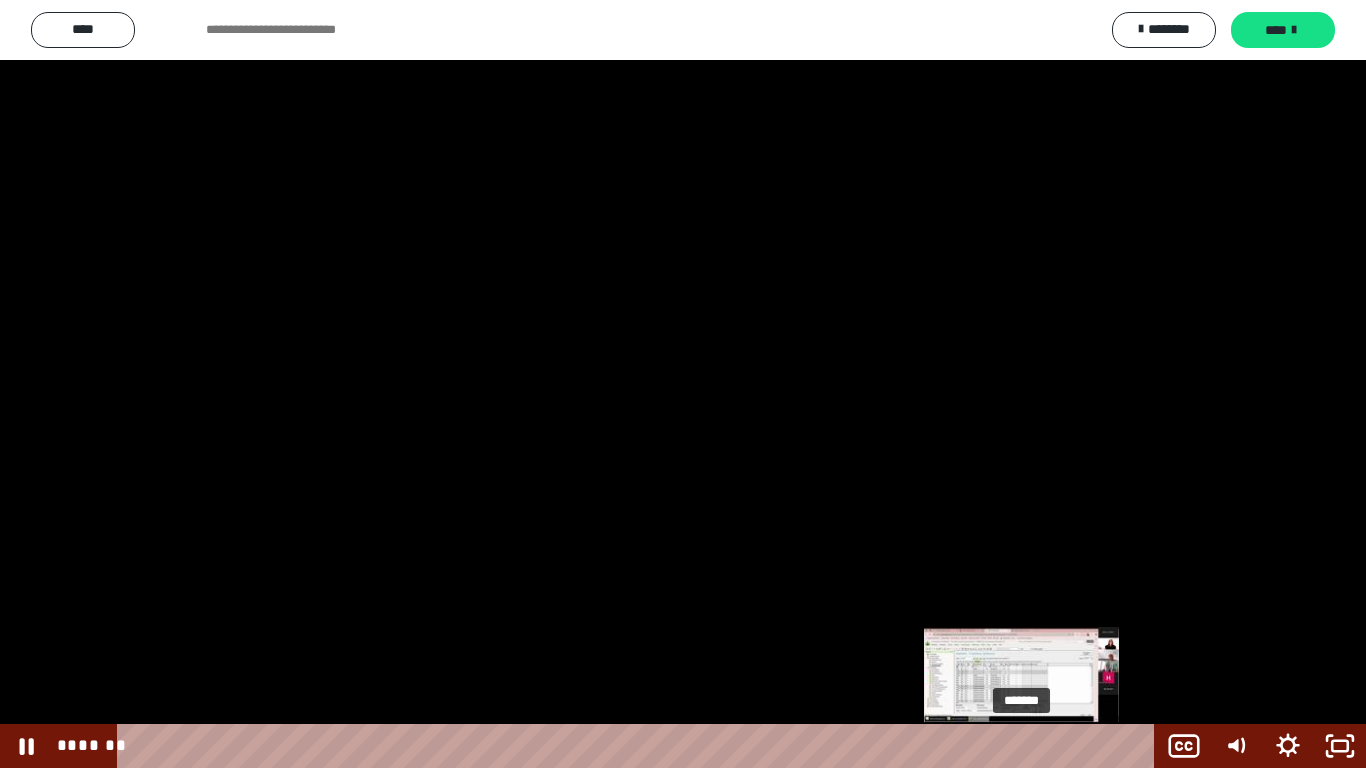 click on "*******" at bounding box center [640, 746] 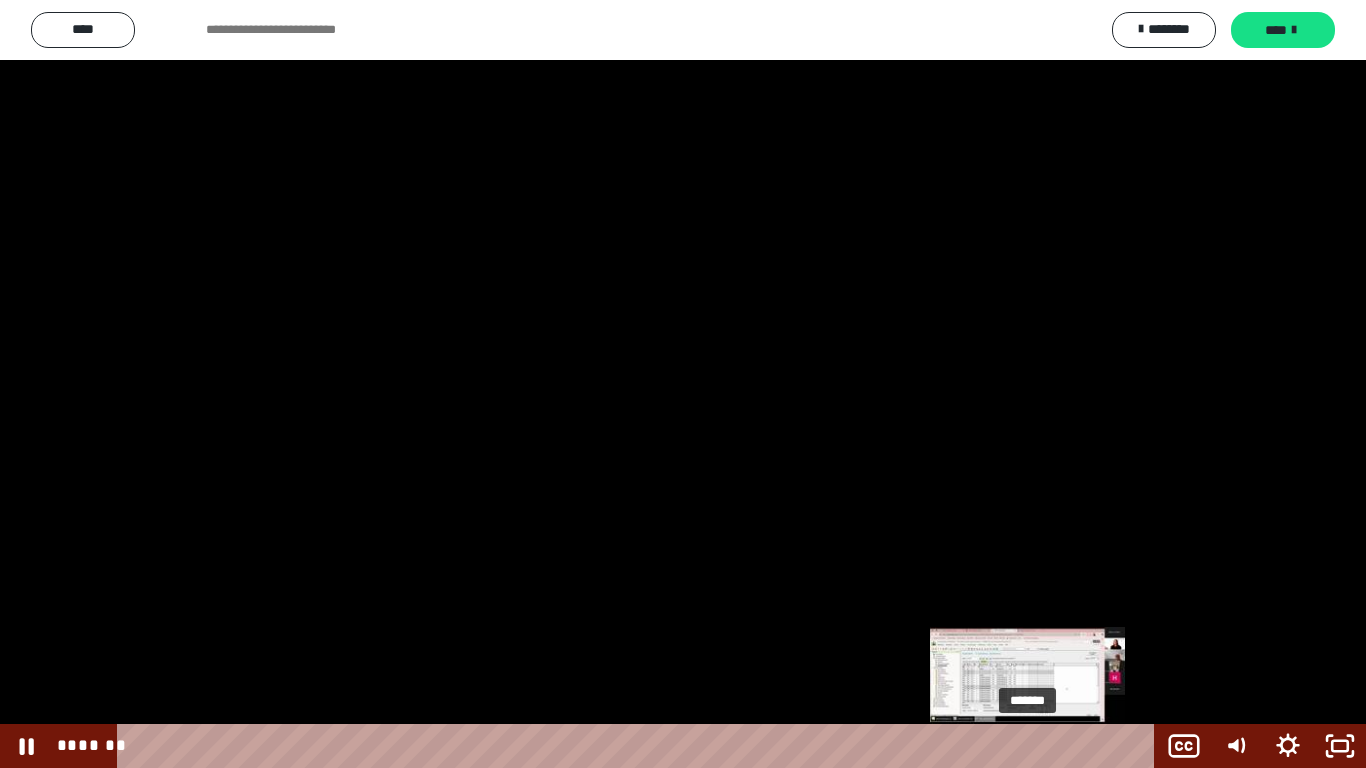 click on "*******" at bounding box center (640, 746) 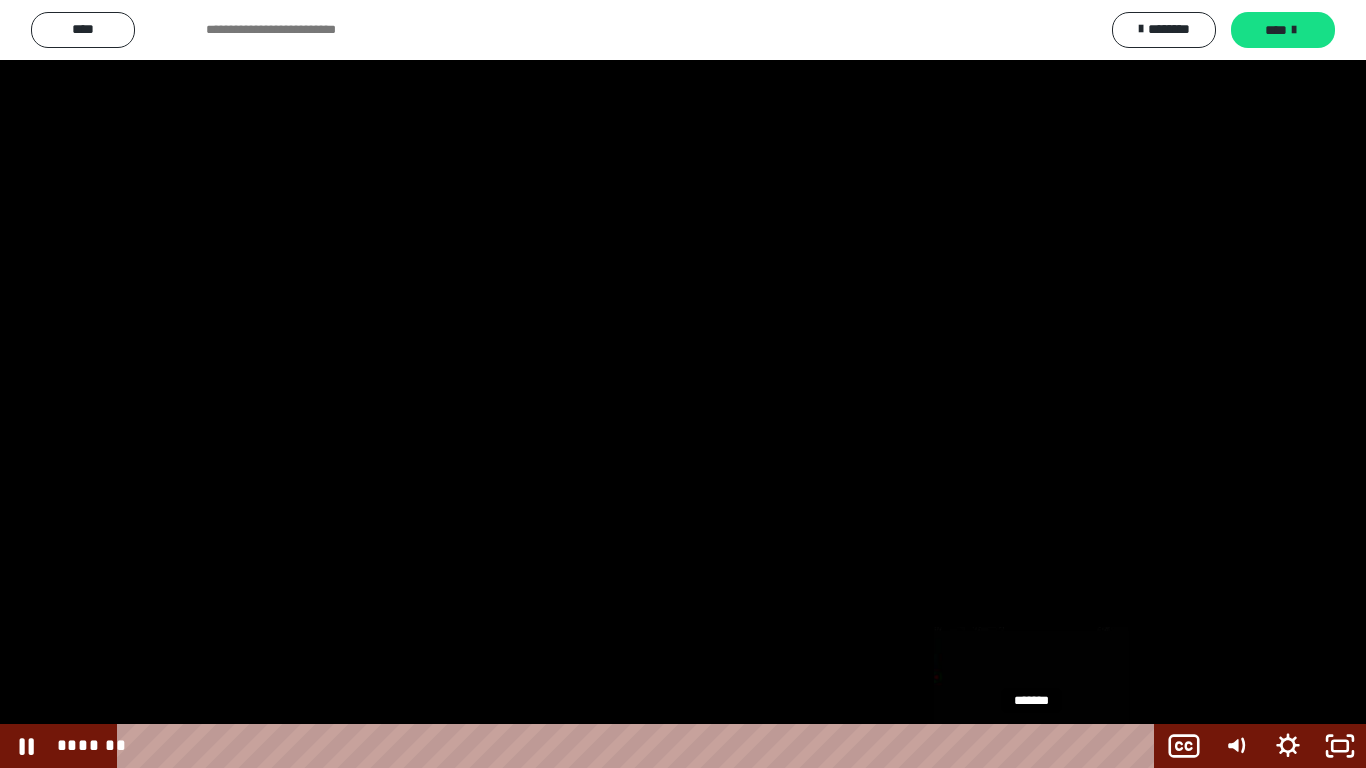 click at bounding box center (1031, 746) 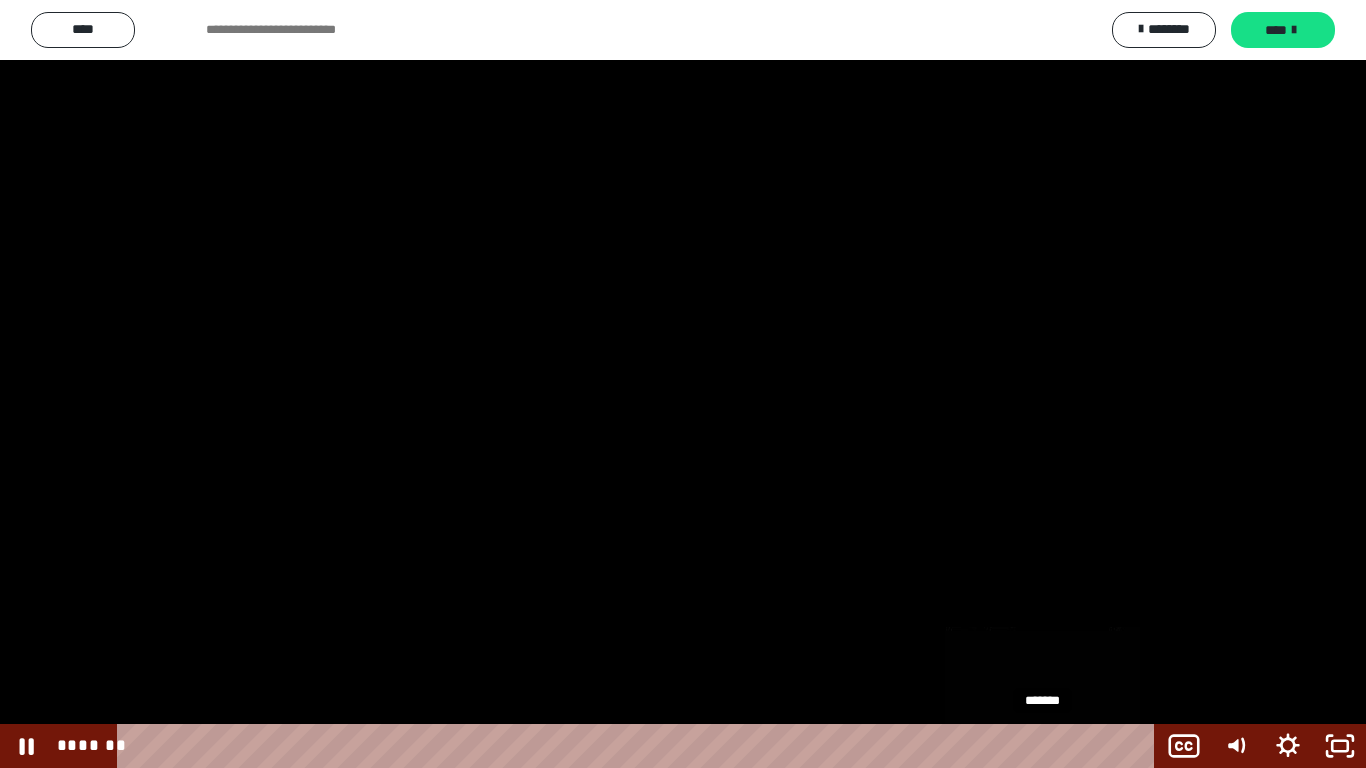 click on "*******" at bounding box center [640, 746] 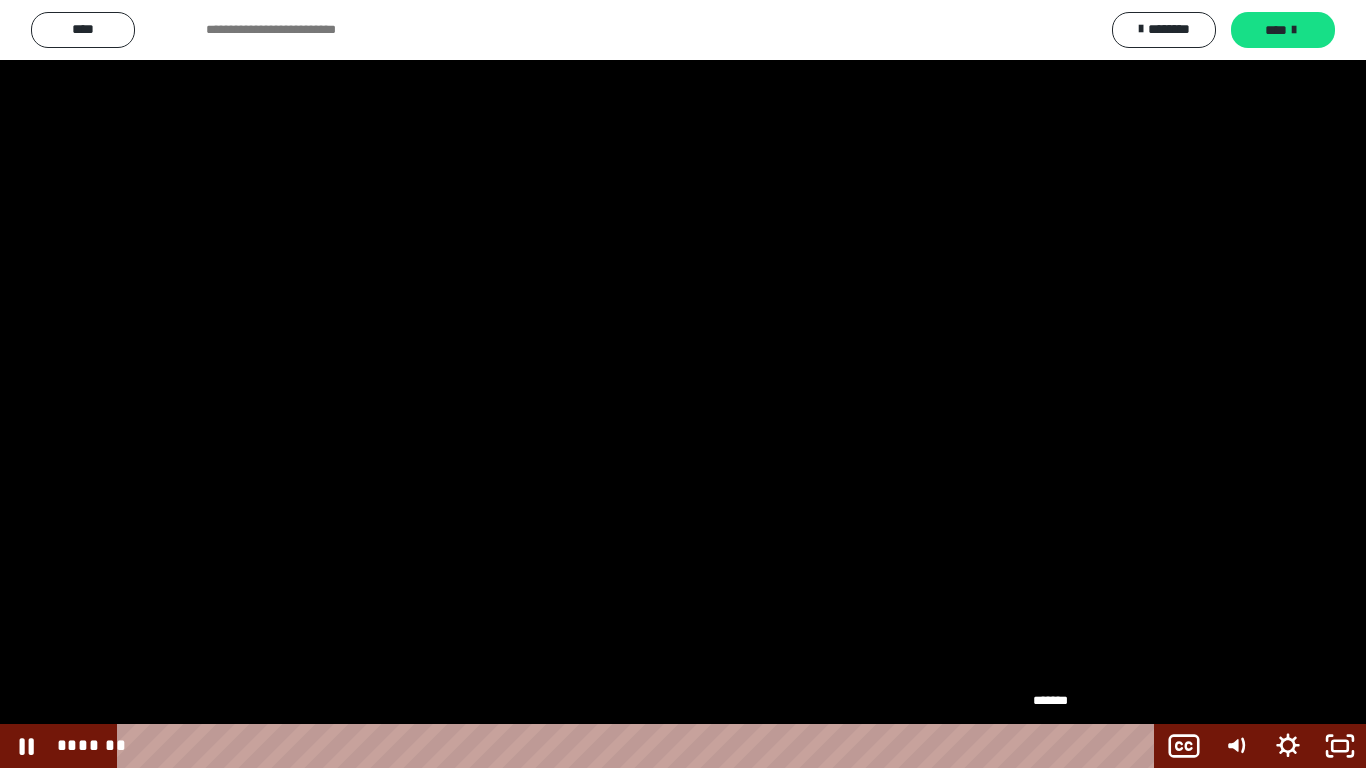click on "*******" at bounding box center (640, 746) 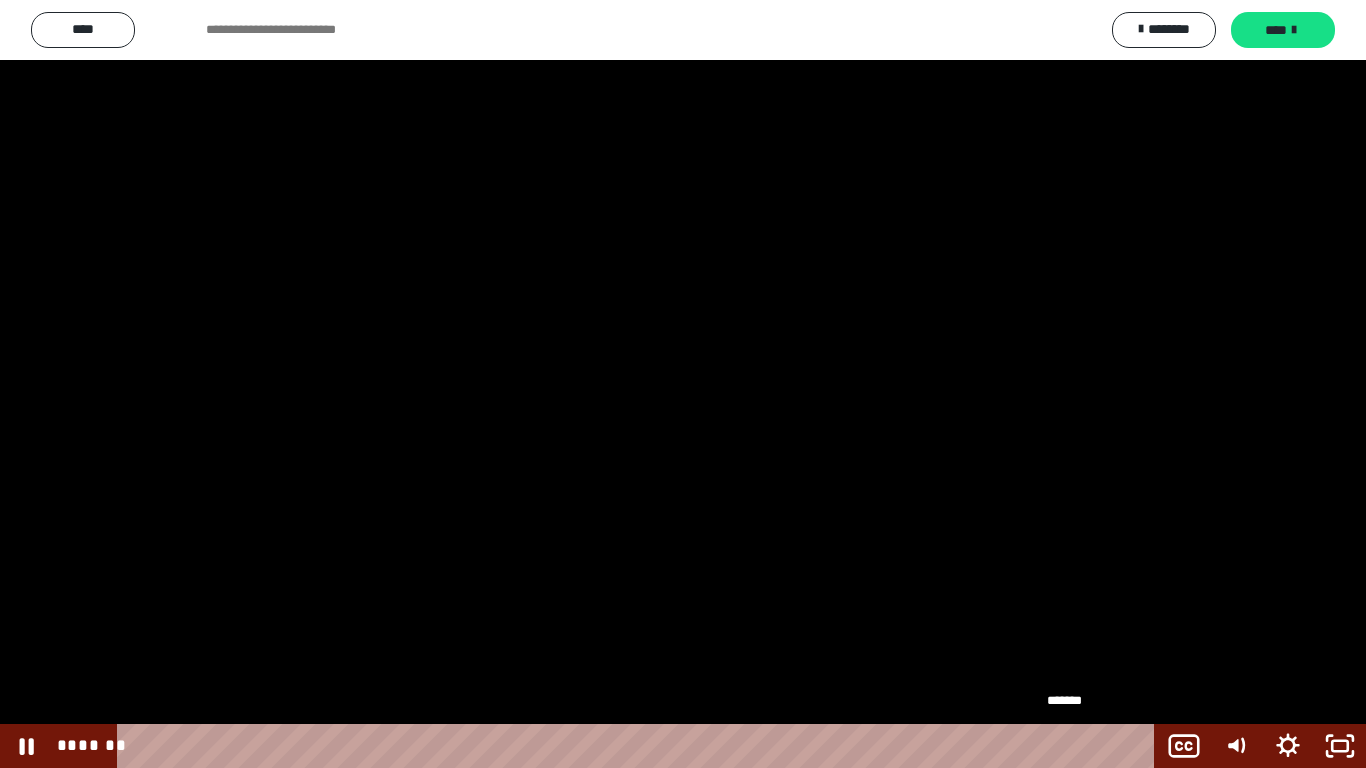 click on "*******" at bounding box center [640, 746] 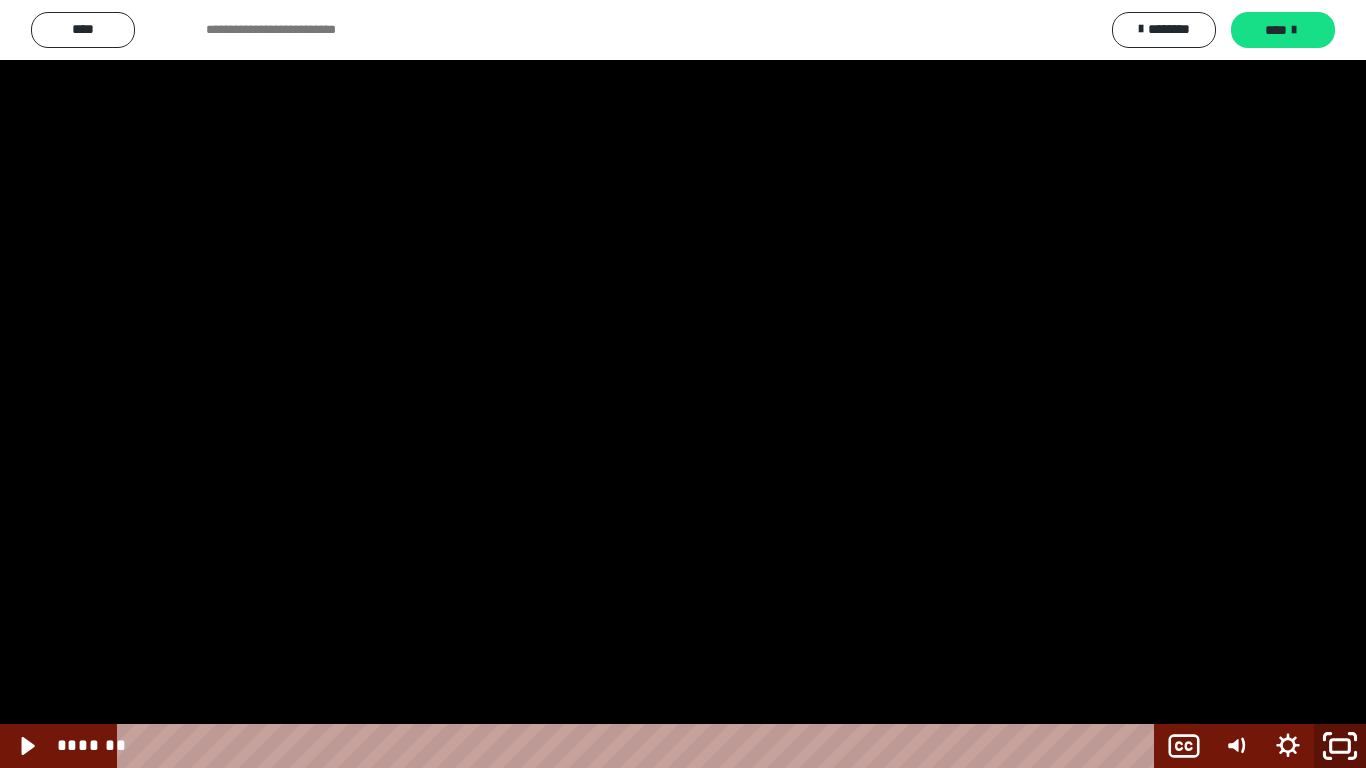 click 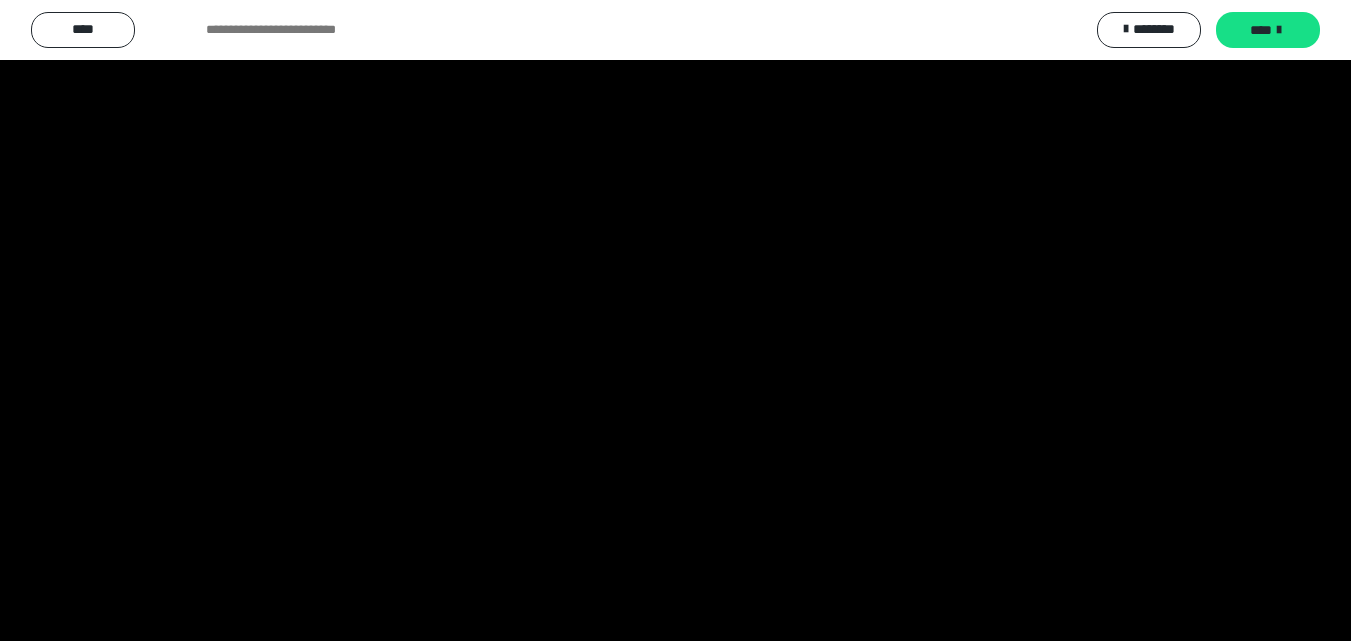 scroll, scrollTop: 2457, scrollLeft: 0, axis: vertical 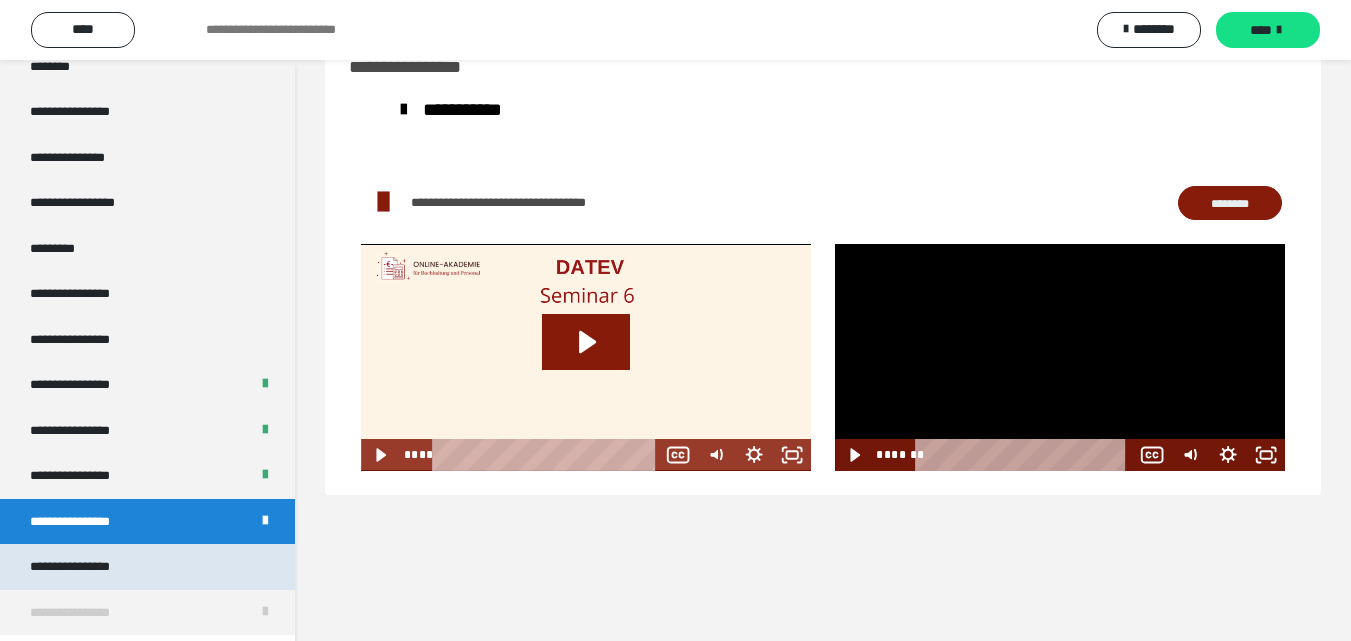 click on "**********" at bounding box center (147, 567) 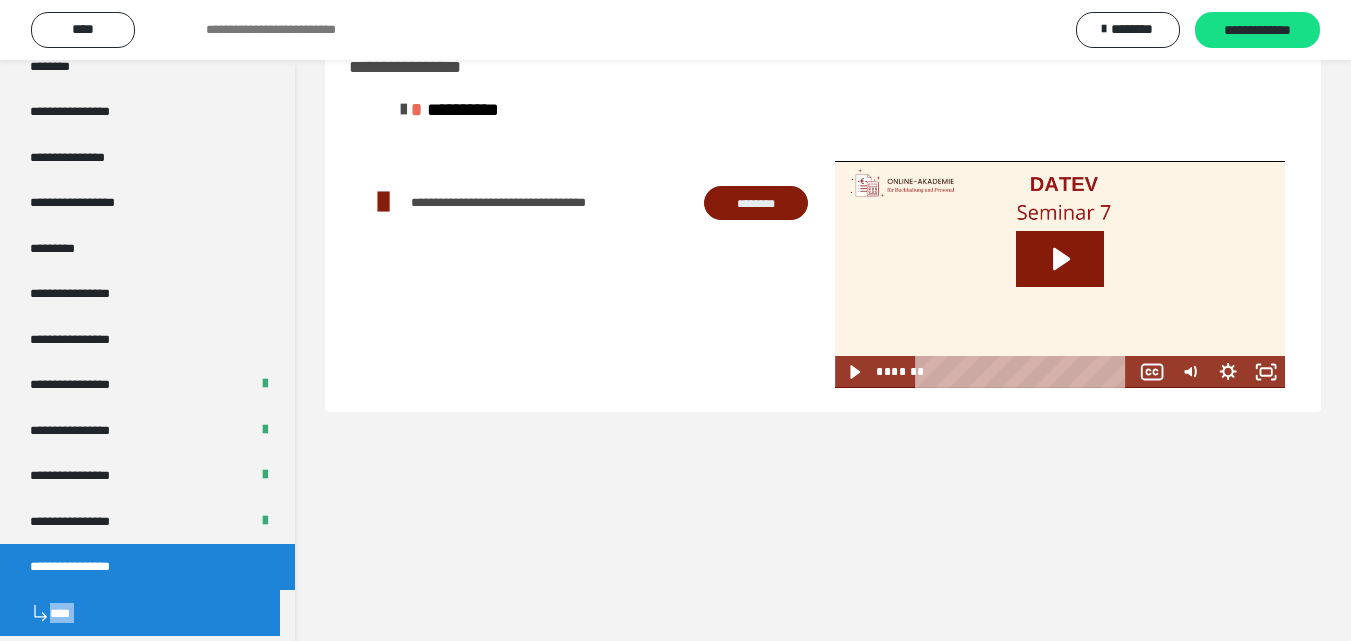 click at bounding box center (1060, 274) 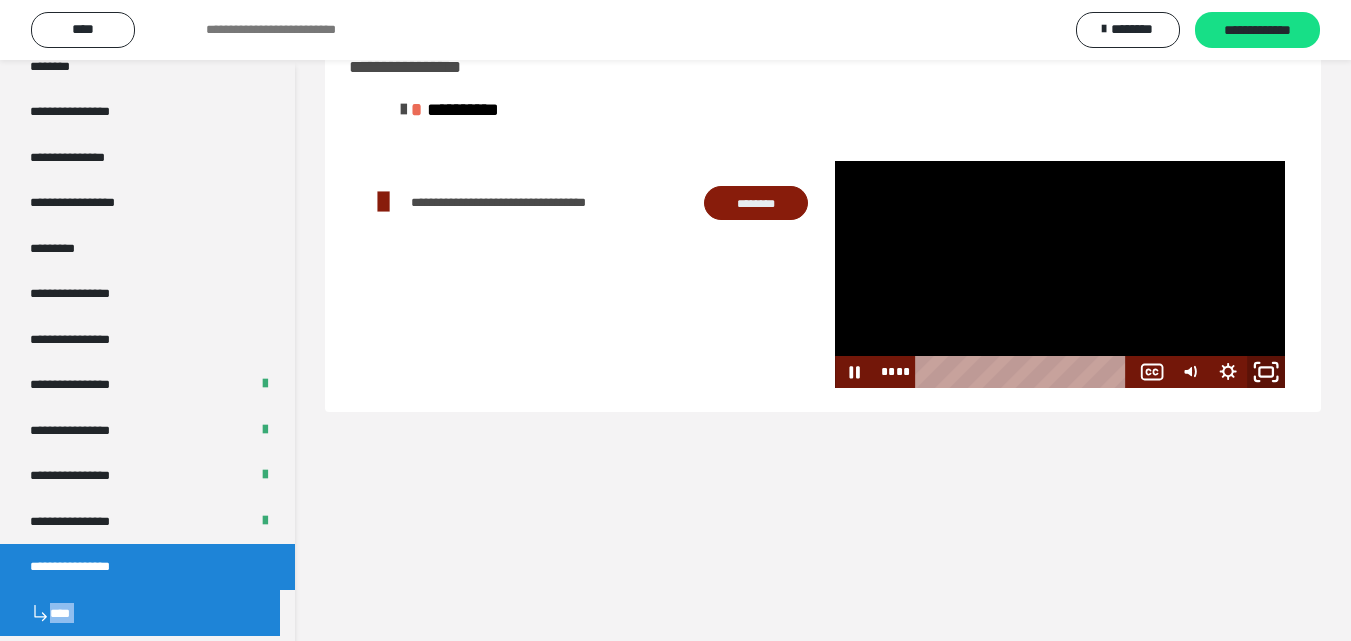 click 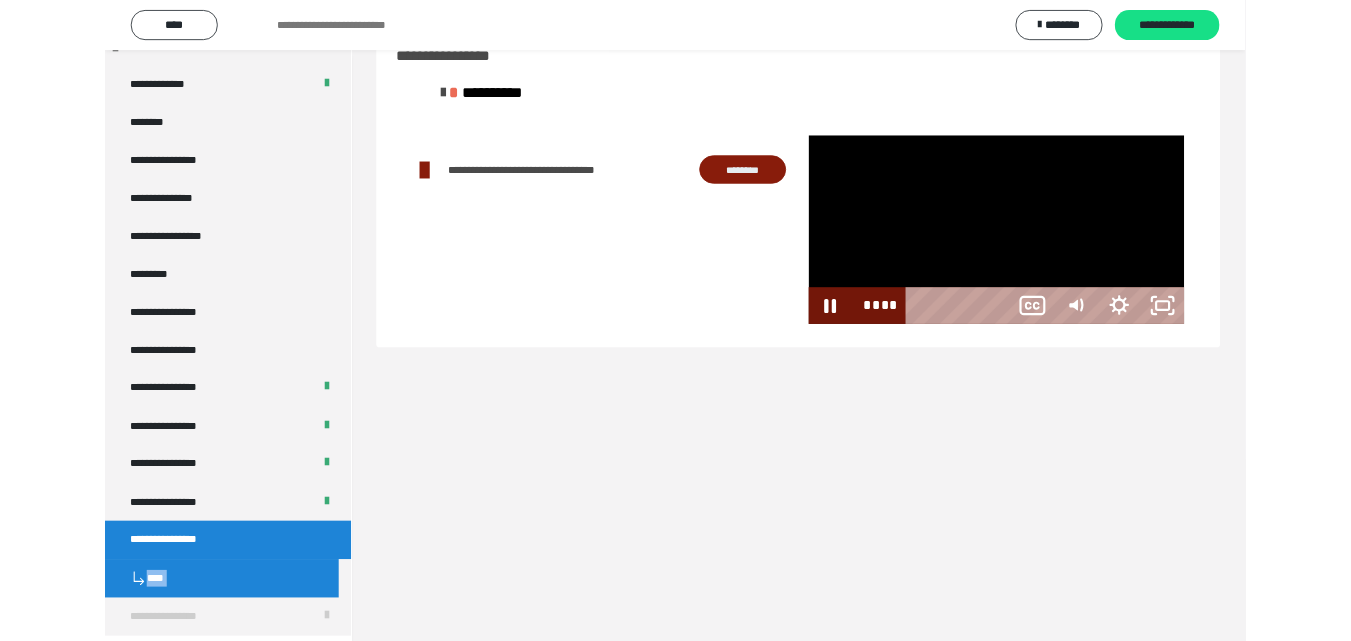 scroll, scrollTop: 2376, scrollLeft: 0, axis: vertical 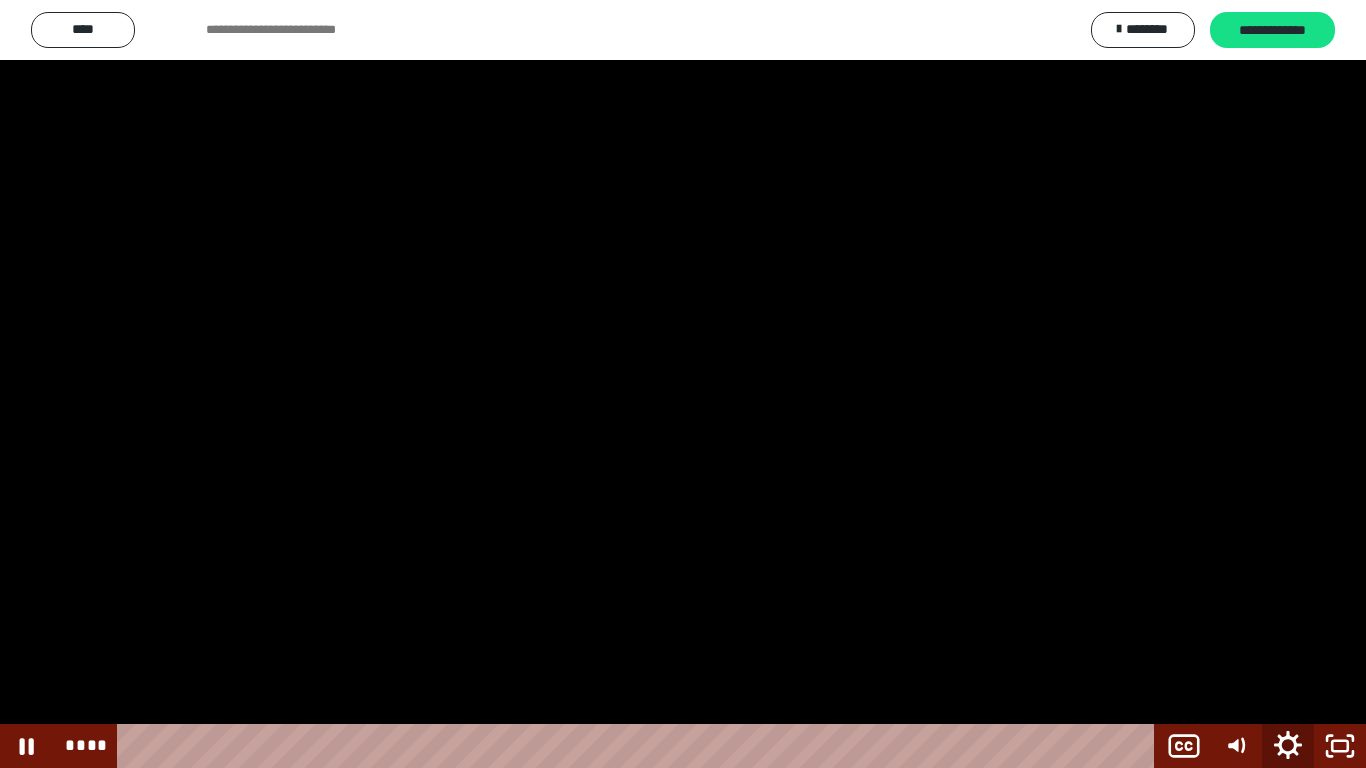 click 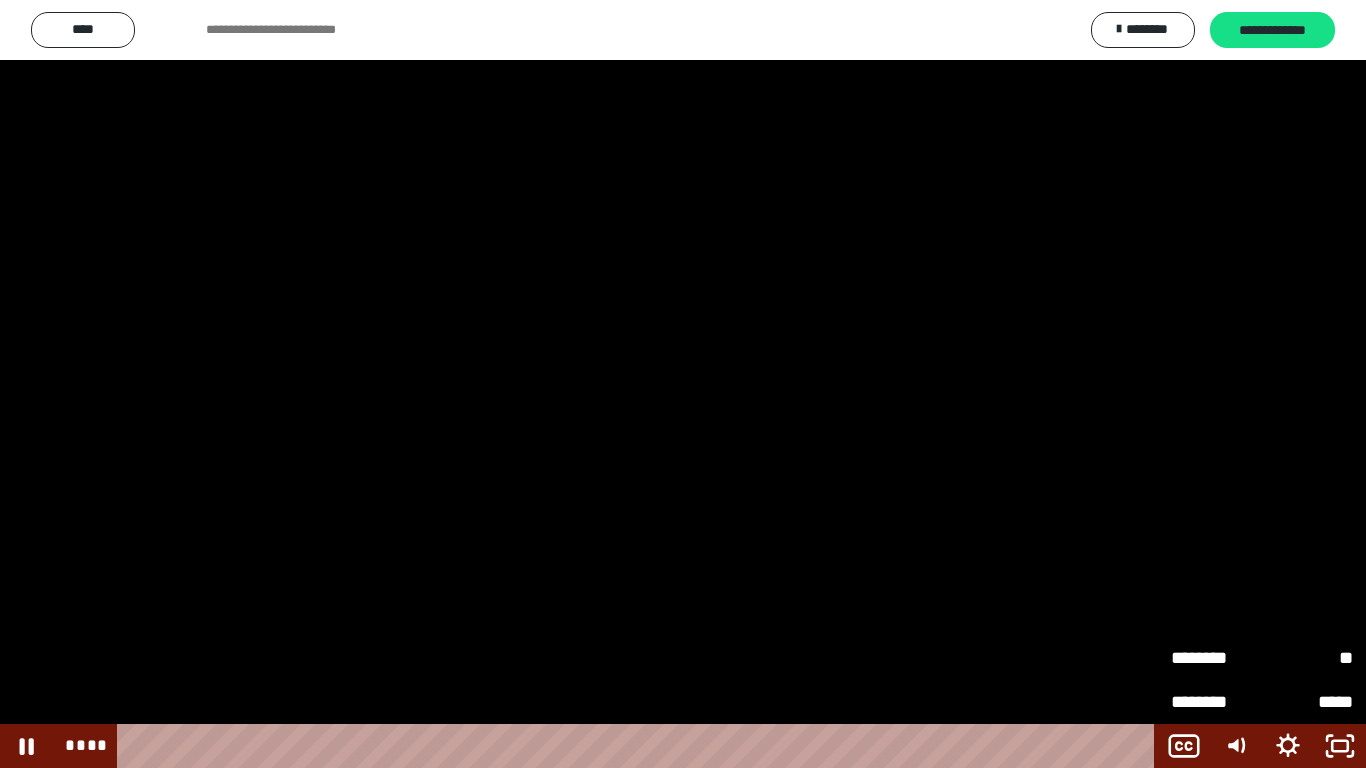 click on "**" at bounding box center (1307, 658) 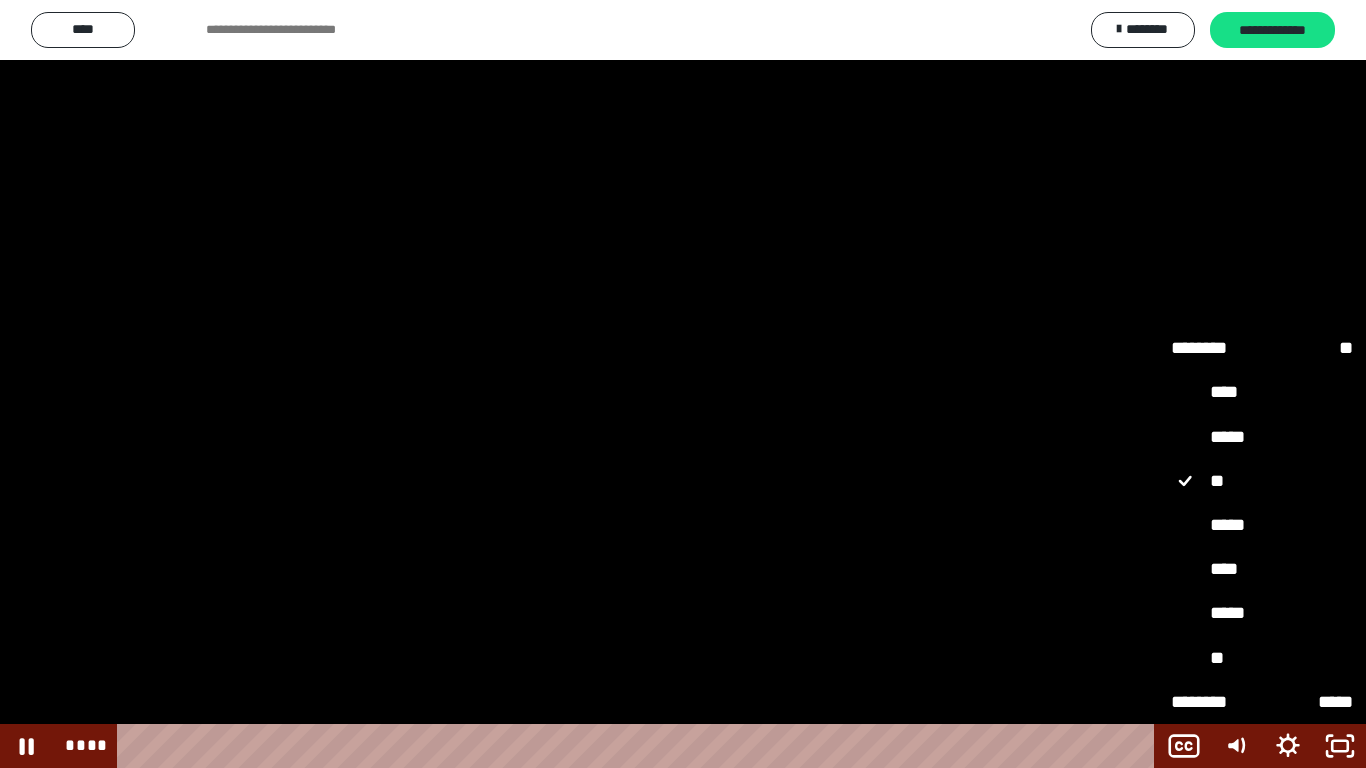 click on "*****" at bounding box center [1262, 526] 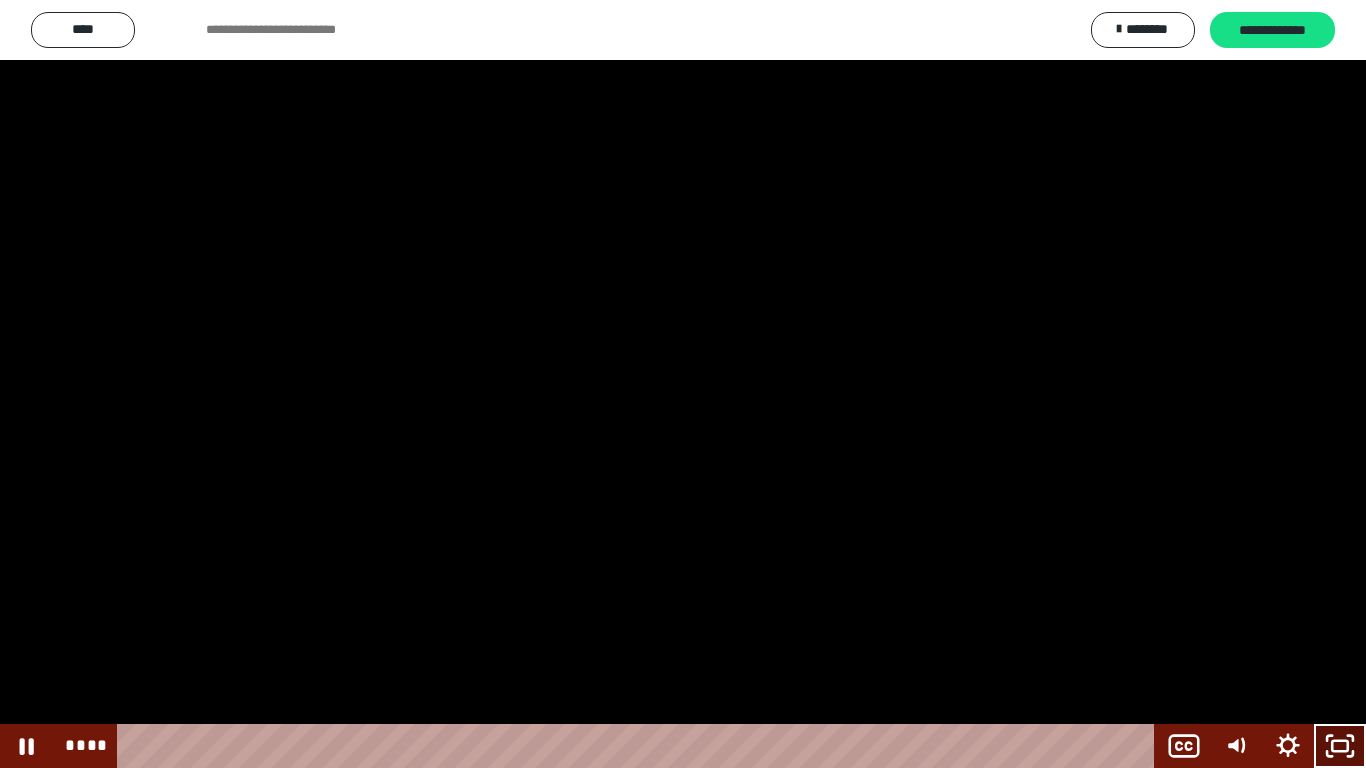 click 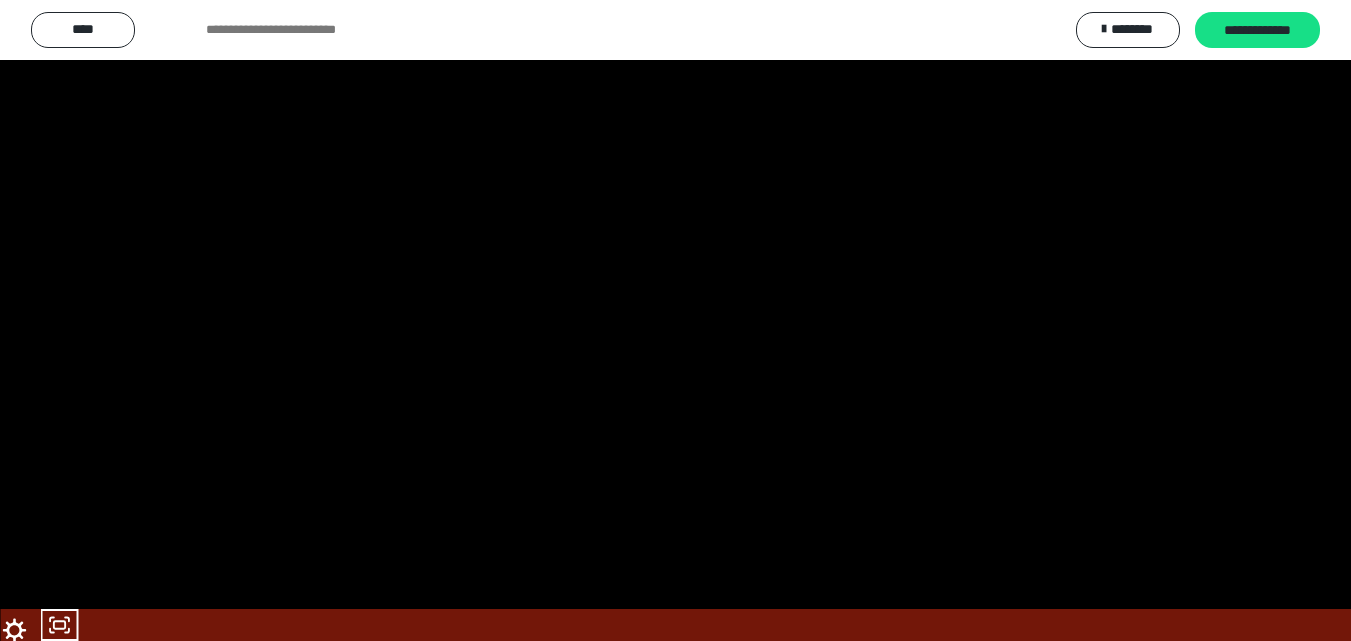 scroll, scrollTop: 2457, scrollLeft: 0, axis: vertical 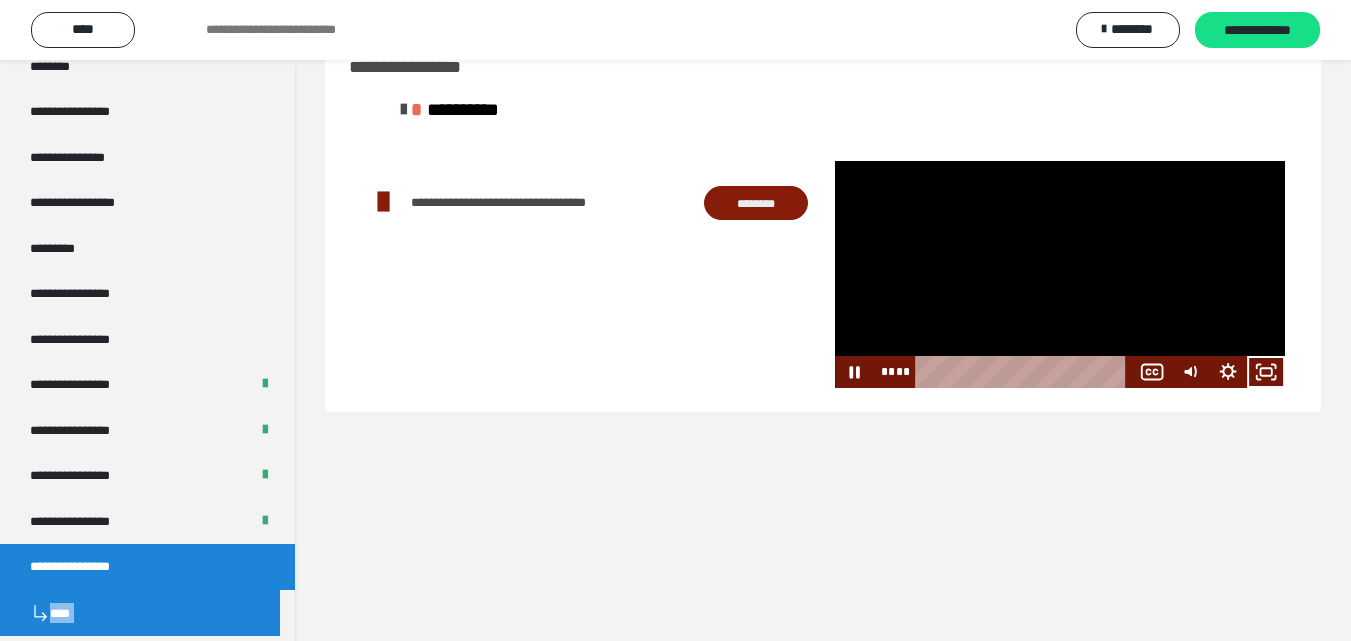 click at bounding box center (1060, 274) 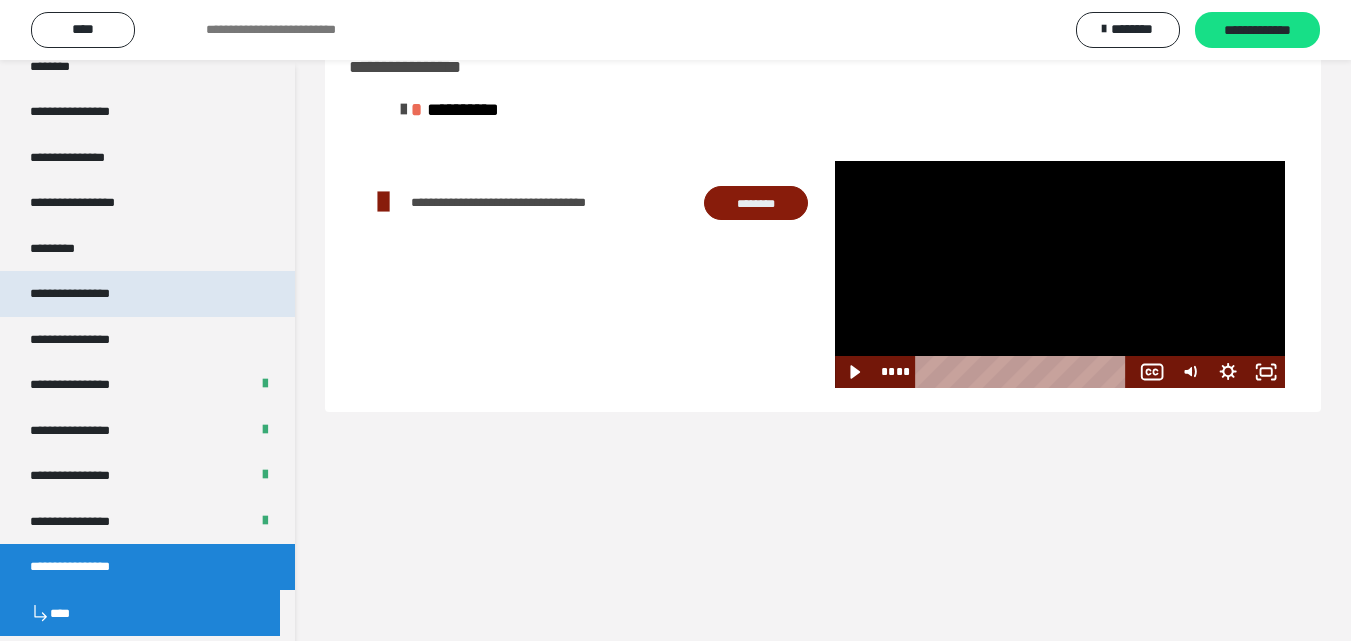 click on "**********" at bounding box center (147, 294) 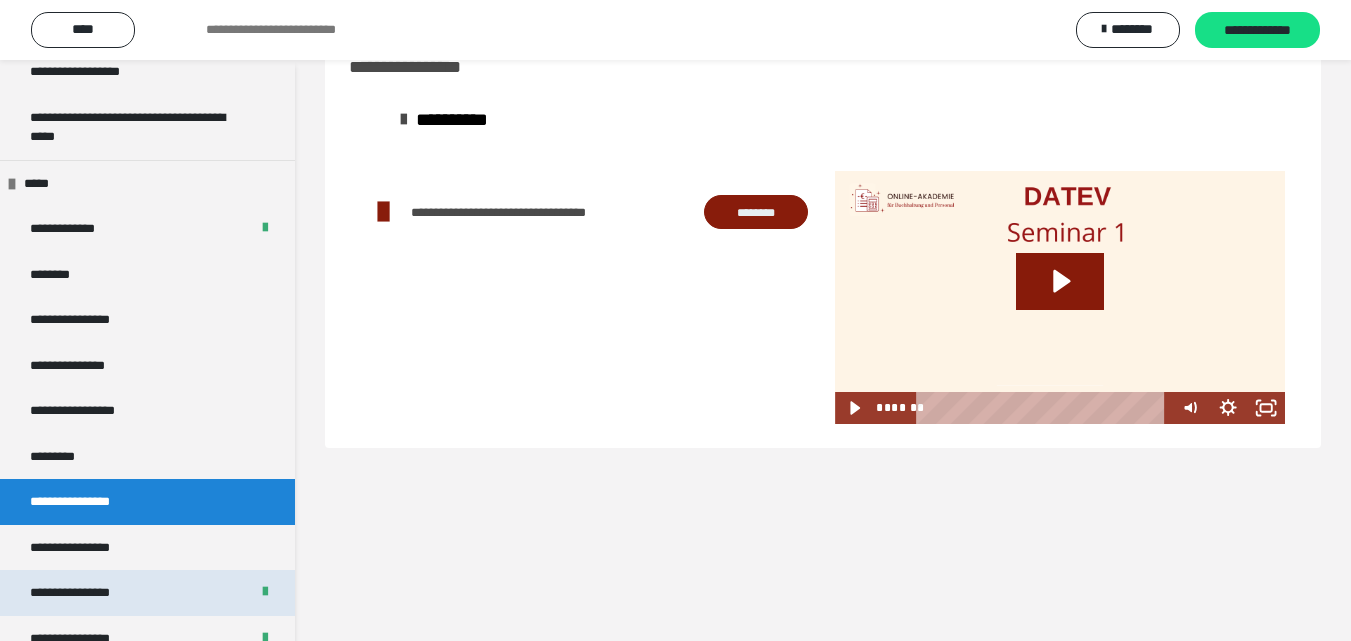 scroll, scrollTop: 2457, scrollLeft: 0, axis: vertical 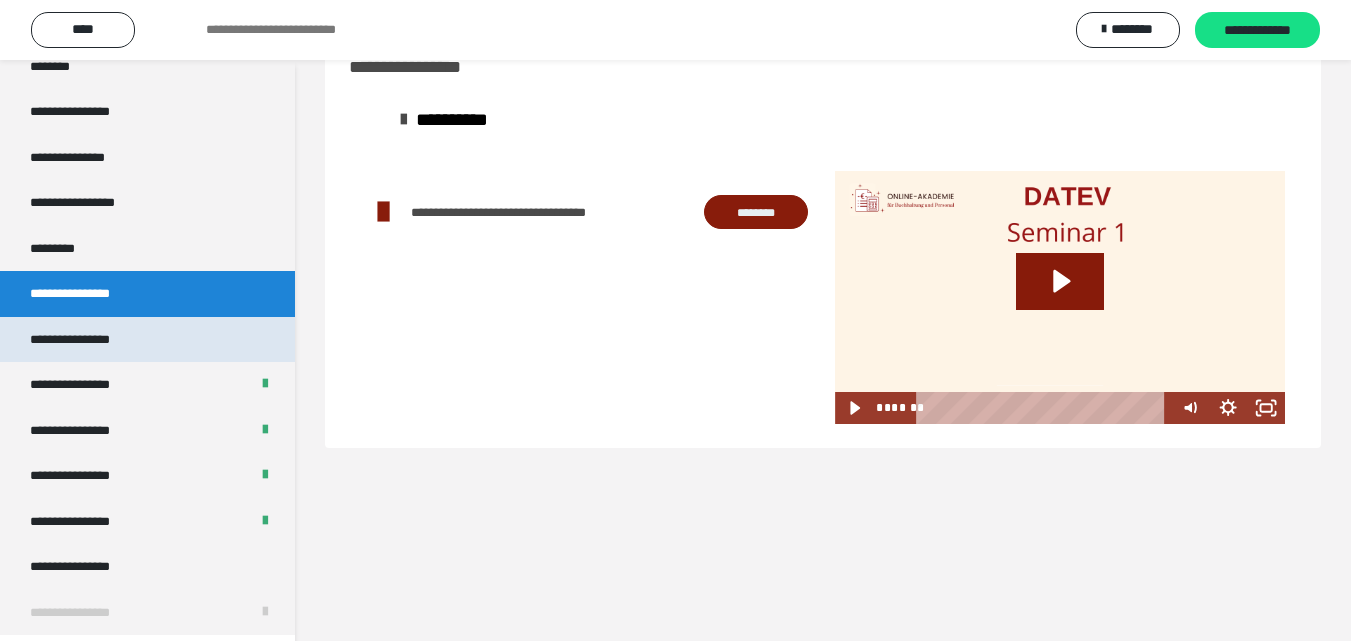 click on "**********" at bounding box center (147, 340) 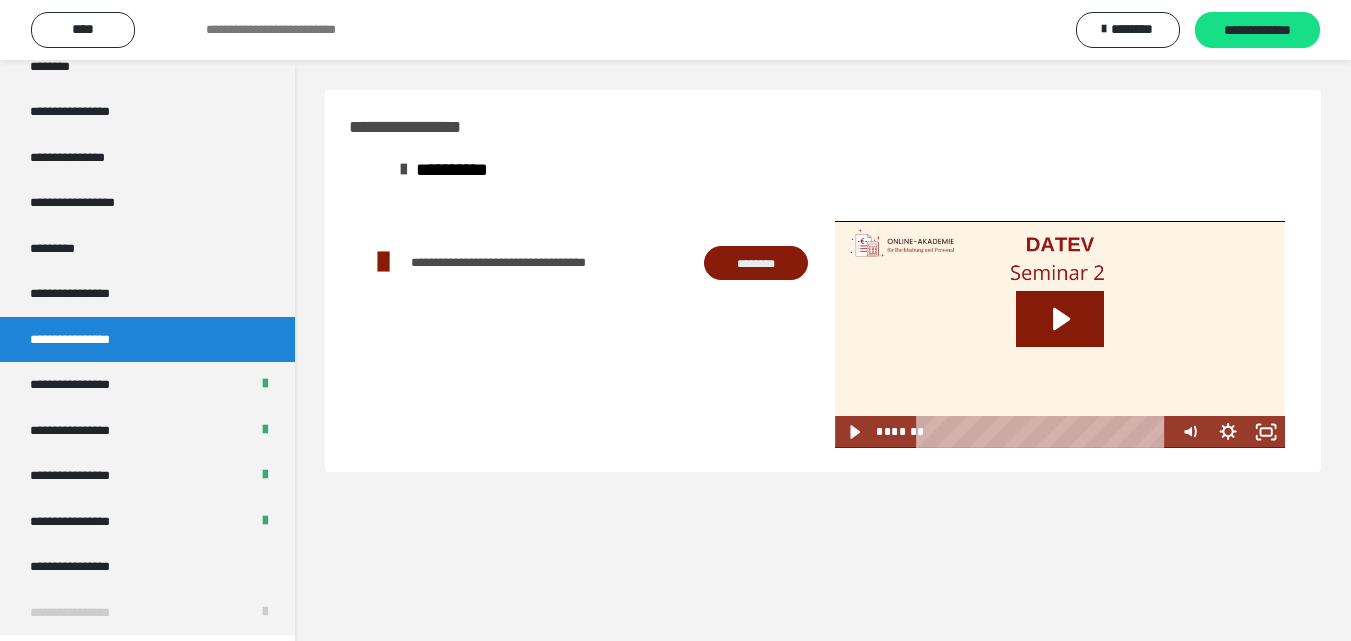 scroll, scrollTop: 60, scrollLeft: 0, axis: vertical 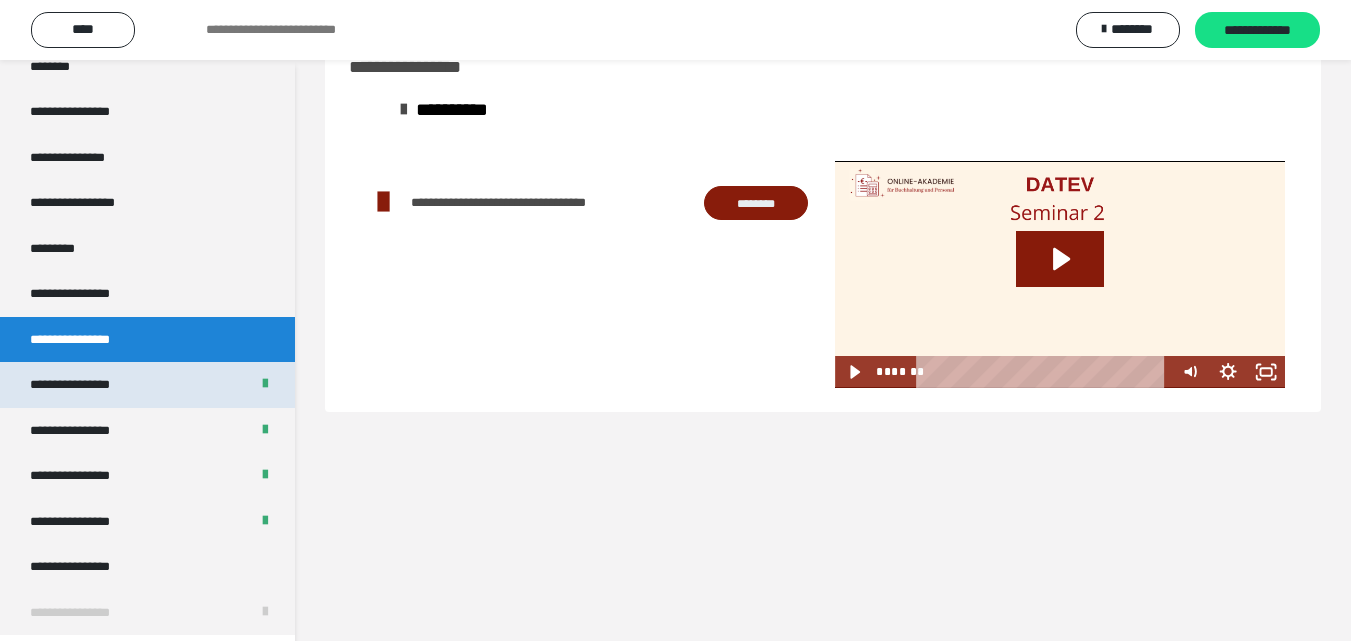 click on "**********" at bounding box center (147, 385) 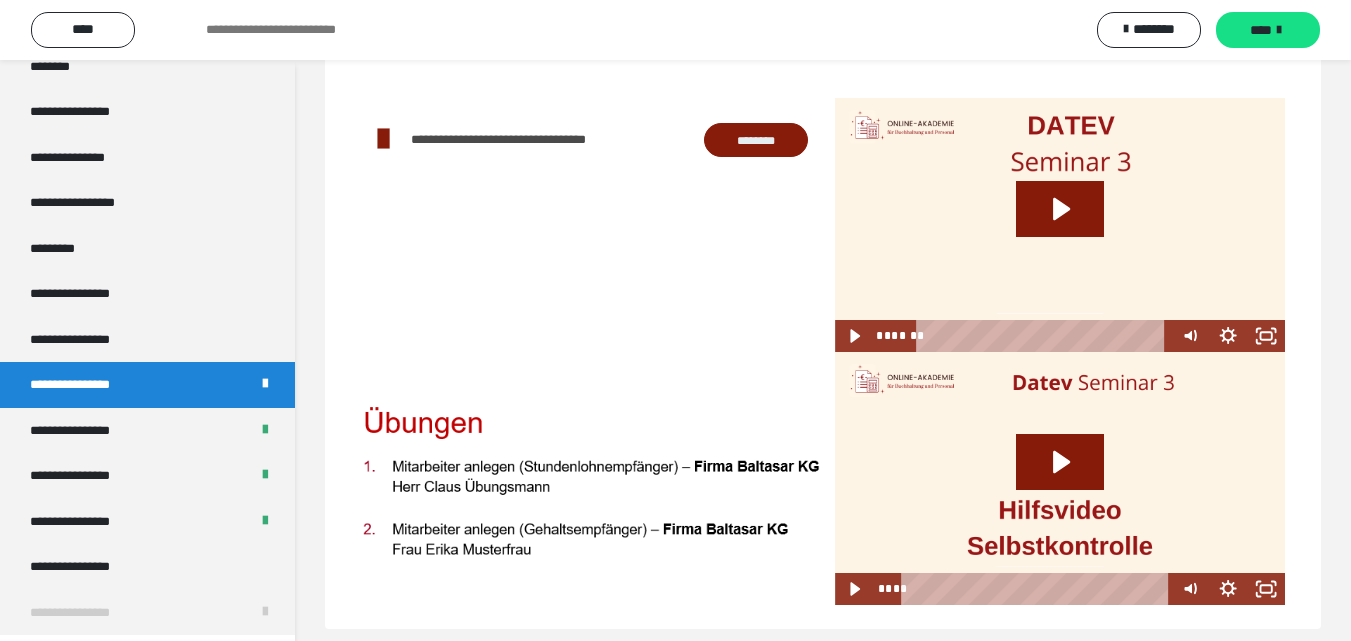 scroll, scrollTop: 141, scrollLeft: 0, axis: vertical 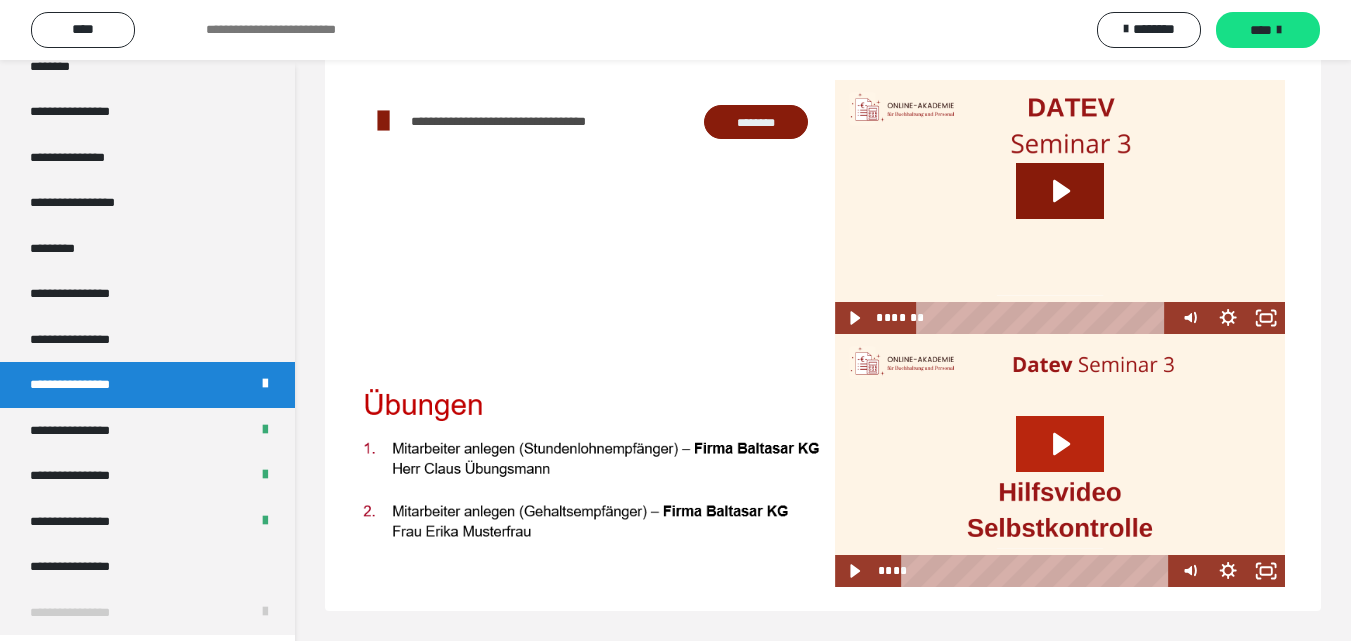 click 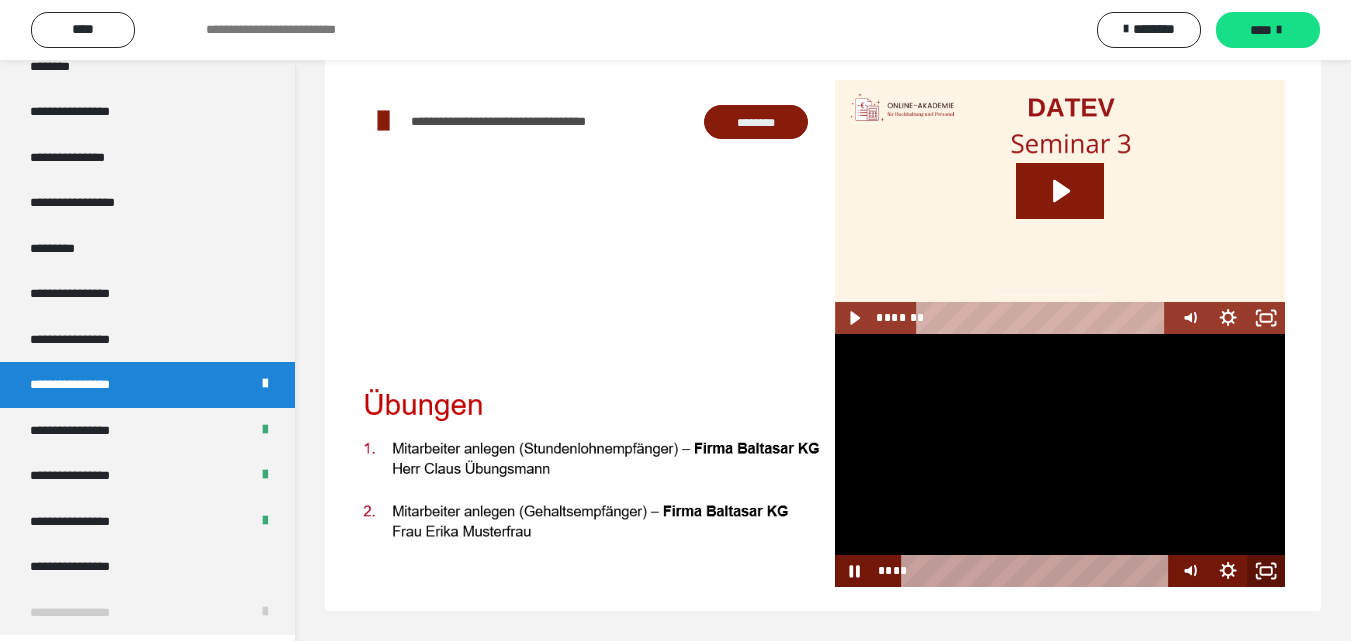 click 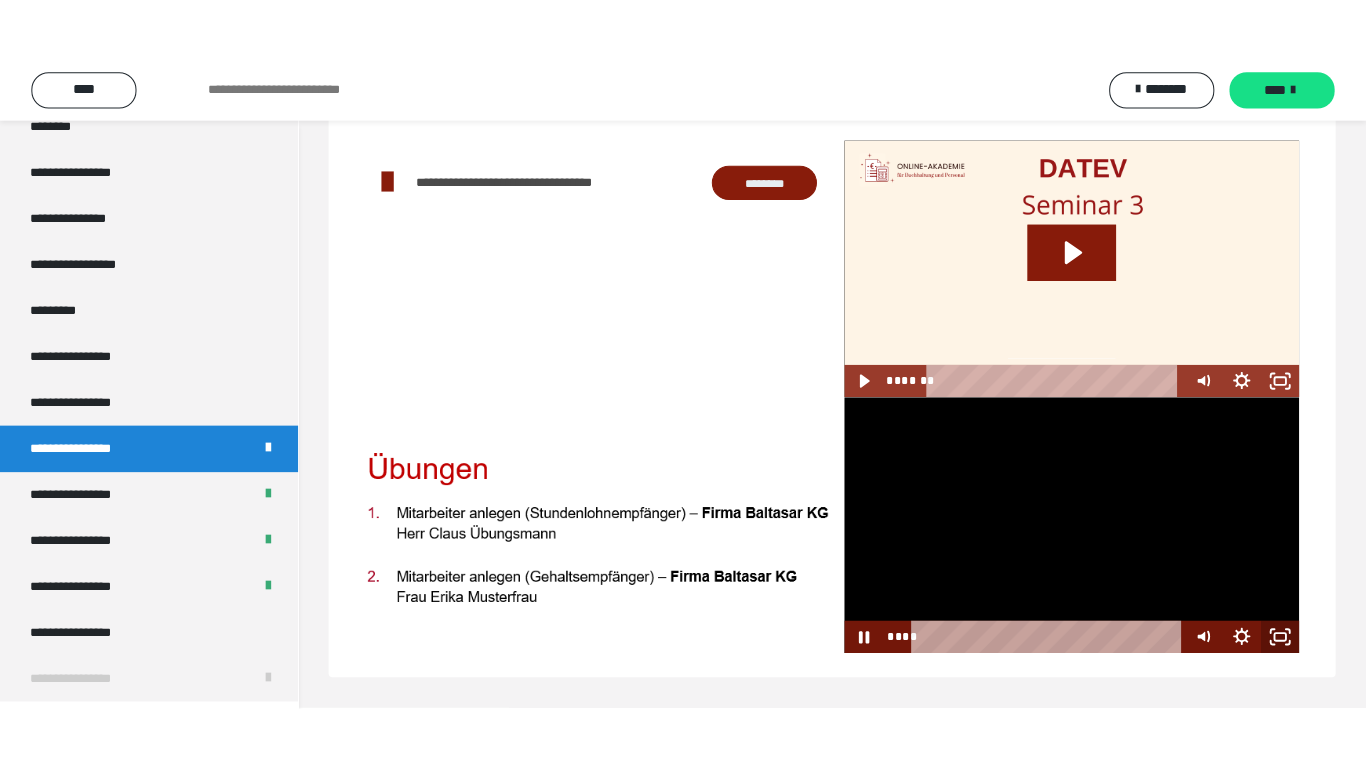 scroll, scrollTop: 60, scrollLeft: 0, axis: vertical 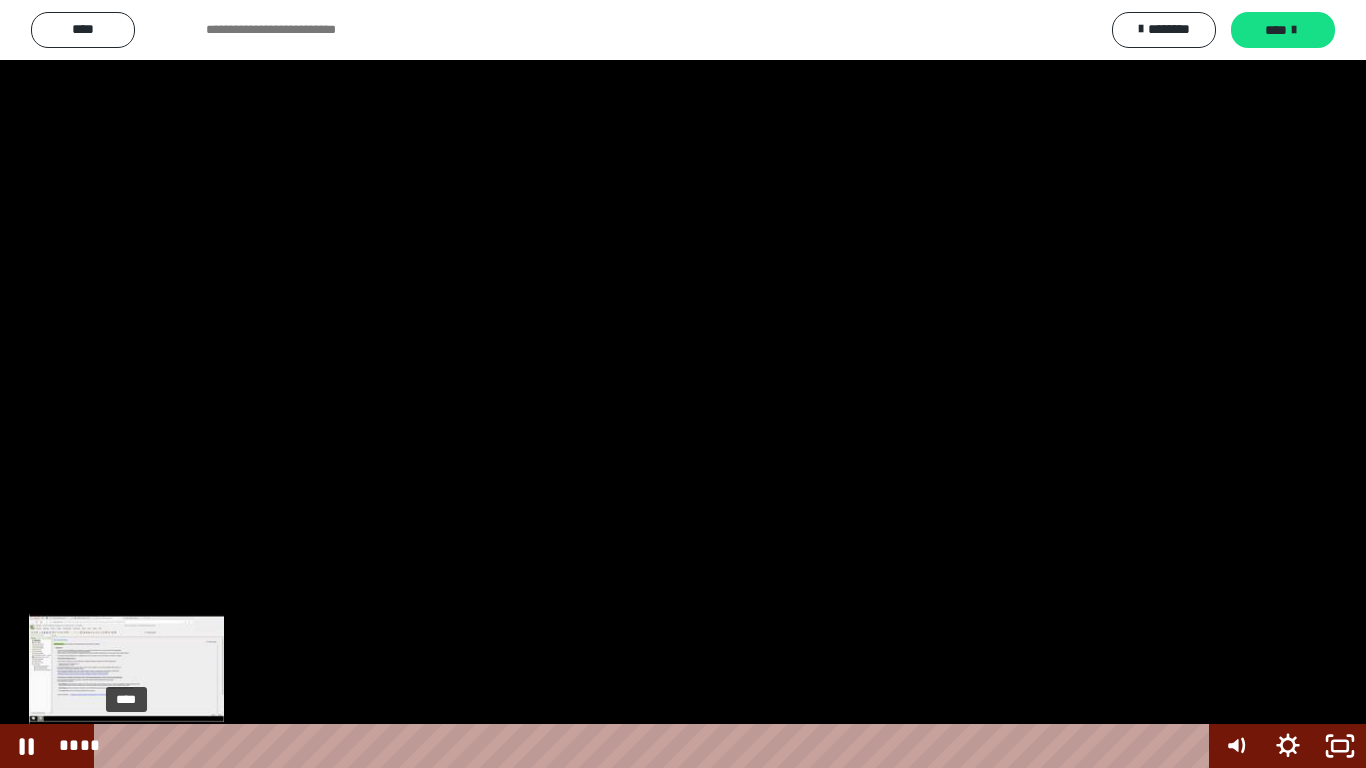 drag, startPoint x: 173, startPoint y: 745, endPoint x: 126, endPoint y: 750, distance: 47.26521 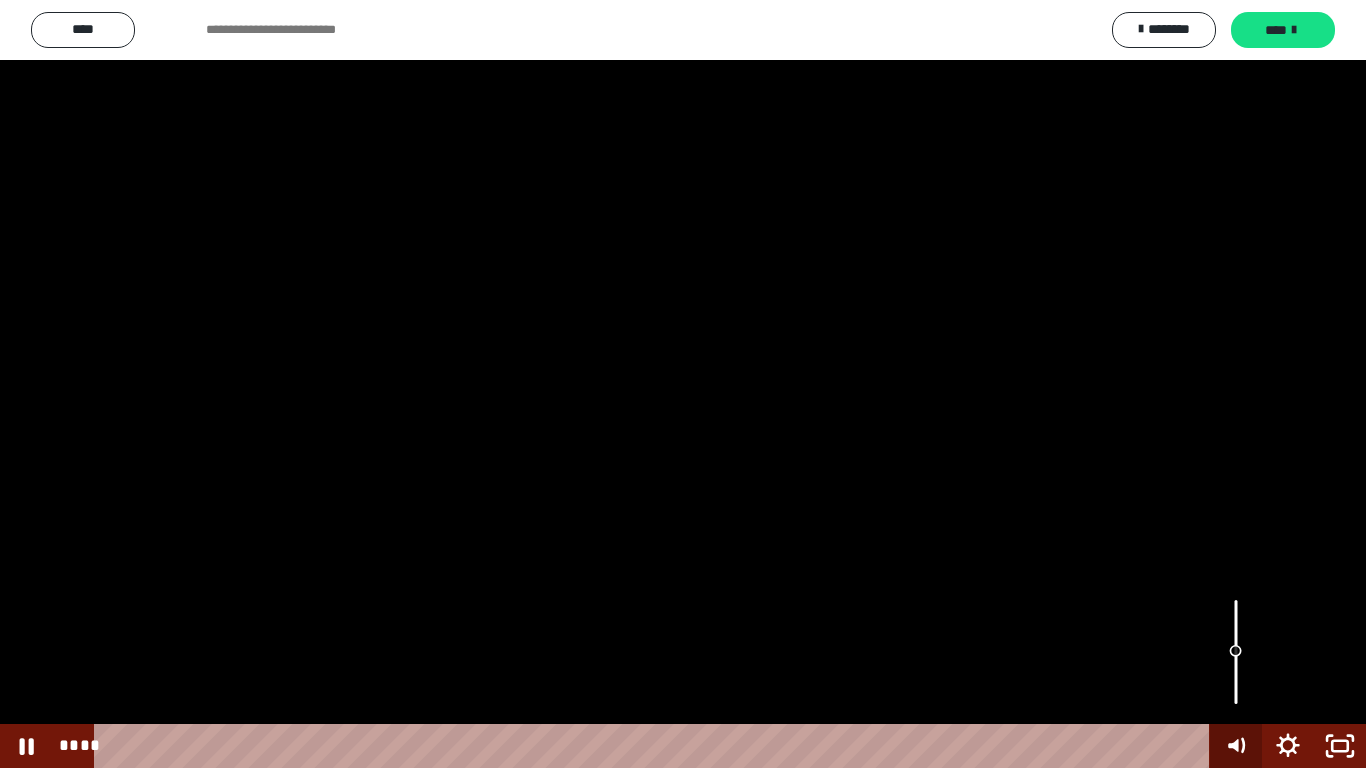 click 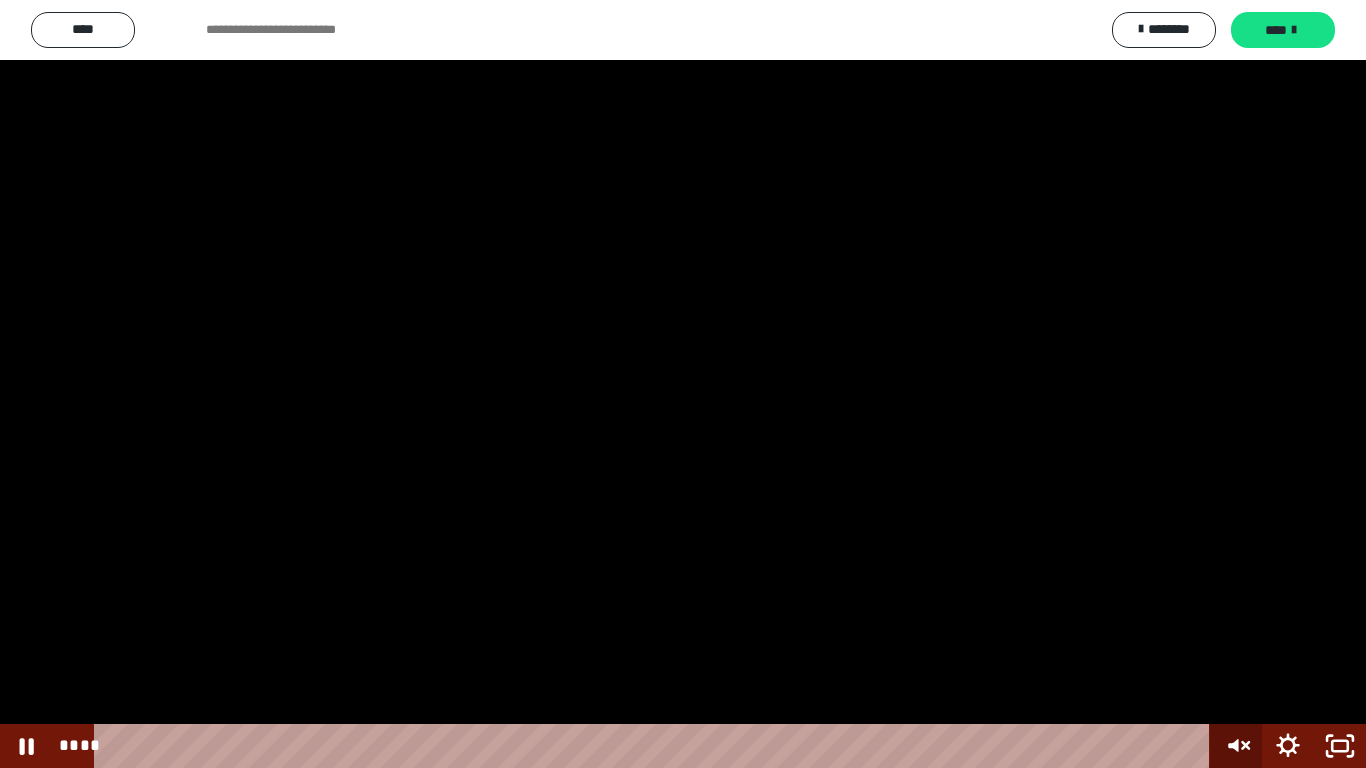 click 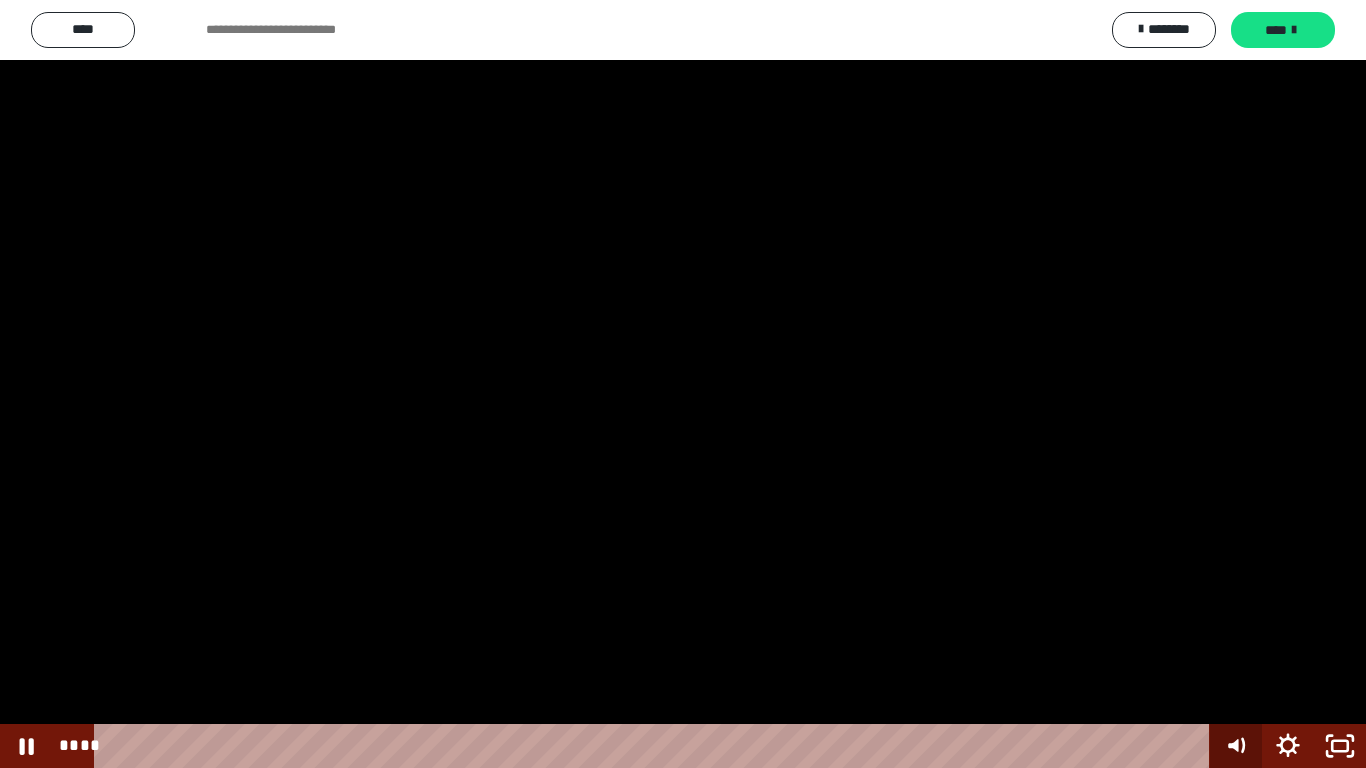 click 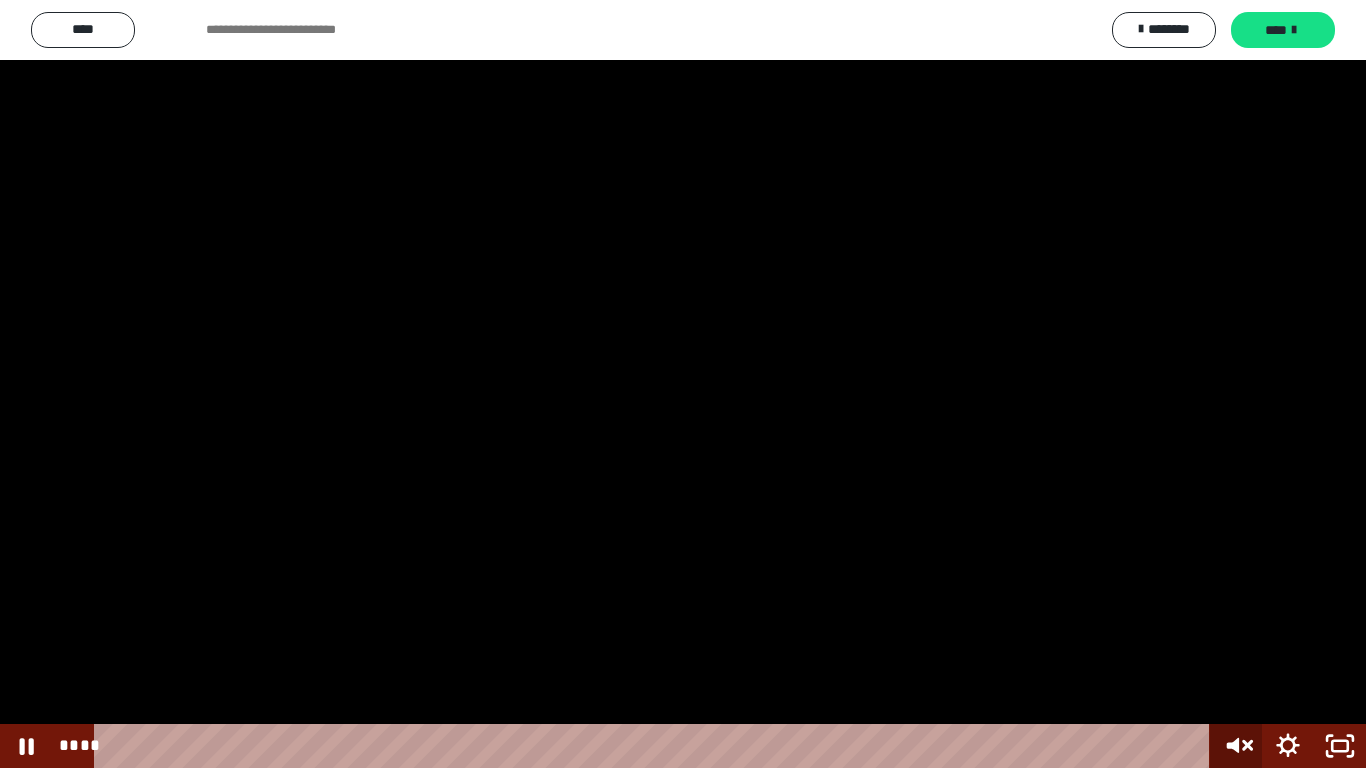 click 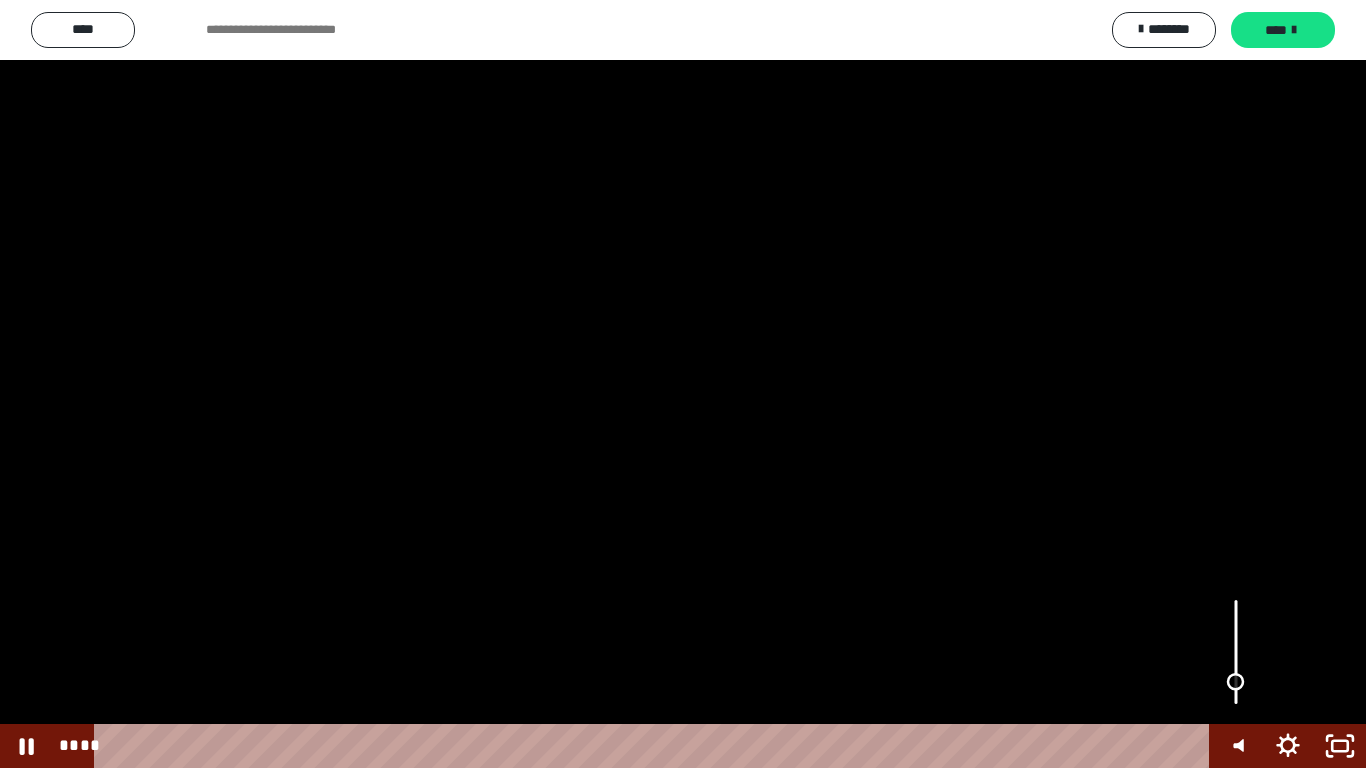 drag, startPoint x: 1236, startPoint y: 646, endPoint x: 1231, endPoint y: 682, distance: 36.345562 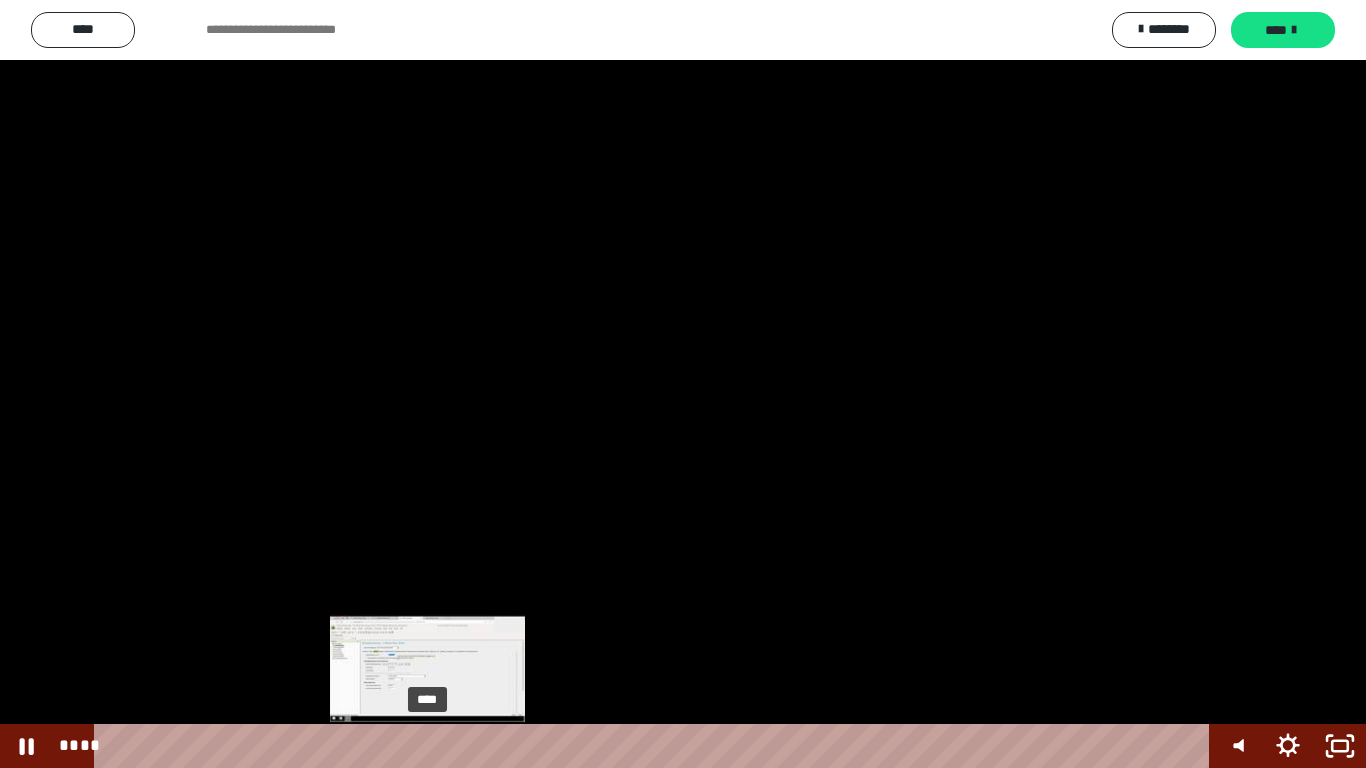 drag, startPoint x: 156, startPoint y: 748, endPoint x: 428, endPoint y: 742, distance: 272.06616 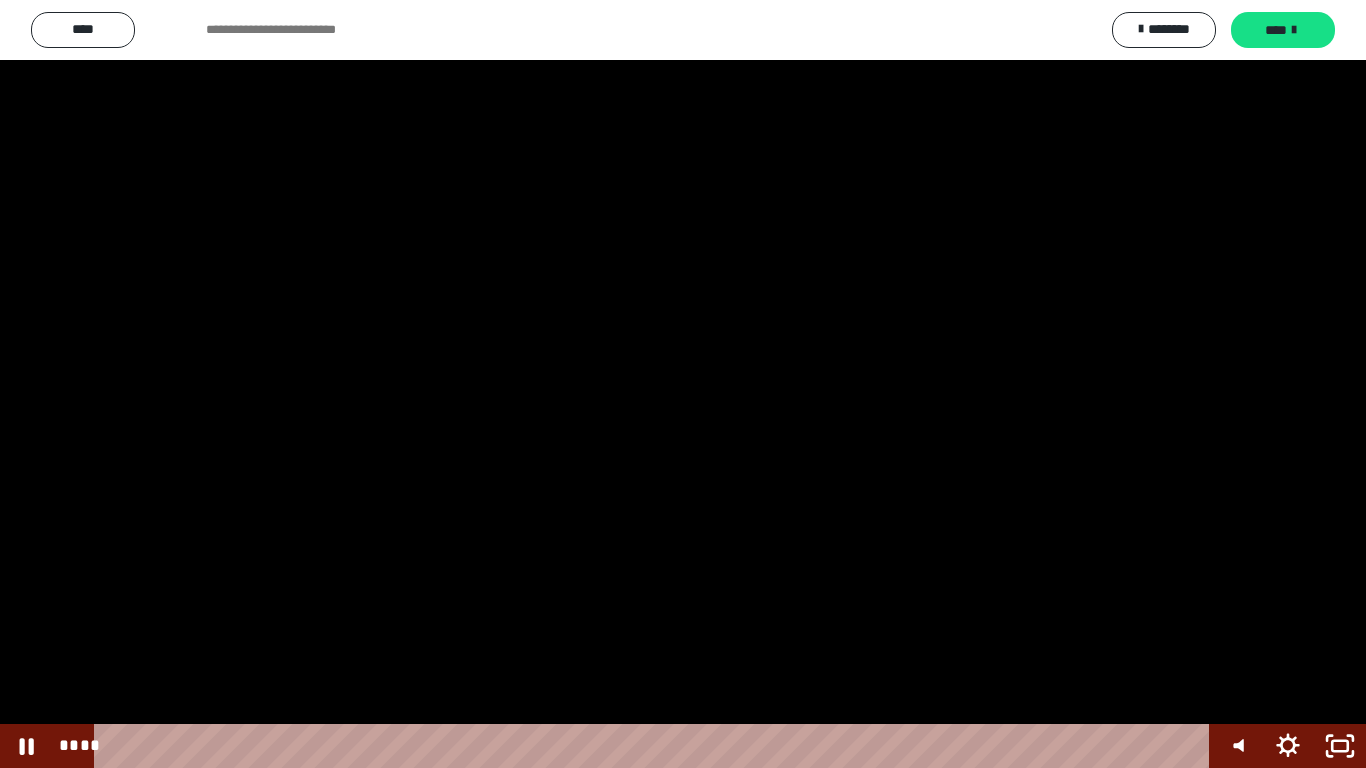 click at bounding box center [683, 384] 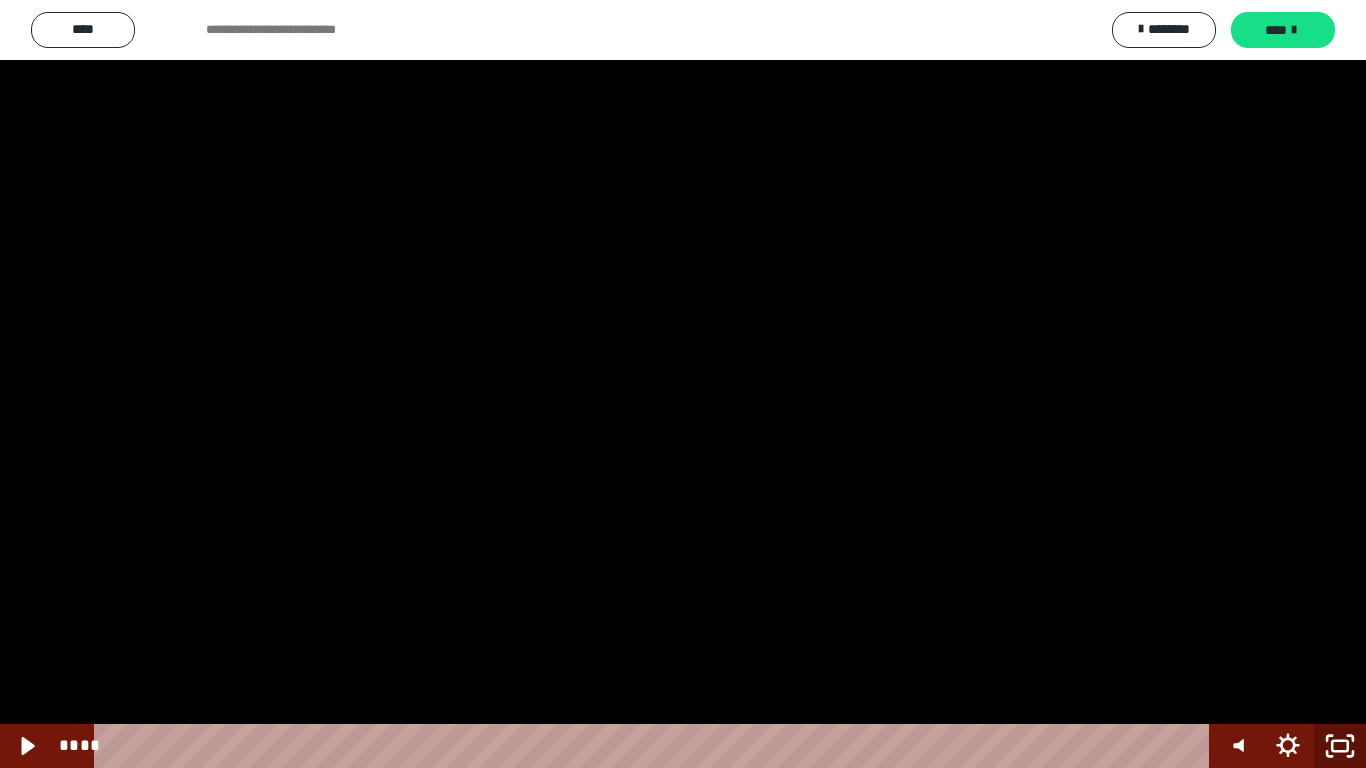click 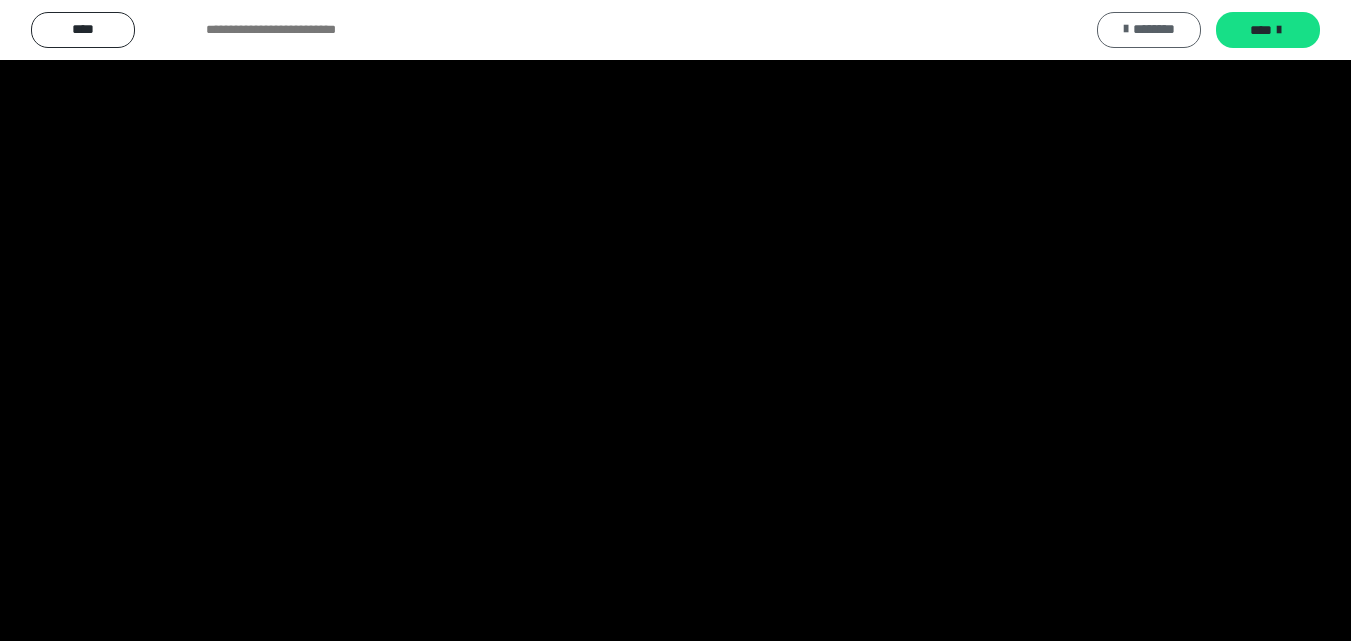 scroll, scrollTop: 2457, scrollLeft: 0, axis: vertical 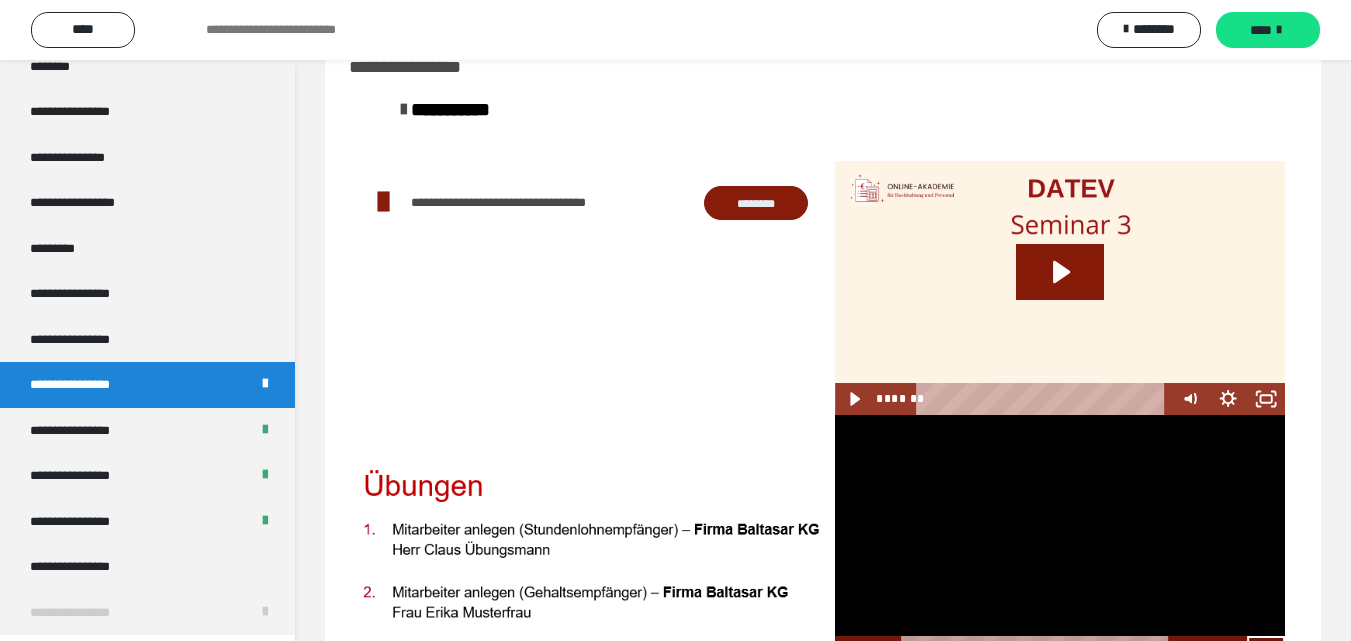 click at bounding box center [1060, 541] 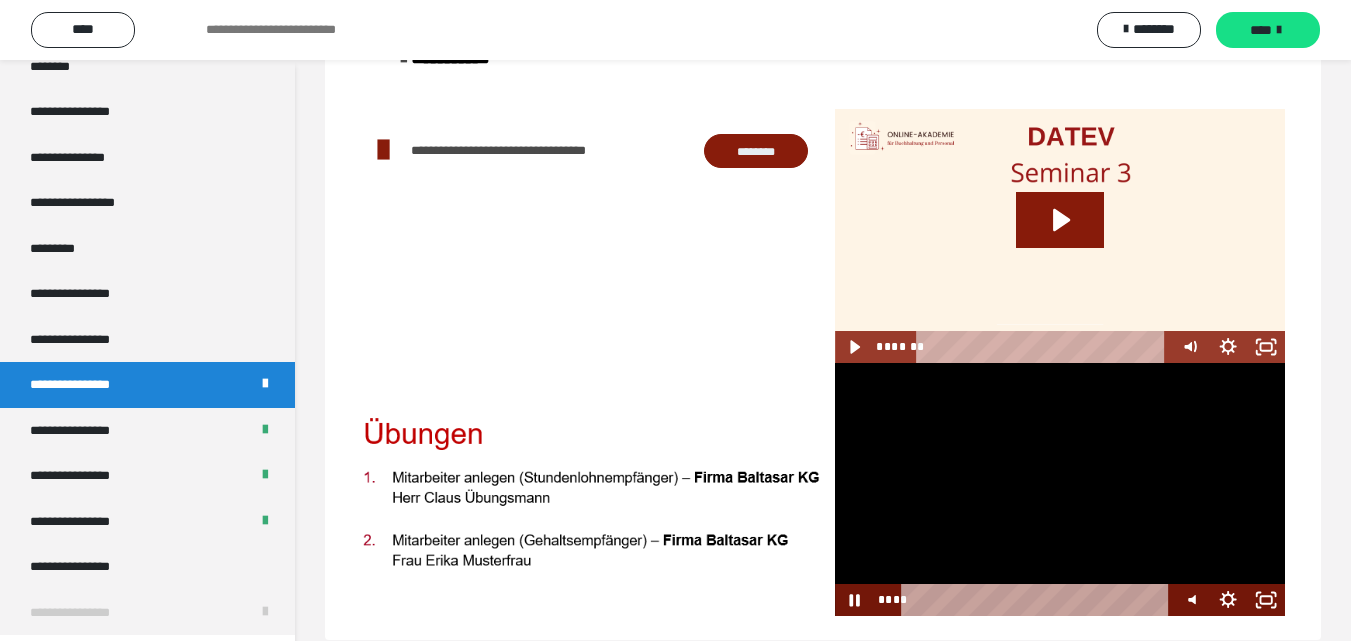 scroll, scrollTop: 141, scrollLeft: 0, axis: vertical 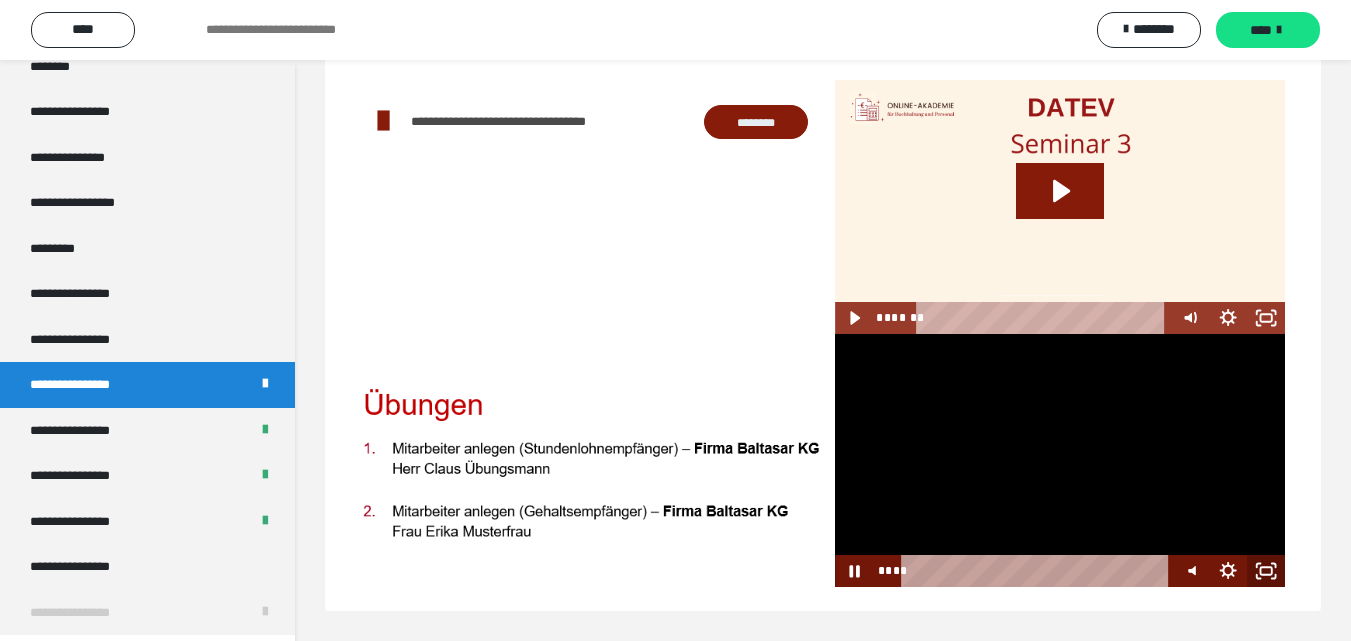 click 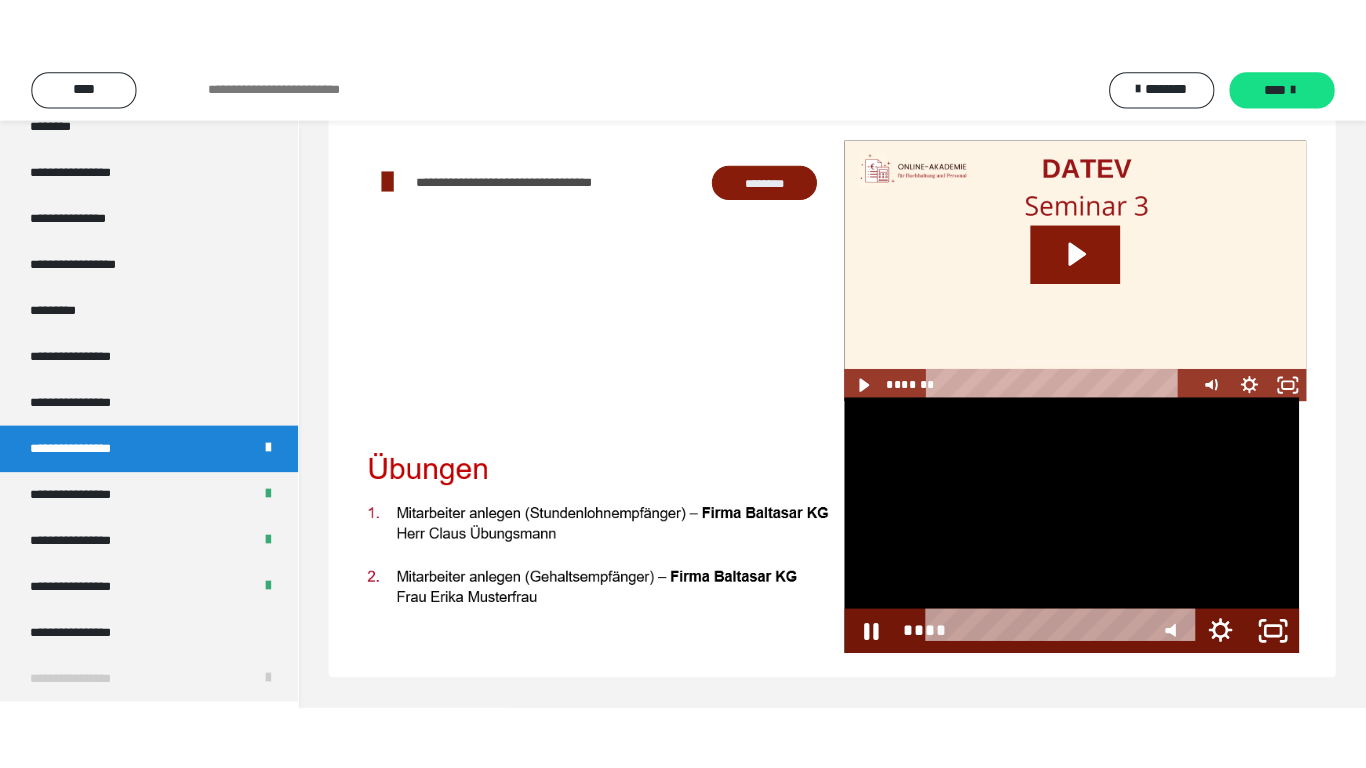 scroll, scrollTop: 60, scrollLeft: 0, axis: vertical 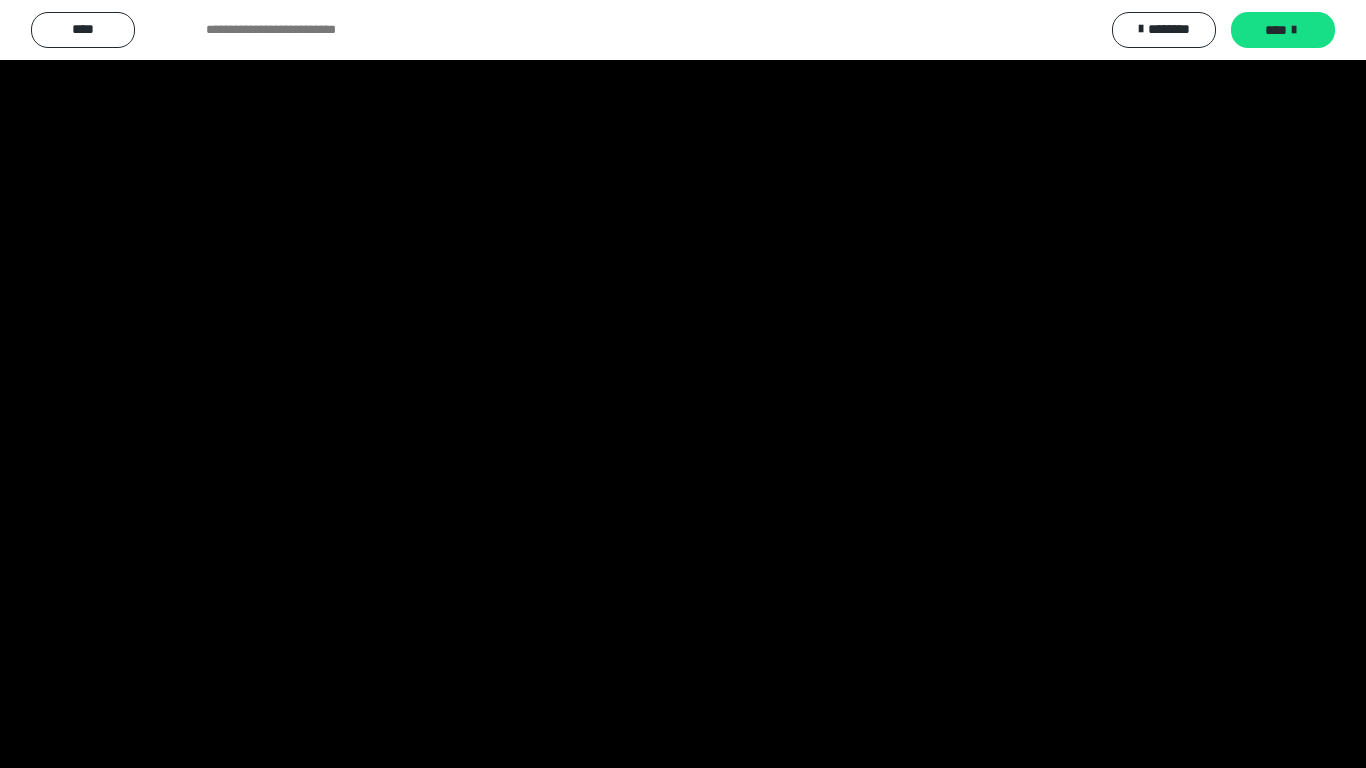 click at bounding box center (683, 384) 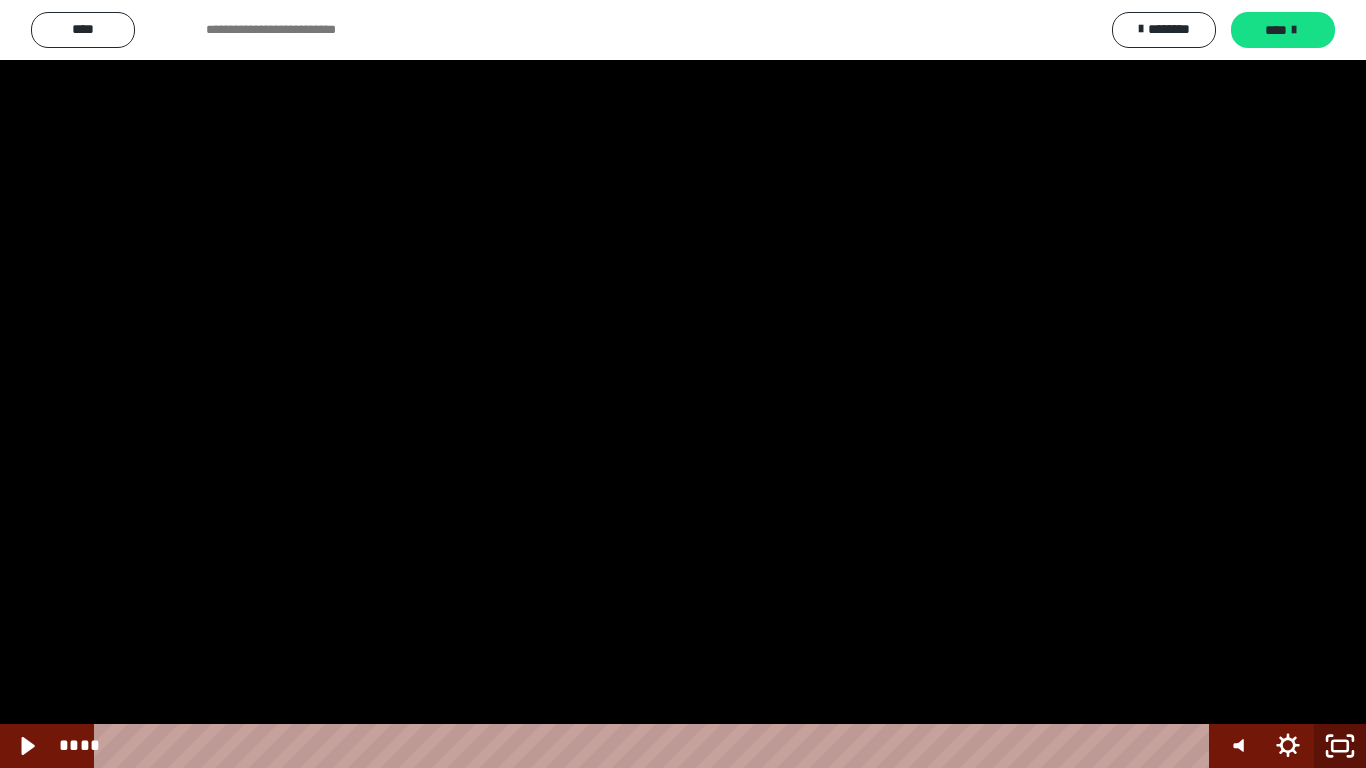 click 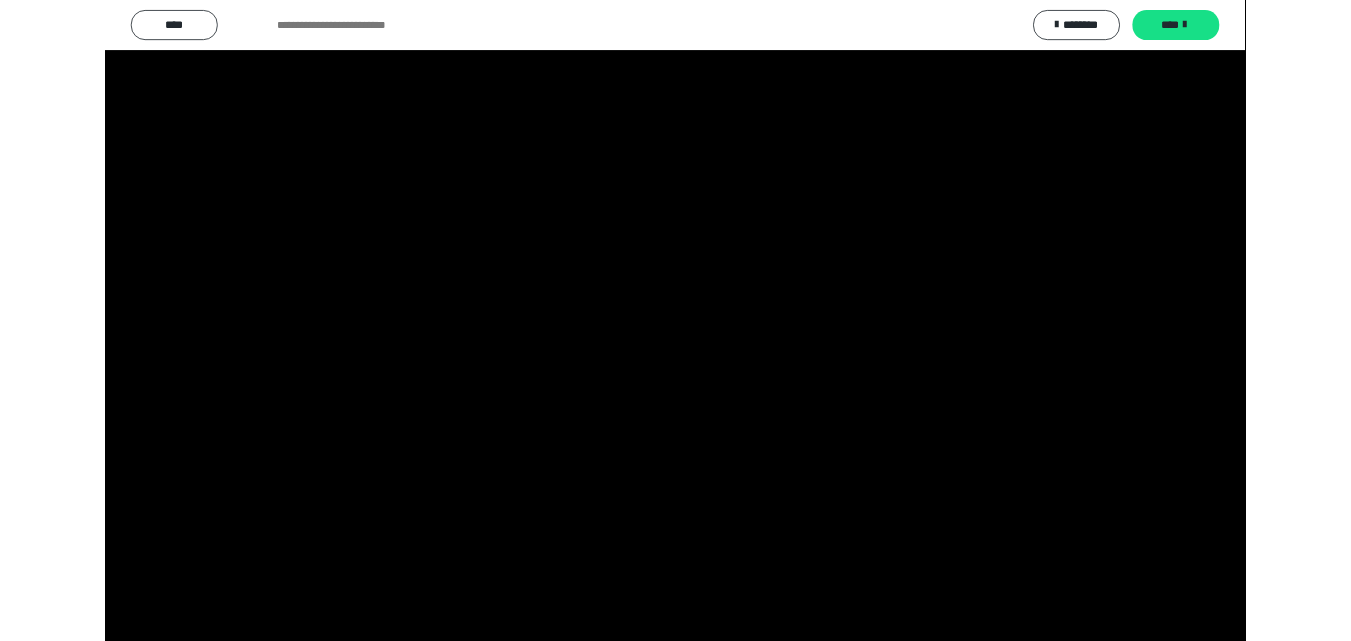 scroll, scrollTop: 2457, scrollLeft: 0, axis: vertical 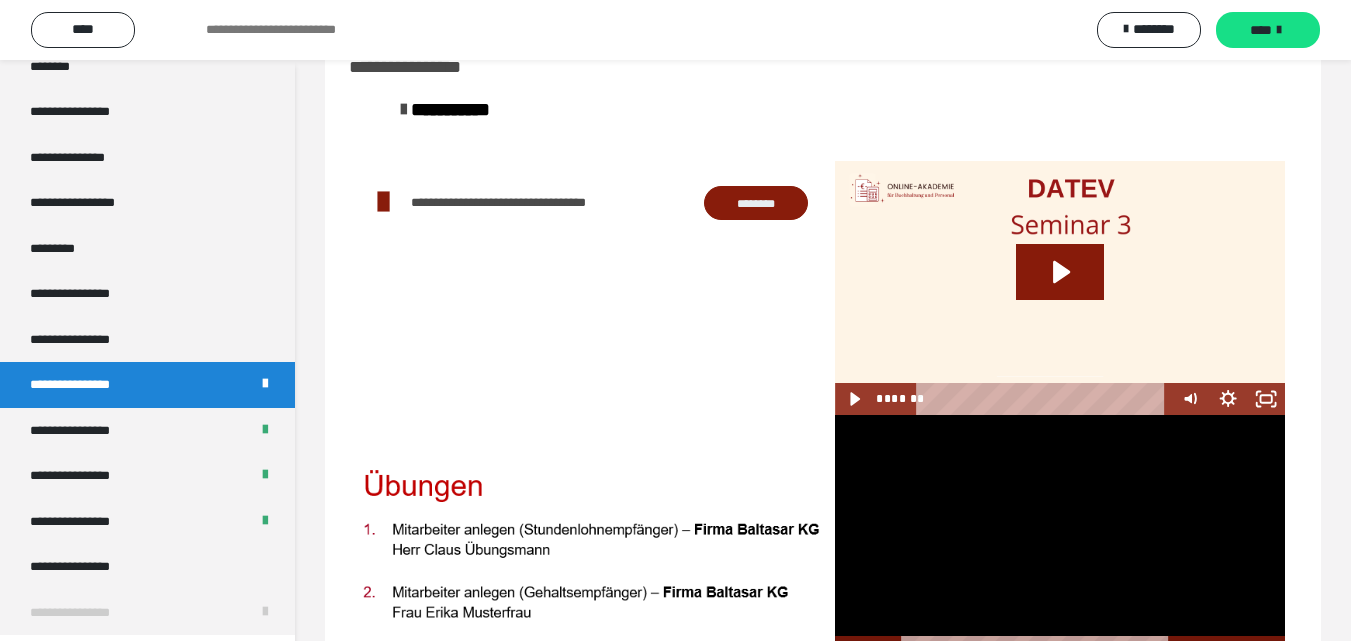 click at bounding box center (1060, 541) 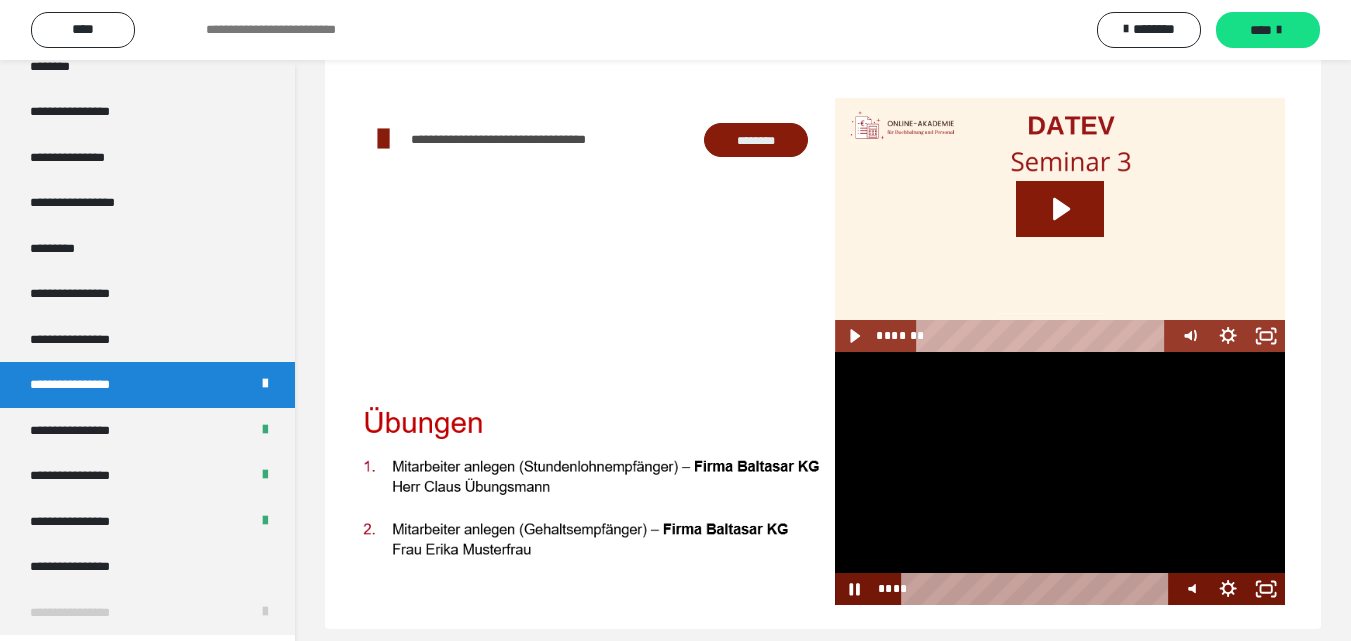scroll, scrollTop: 141, scrollLeft: 0, axis: vertical 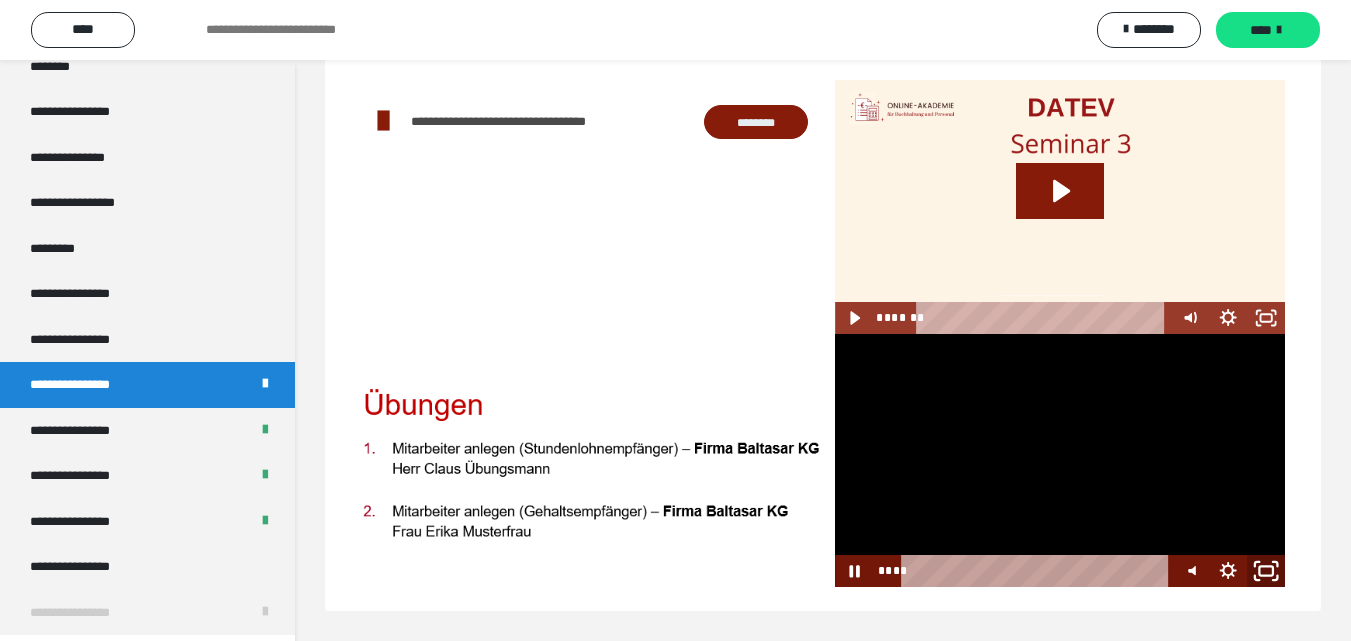 click 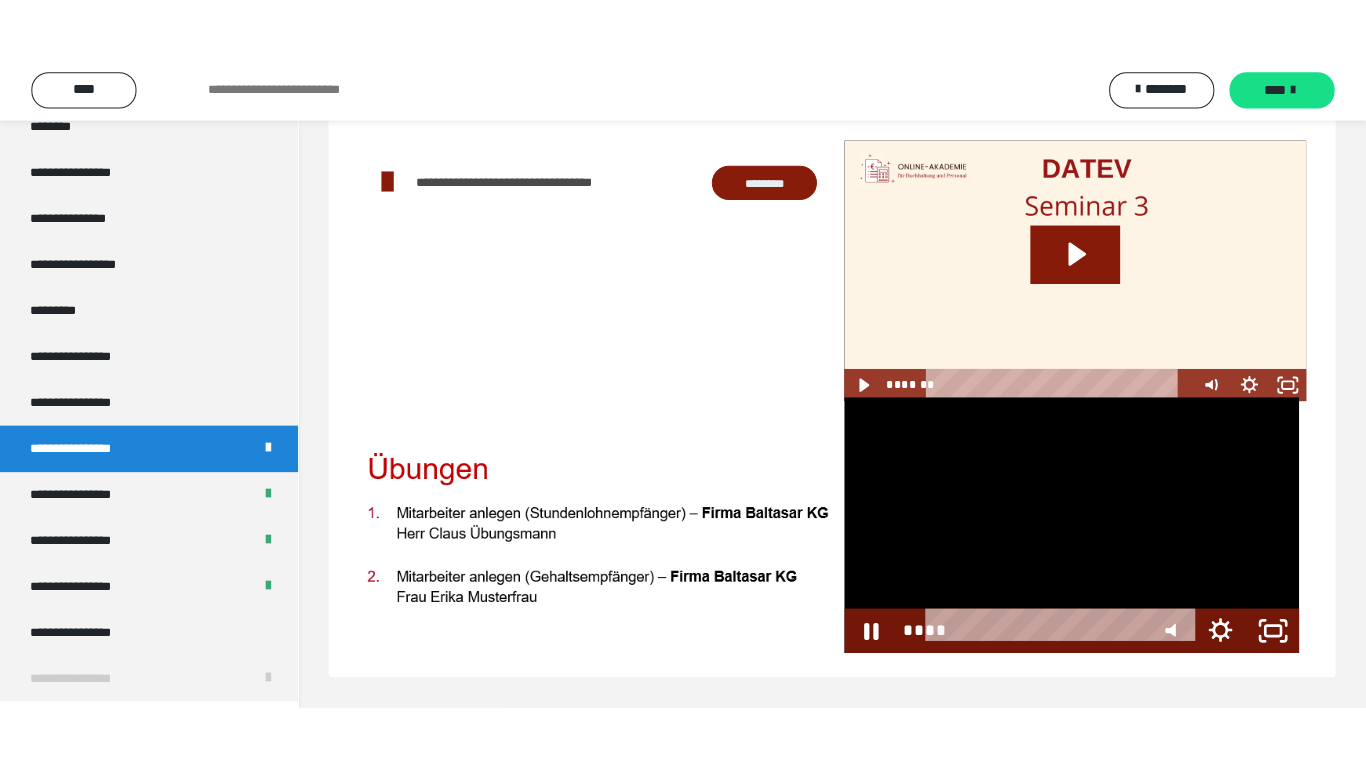 scroll, scrollTop: 60, scrollLeft: 0, axis: vertical 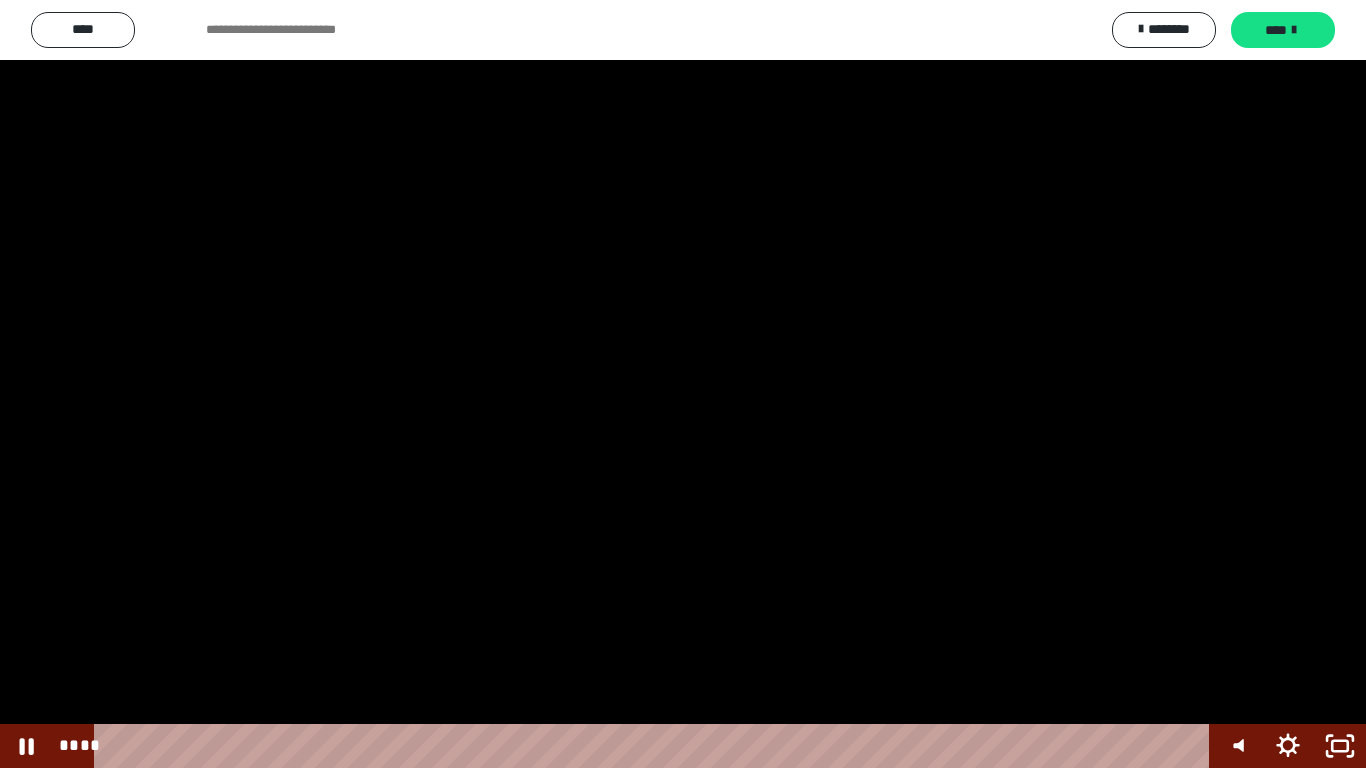 click at bounding box center (683, 384) 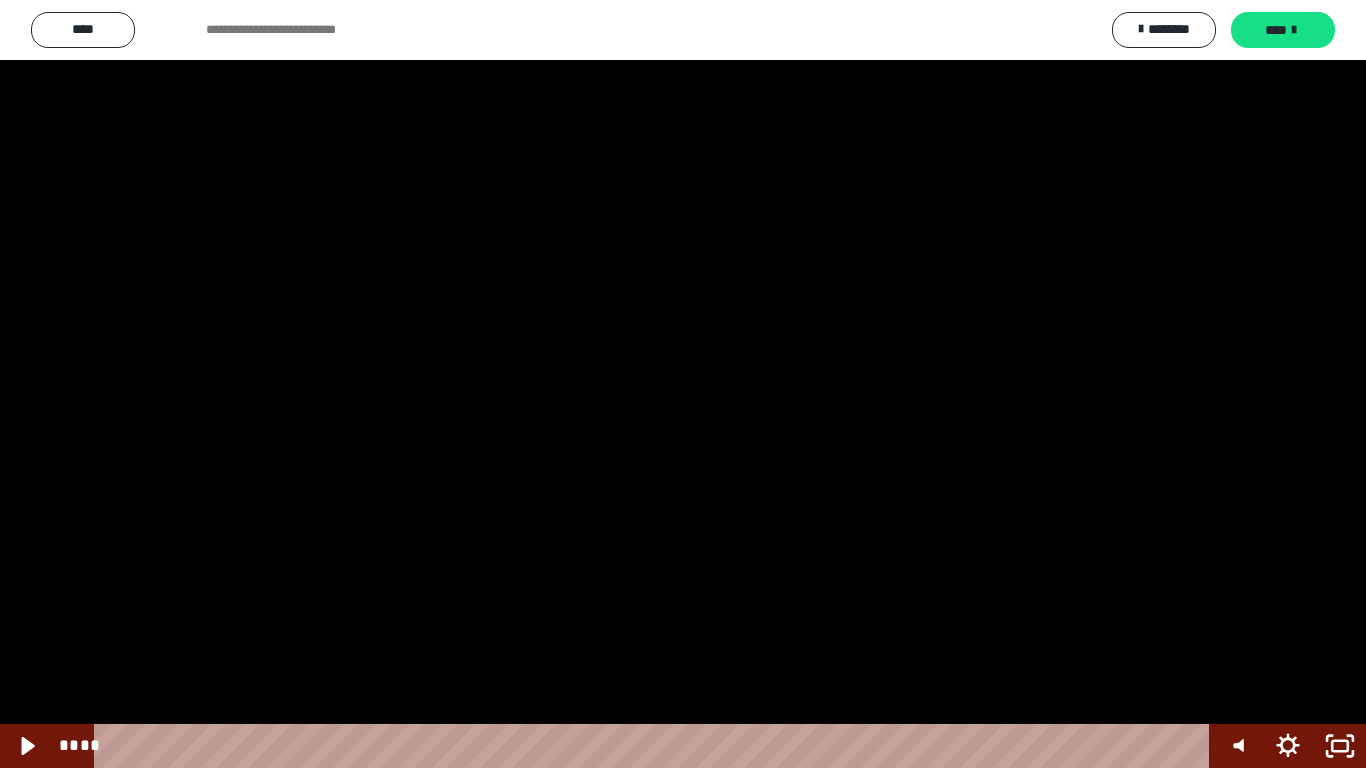 click at bounding box center [683, 384] 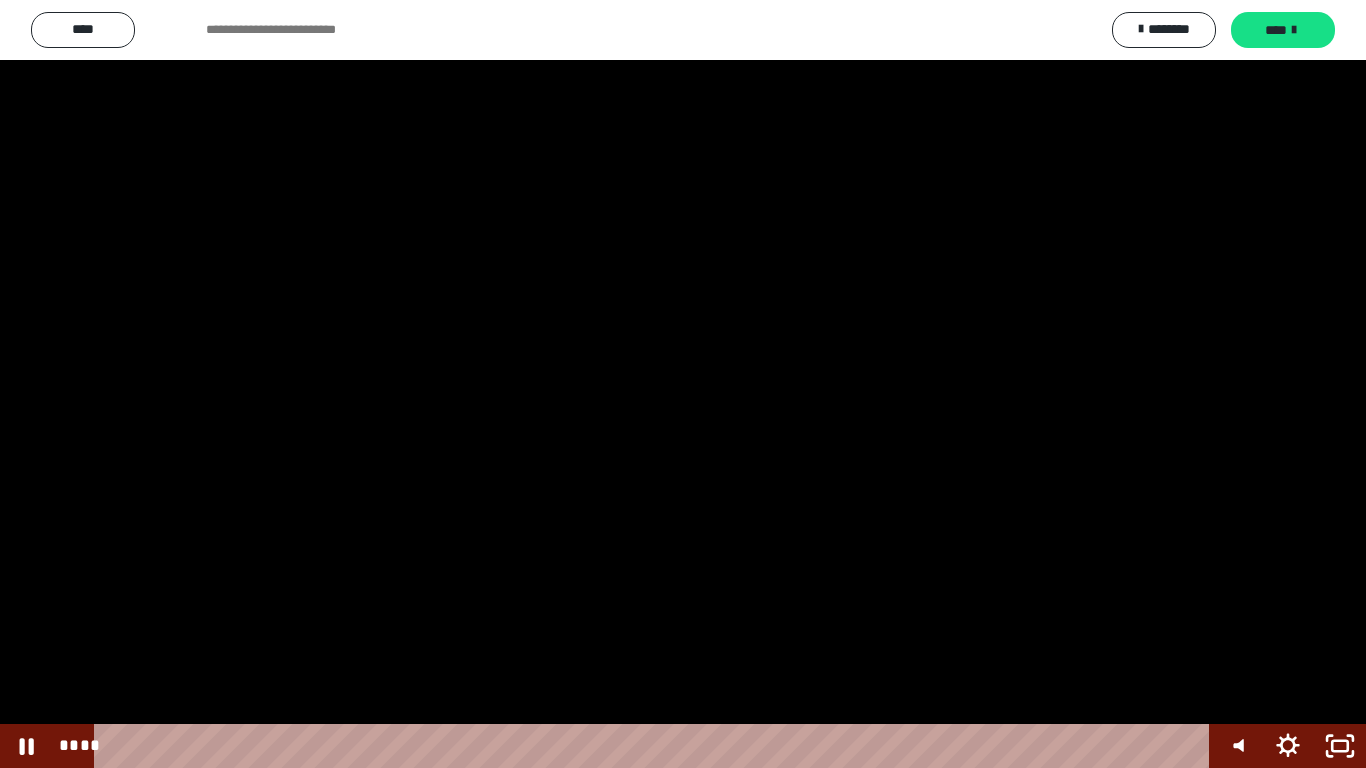 click at bounding box center [683, 384] 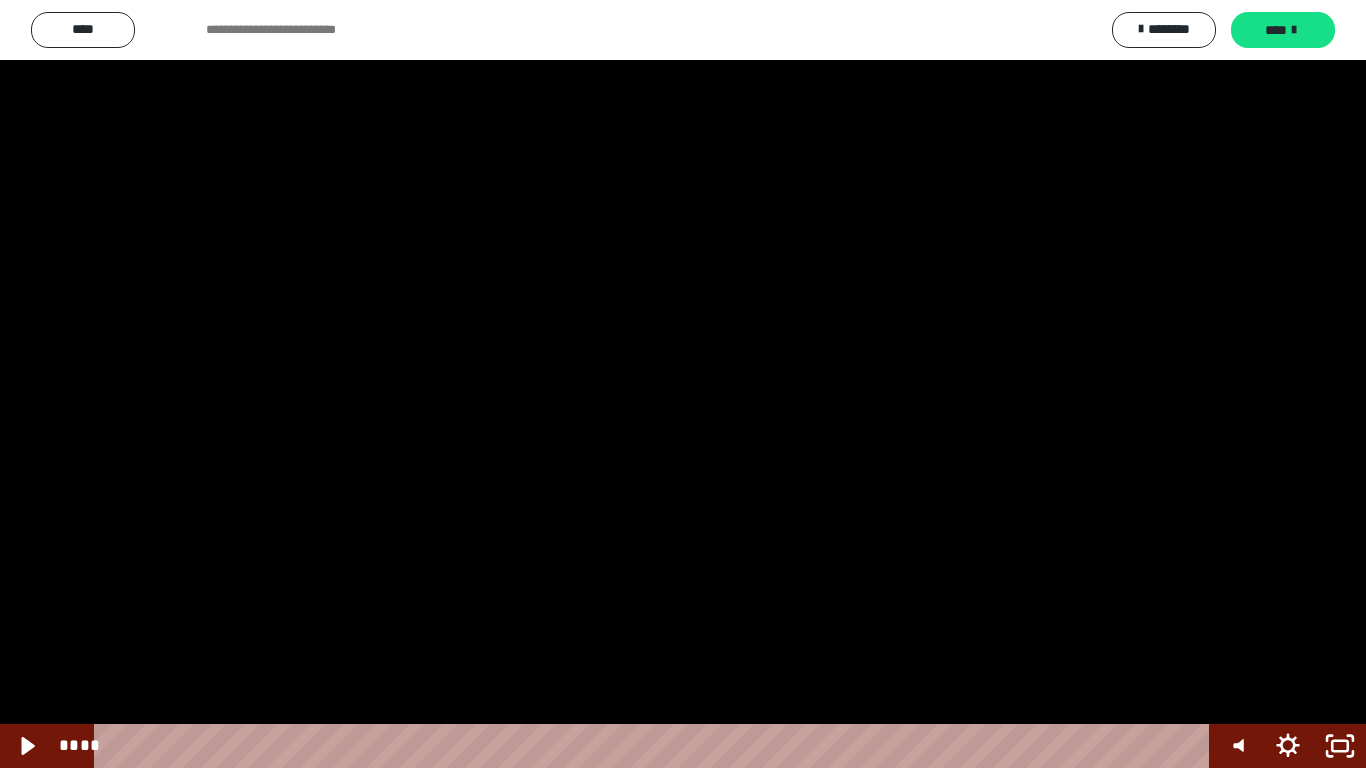 click at bounding box center [683, 384] 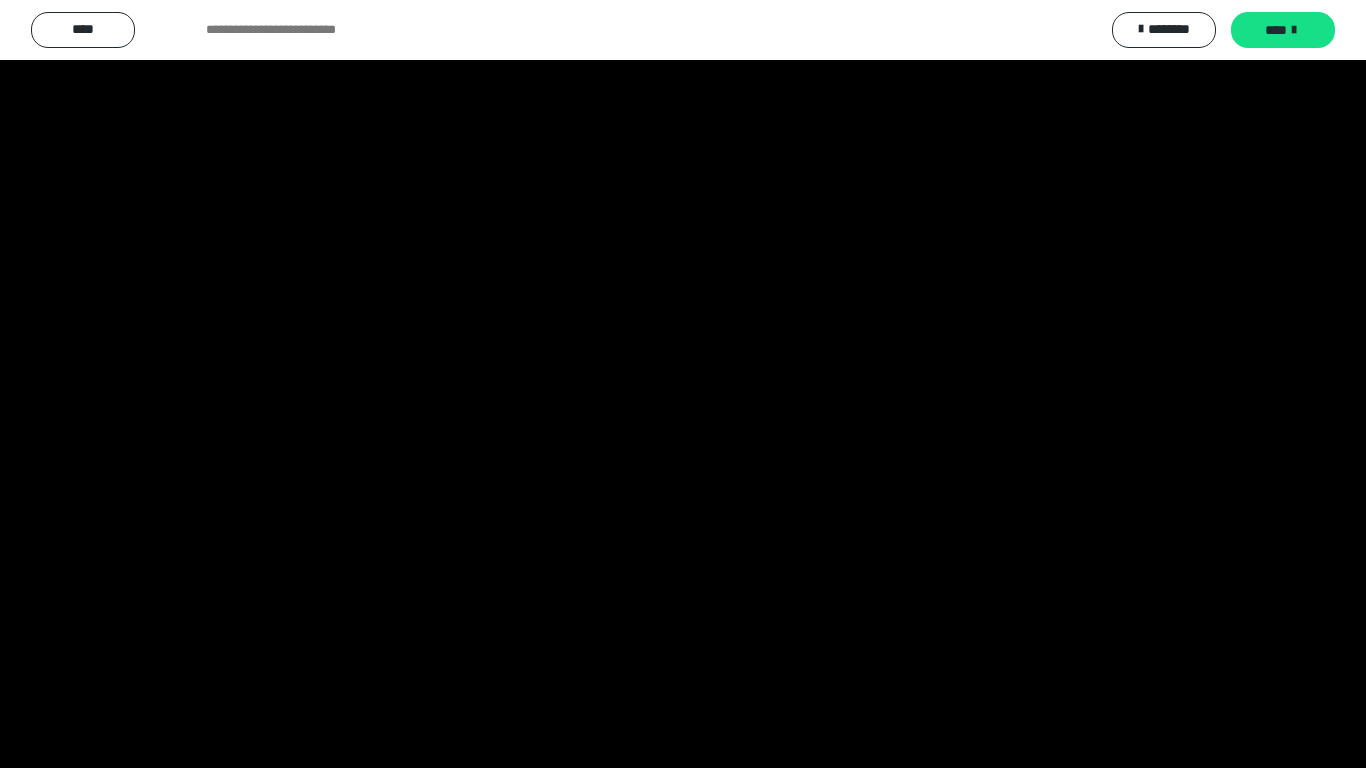 click at bounding box center (683, 384) 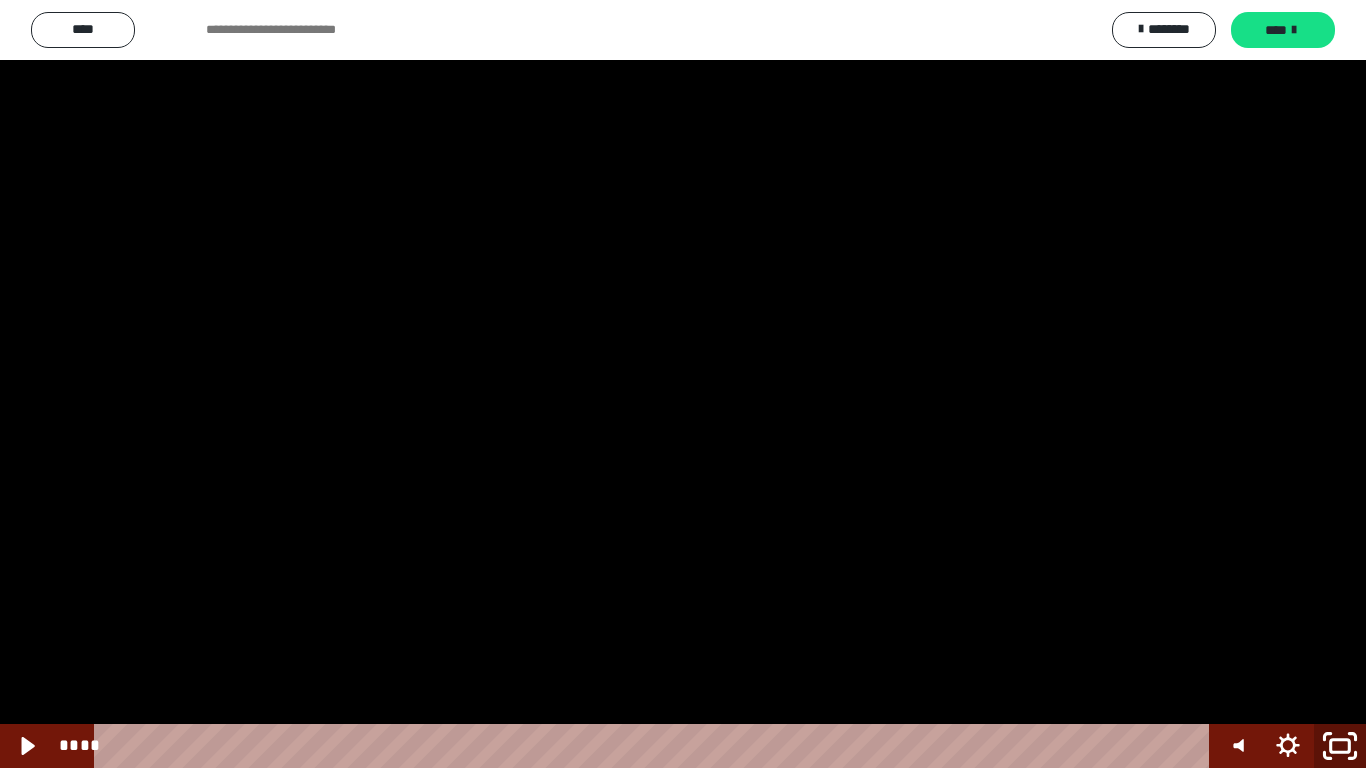 click 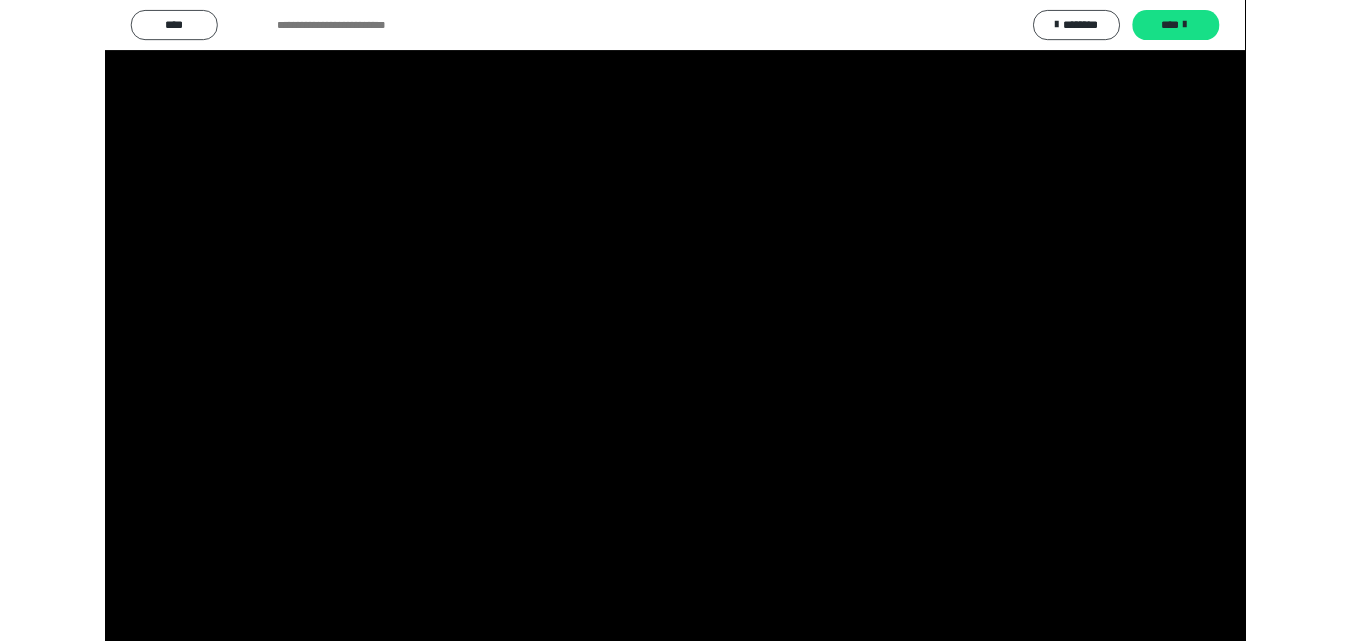 scroll, scrollTop: 2457, scrollLeft: 0, axis: vertical 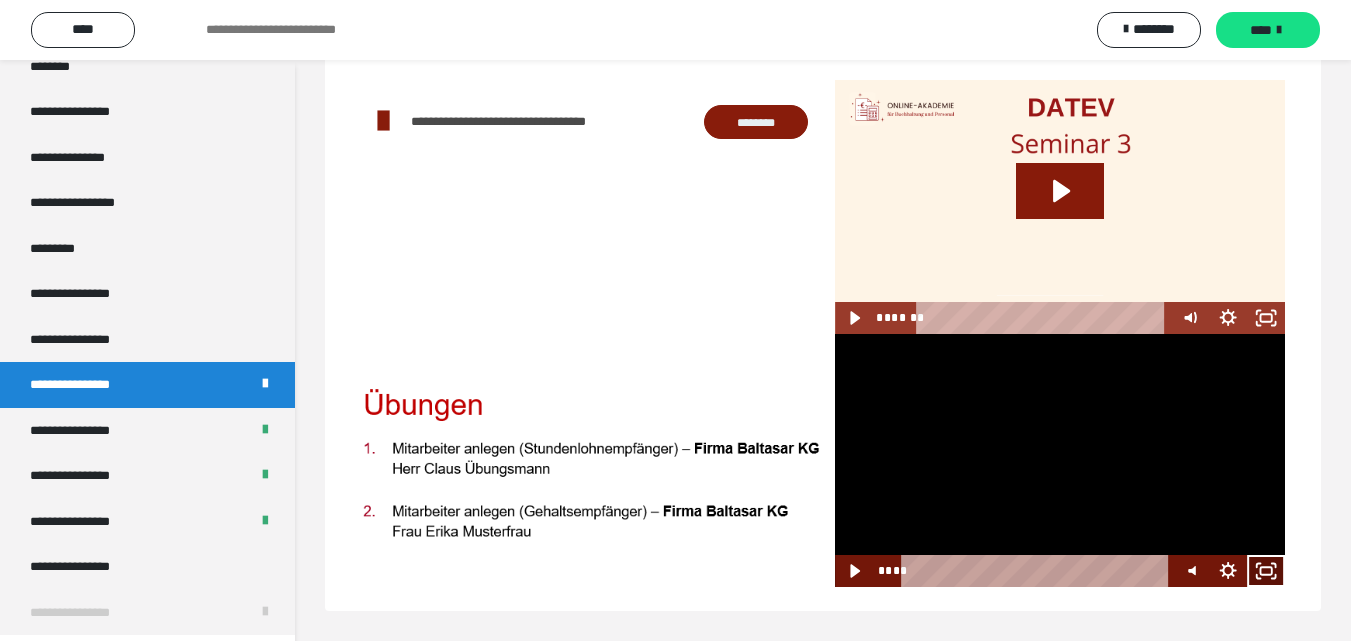 click 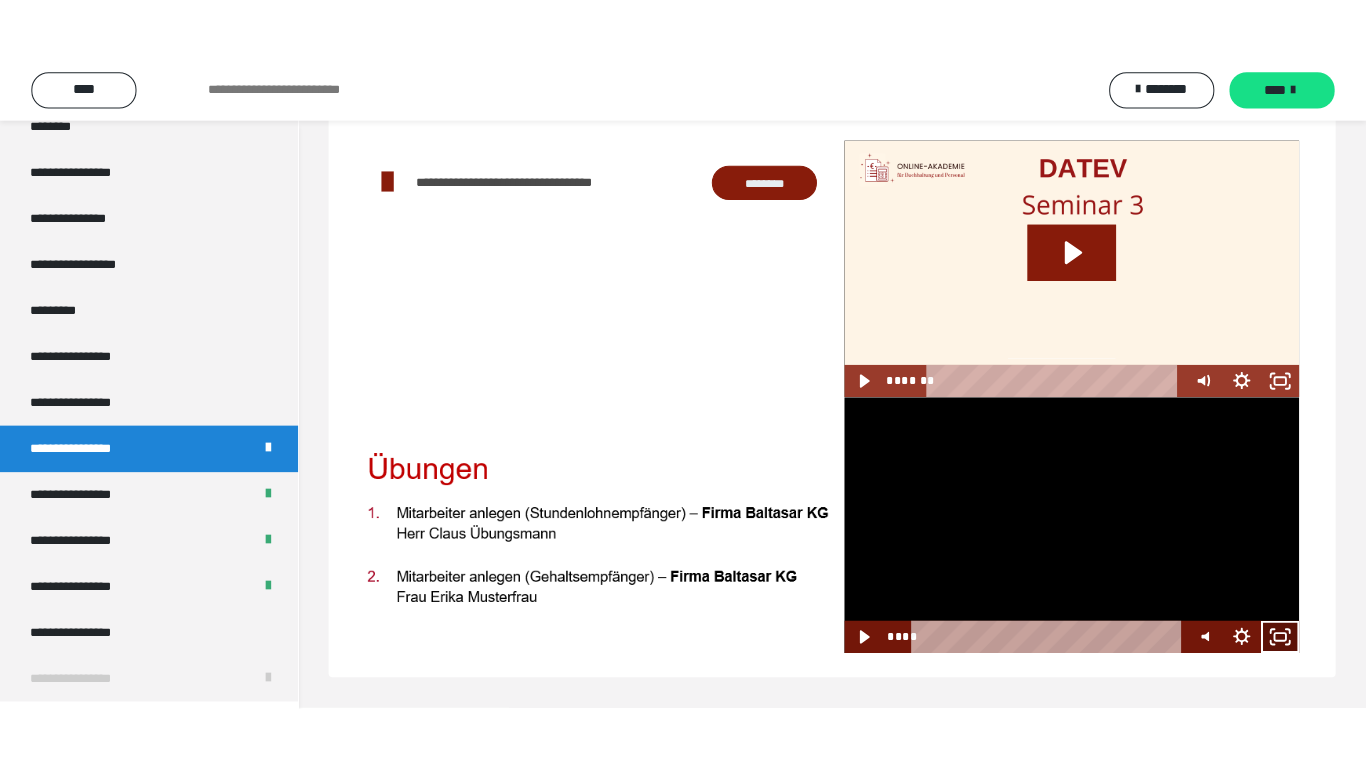 scroll, scrollTop: 60, scrollLeft: 0, axis: vertical 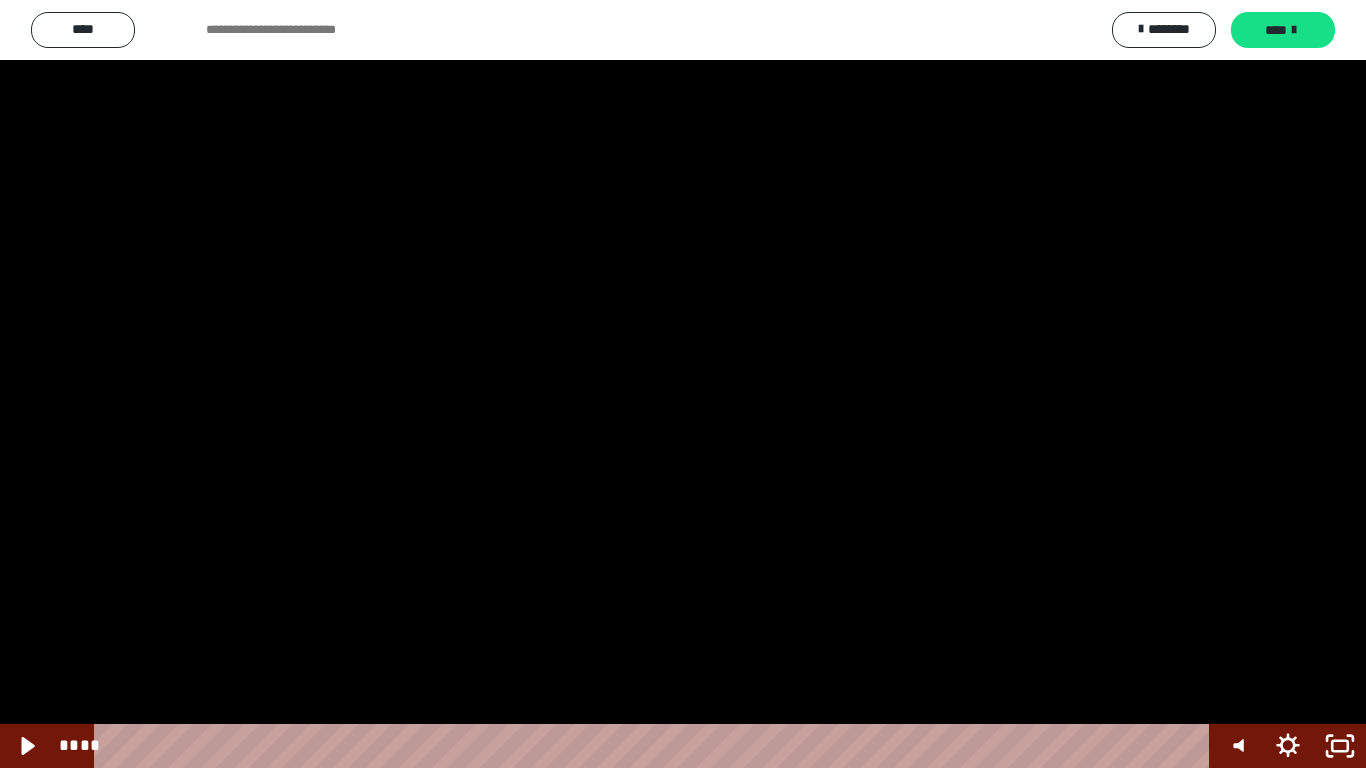 click at bounding box center [683, 384] 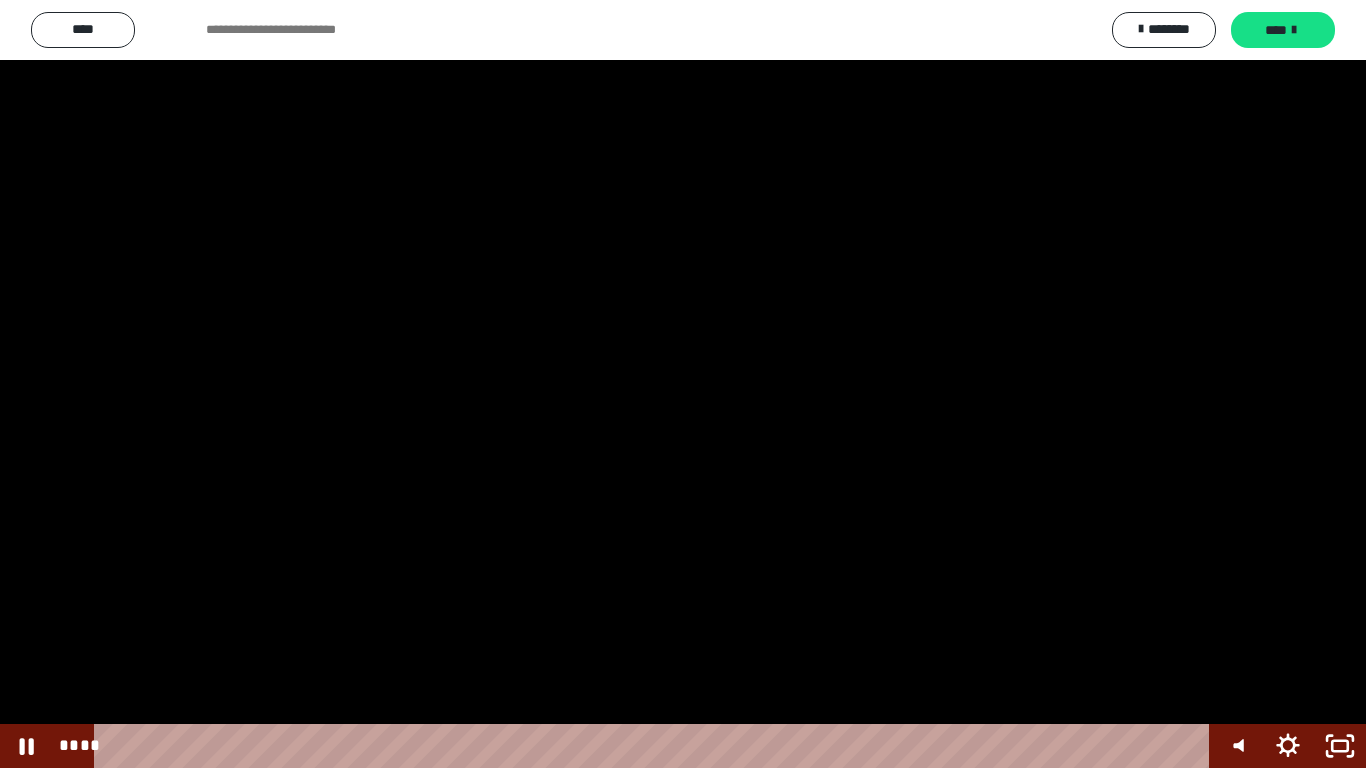 click at bounding box center [683, 384] 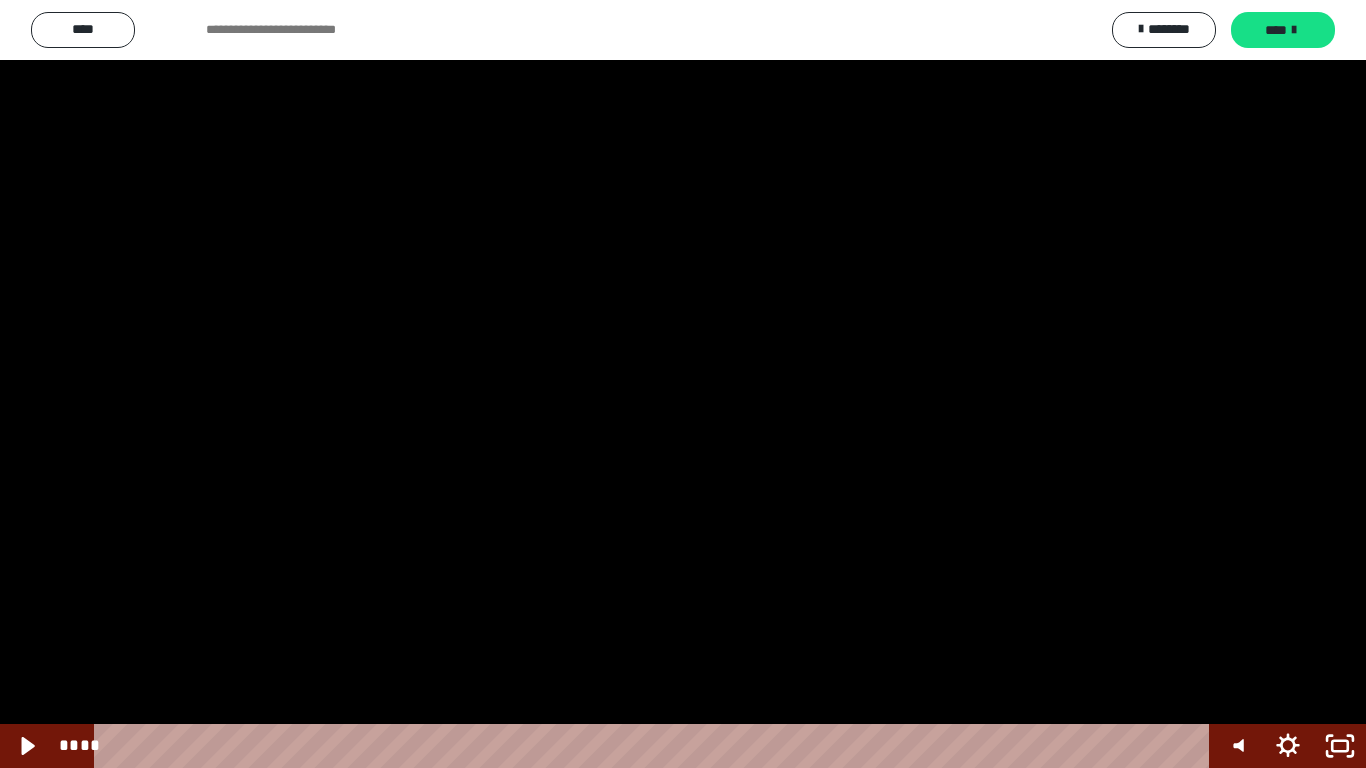 click at bounding box center (683, 384) 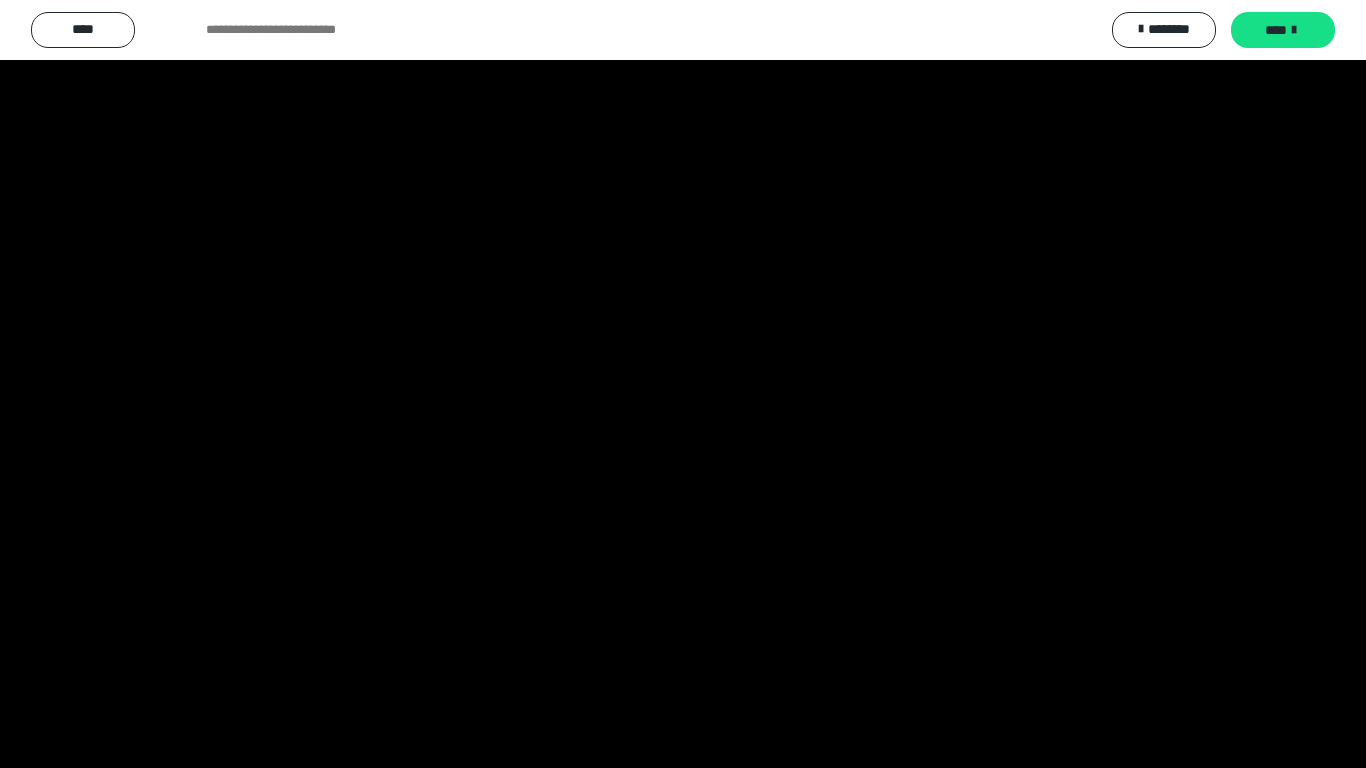 click at bounding box center (683, 384) 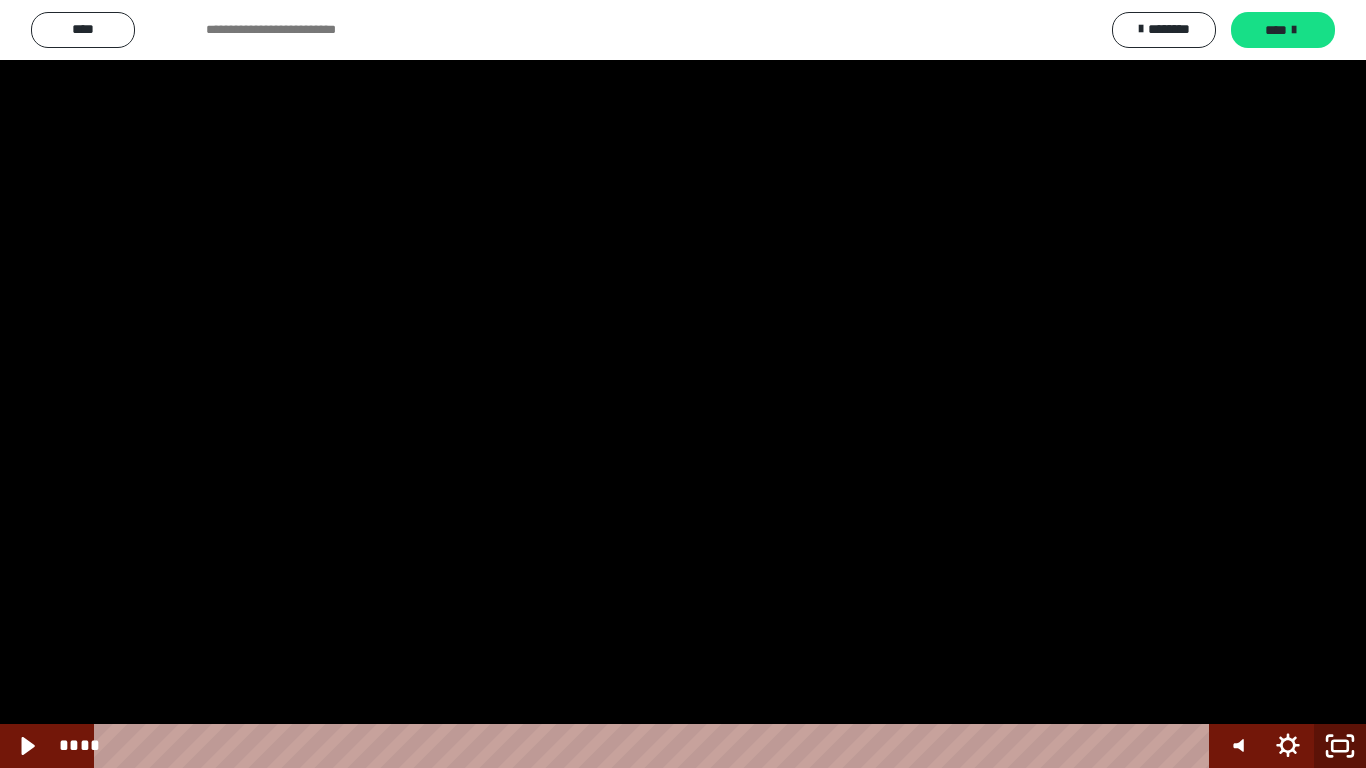 click 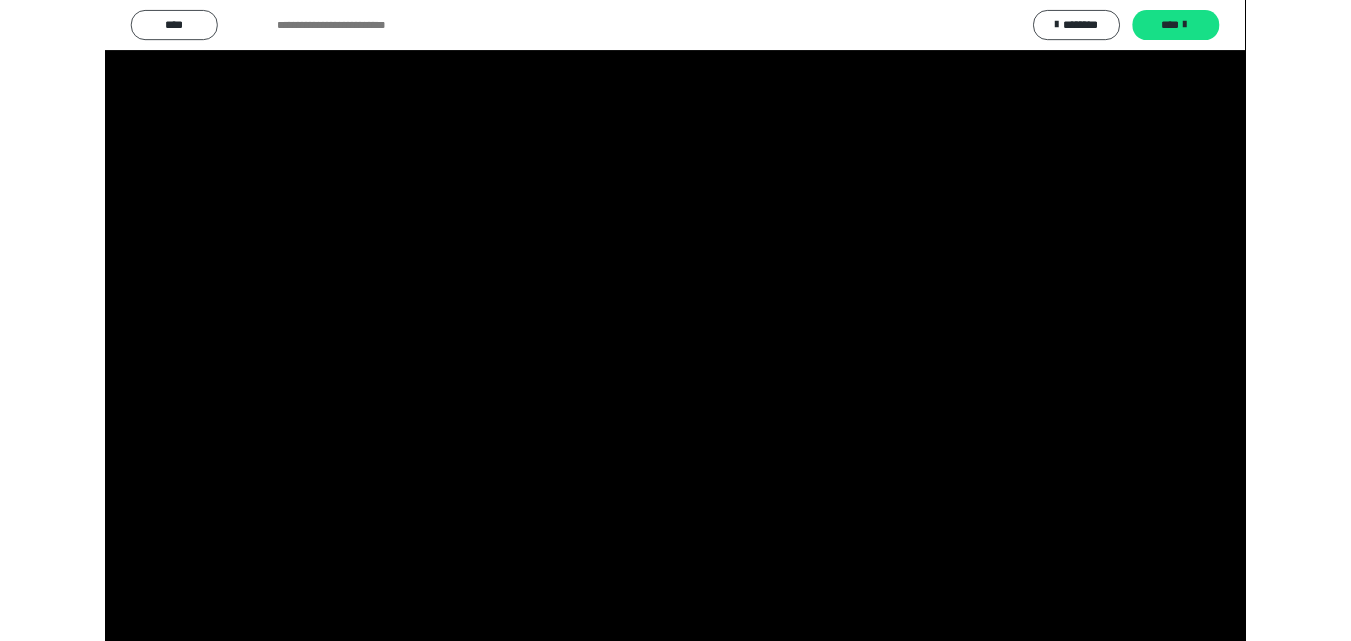 scroll, scrollTop: 2457, scrollLeft: 0, axis: vertical 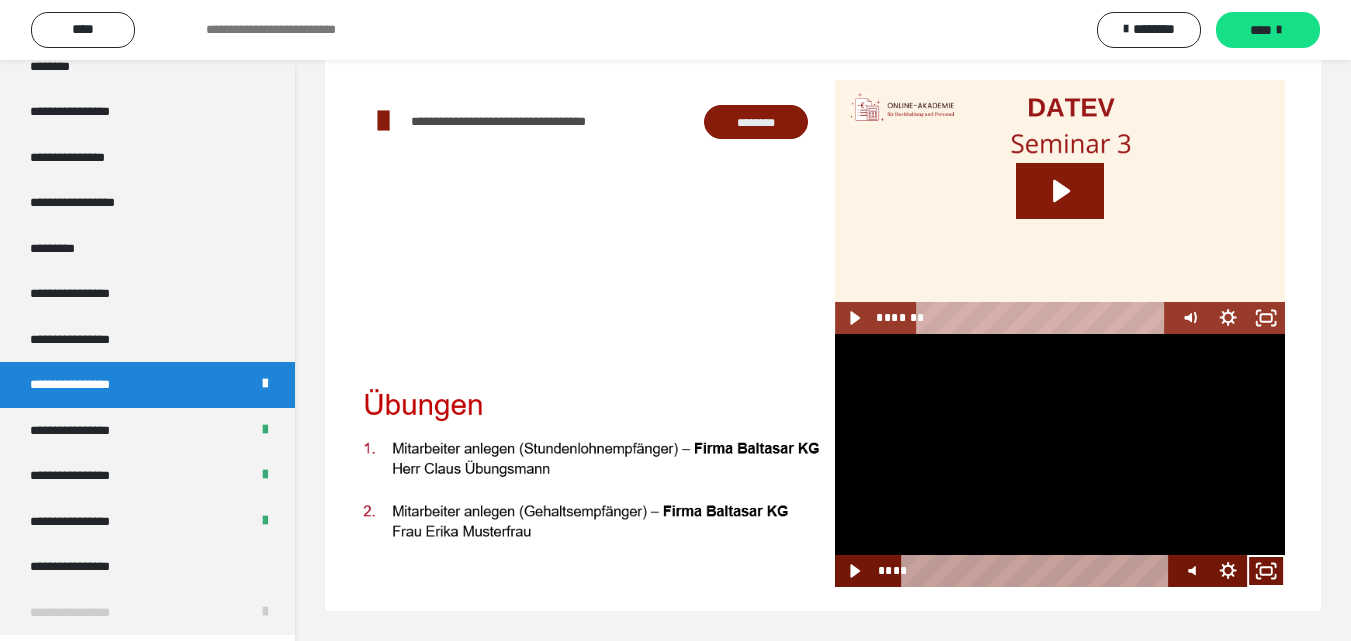 click at bounding box center [1060, 460] 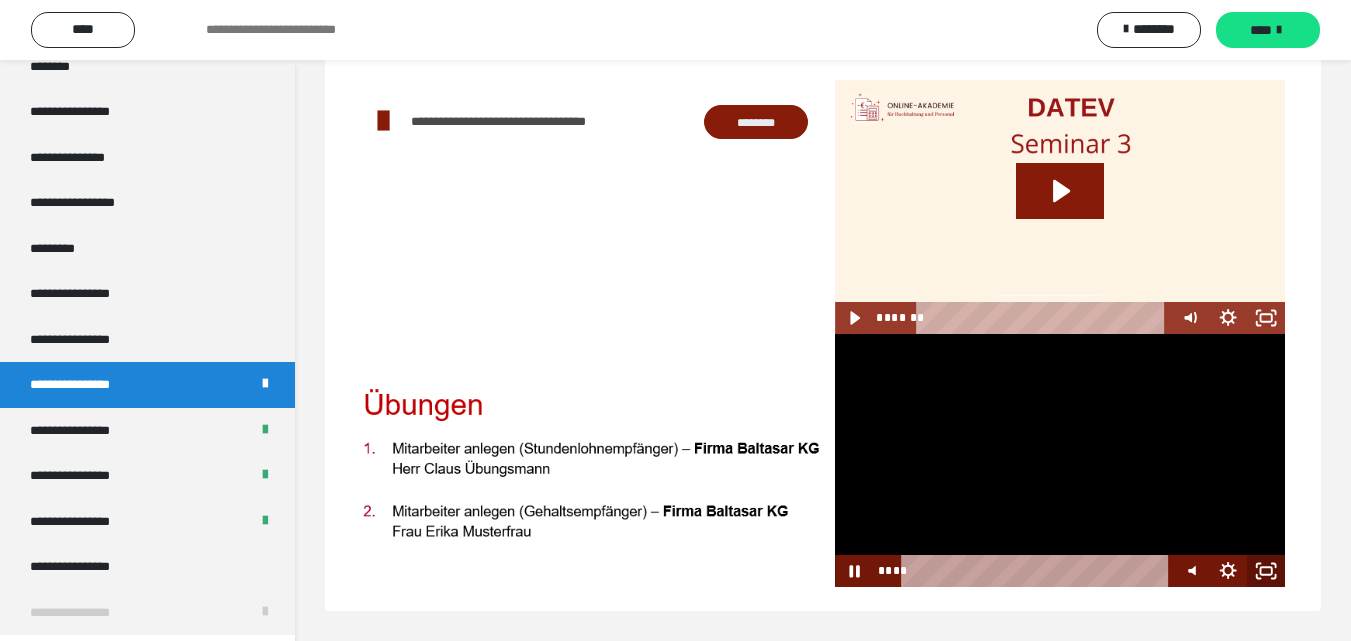 click 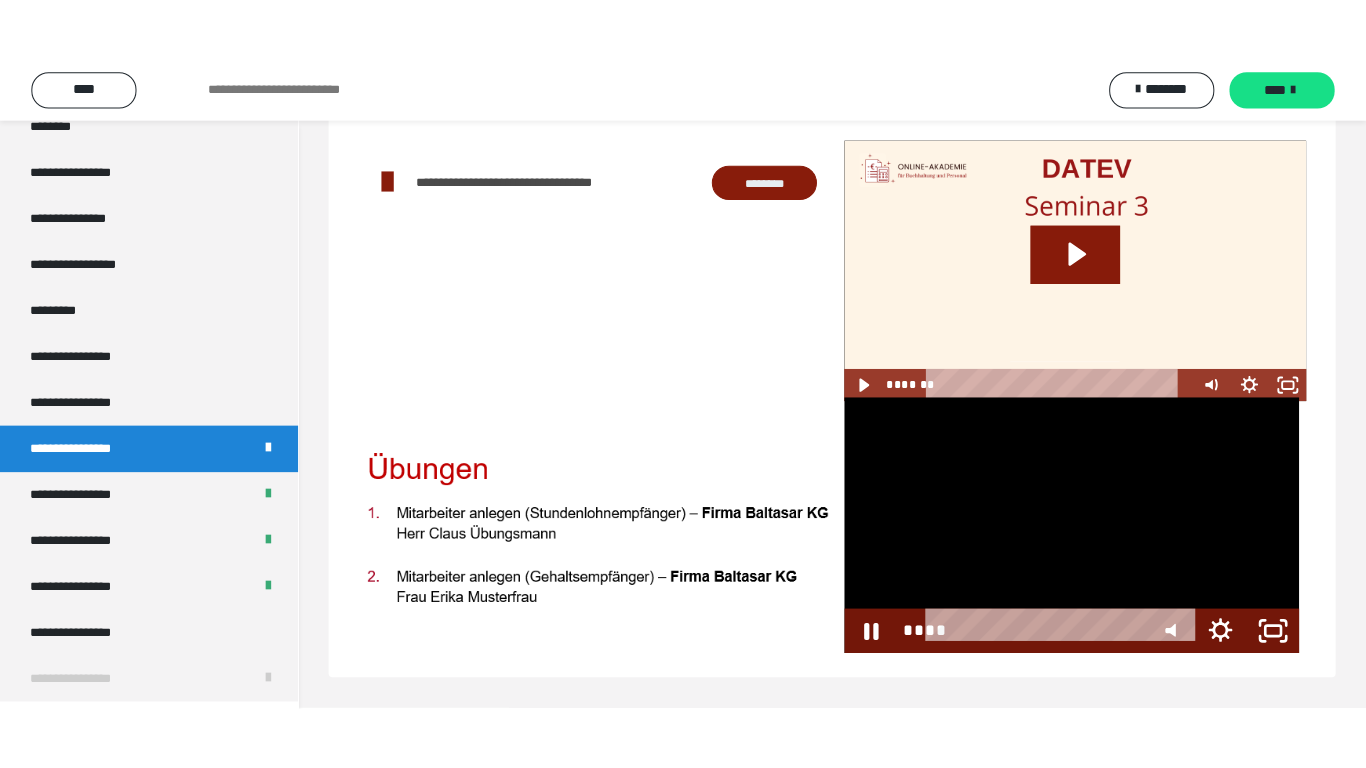 scroll, scrollTop: 60, scrollLeft: 0, axis: vertical 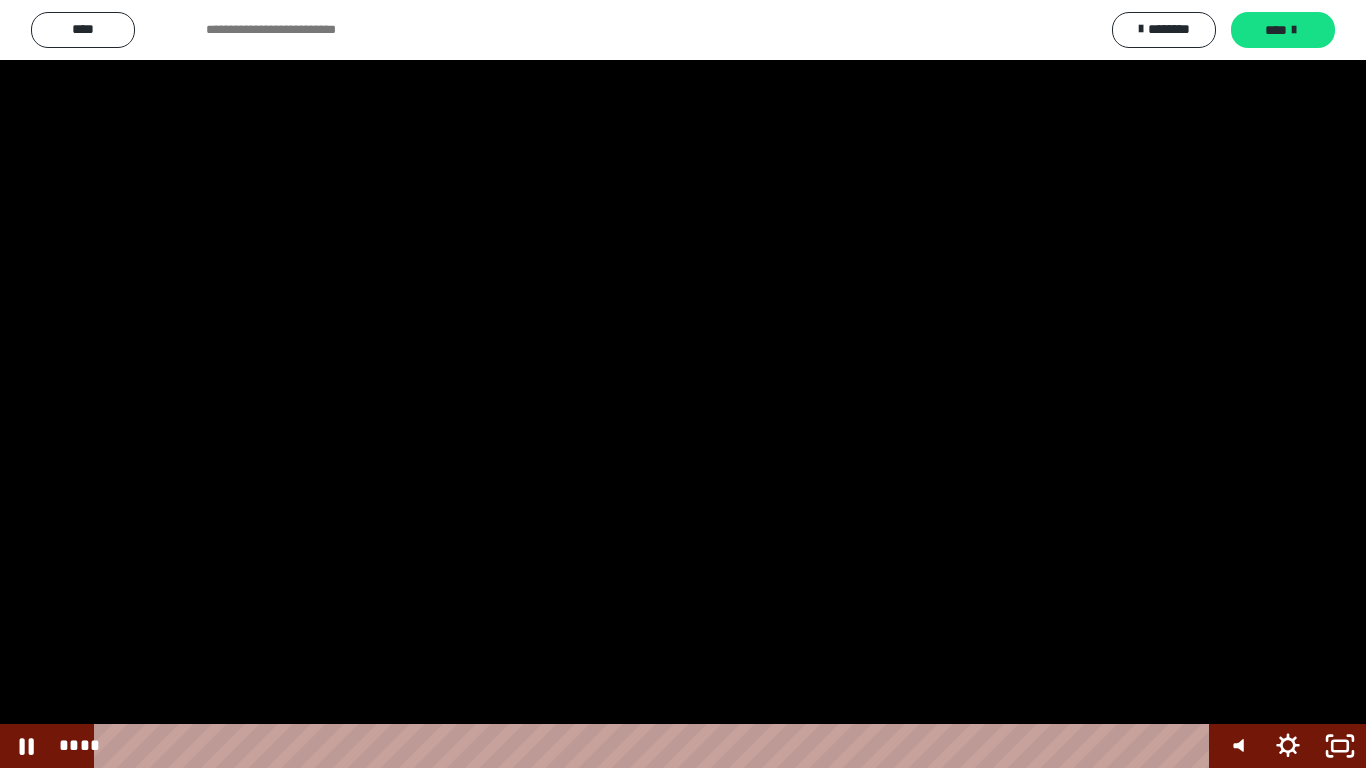 click at bounding box center [683, 384] 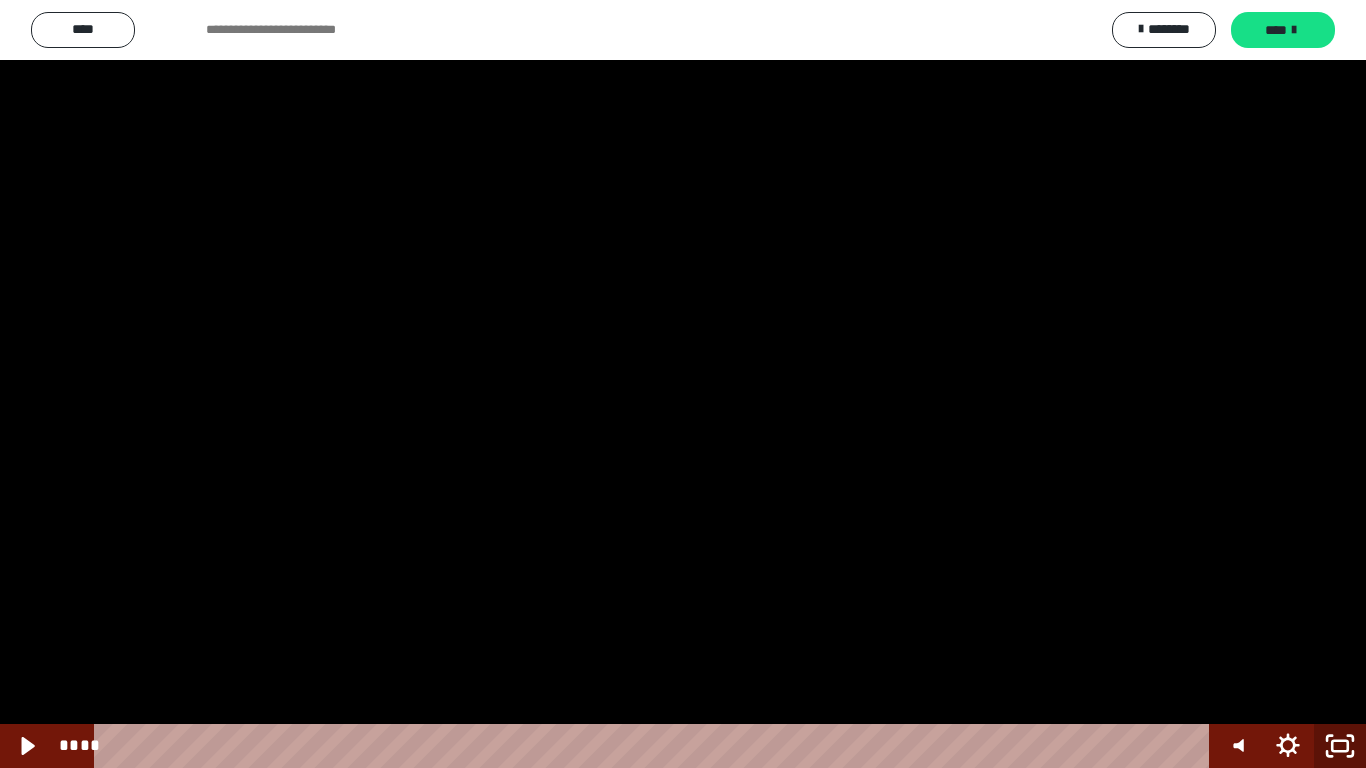 click 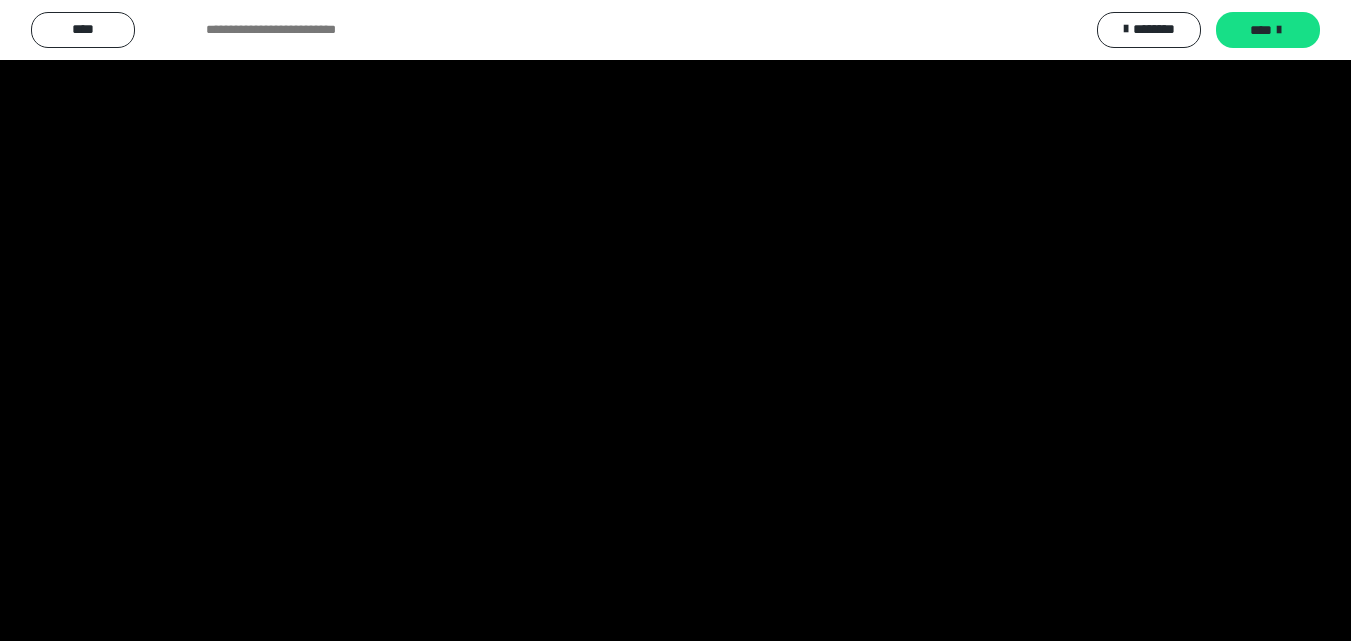 scroll, scrollTop: 2457, scrollLeft: 0, axis: vertical 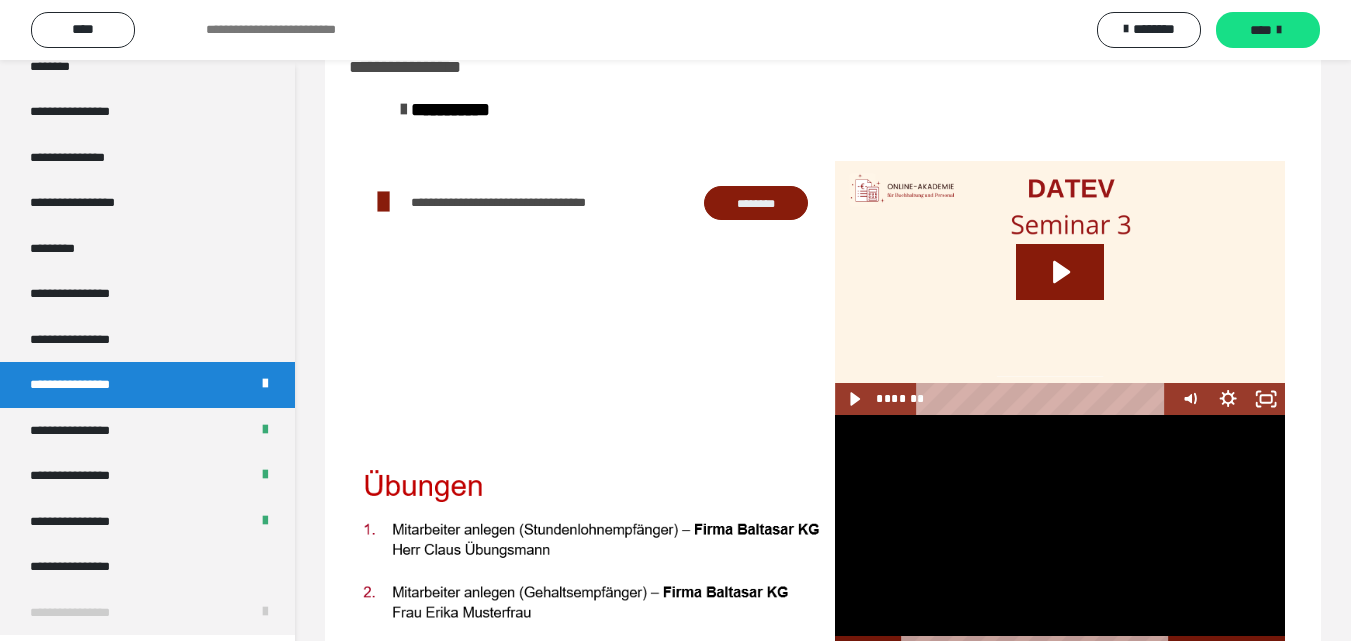 click at bounding box center [1060, 541] 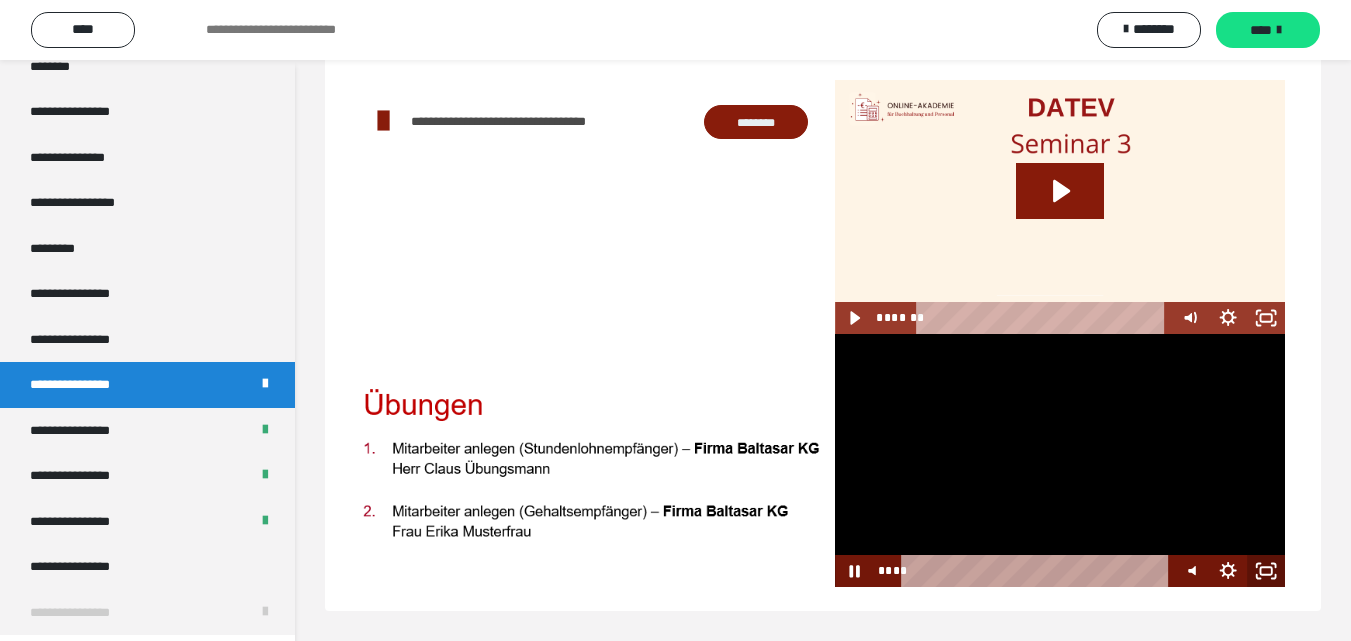 click 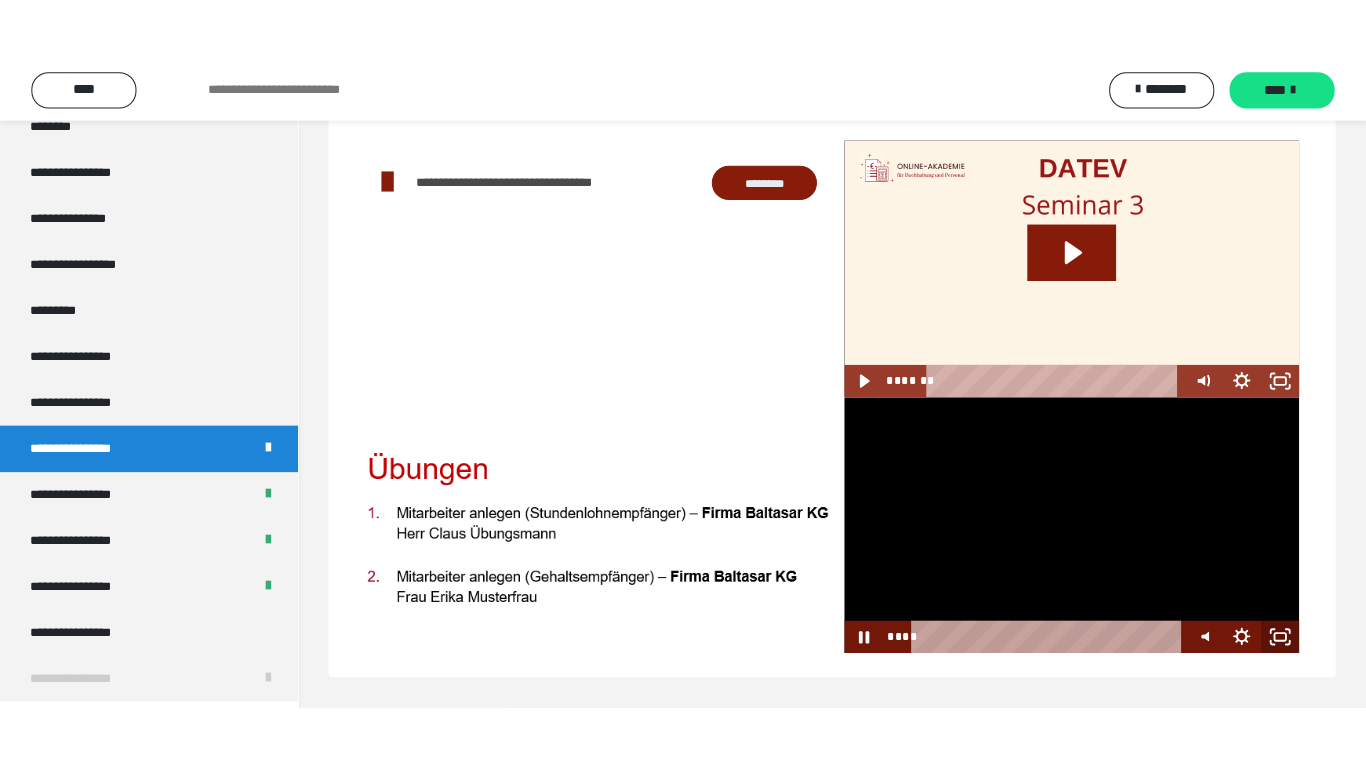scroll, scrollTop: 60, scrollLeft: 0, axis: vertical 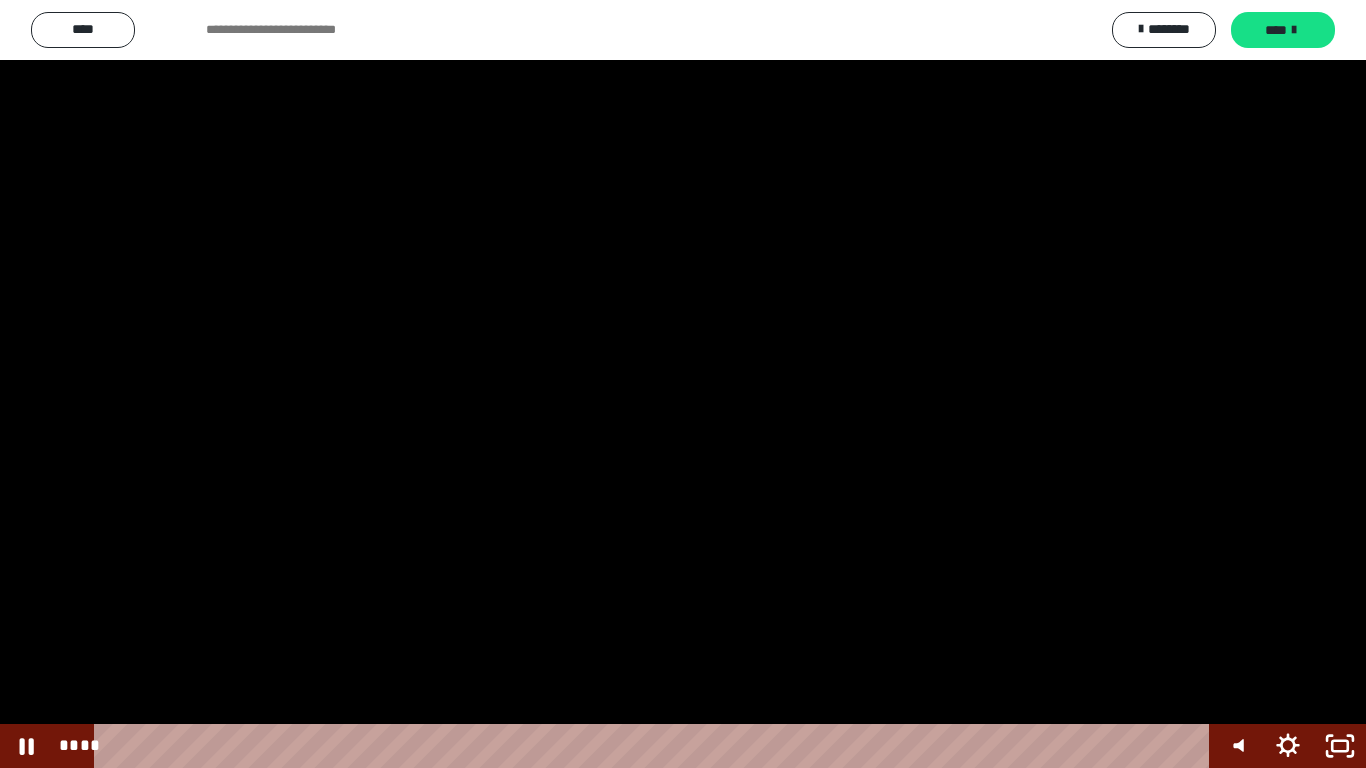click at bounding box center [683, 384] 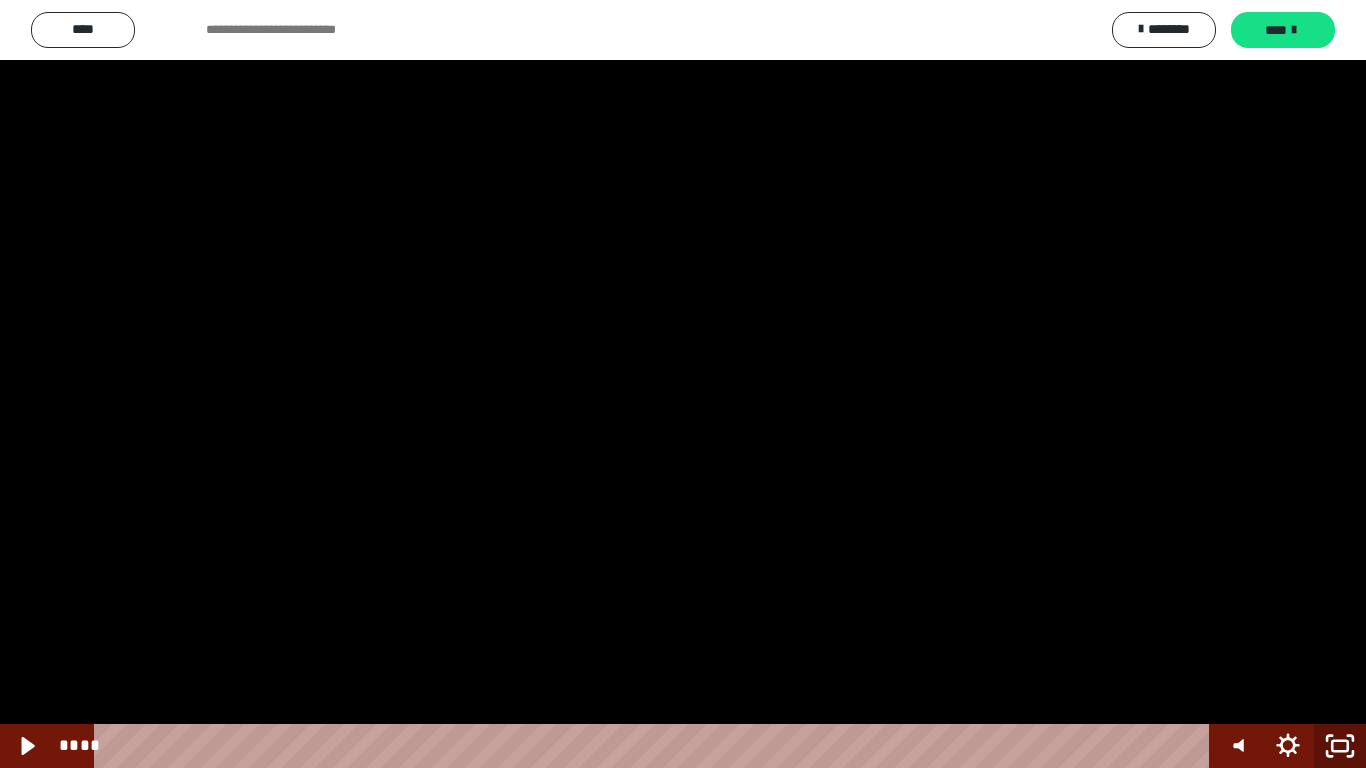 click 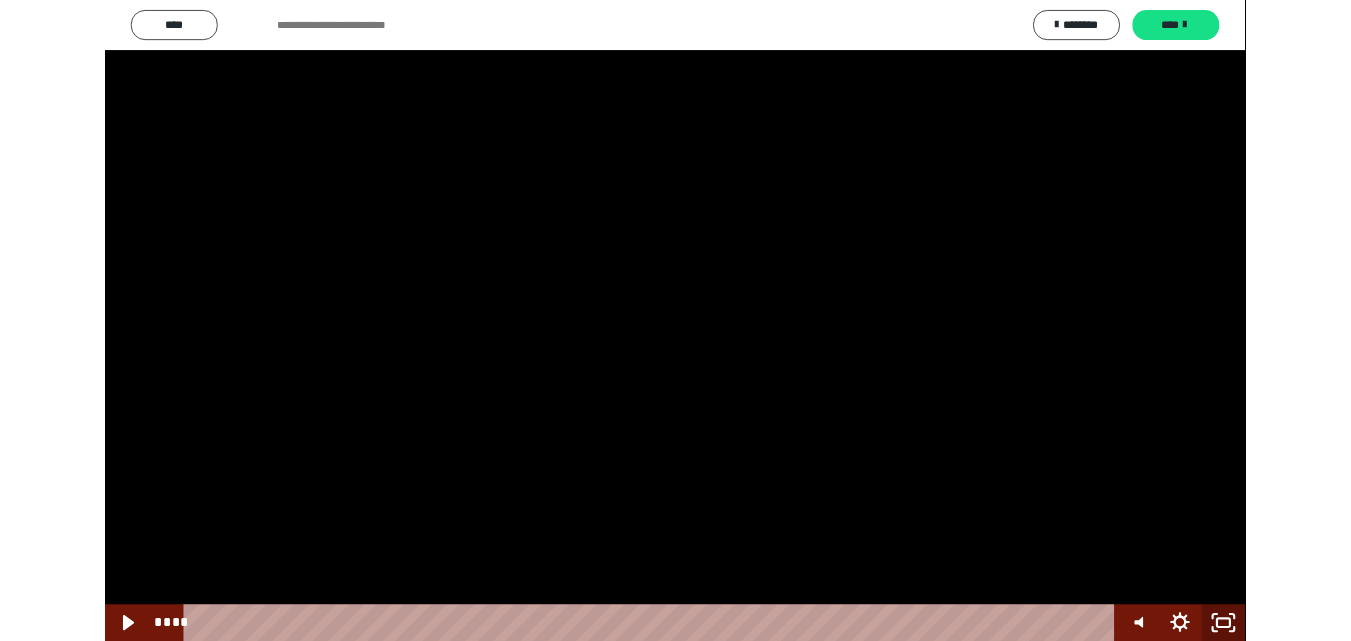 scroll, scrollTop: 2457, scrollLeft: 0, axis: vertical 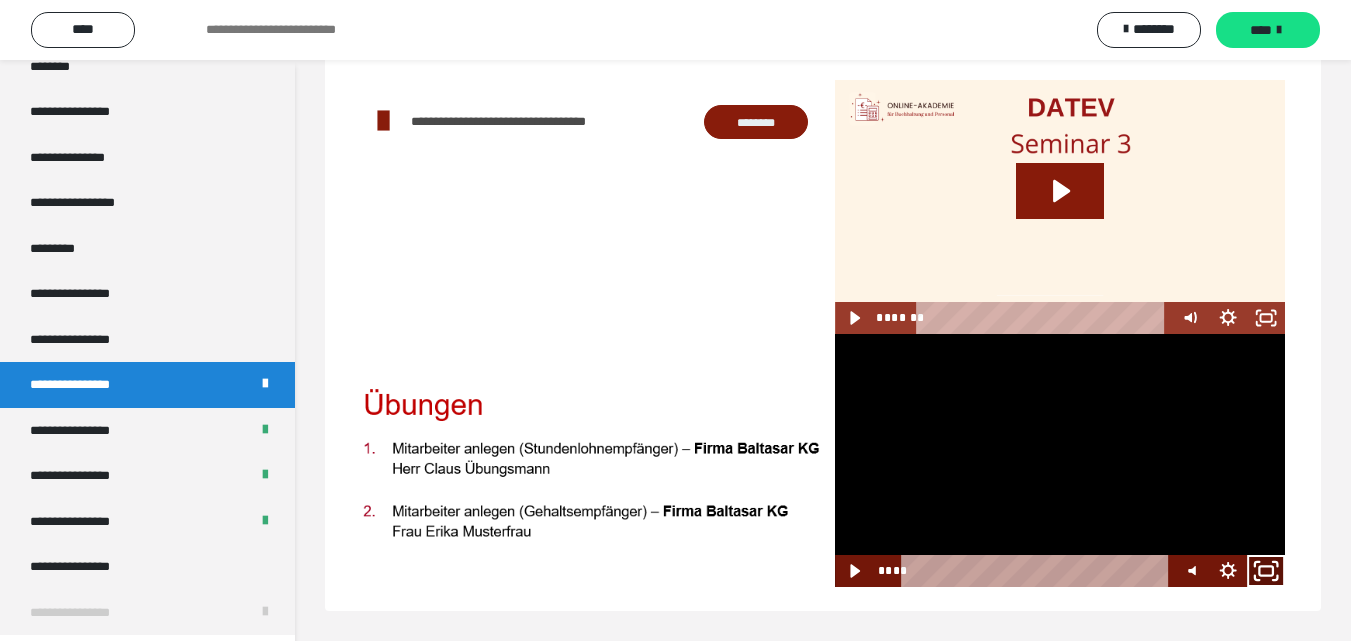 click 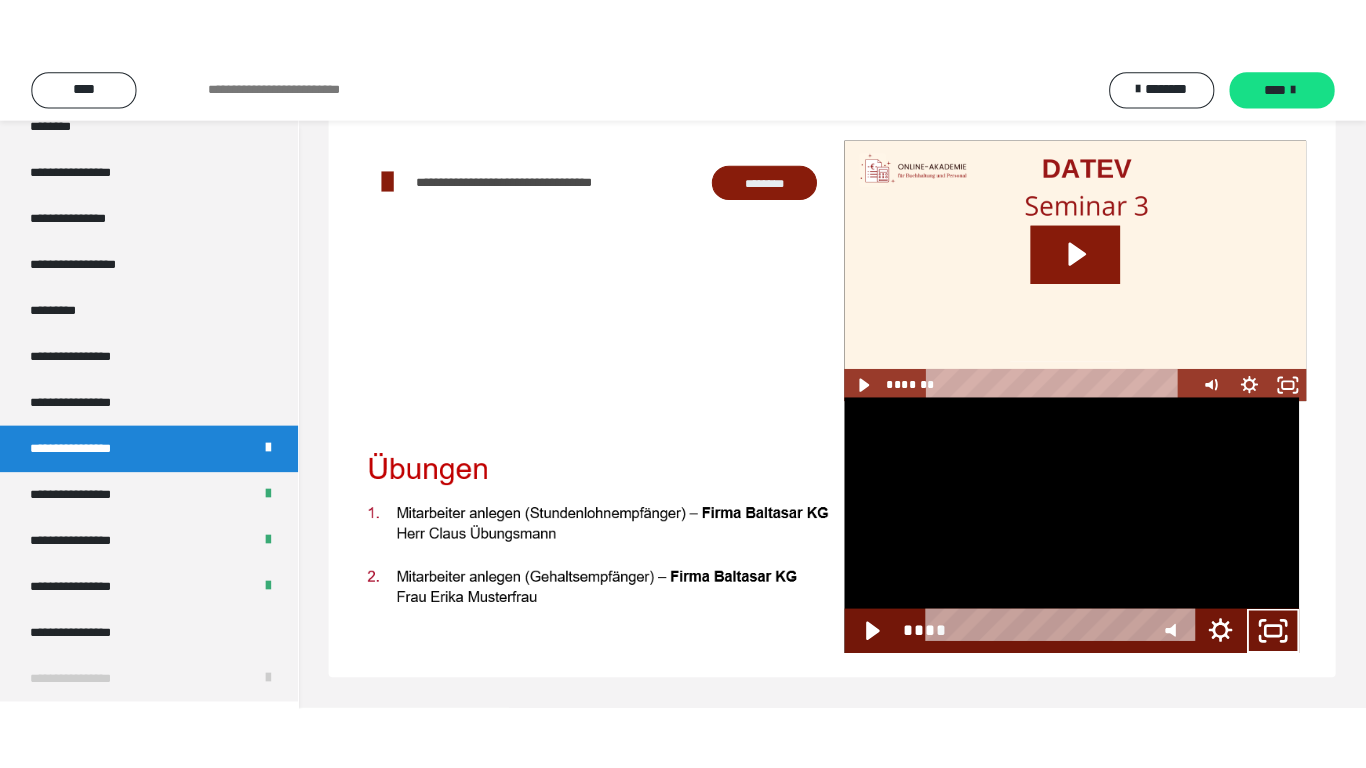 scroll, scrollTop: 60, scrollLeft: 0, axis: vertical 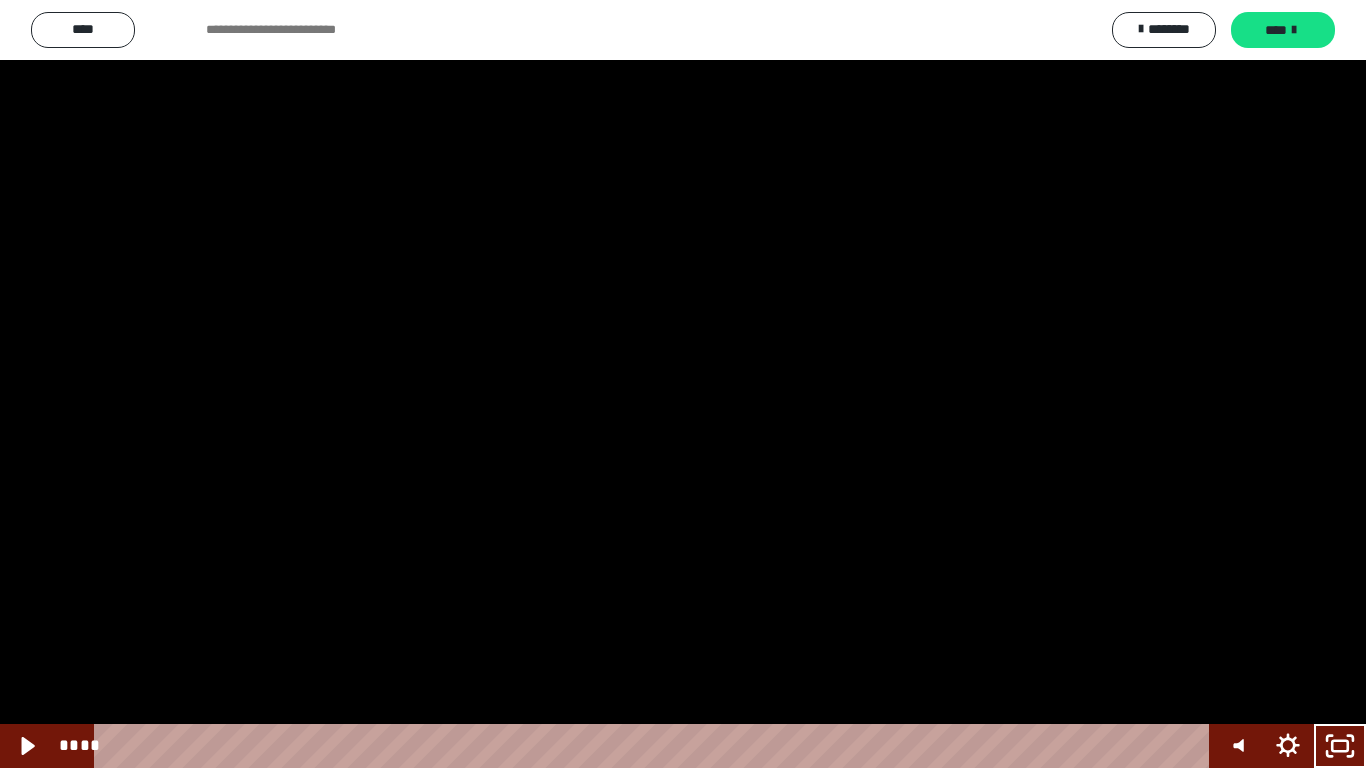 click at bounding box center [683, 384] 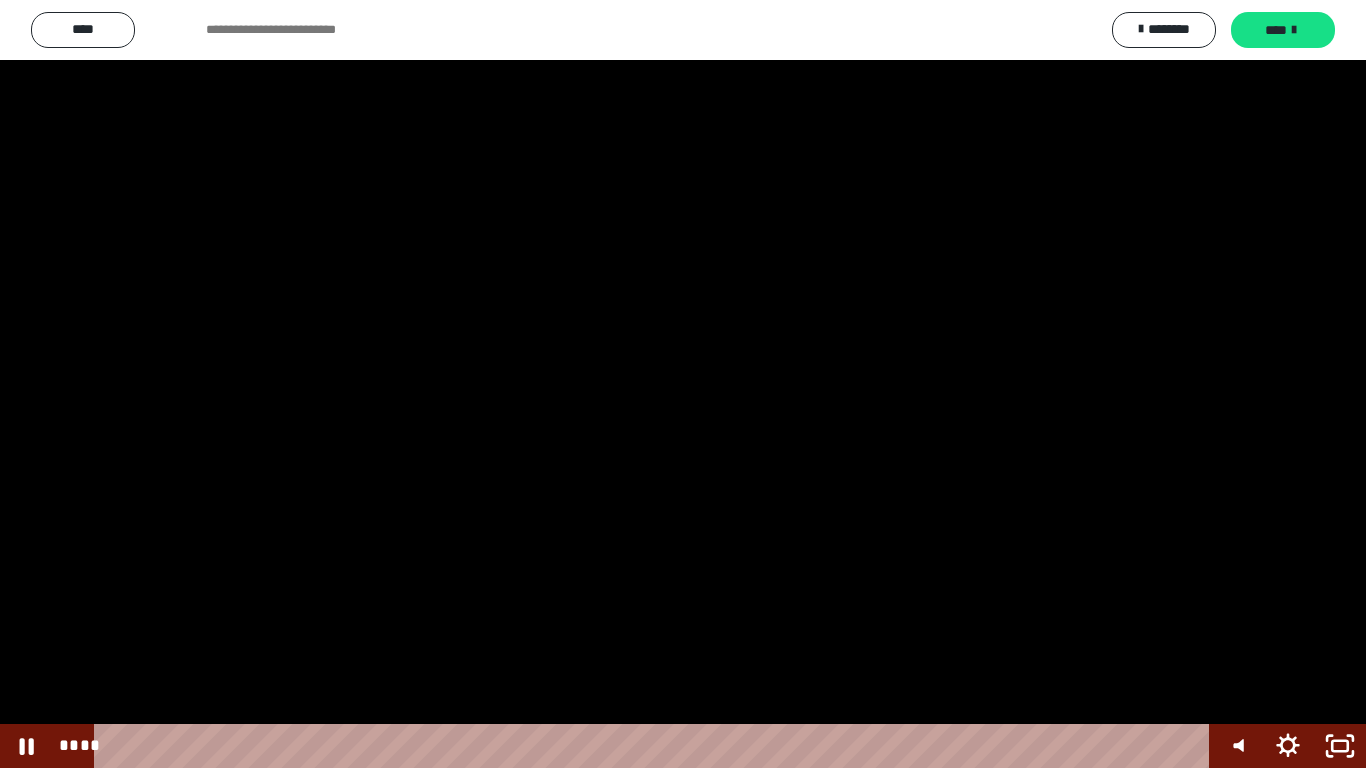click at bounding box center (683, 384) 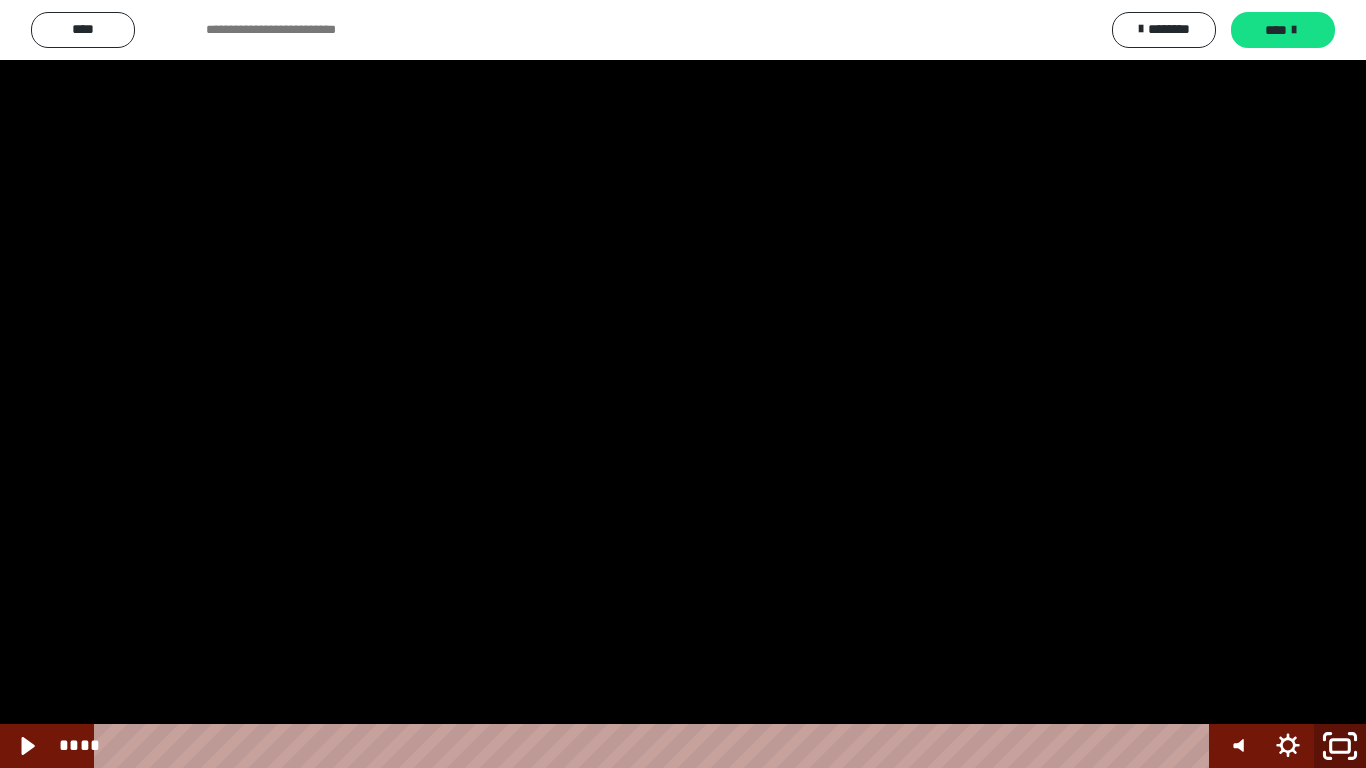 click 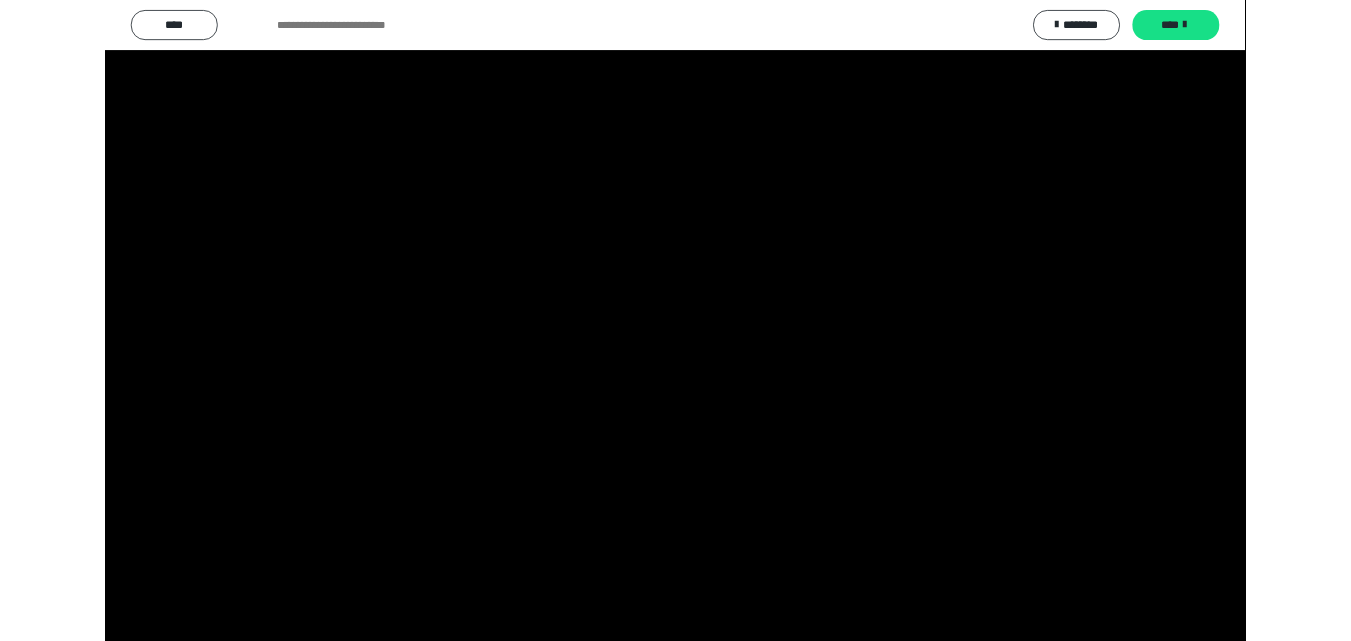scroll, scrollTop: 2457, scrollLeft: 0, axis: vertical 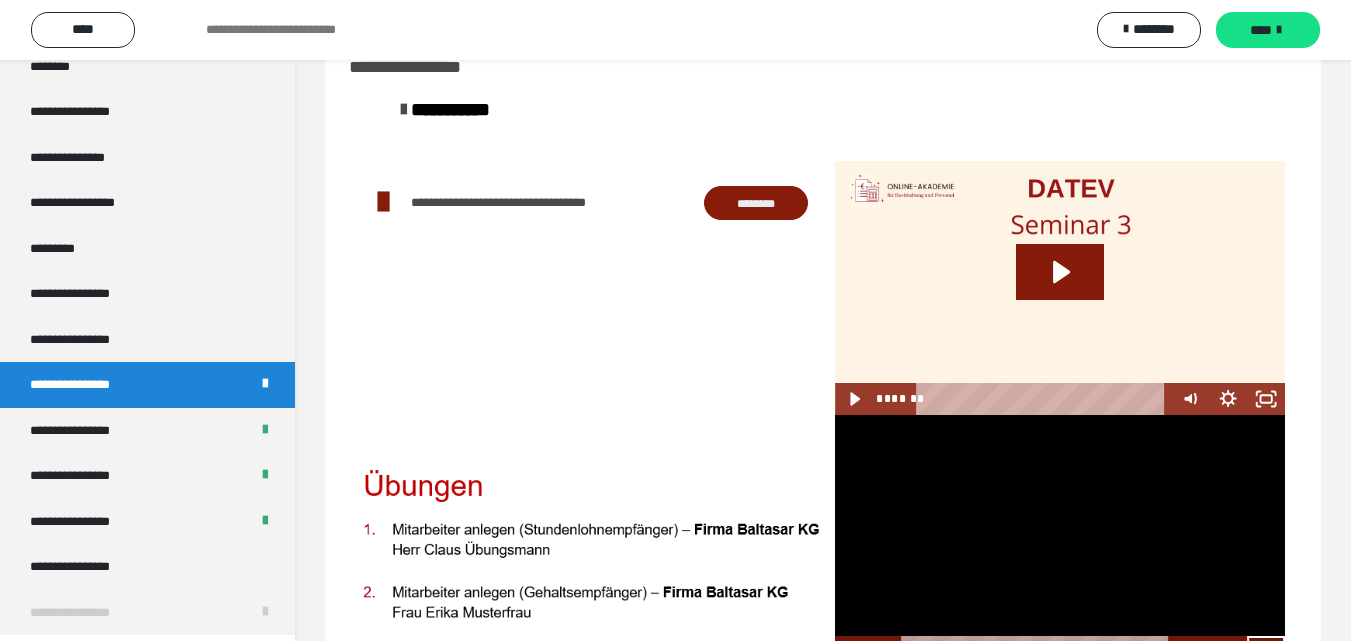 click at bounding box center [1060, 541] 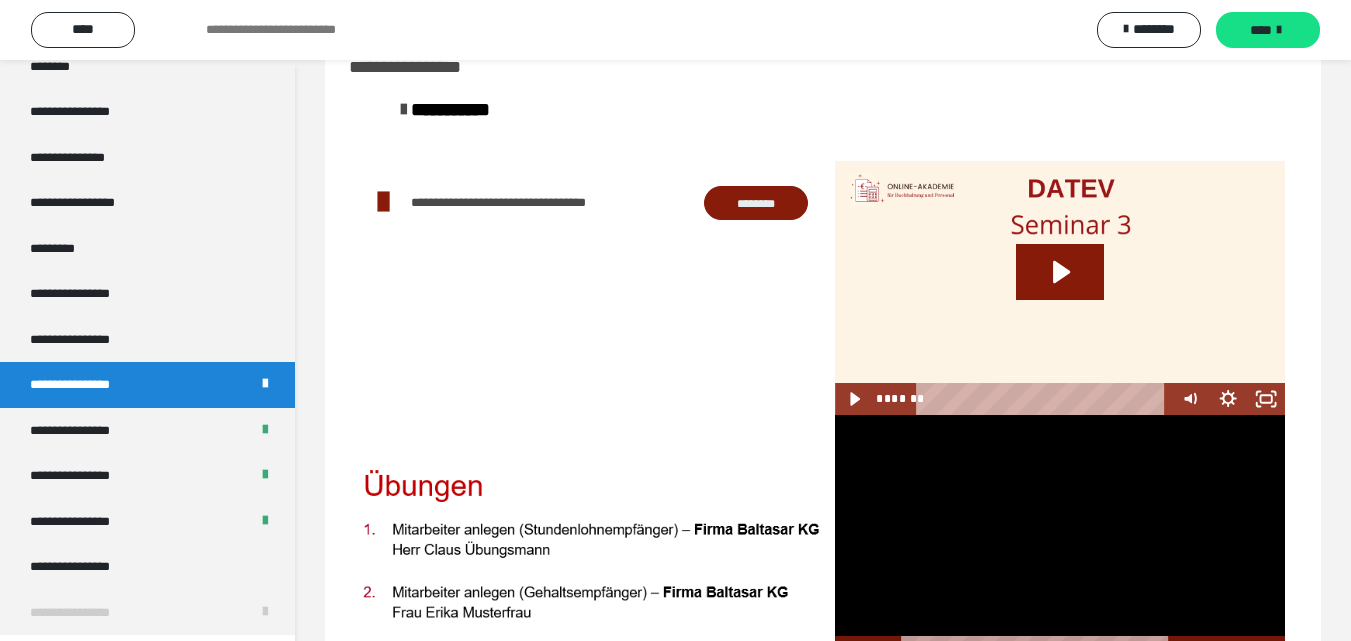 scroll, scrollTop: 141, scrollLeft: 0, axis: vertical 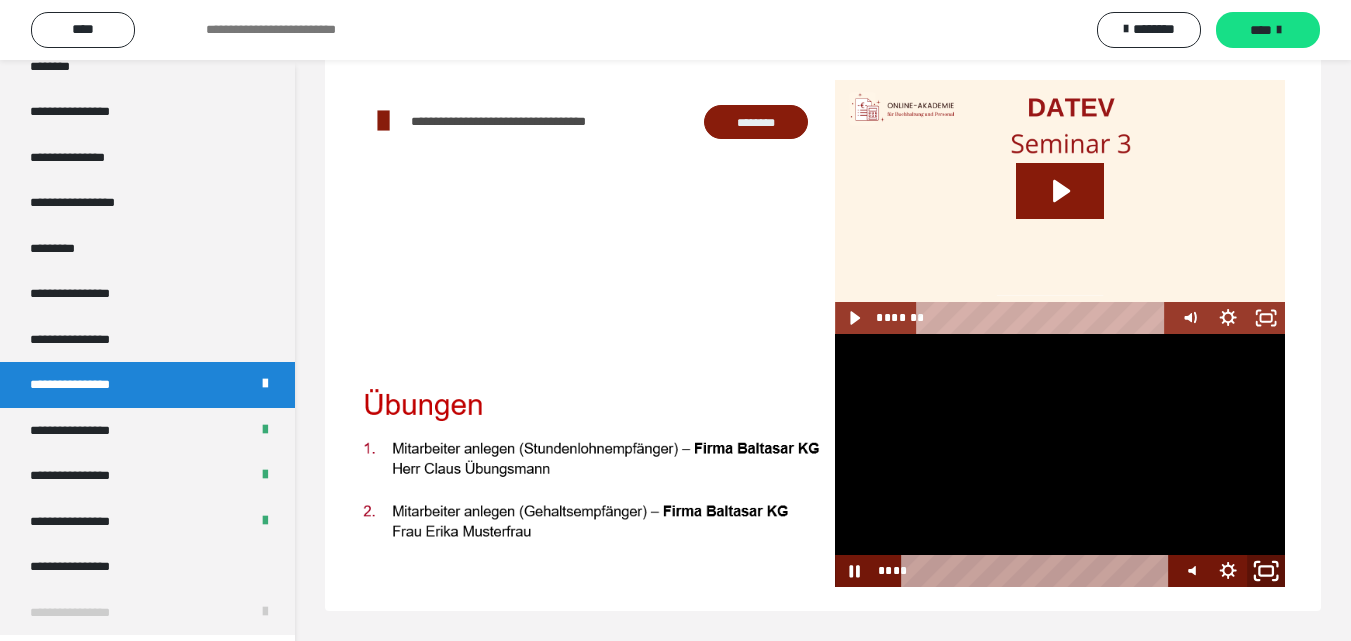 click 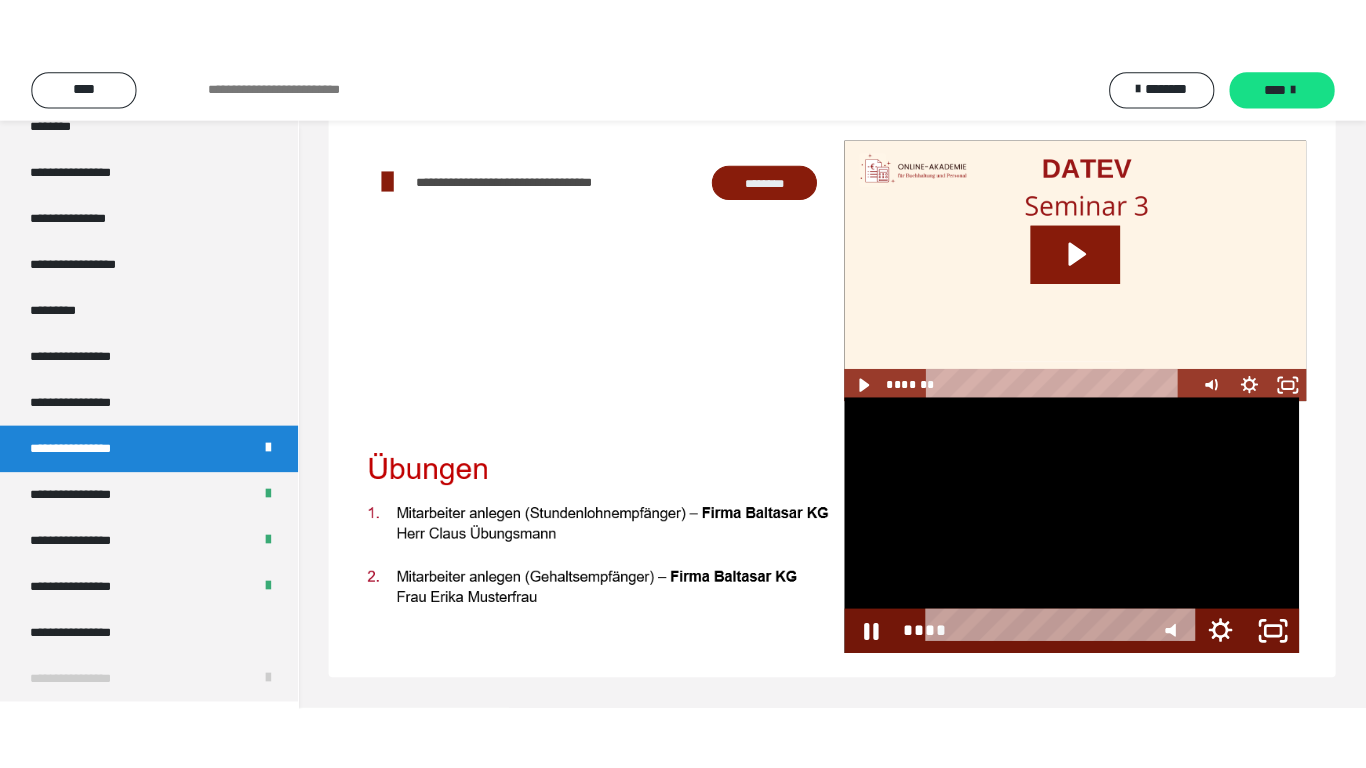 scroll, scrollTop: 60, scrollLeft: 0, axis: vertical 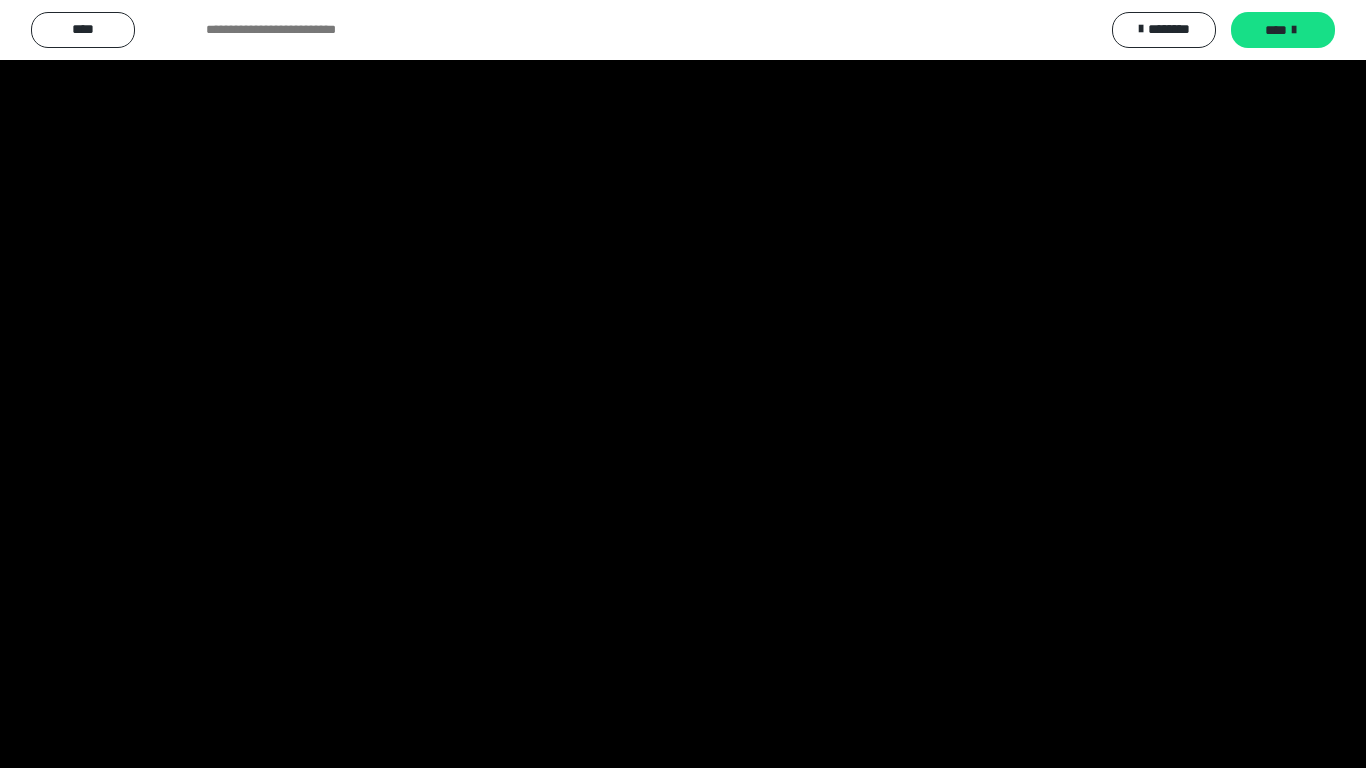 click at bounding box center [683, 384] 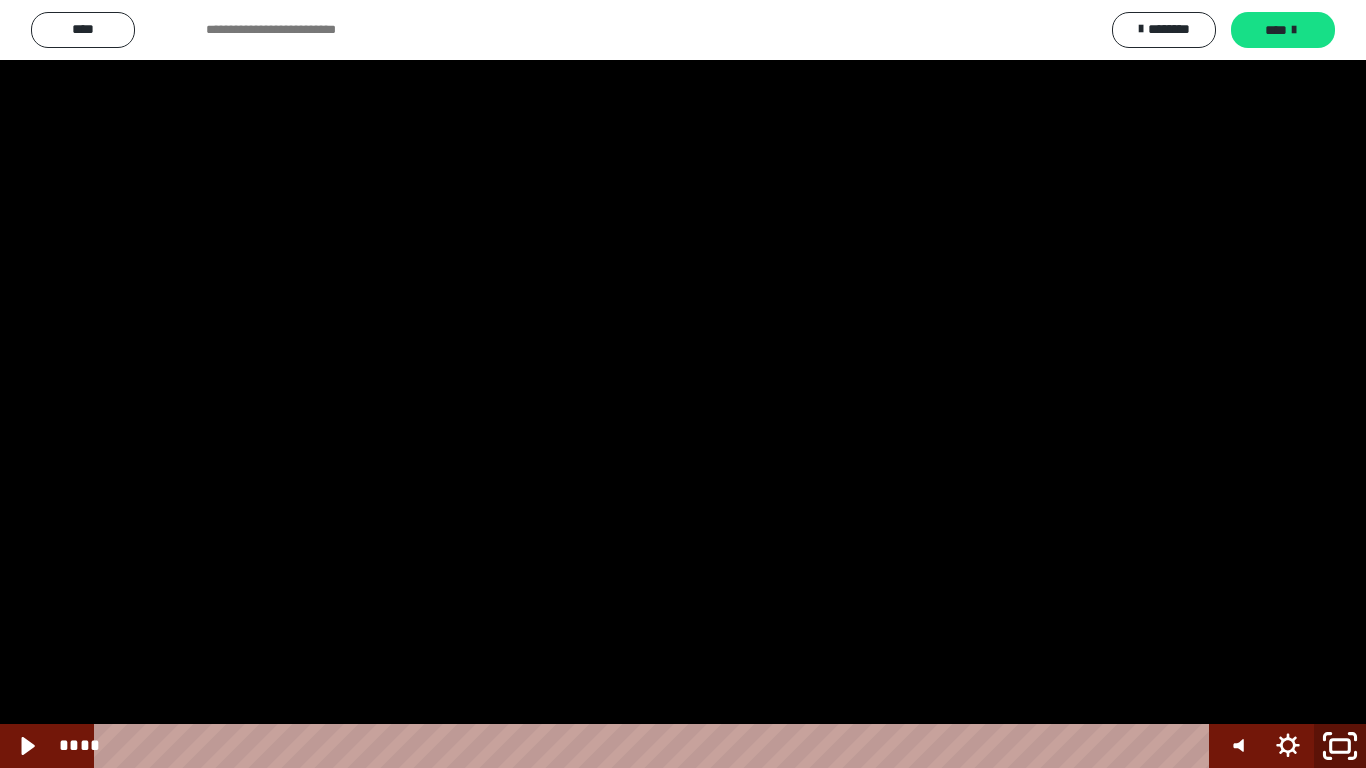 click 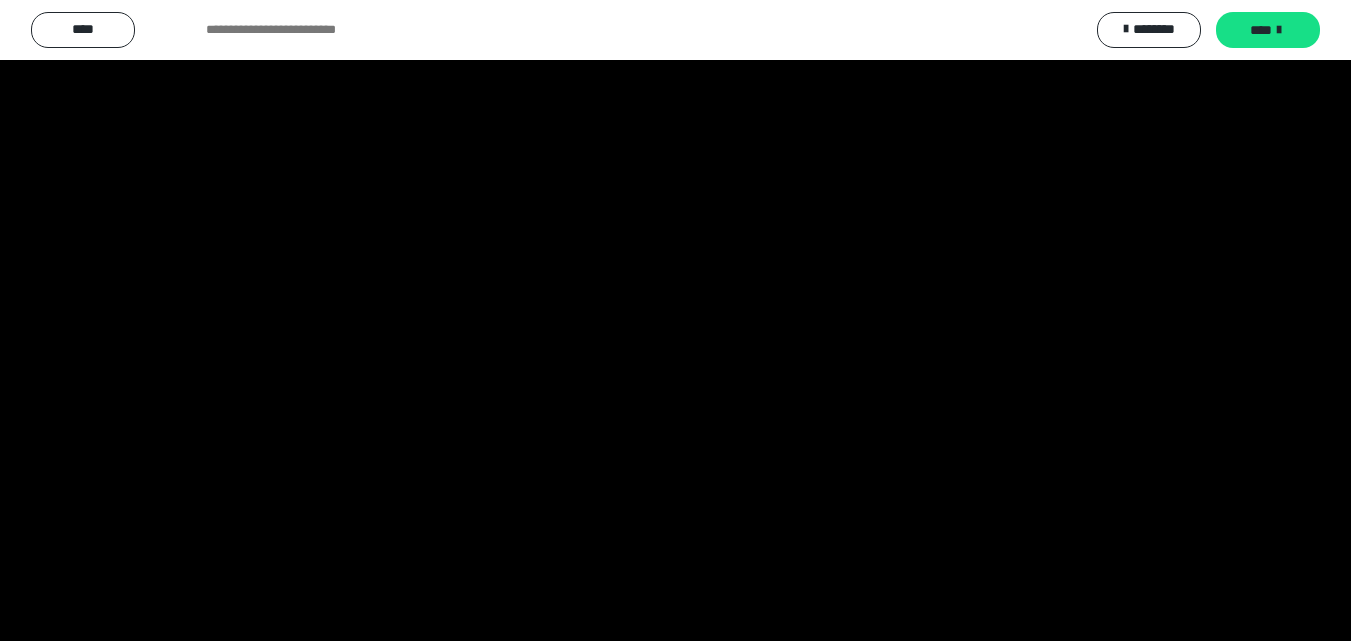 scroll, scrollTop: 2457, scrollLeft: 0, axis: vertical 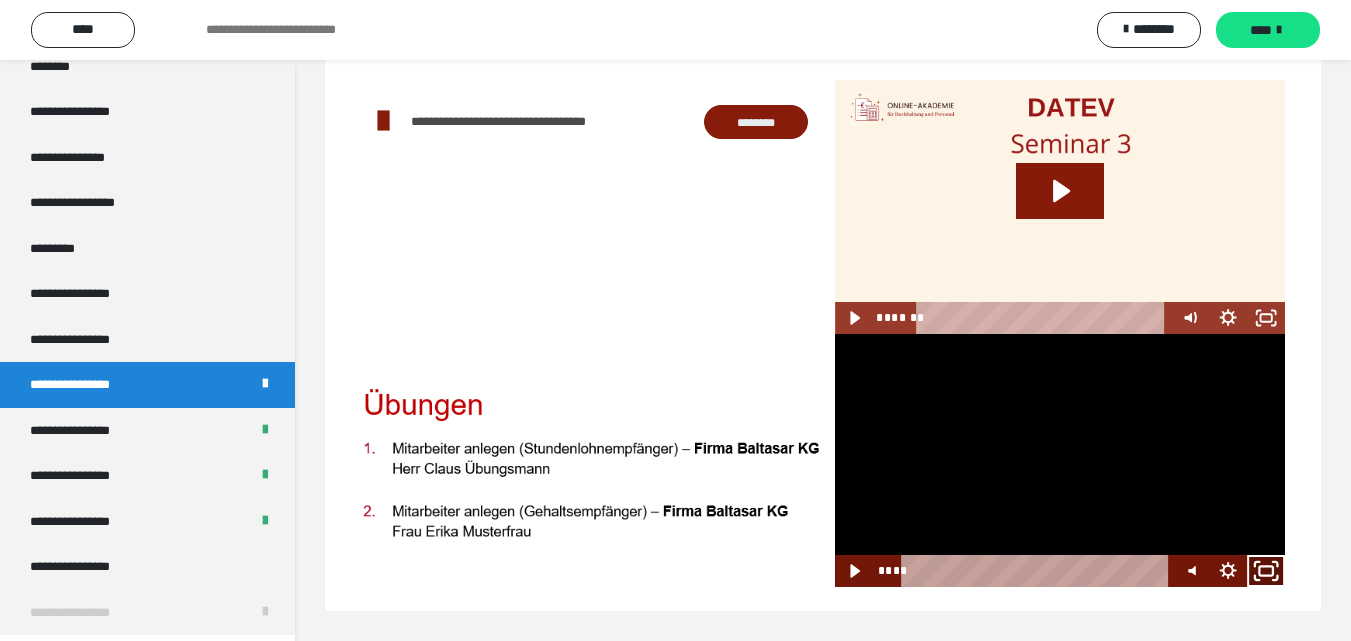 click 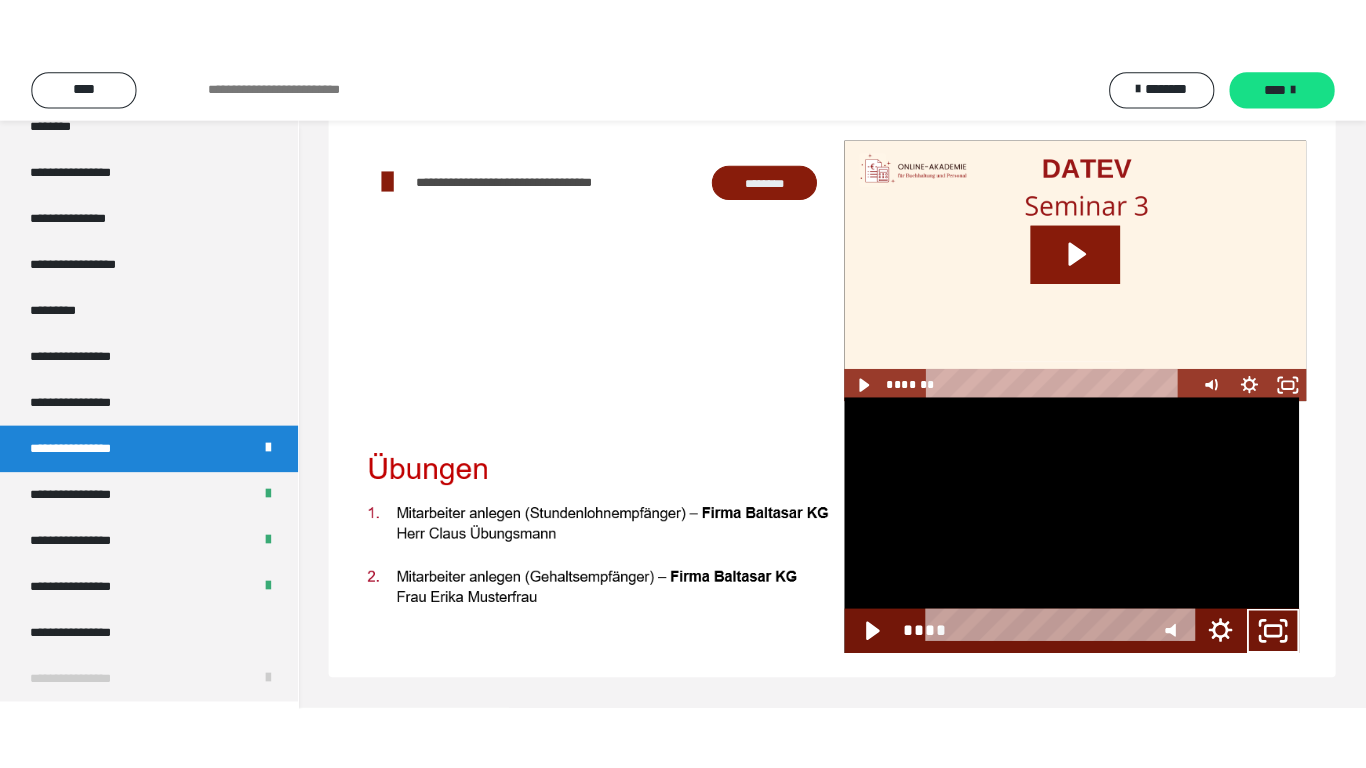 scroll, scrollTop: 60, scrollLeft: 0, axis: vertical 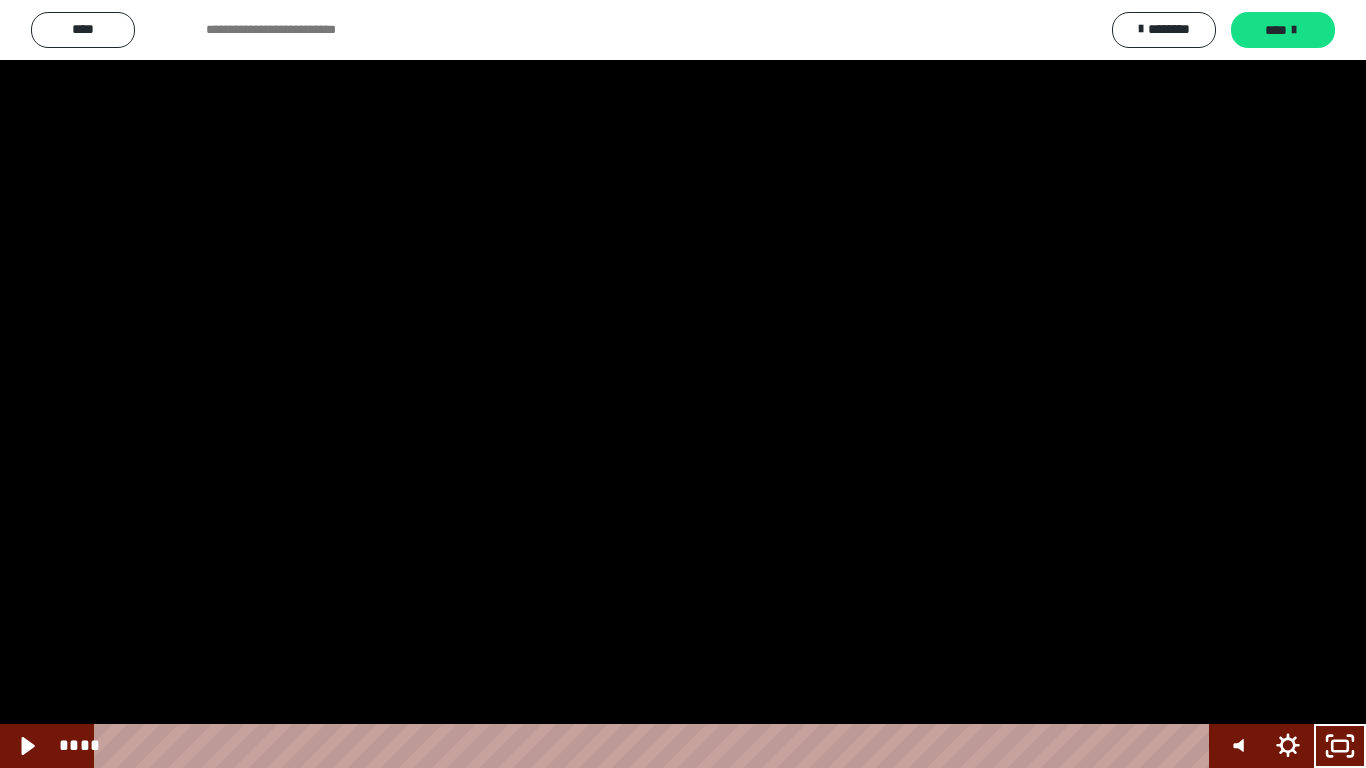 click at bounding box center (683, 384) 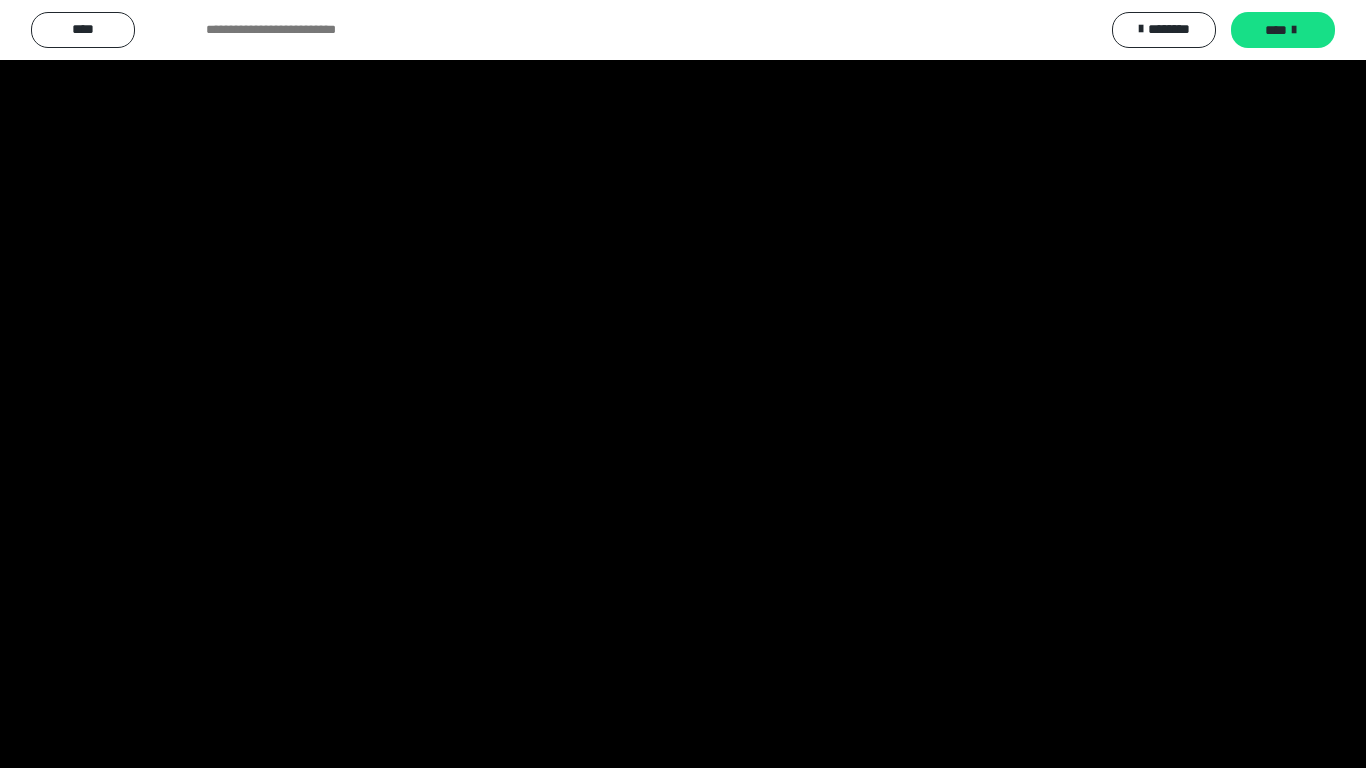 click at bounding box center (683, 384) 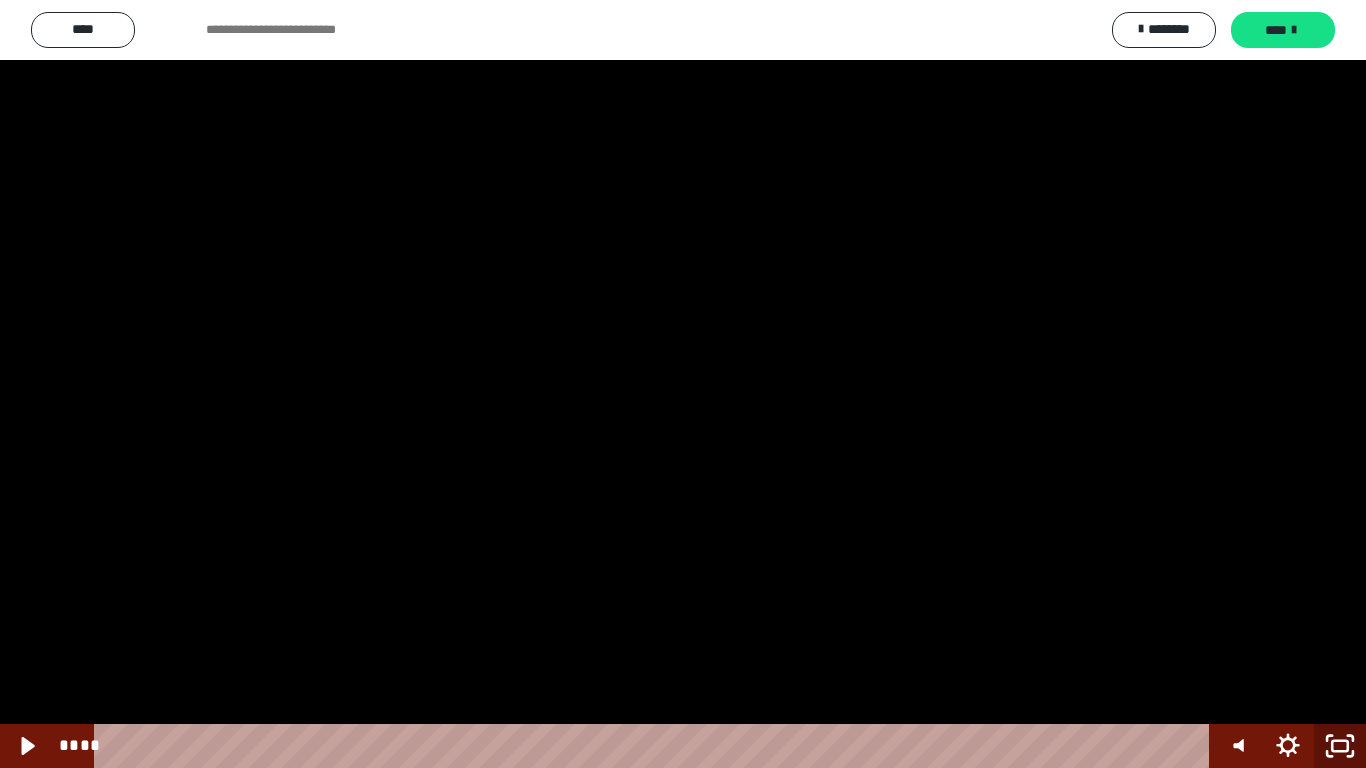 click 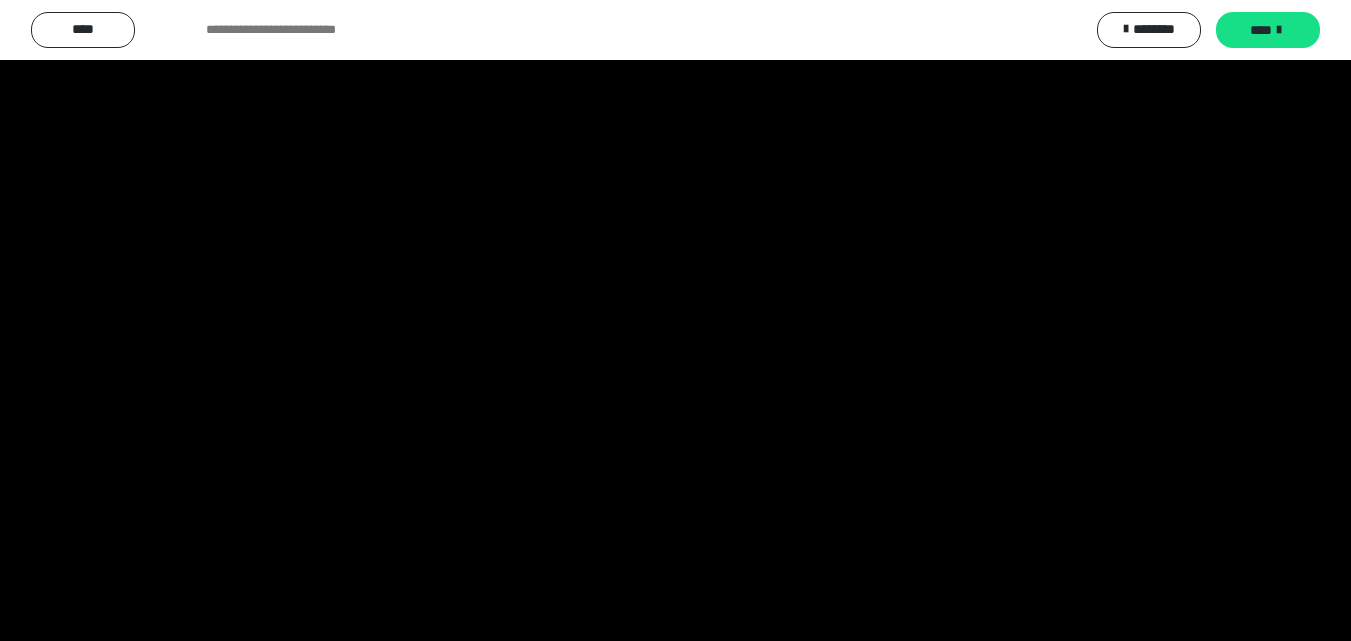scroll, scrollTop: 2457, scrollLeft: 0, axis: vertical 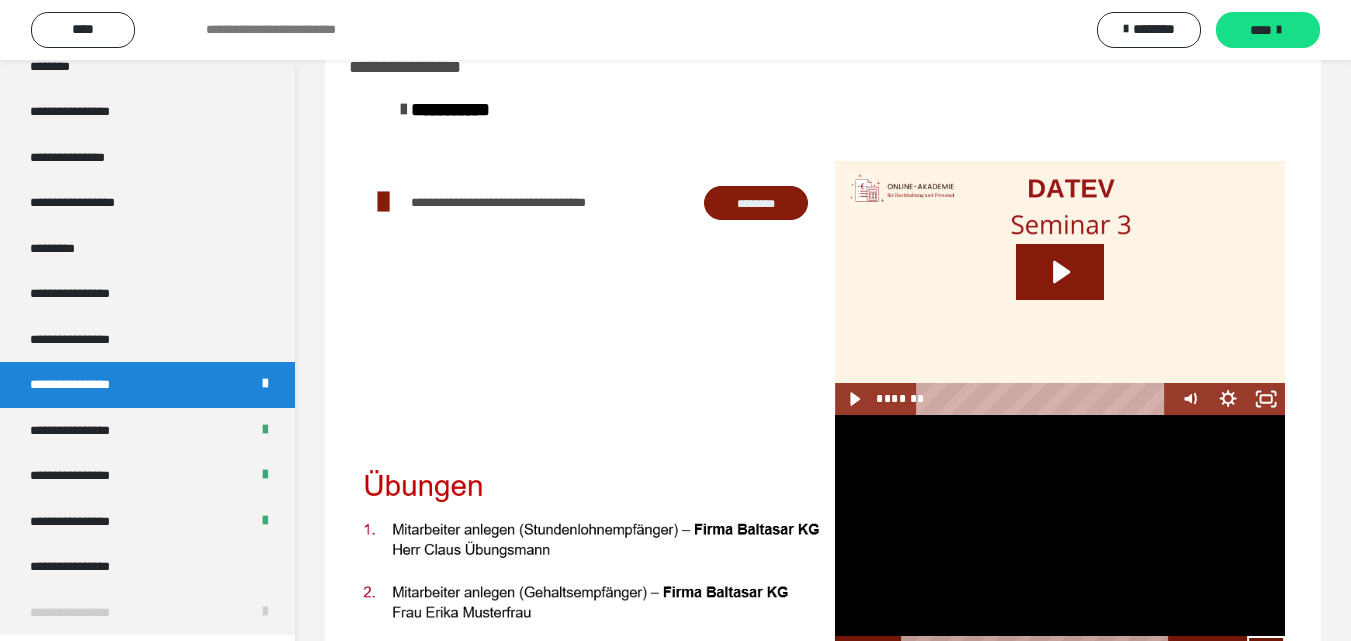 click at bounding box center (1060, 541) 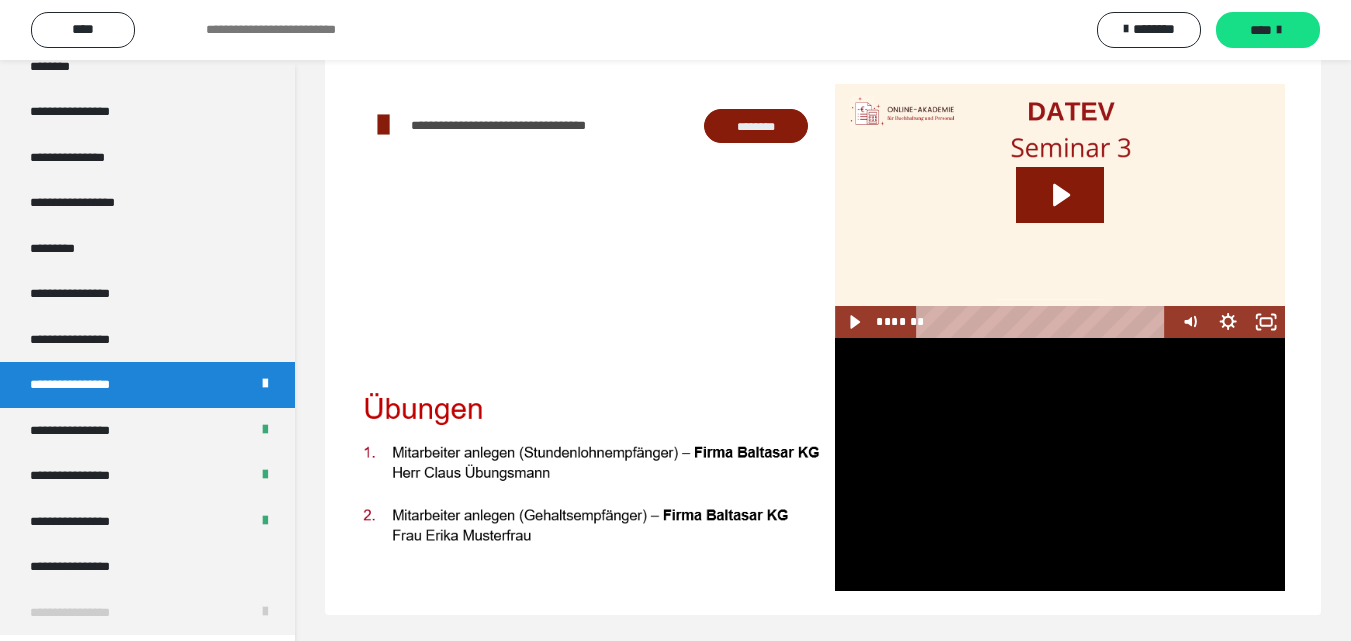 scroll, scrollTop: 141, scrollLeft: 0, axis: vertical 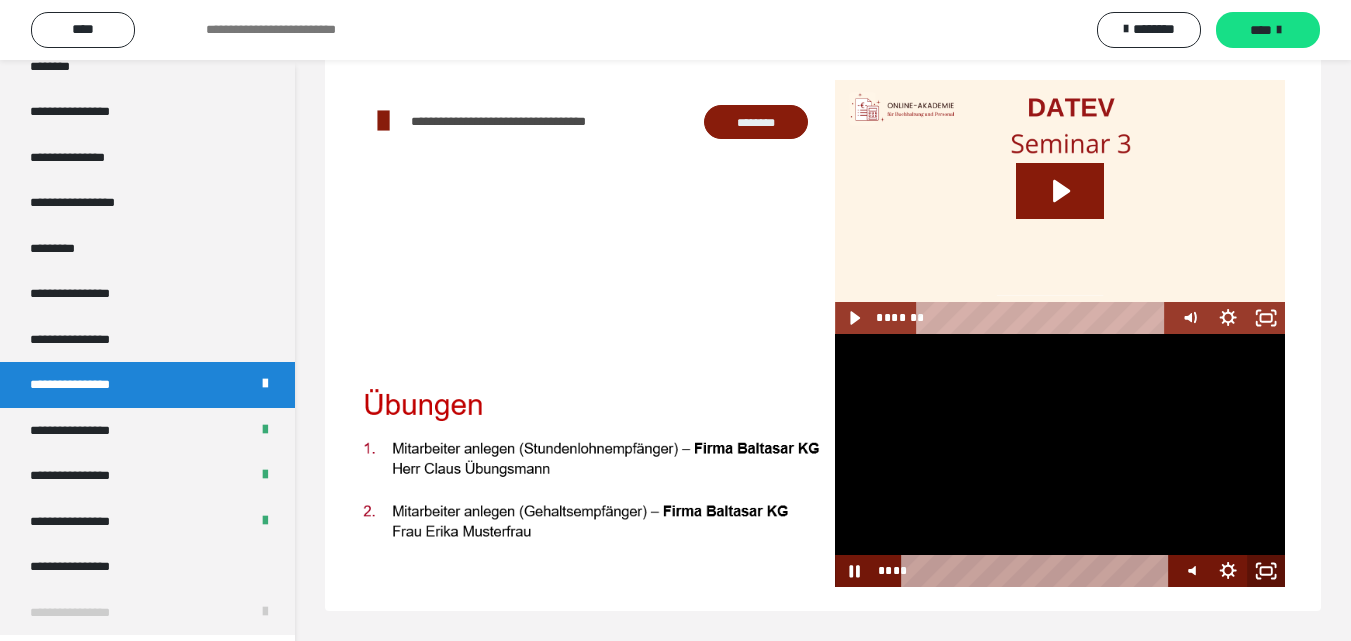 click 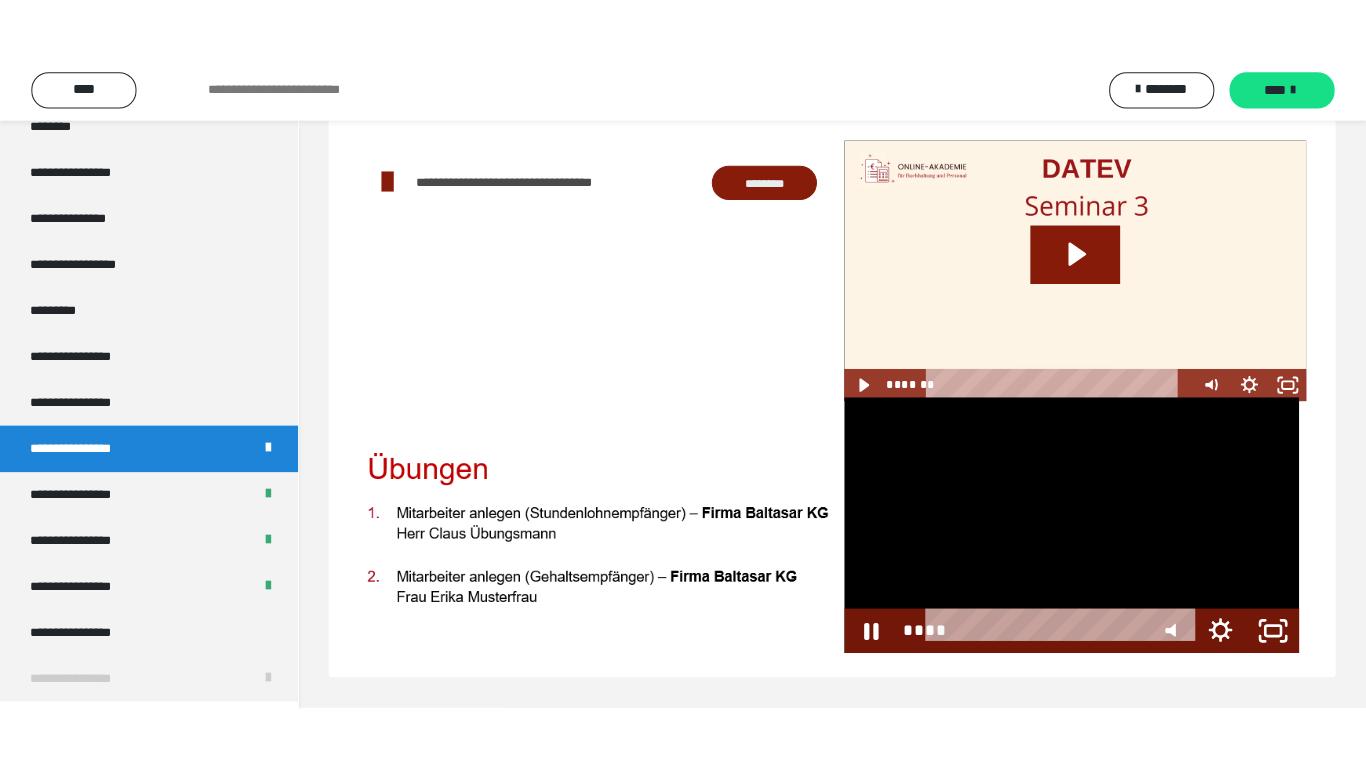 scroll, scrollTop: 60, scrollLeft: 0, axis: vertical 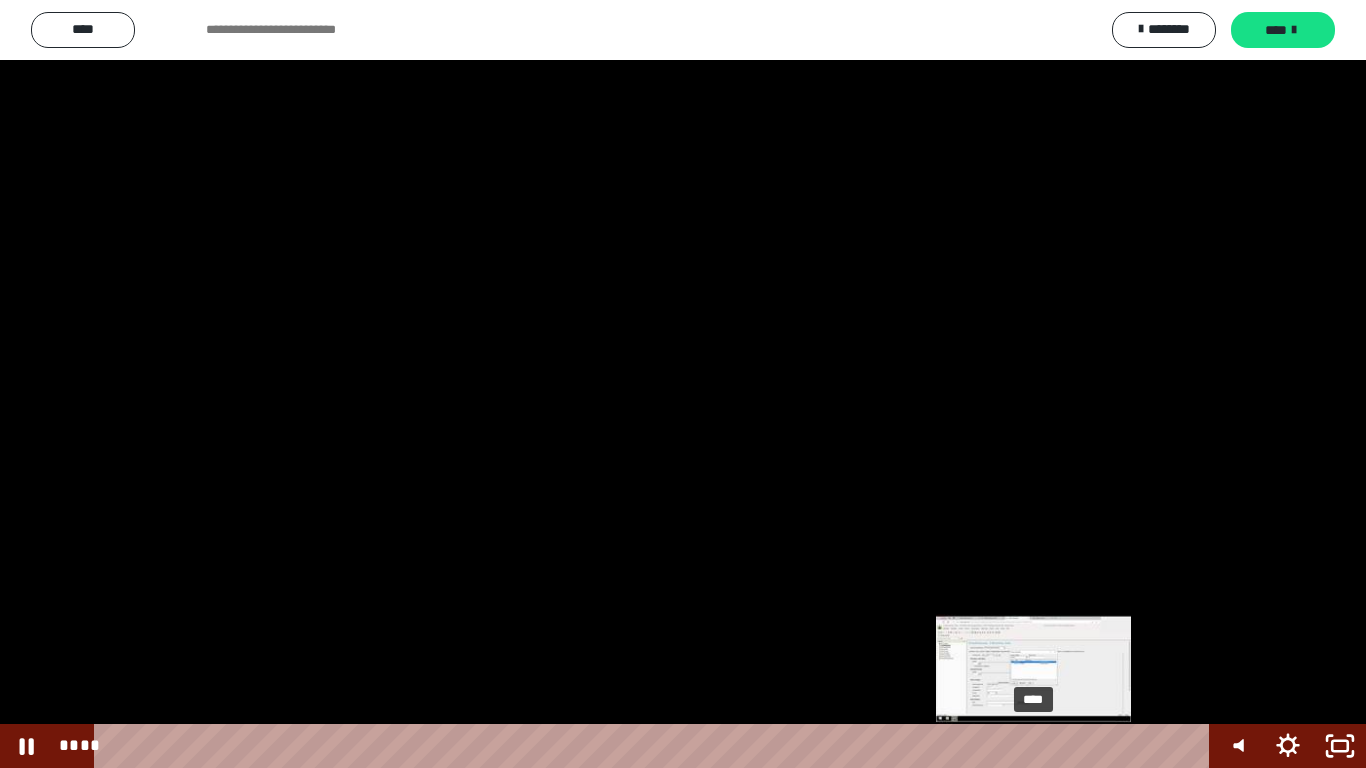 click on "****" at bounding box center [655, 746] 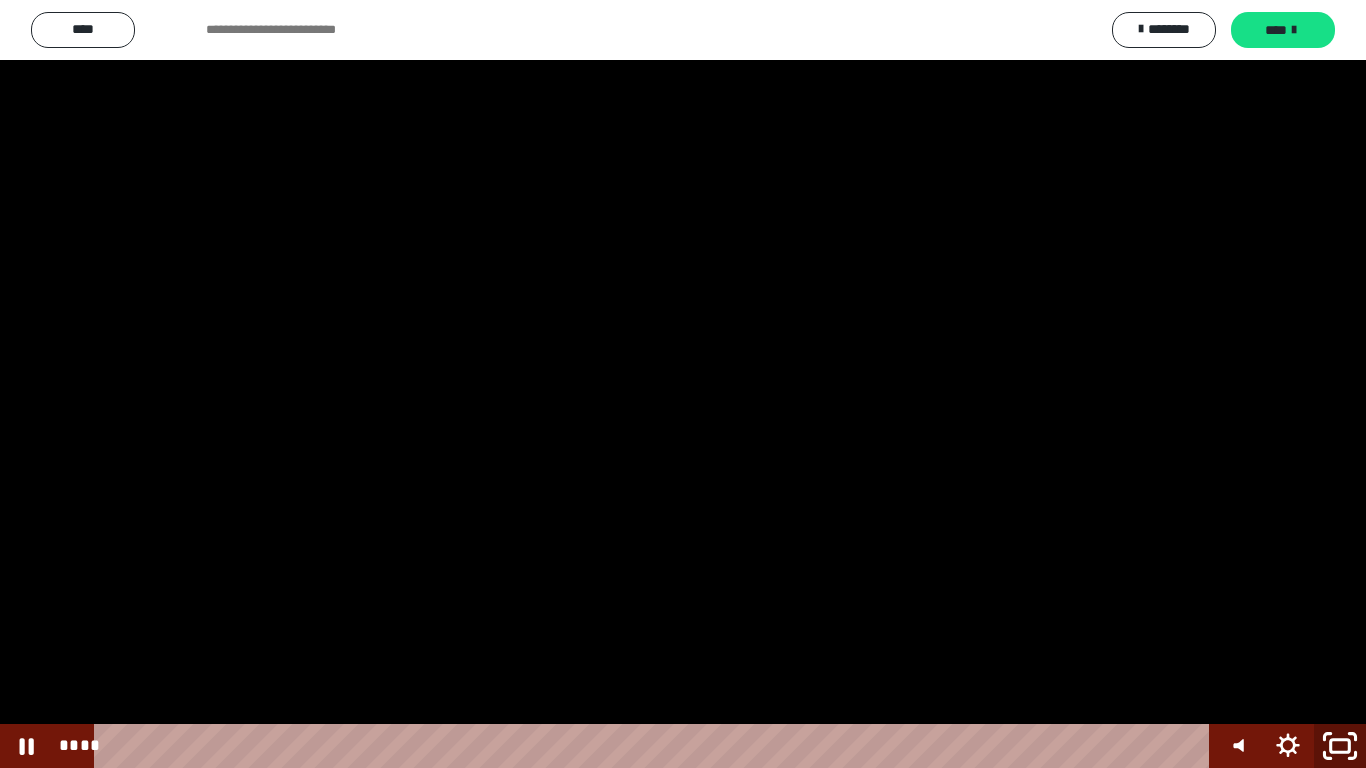 click 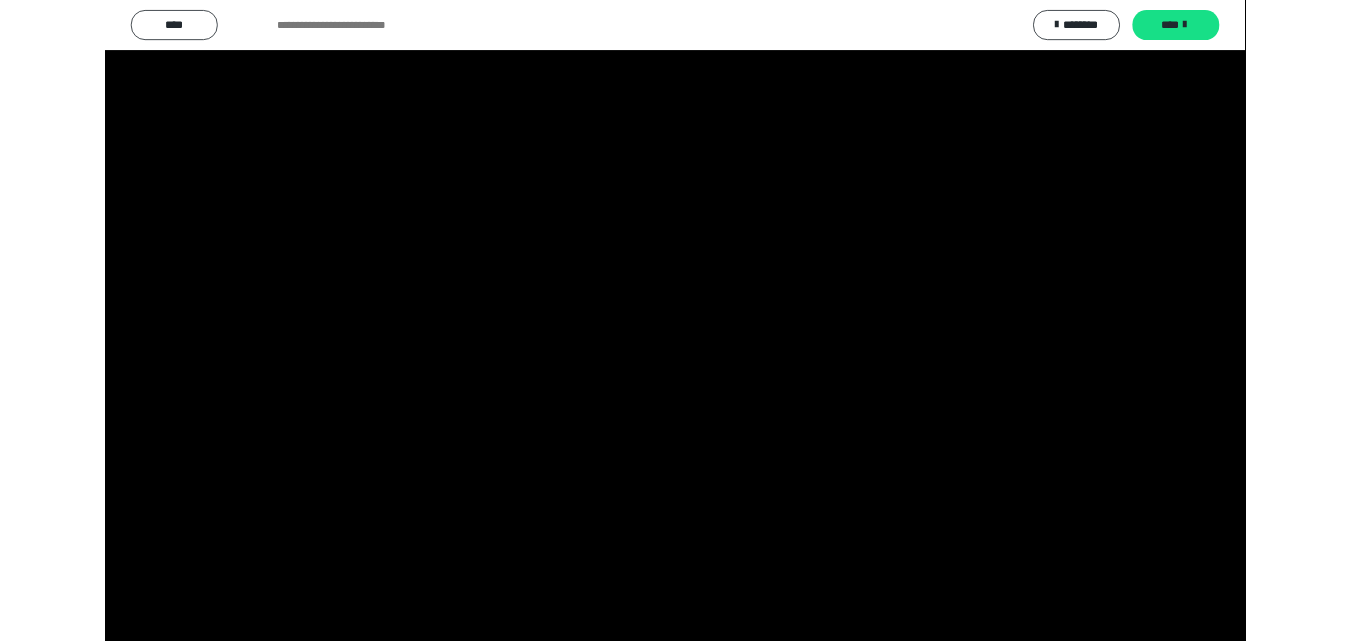 scroll, scrollTop: 2457, scrollLeft: 0, axis: vertical 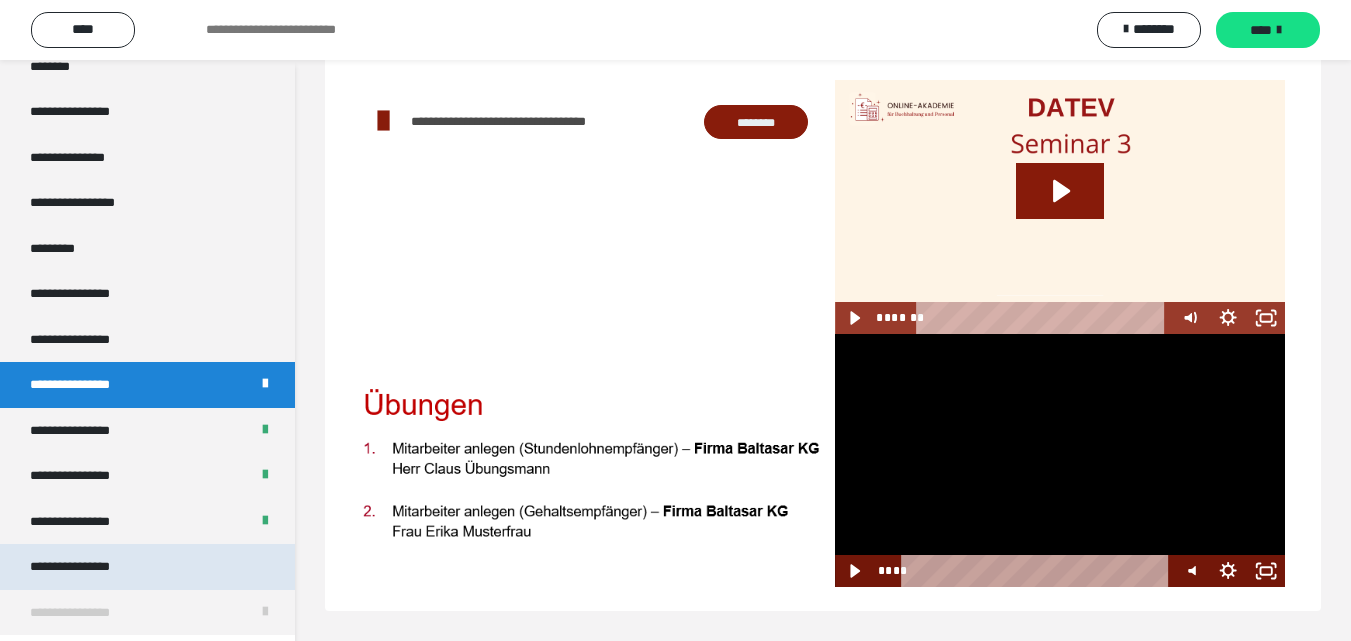 click on "**********" at bounding box center [147, 567] 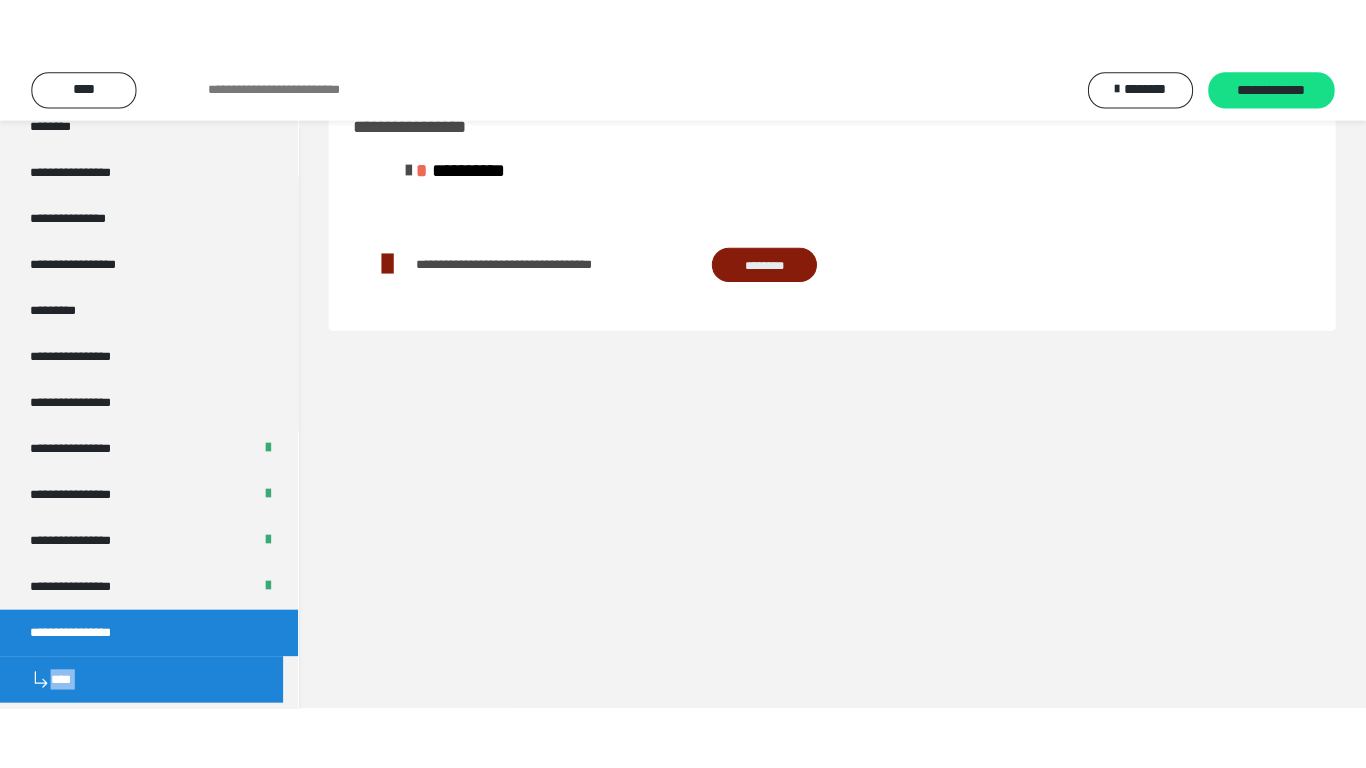 scroll, scrollTop: 60, scrollLeft: 0, axis: vertical 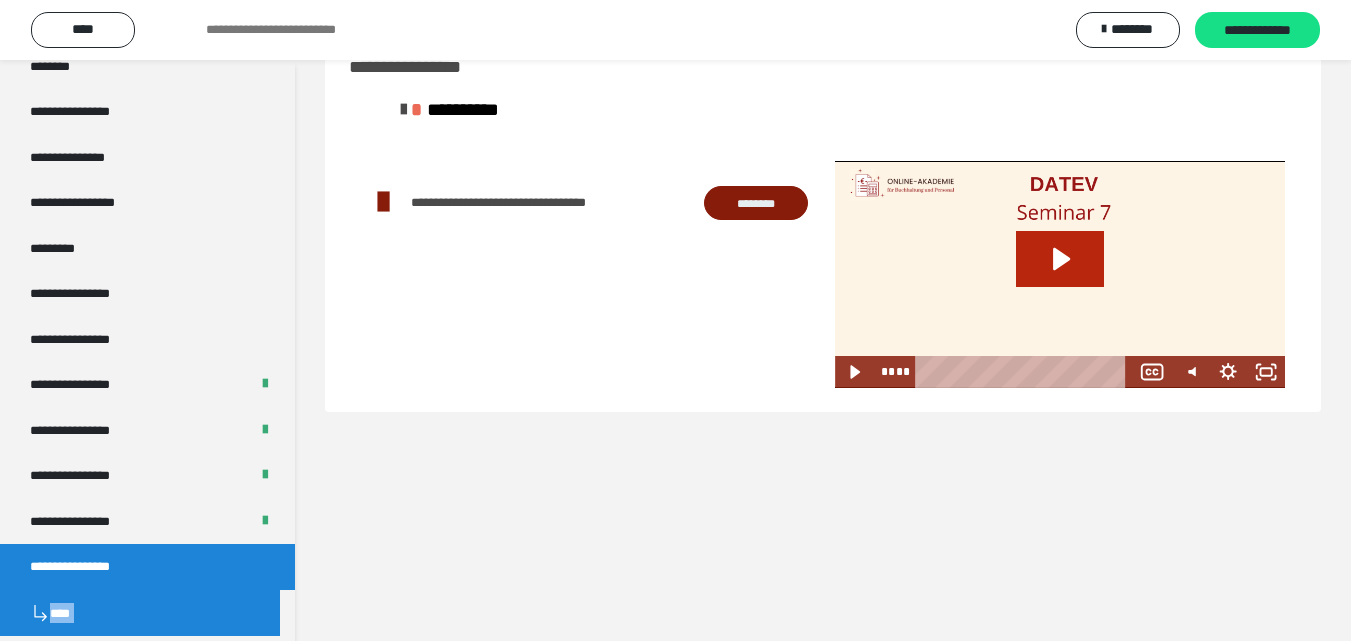 click 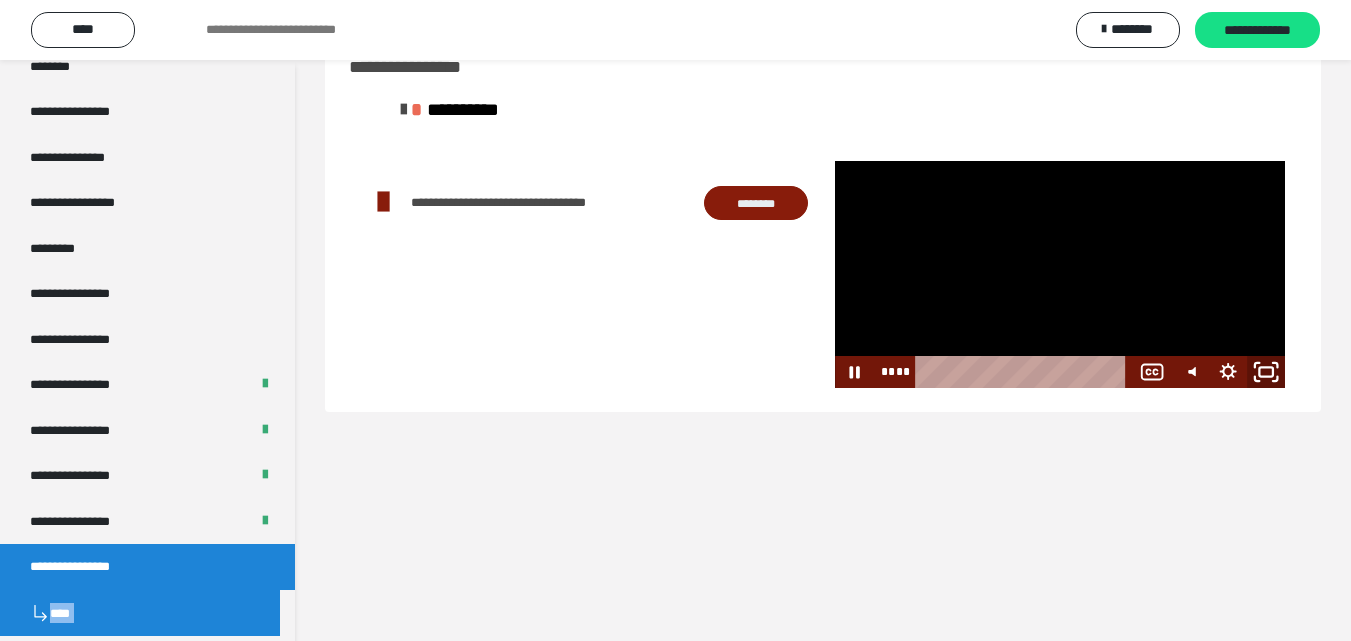 click 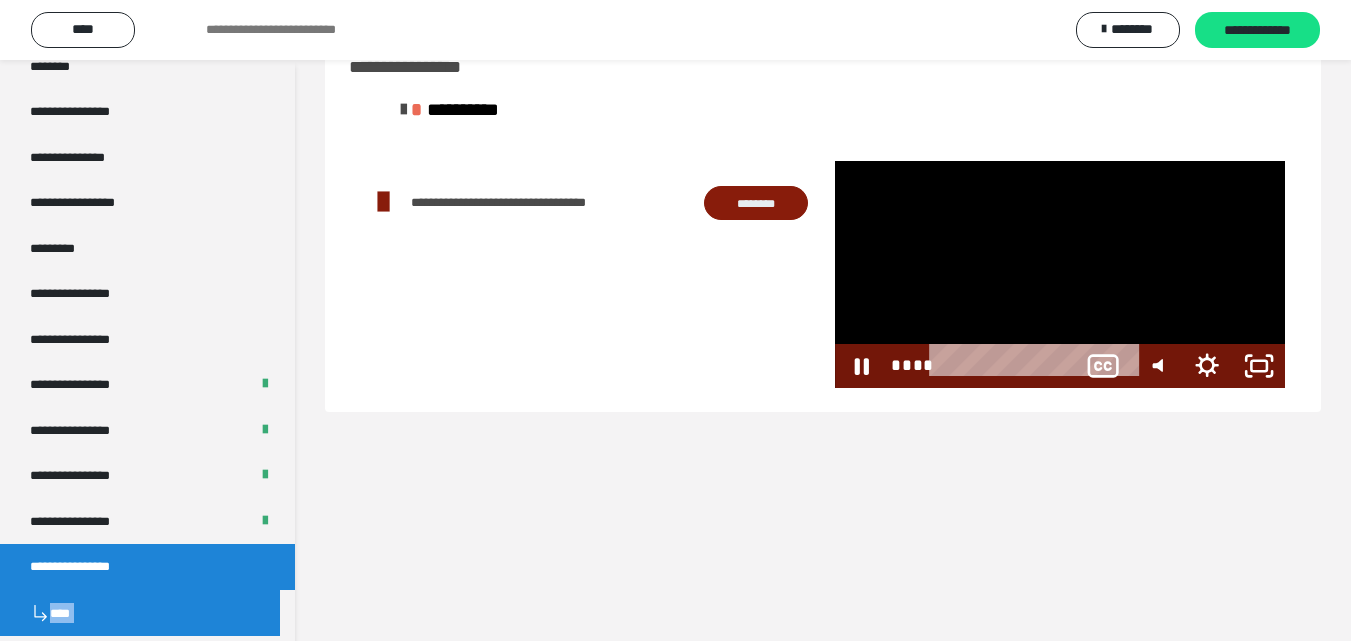 scroll, scrollTop: 2376, scrollLeft: 0, axis: vertical 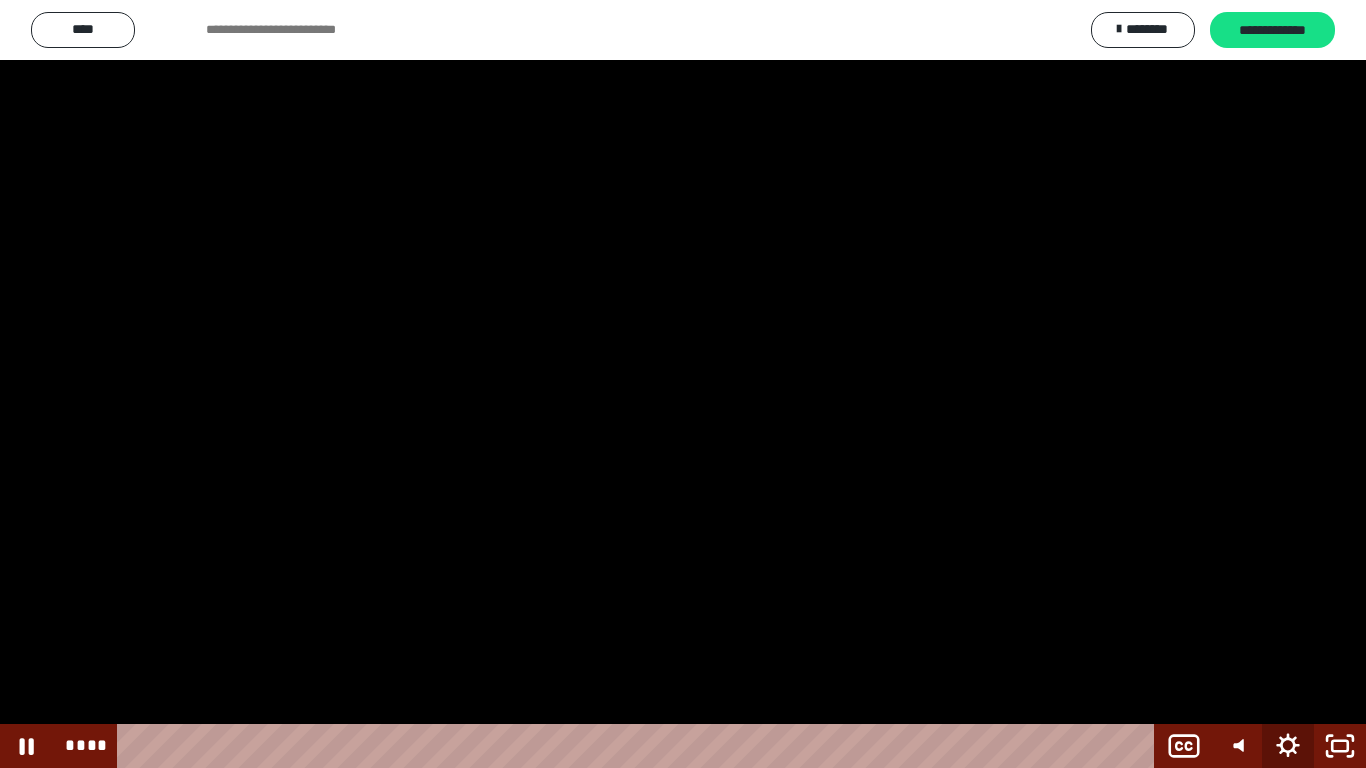 click 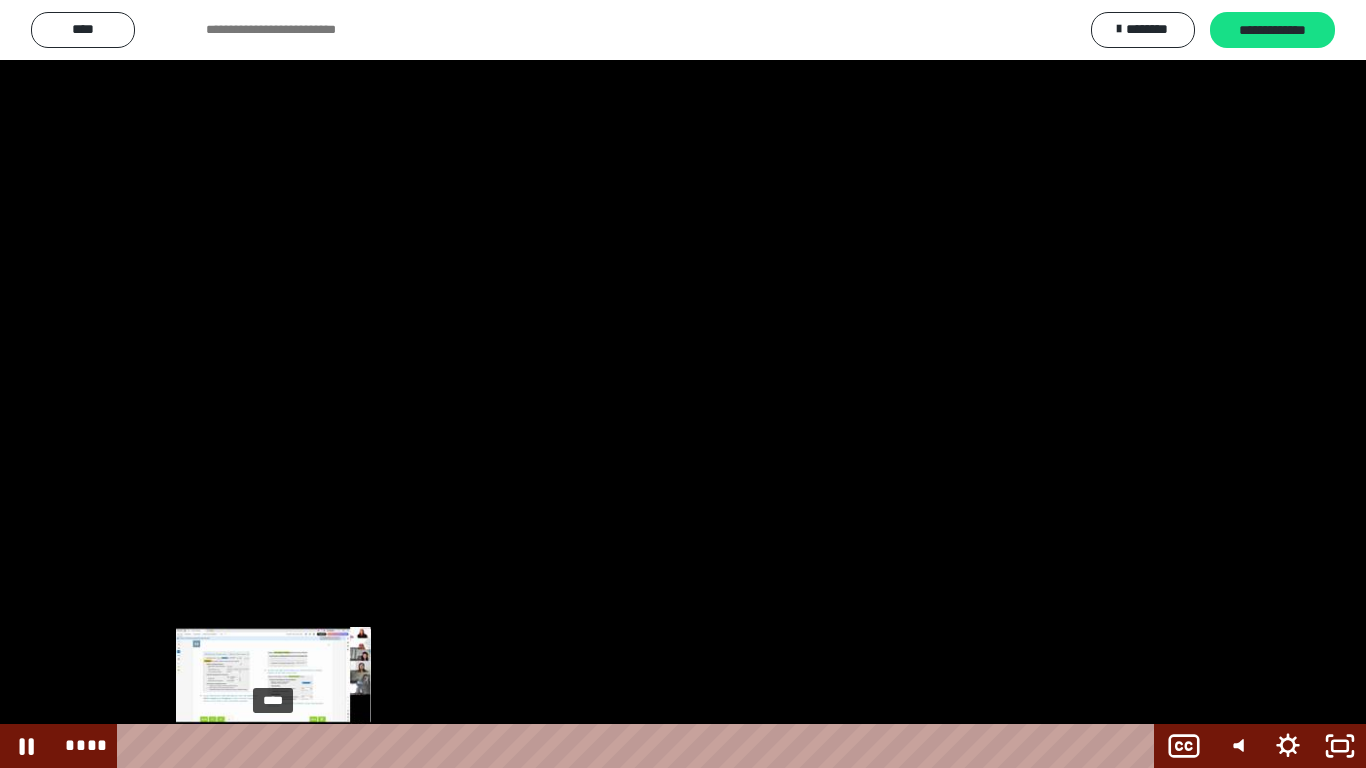 click on "****" at bounding box center [640, 746] 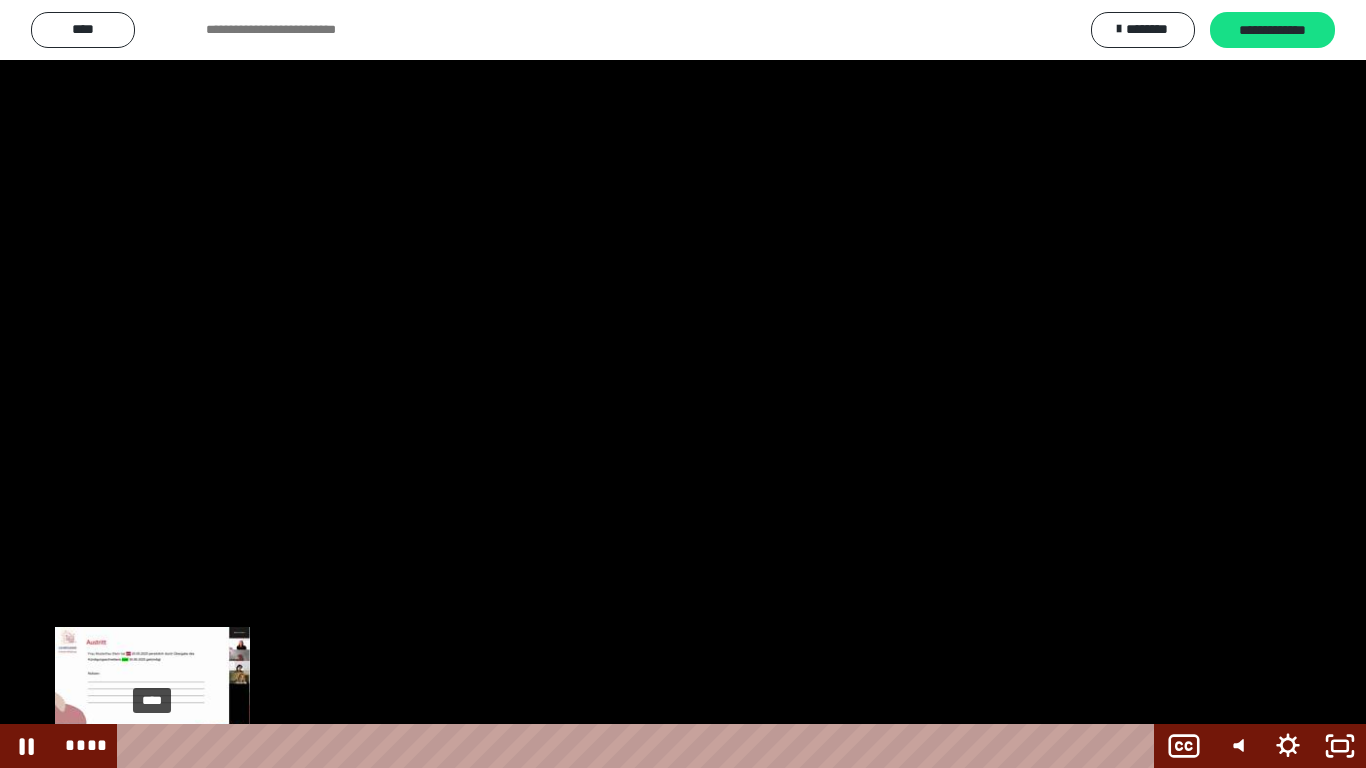 drag, startPoint x: 275, startPoint y: 745, endPoint x: 152, endPoint y: 751, distance: 123.146255 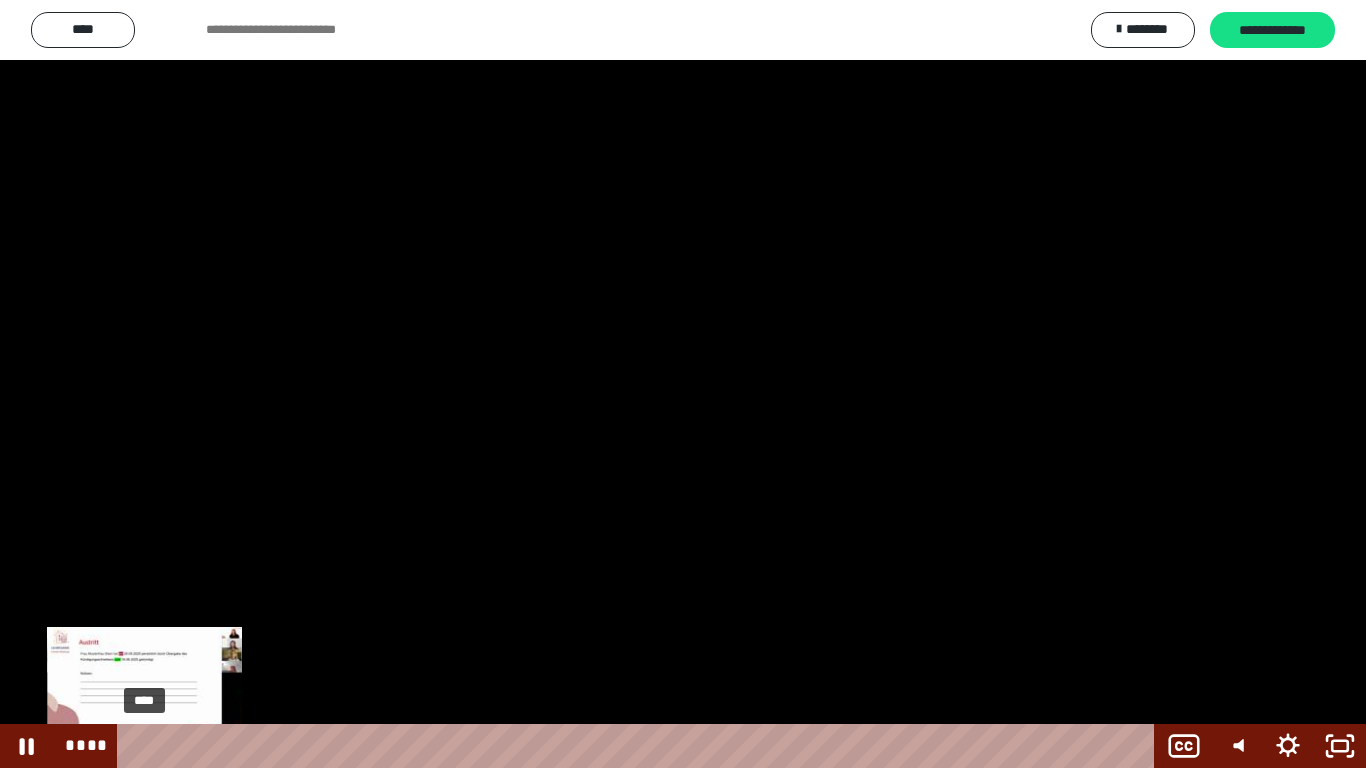 drag, startPoint x: 154, startPoint y: 743, endPoint x: 144, endPoint y: 744, distance: 10.049875 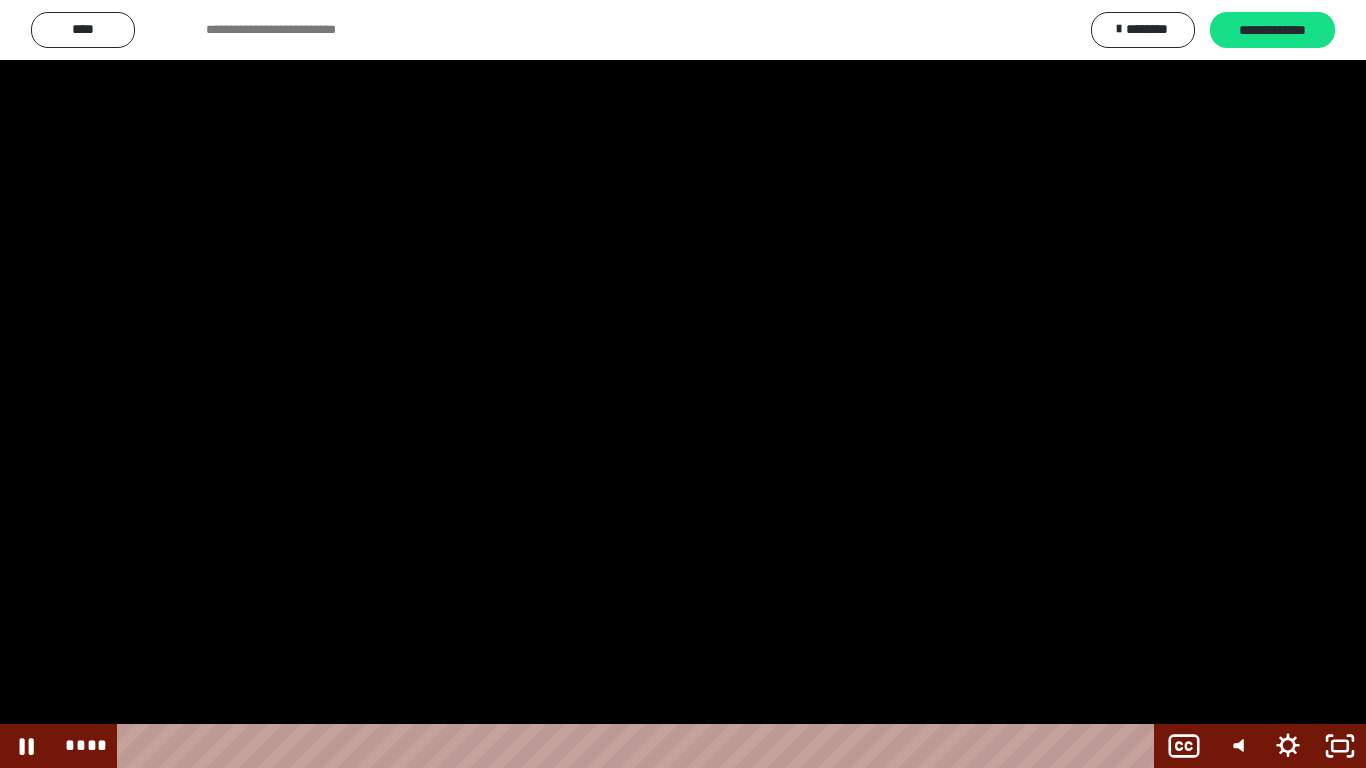 click at bounding box center (683, 384) 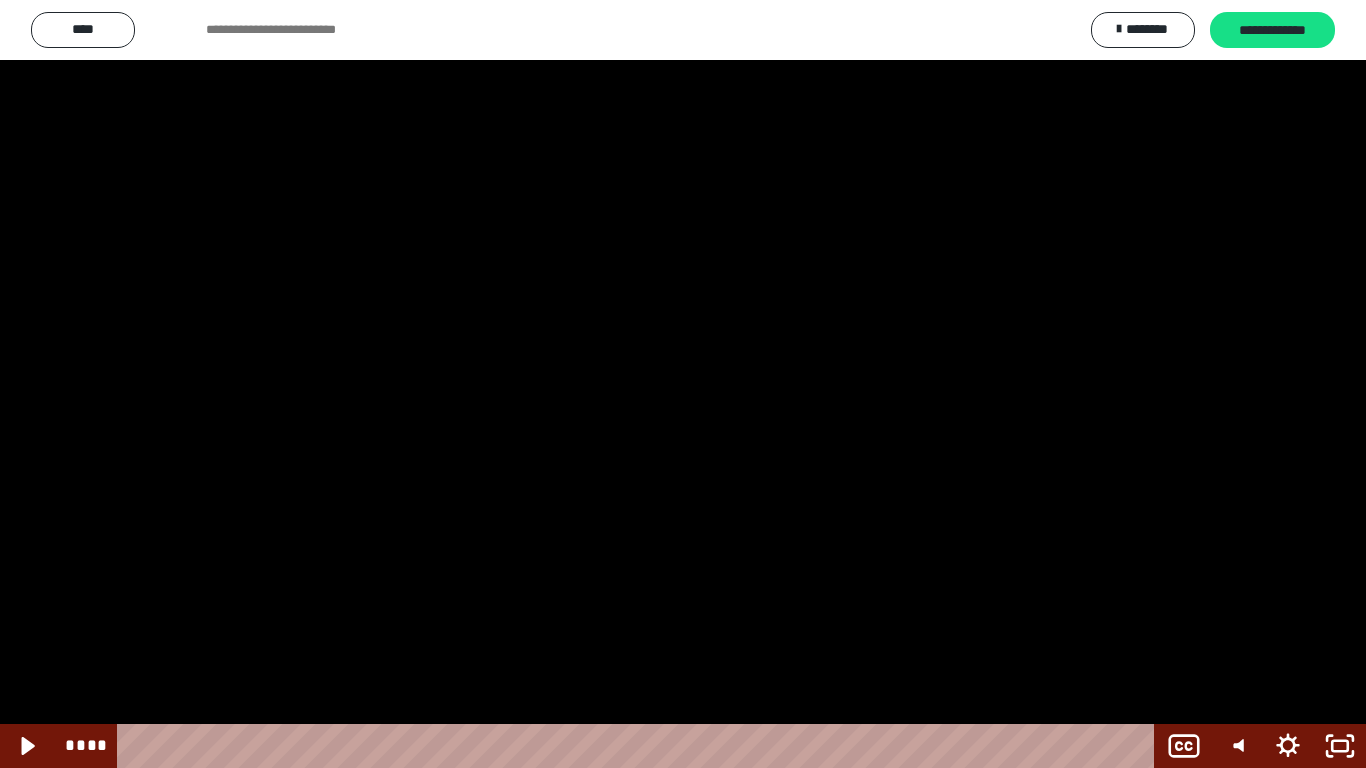 click at bounding box center [683, 384] 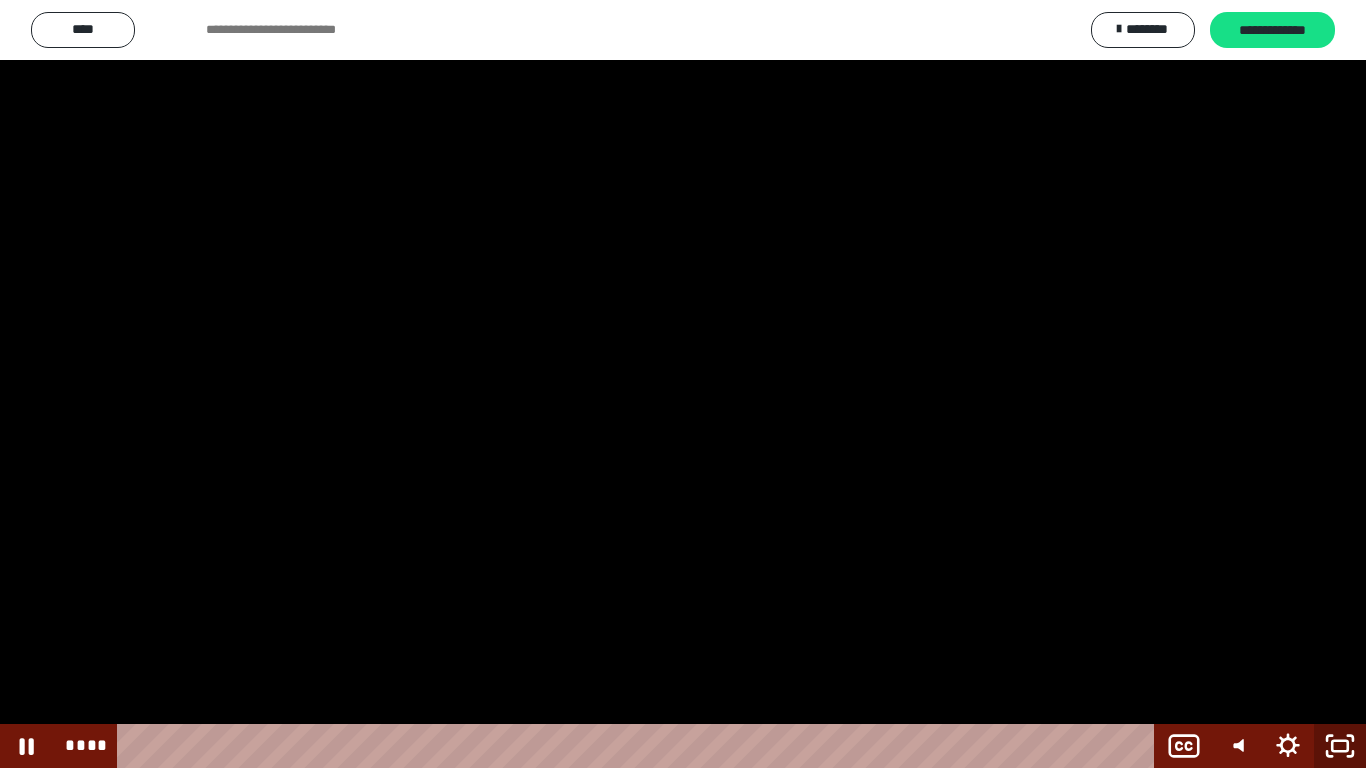 click 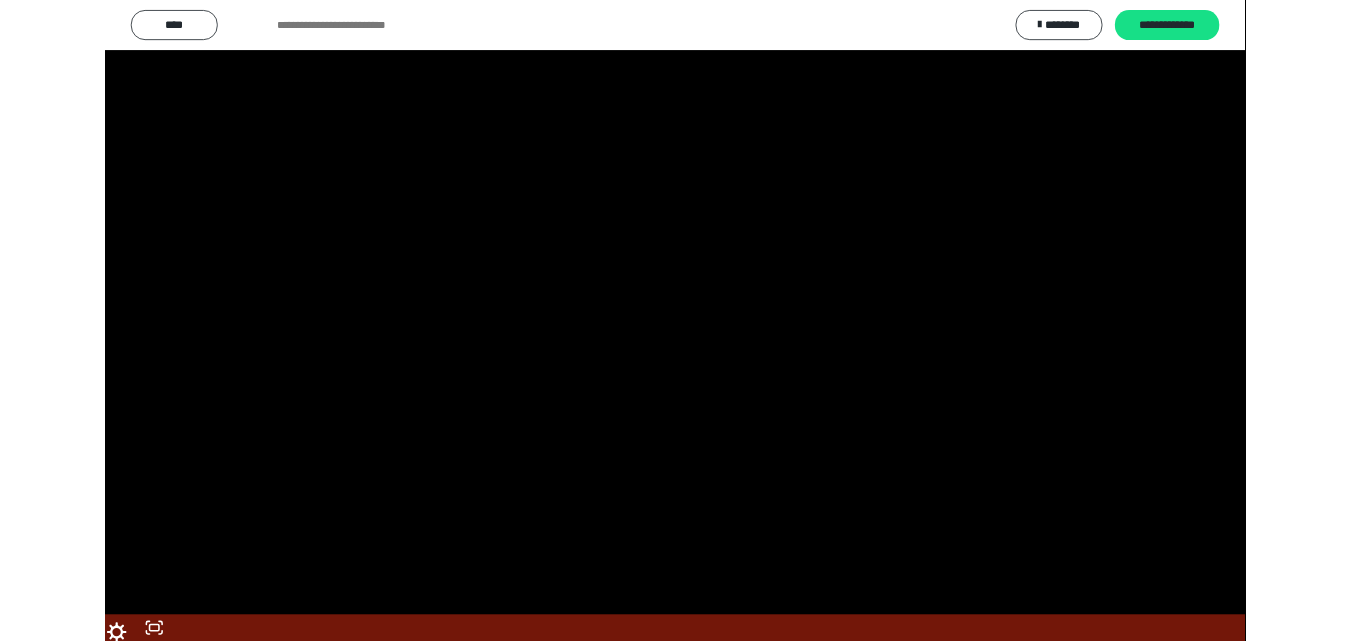 scroll, scrollTop: 2457, scrollLeft: 0, axis: vertical 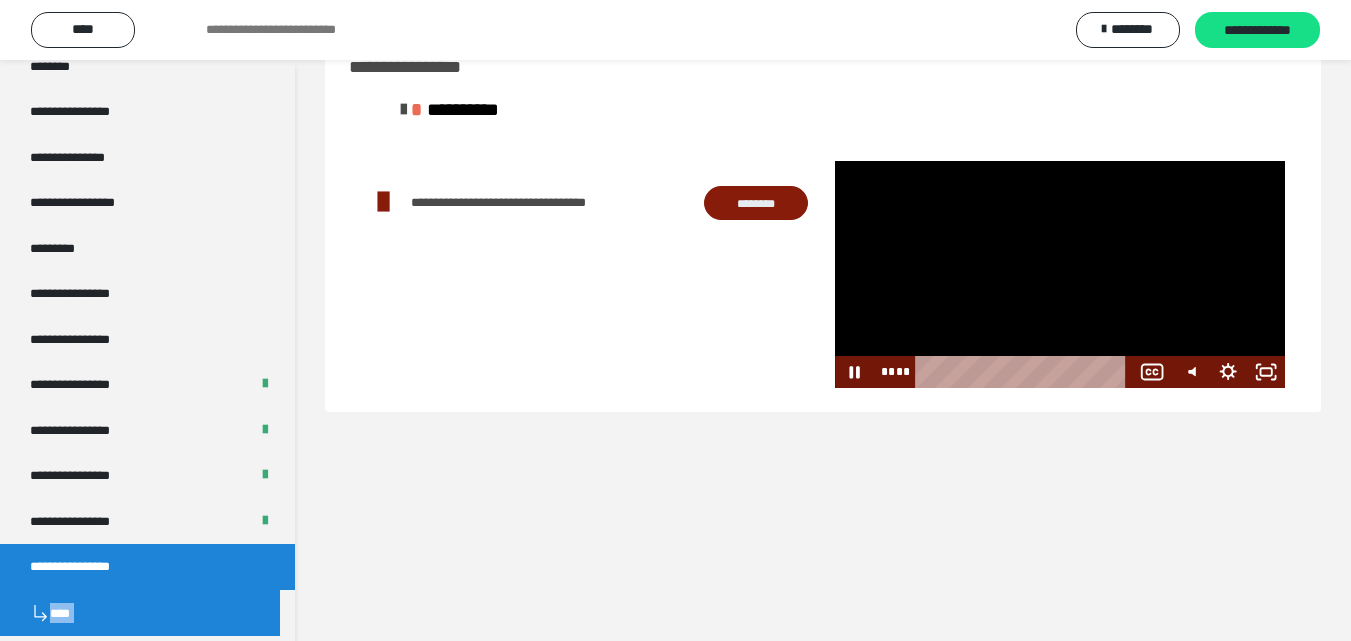 click at bounding box center [1060, 274] 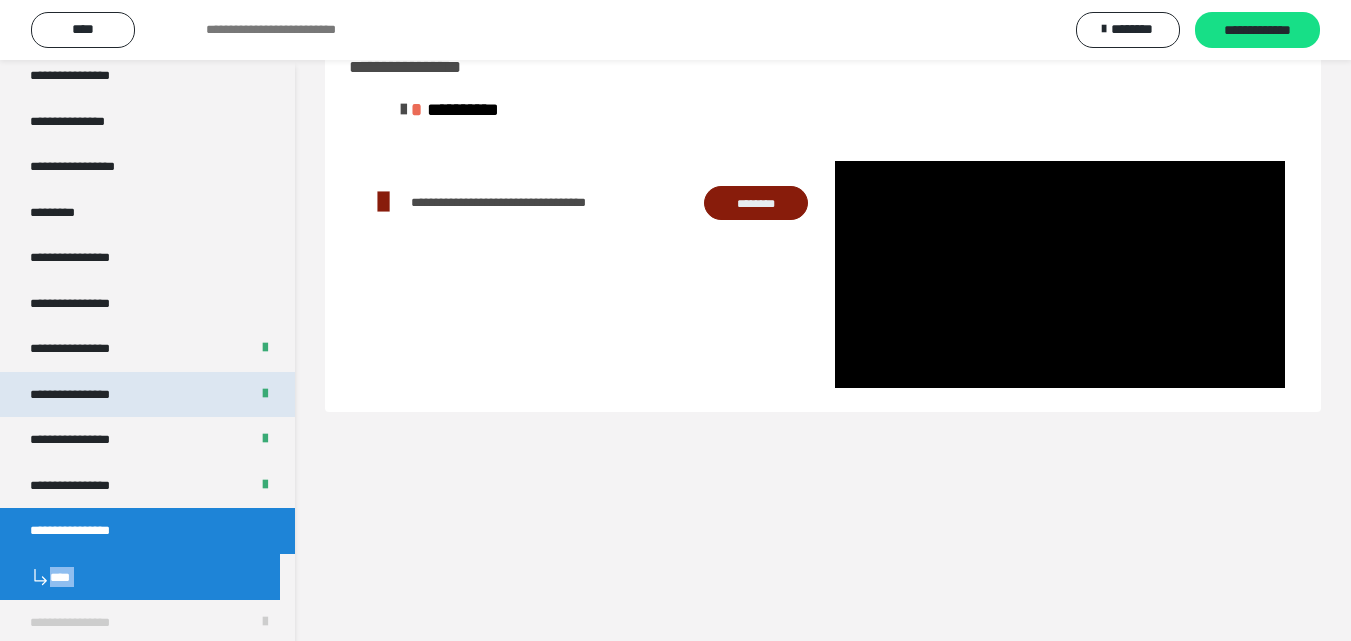 scroll, scrollTop: 2503, scrollLeft: 0, axis: vertical 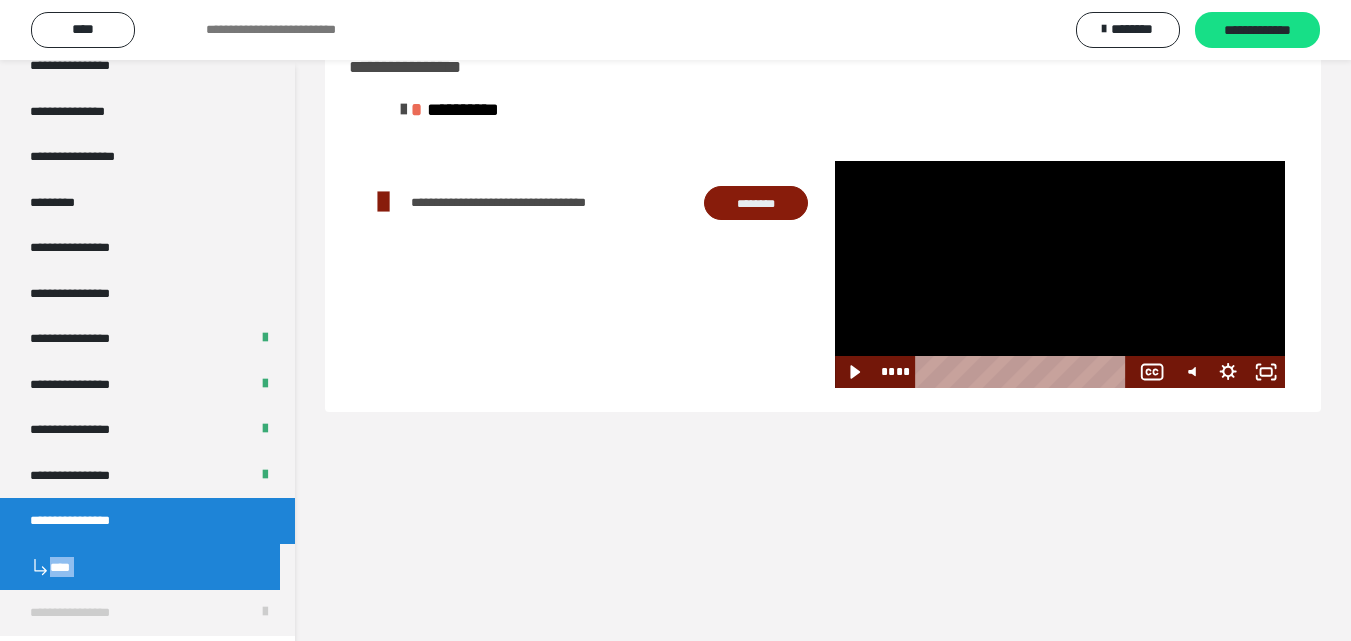 click at bounding box center [1060, 274] 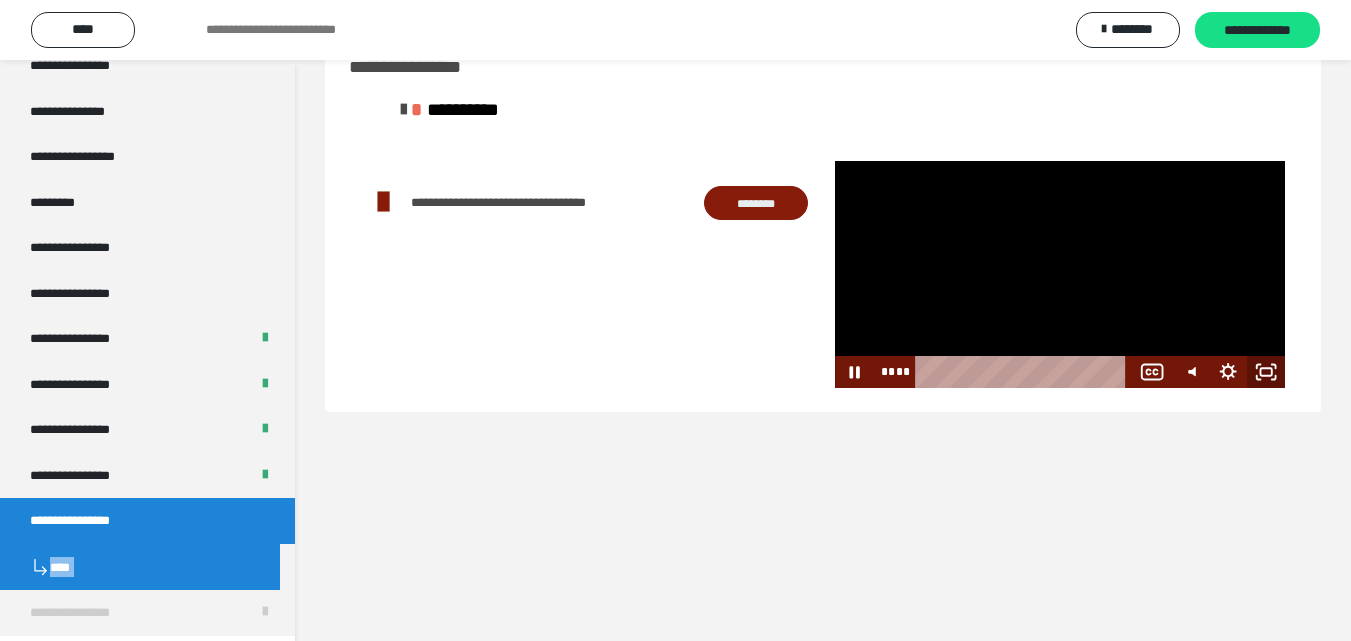 click 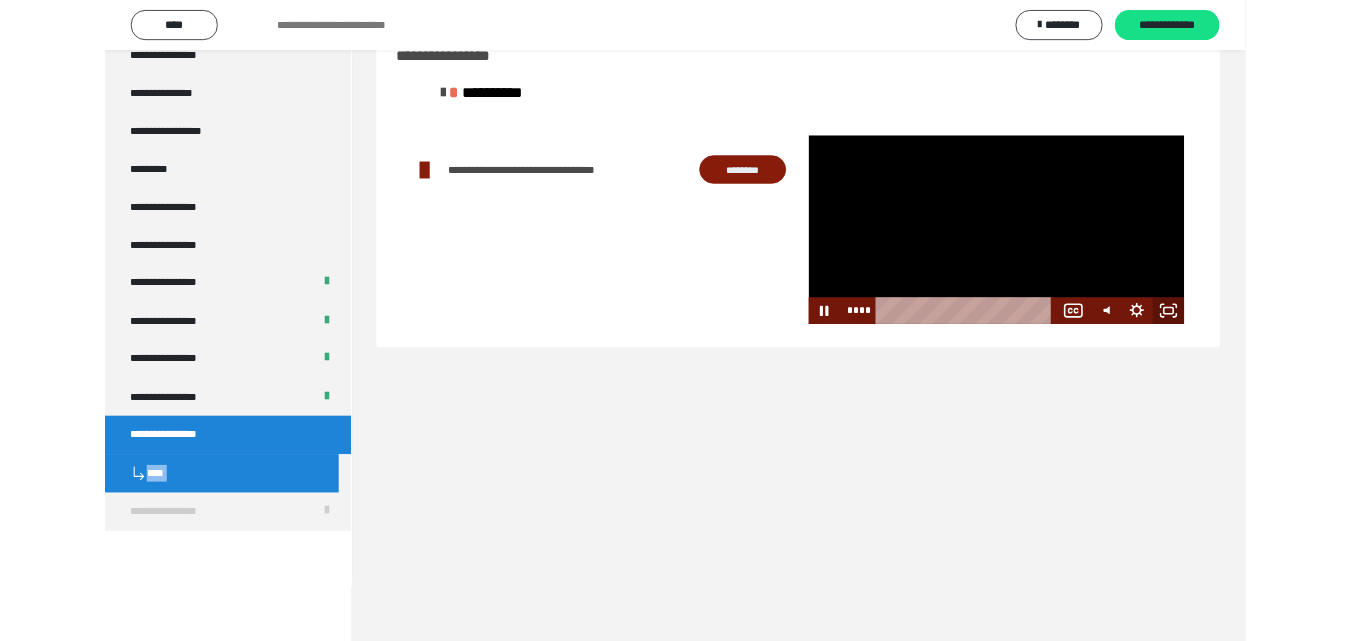 scroll, scrollTop: 2376, scrollLeft: 0, axis: vertical 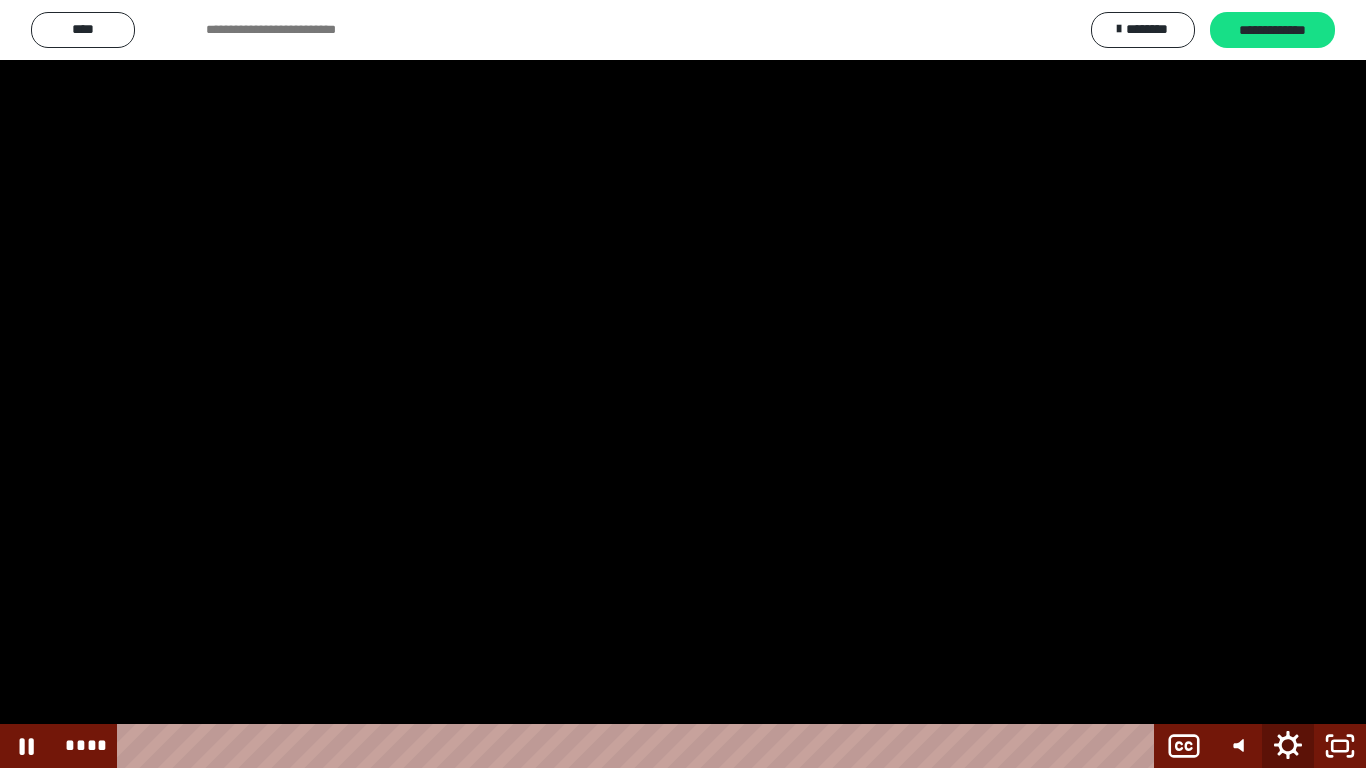 click 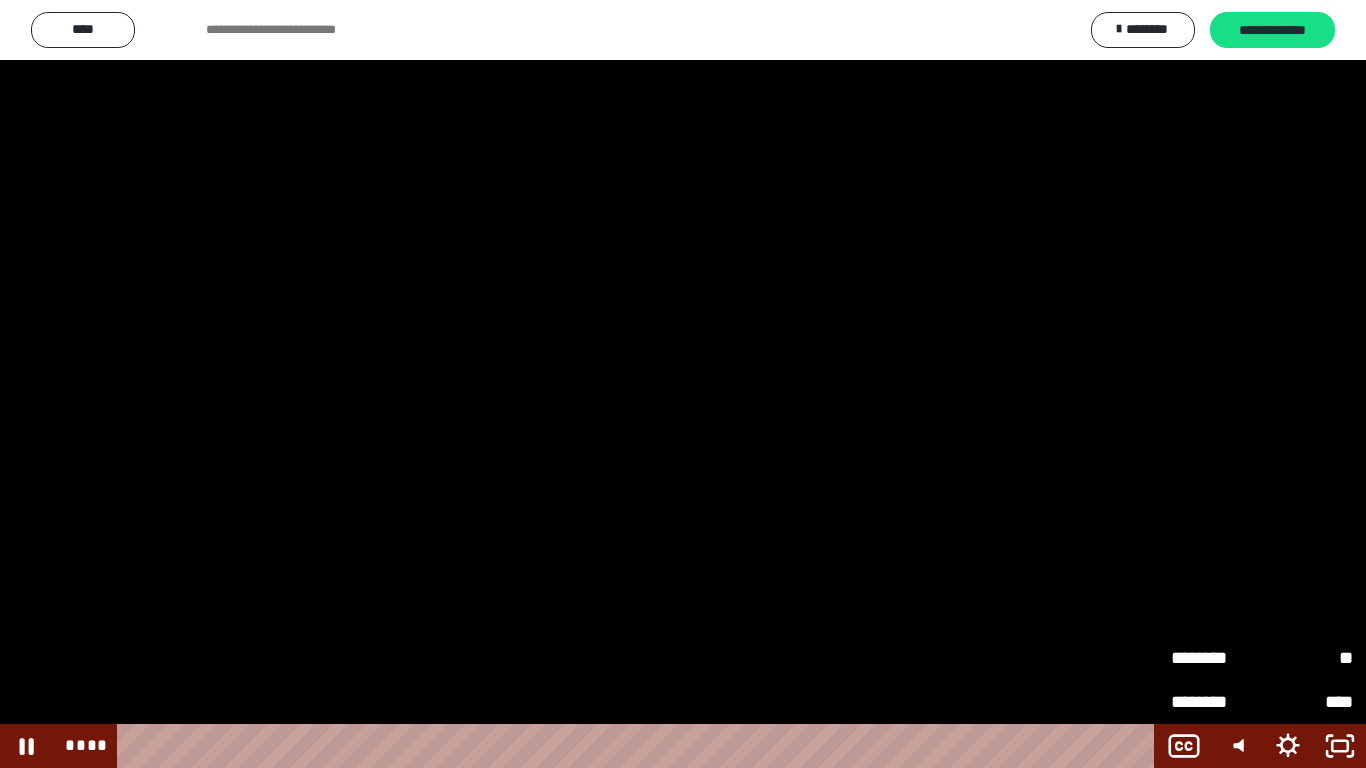 click on "**" at bounding box center (1307, 649) 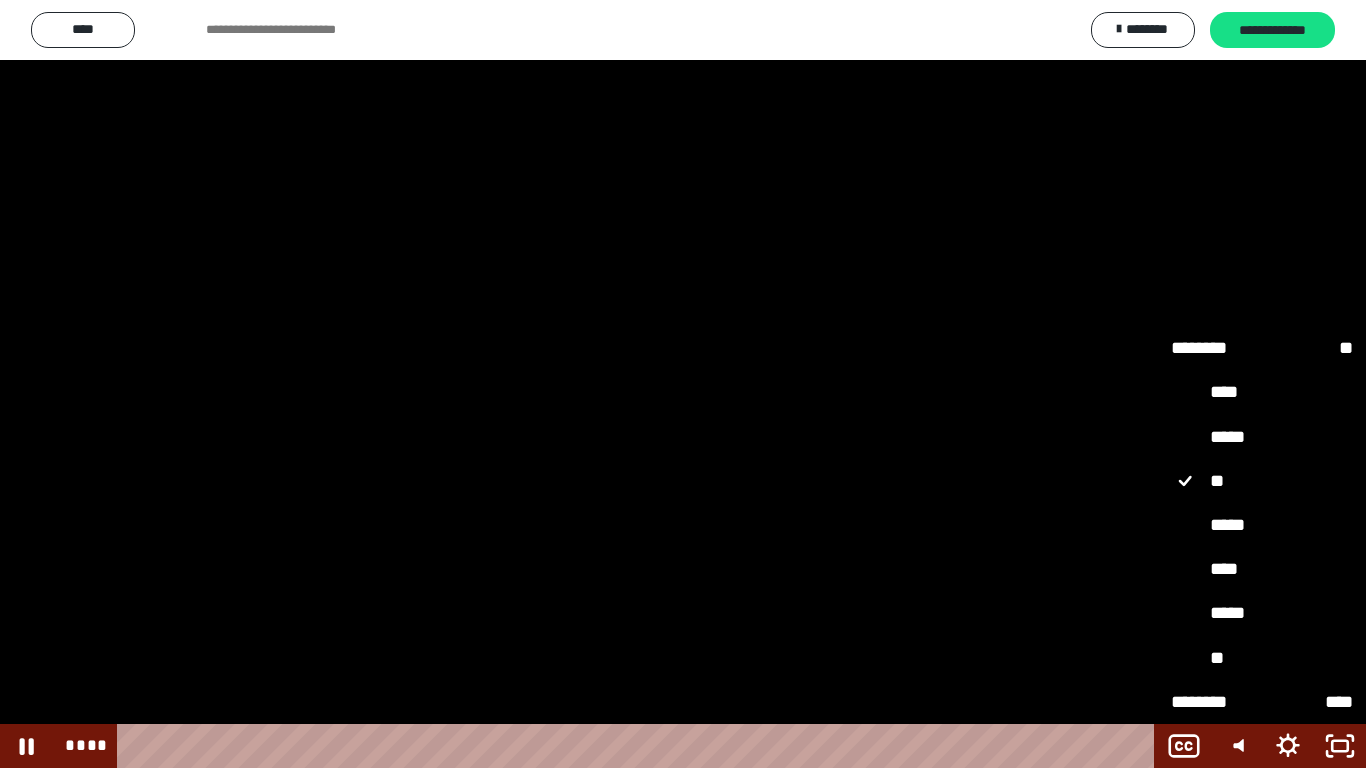 click on "*****" at bounding box center [1262, 526] 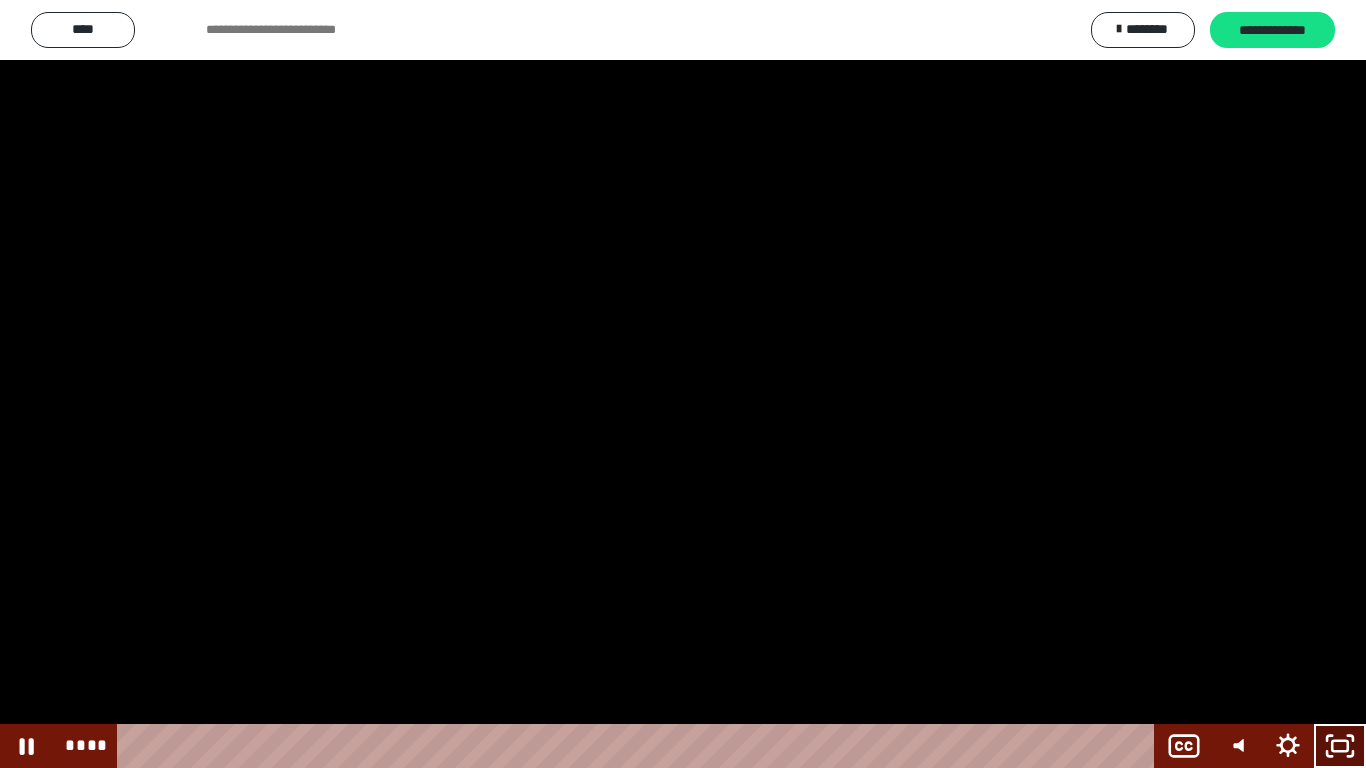 click 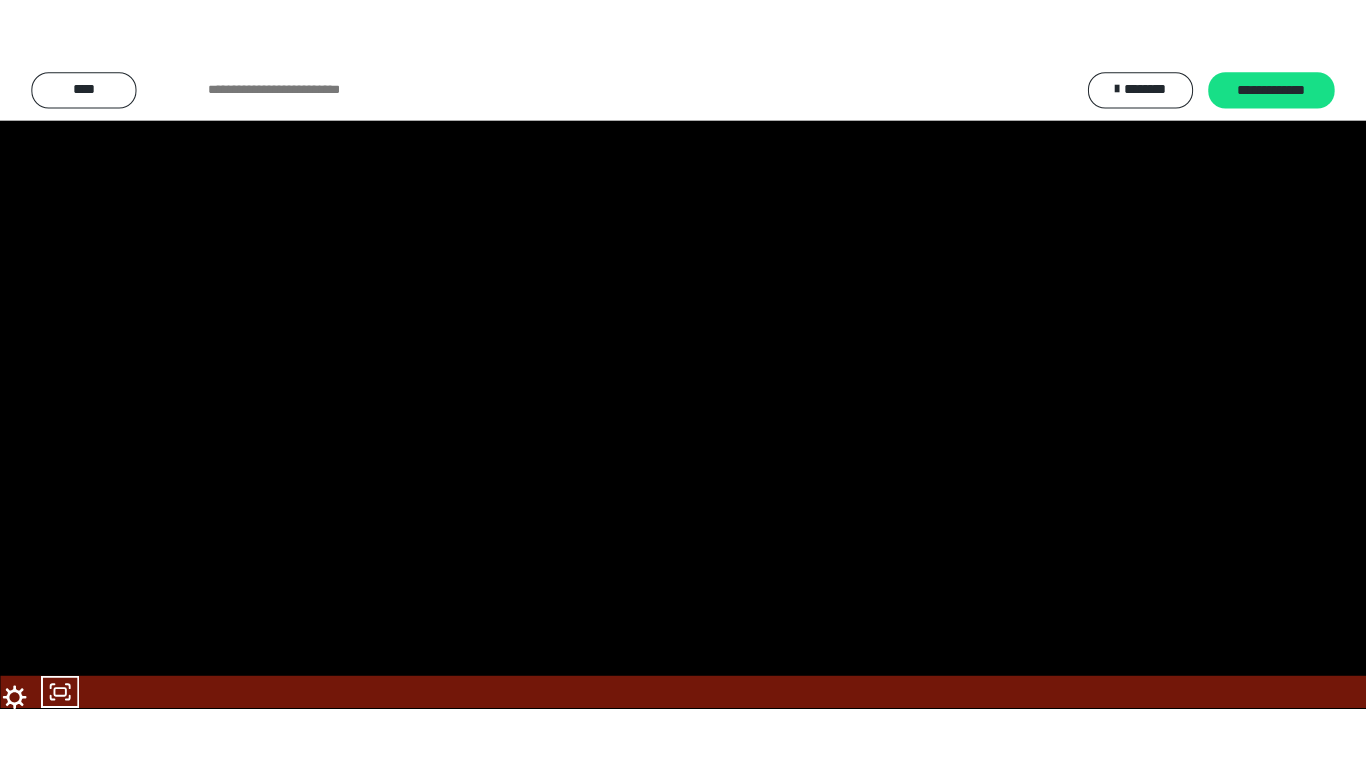 scroll, scrollTop: 2503, scrollLeft: 0, axis: vertical 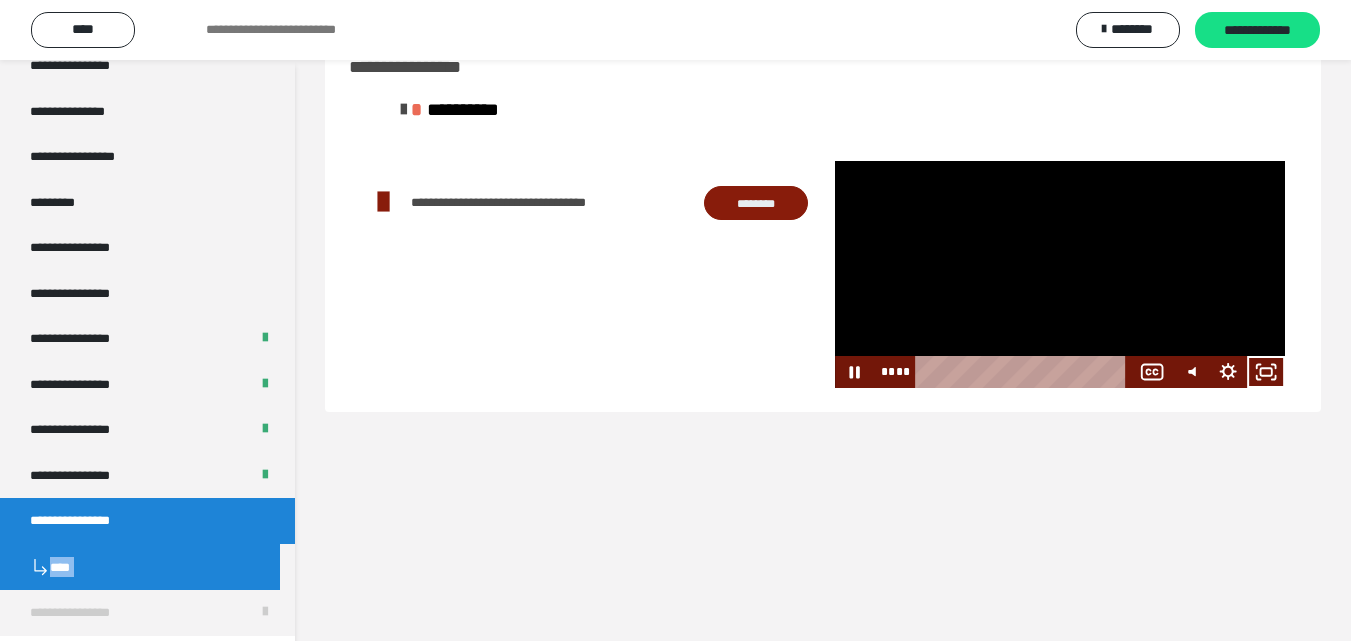 click at bounding box center (1060, 274) 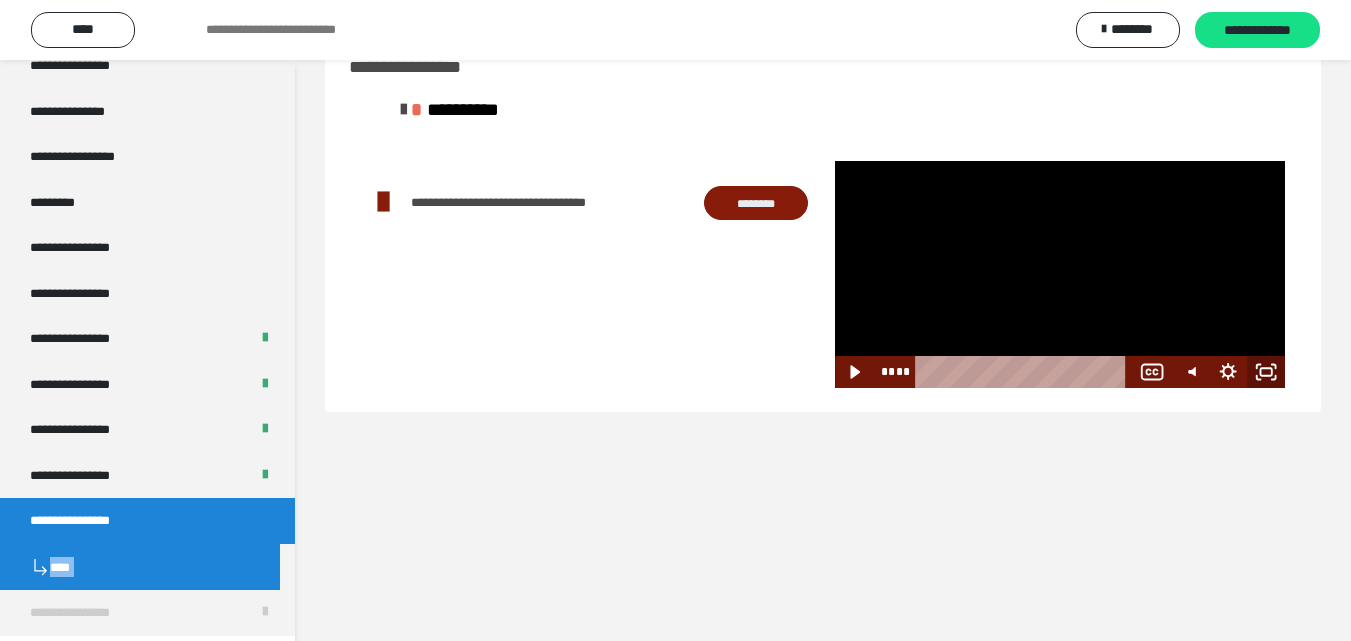 click 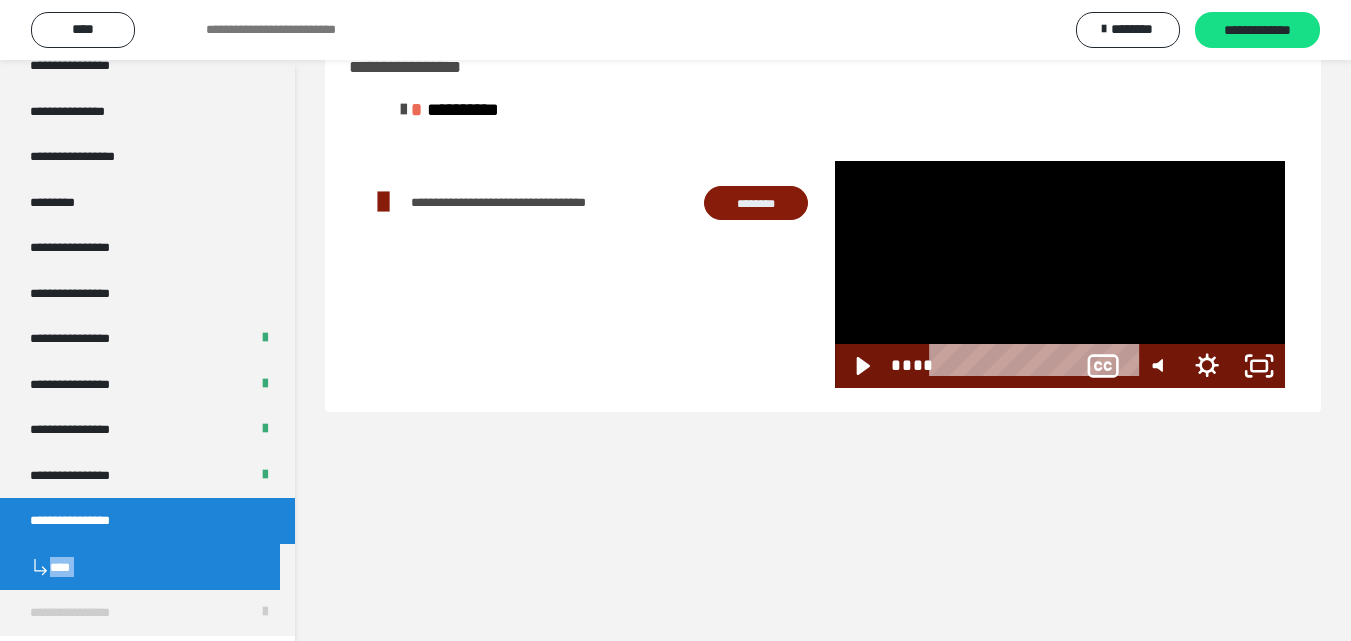 scroll, scrollTop: 2376, scrollLeft: 0, axis: vertical 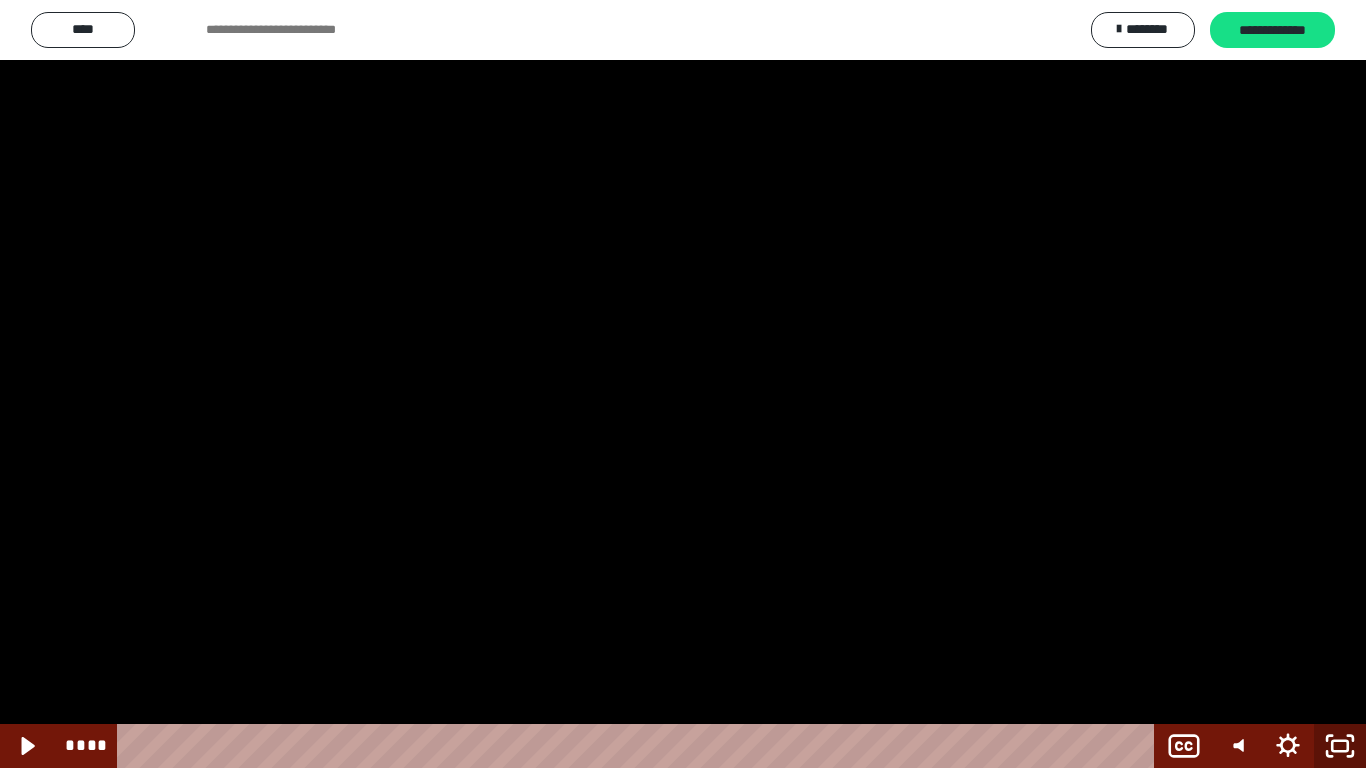 click 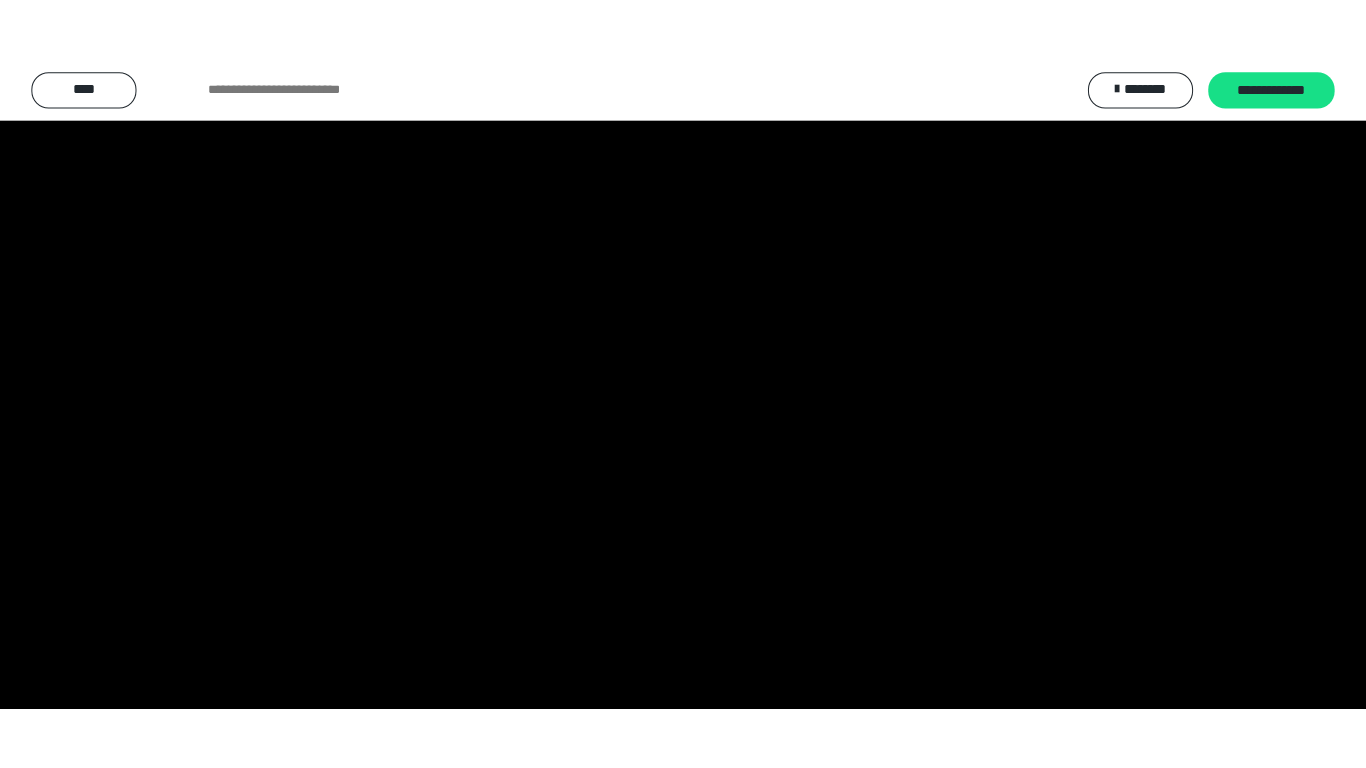 scroll, scrollTop: 2503, scrollLeft: 0, axis: vertical 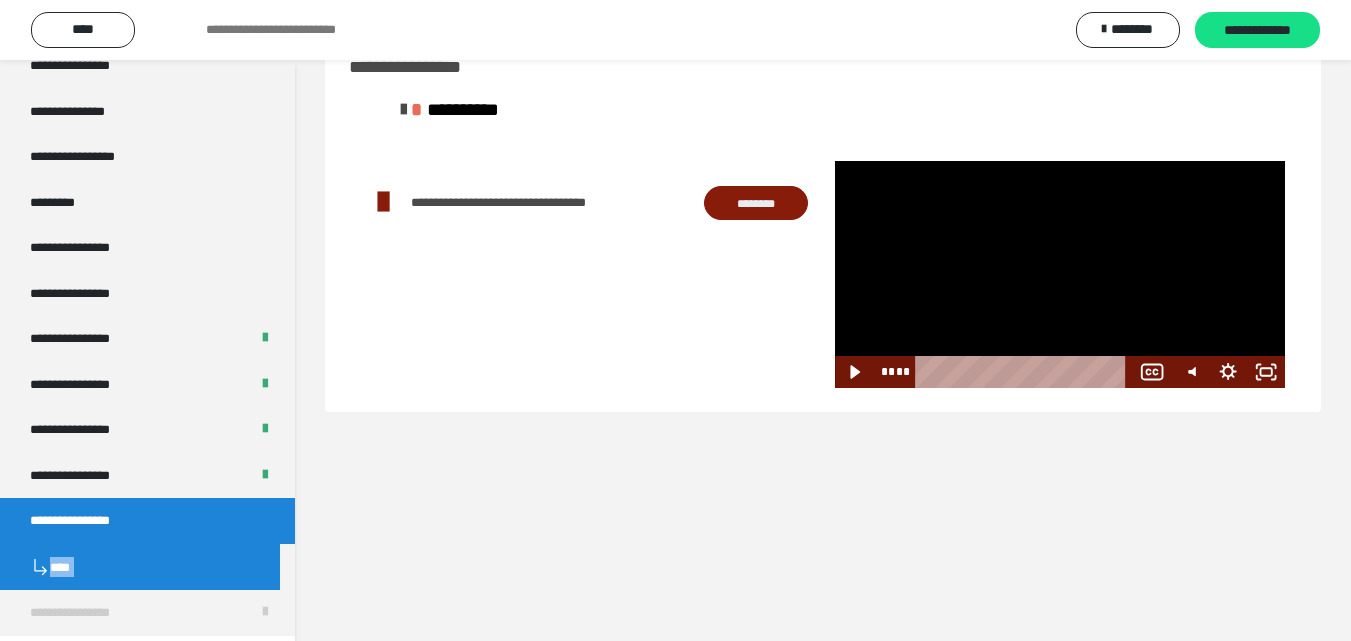 click at bounding box center [1060, 274] 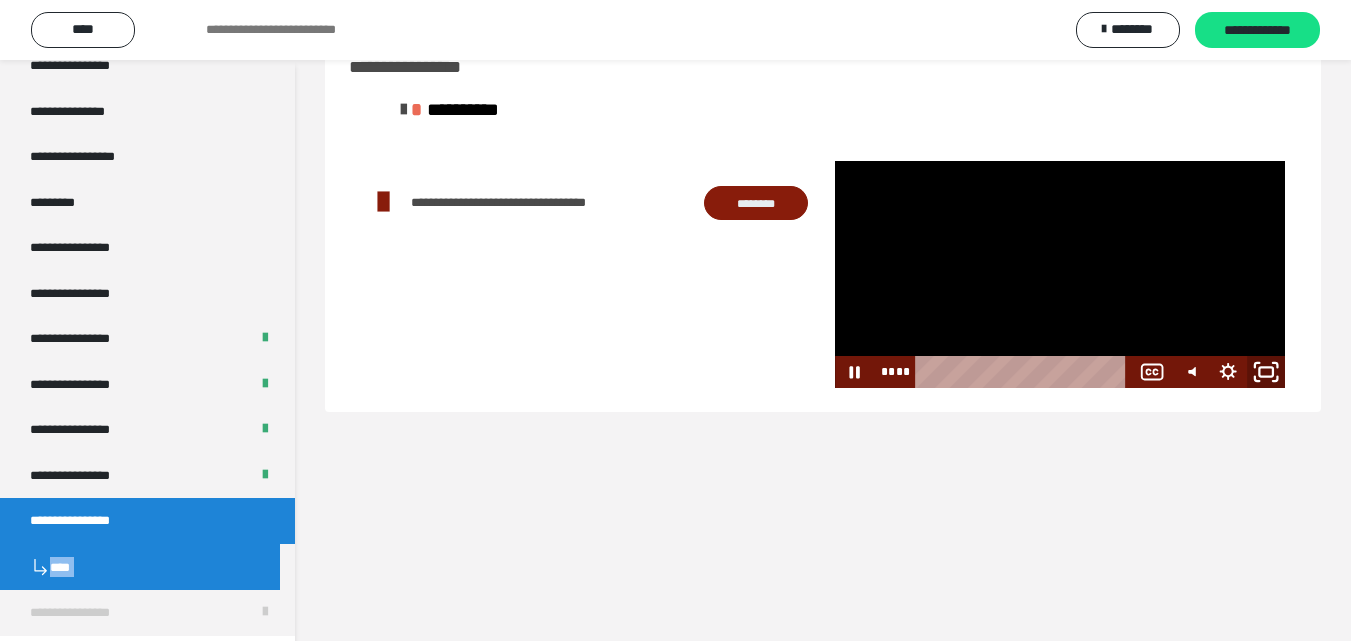 click 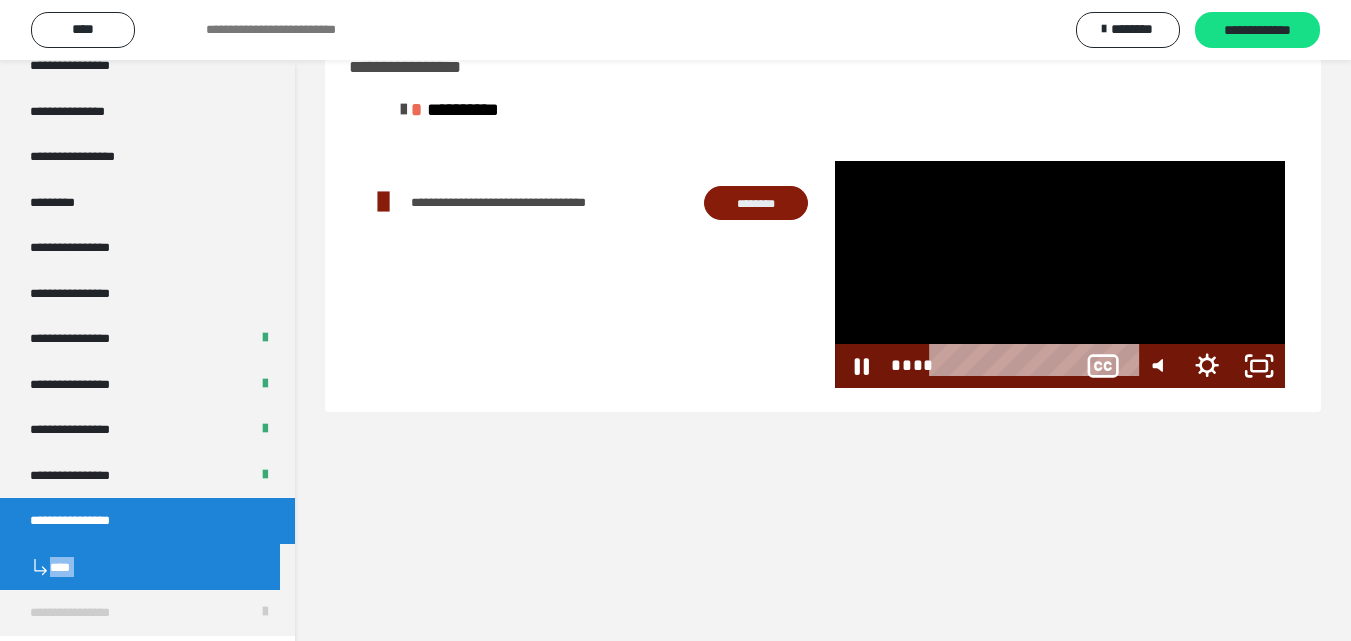 scroll, scrollTop: 2376, scrollLeft: 0, axis: vertical 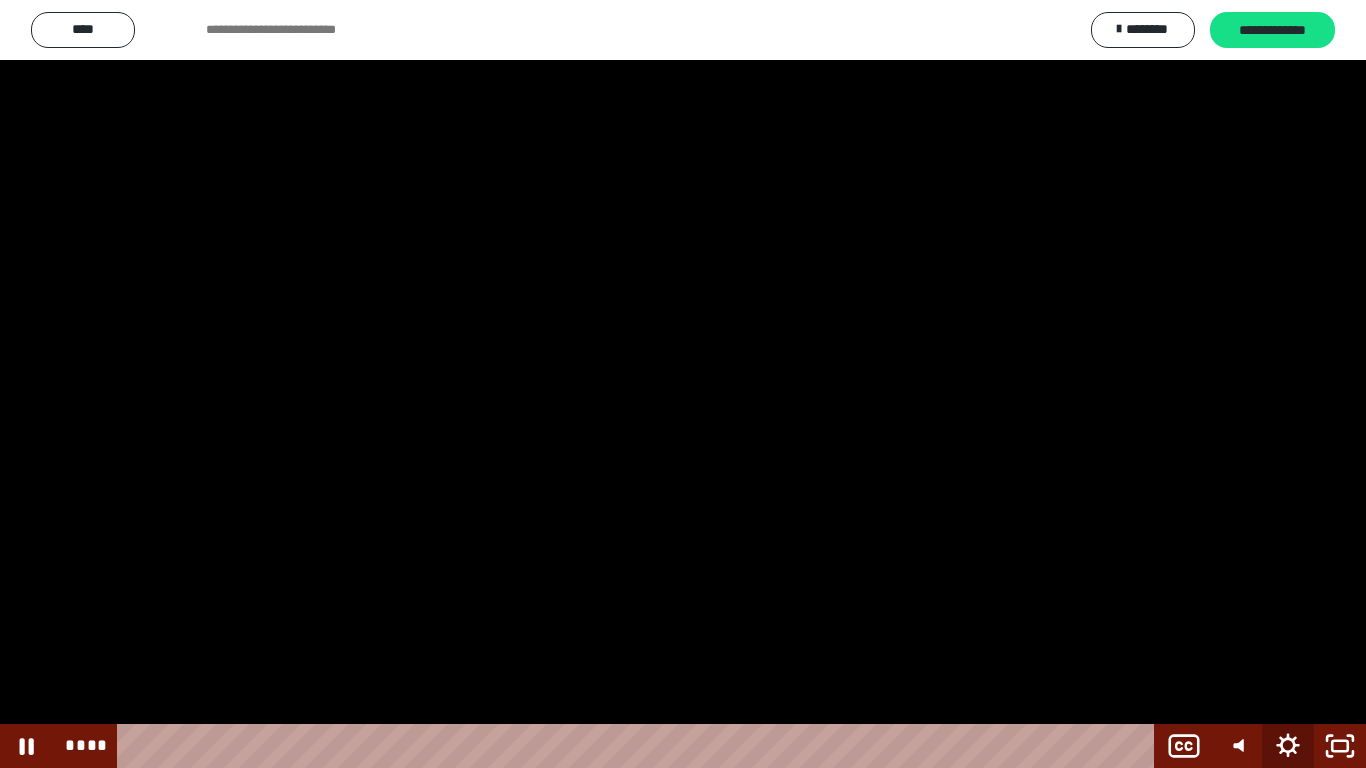 click 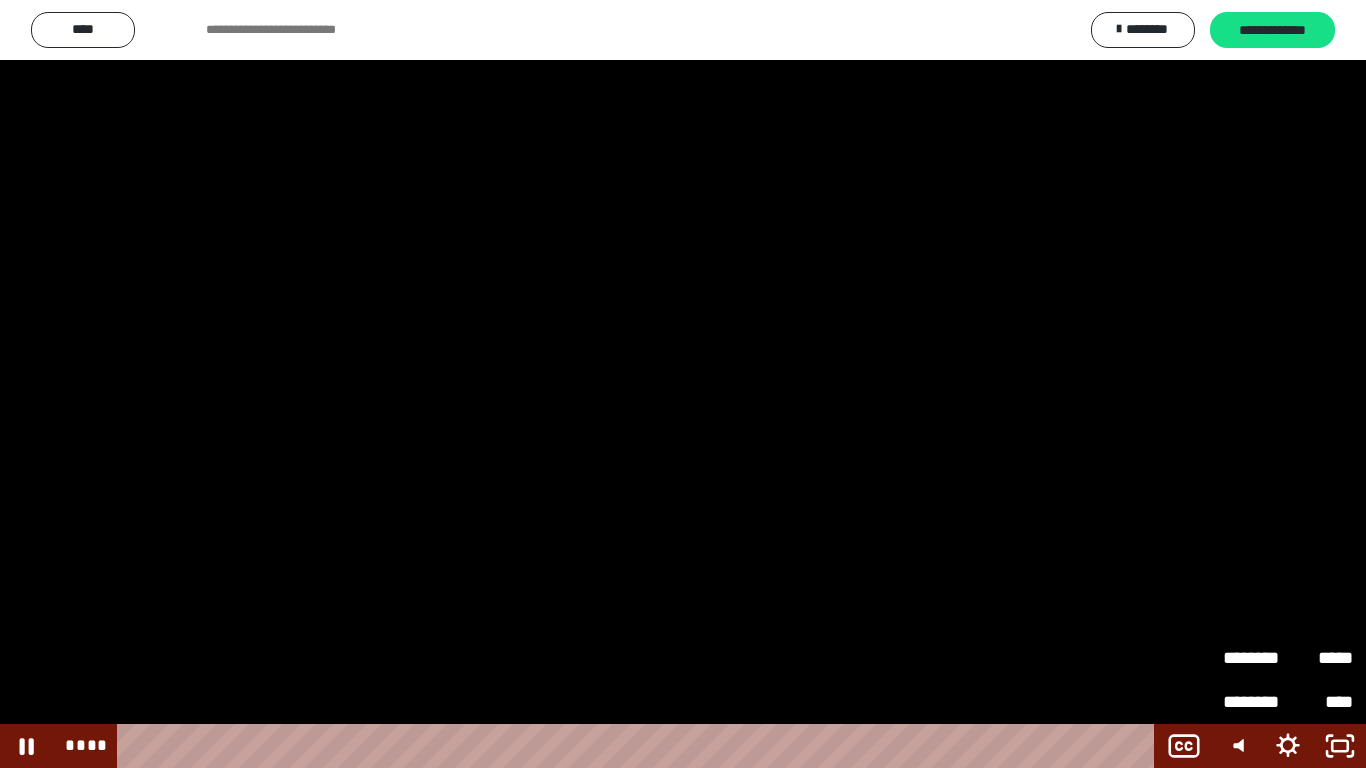 click on "********" at bounding box center [1255, 658] 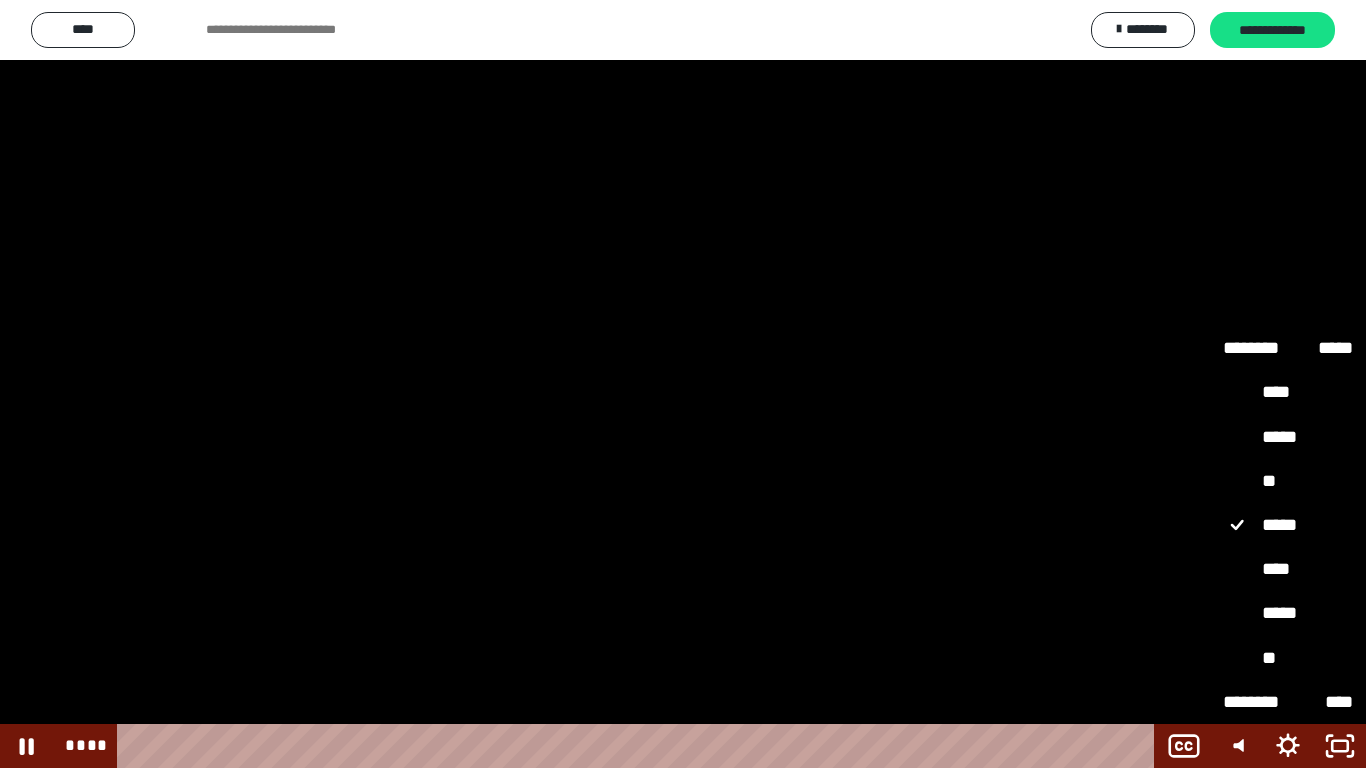 click on "**" at bounding box center [1288, 482] 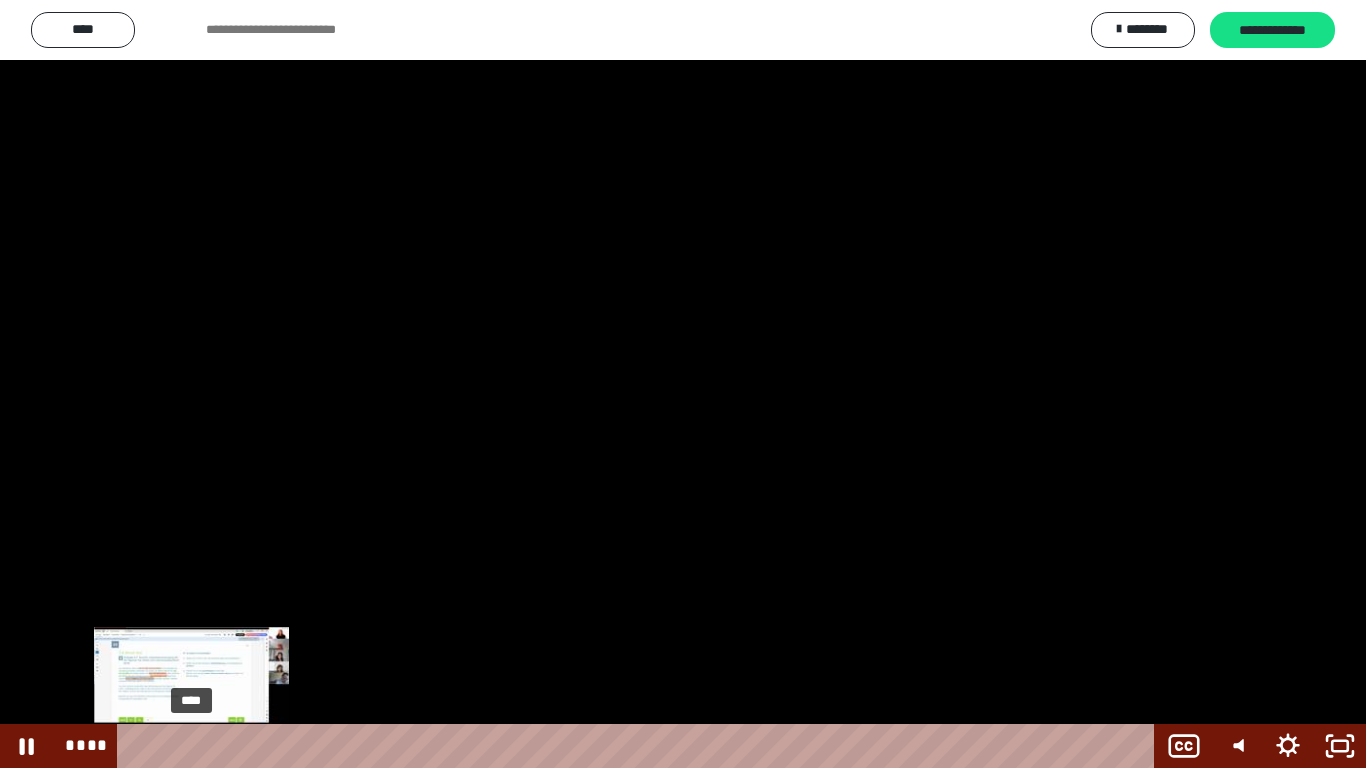 click on "****" at bounding box center (640, 746) 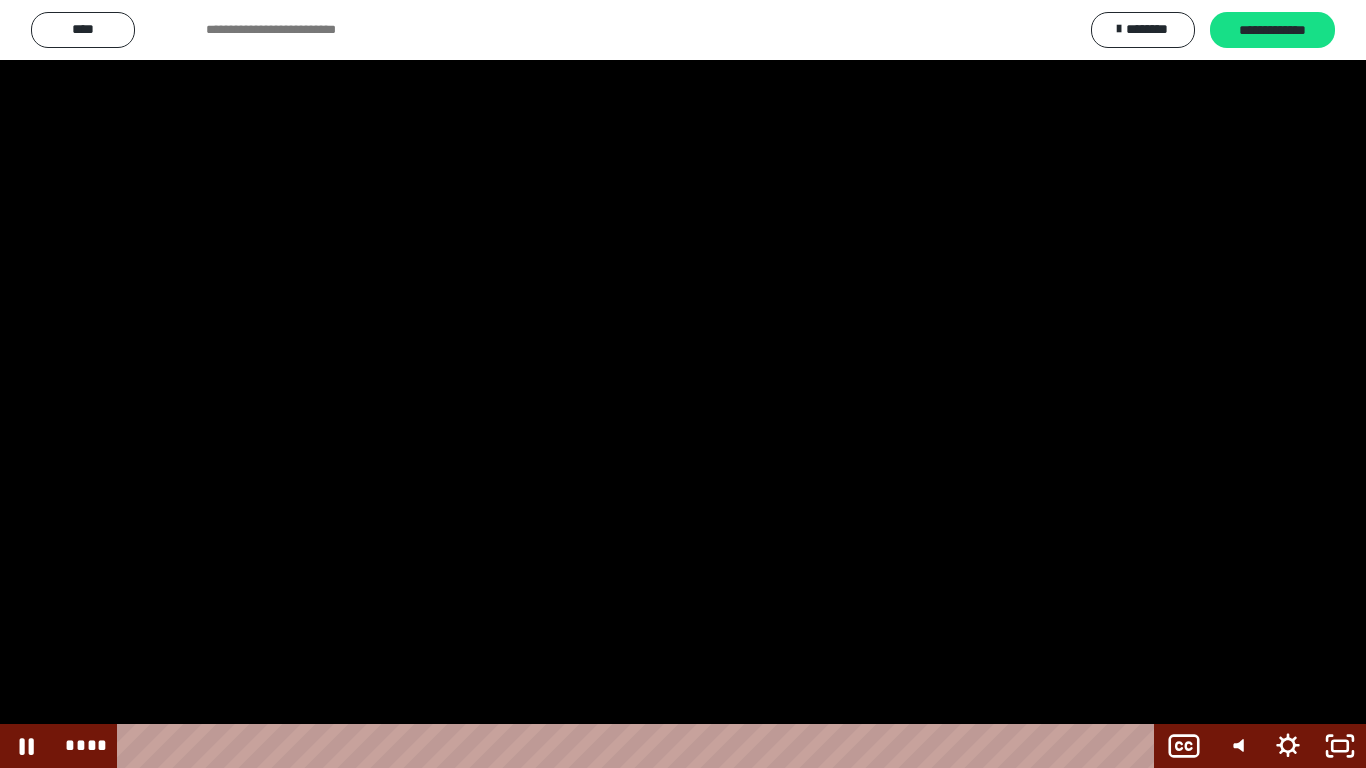 click at bounding box center (683, 384) 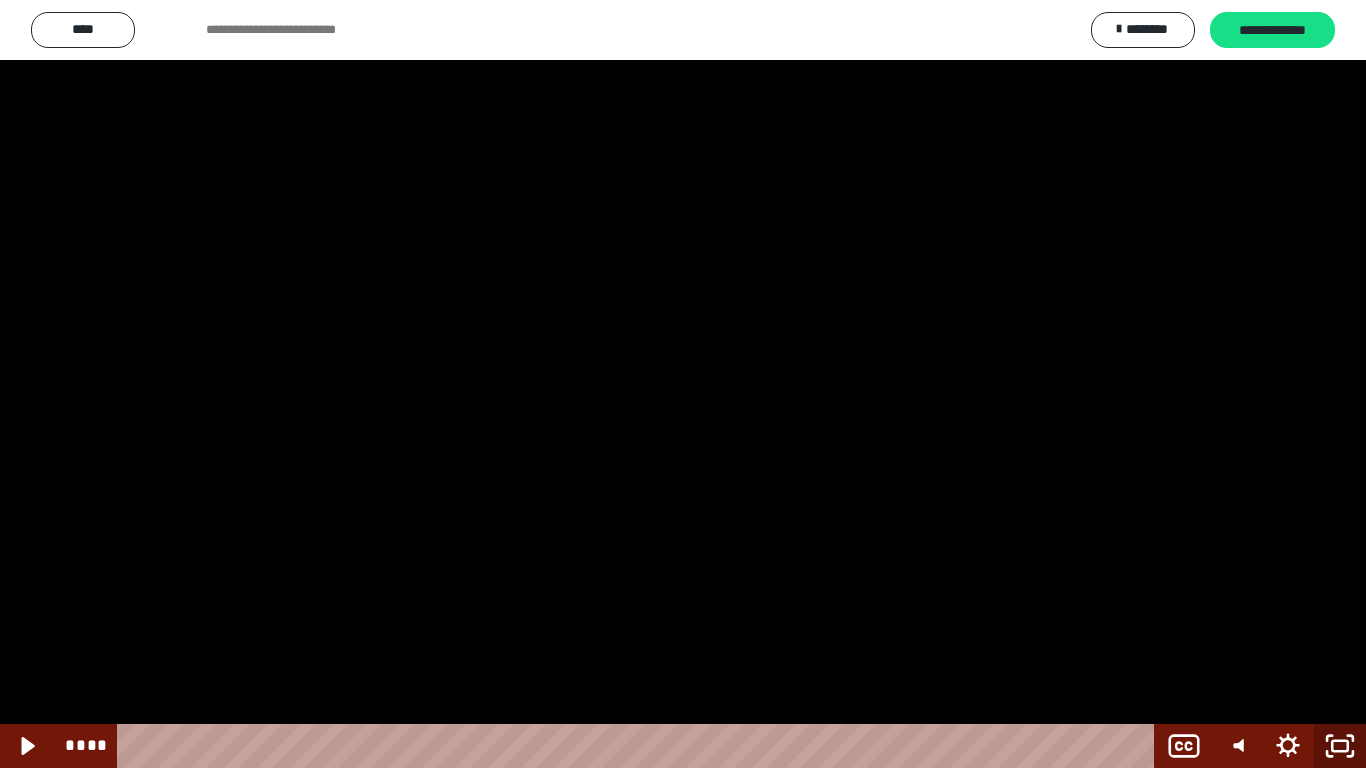 click 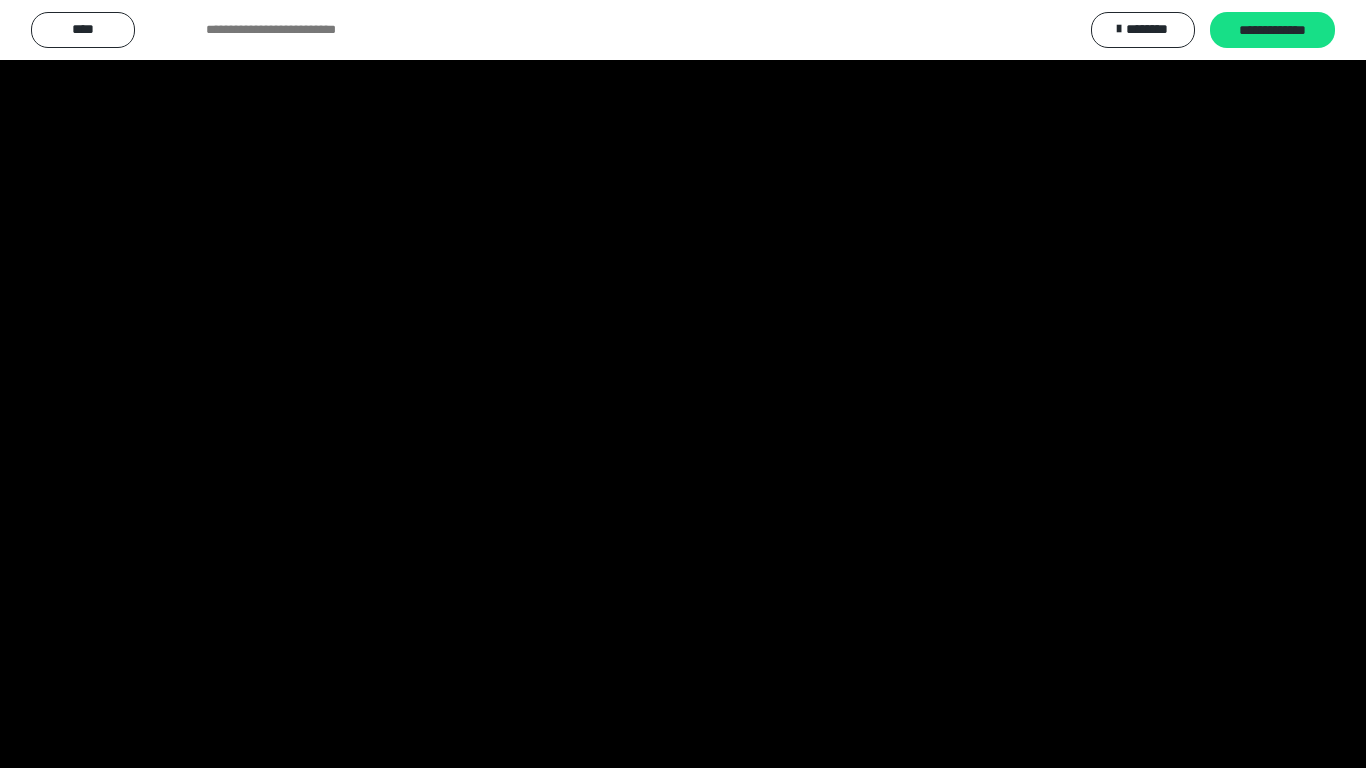 scroll, scrollTop: 2503, scrollLeft: 0, axis: vertical 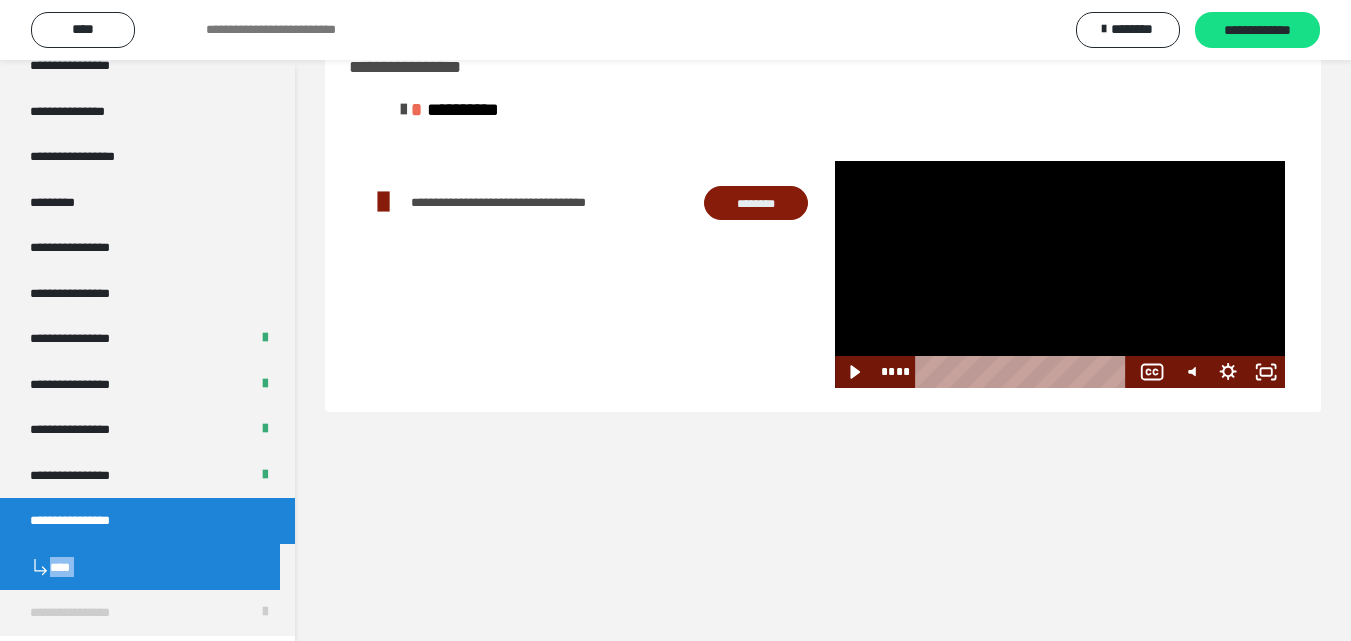 click at bounding box center (1060, 274) 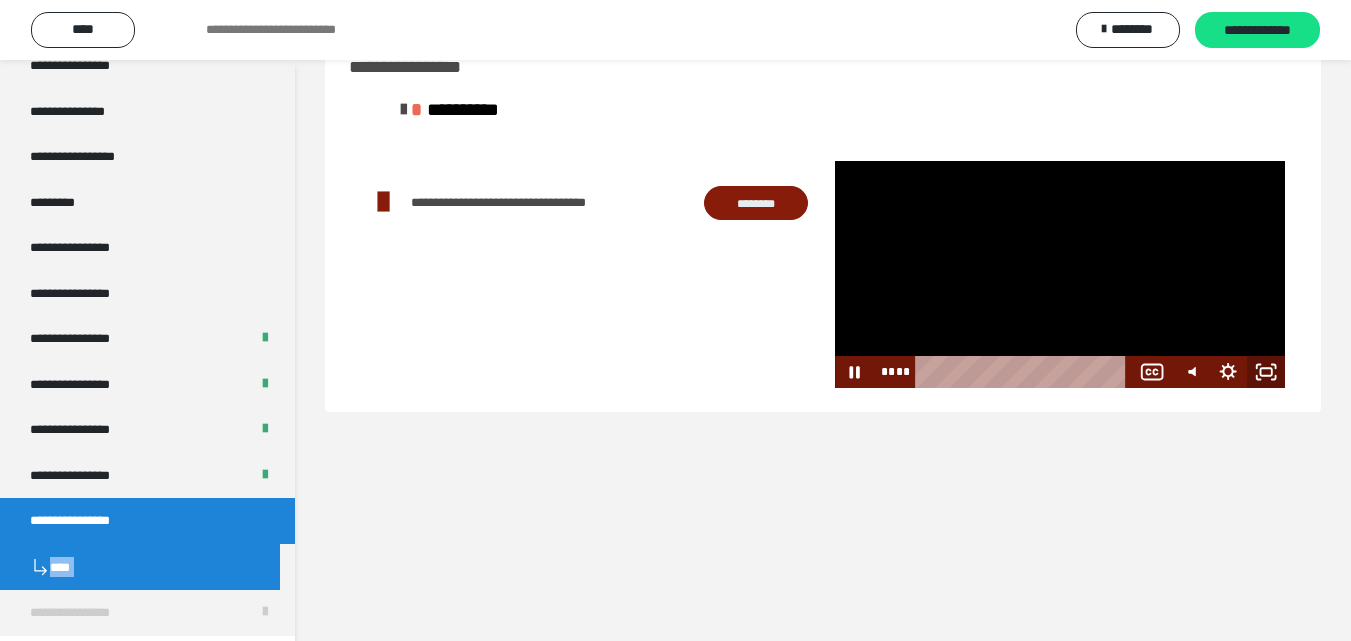 click 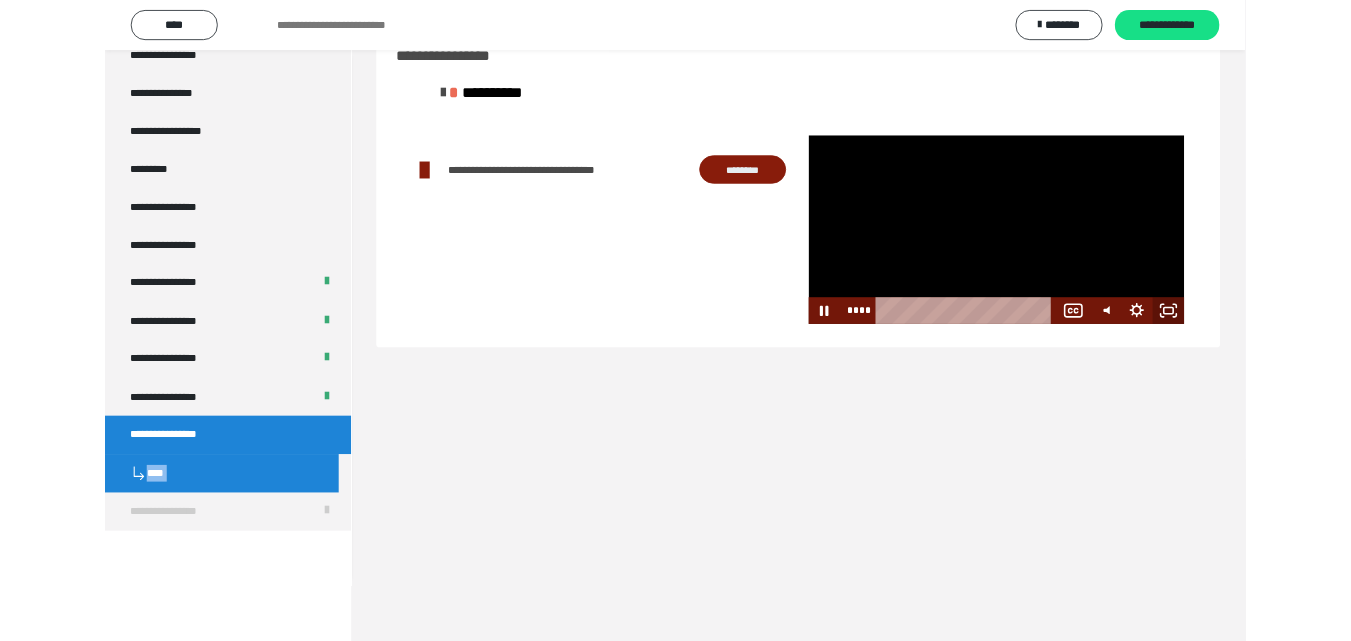 scroll, scrollTop: 2376, scrollLeft: 0, axis: vertical 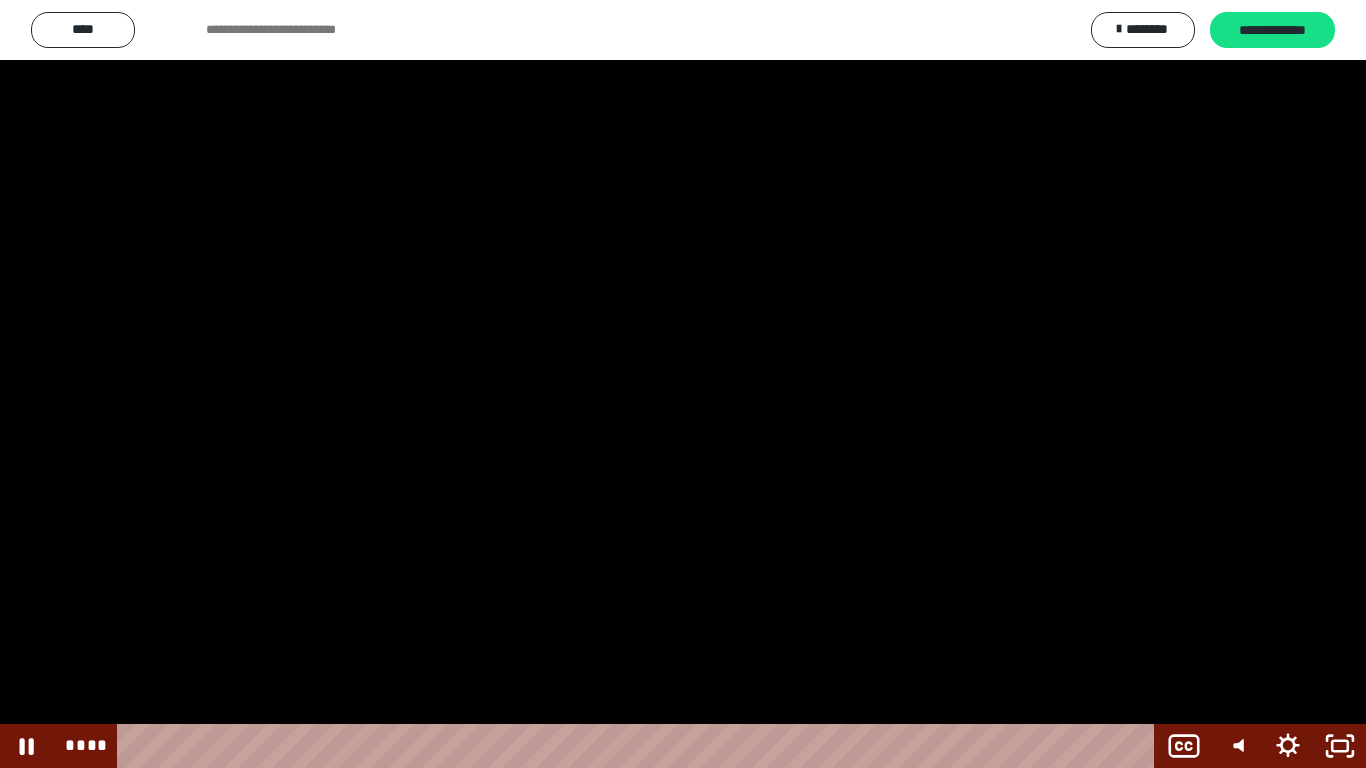 click at bounding box center [683, 384] 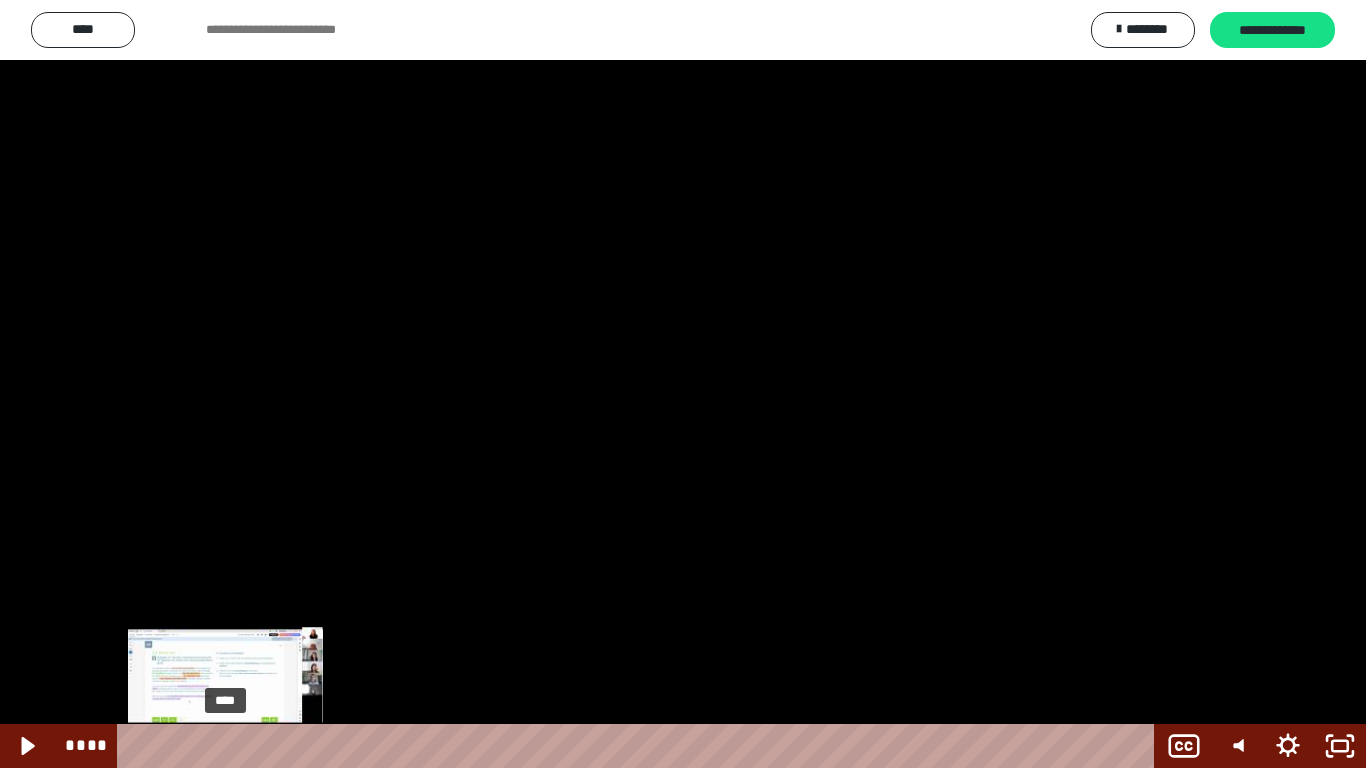 click on "****" at bounding box center (640, 746) 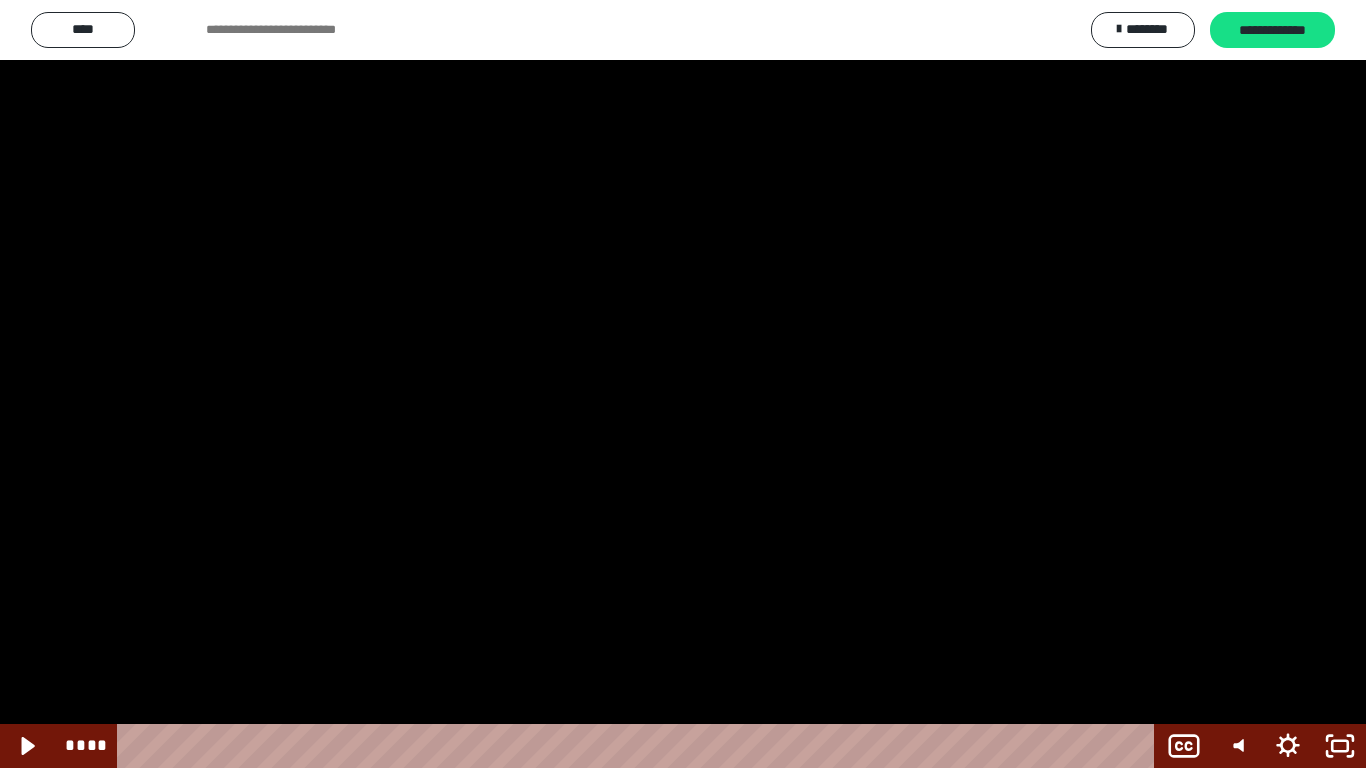 click at bounding box center [683, 384] 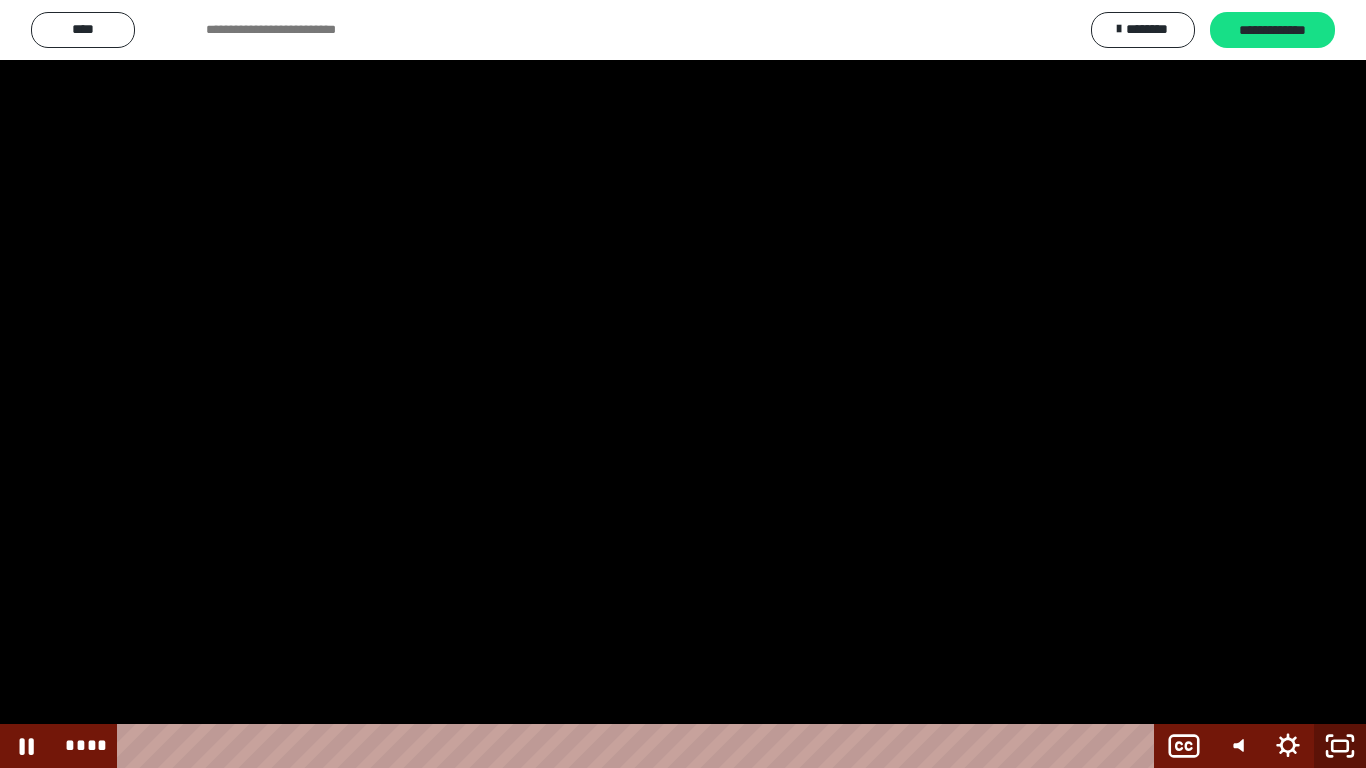 click 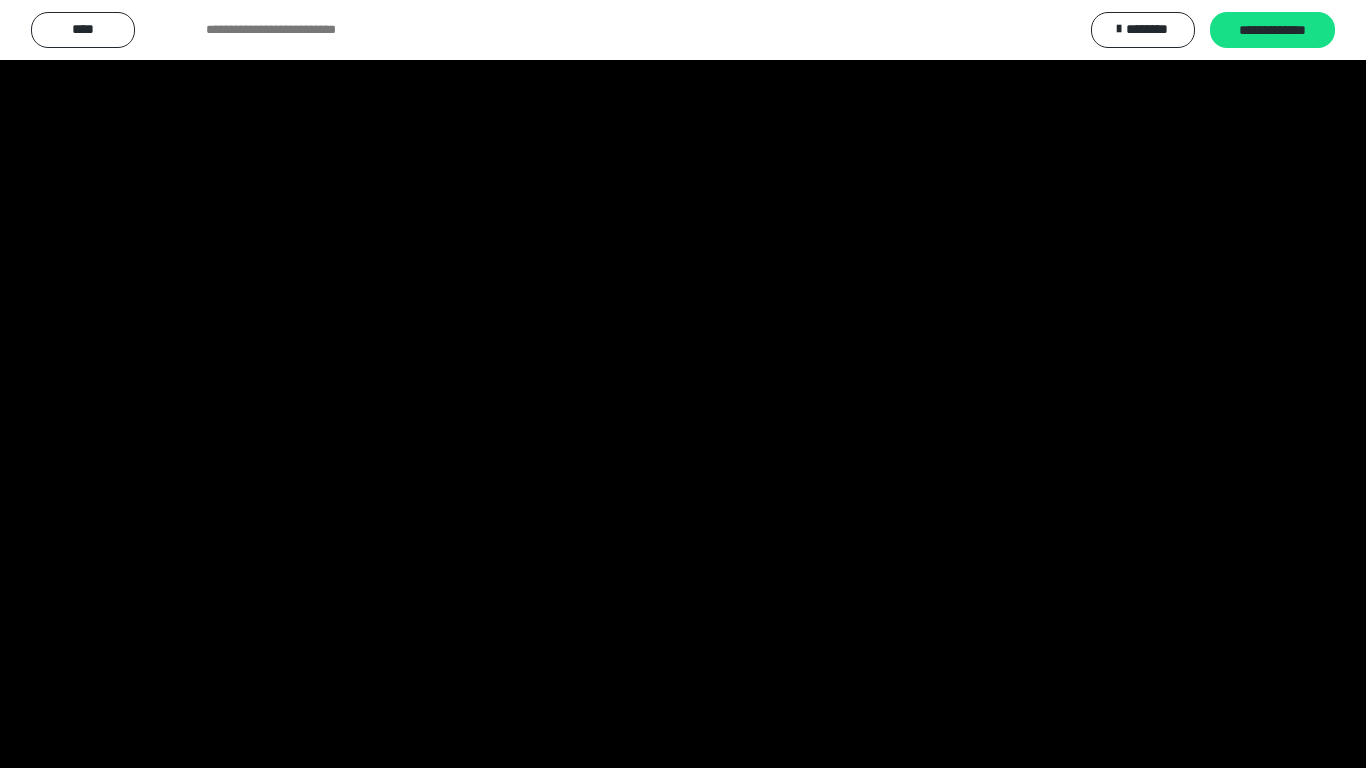 scroll, scrollTop: 2503, scrollLeft: 0, axis: vertical 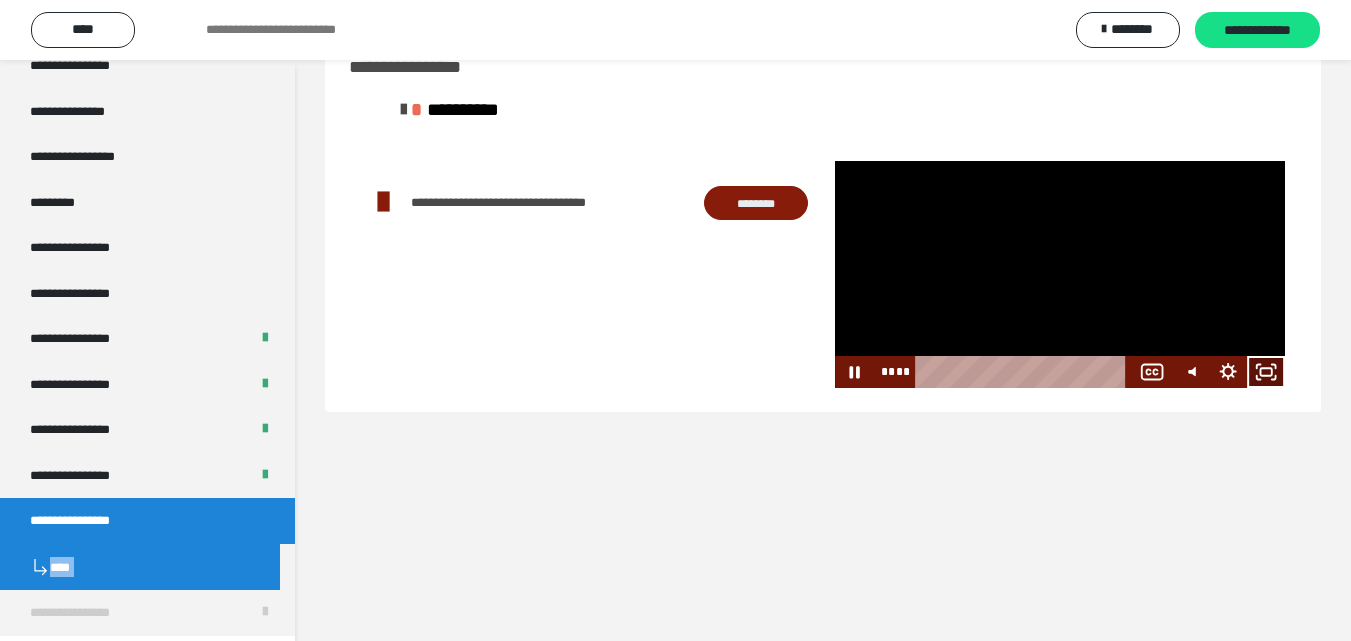 click 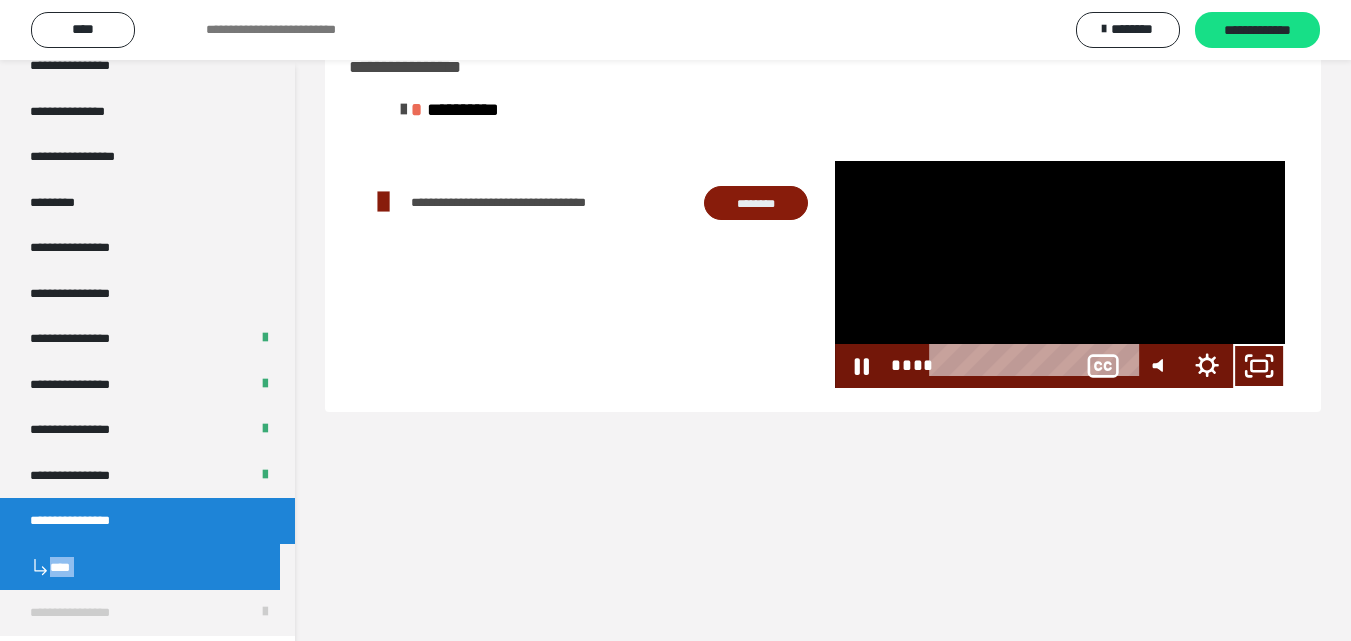 scroll, scrollTop: 2376, scrollLeft: 0, axis: vertical 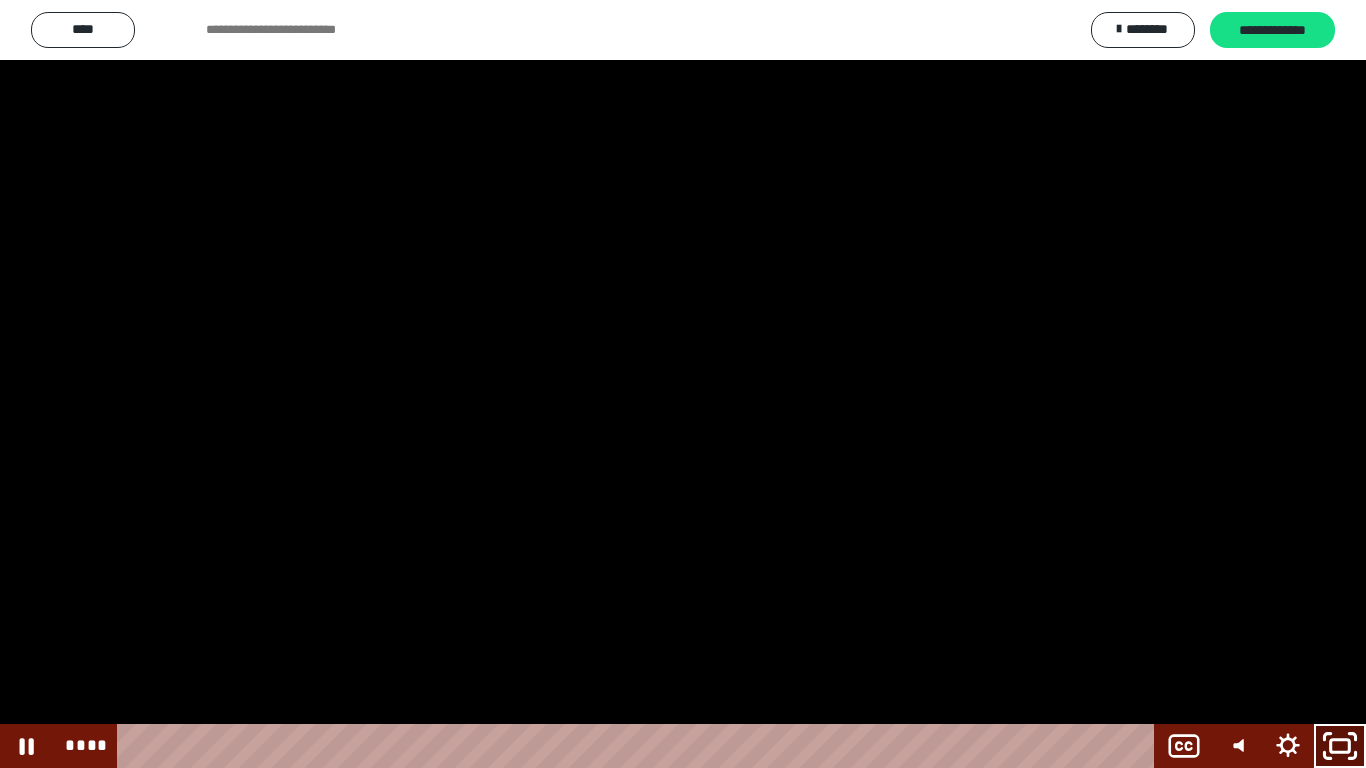 click 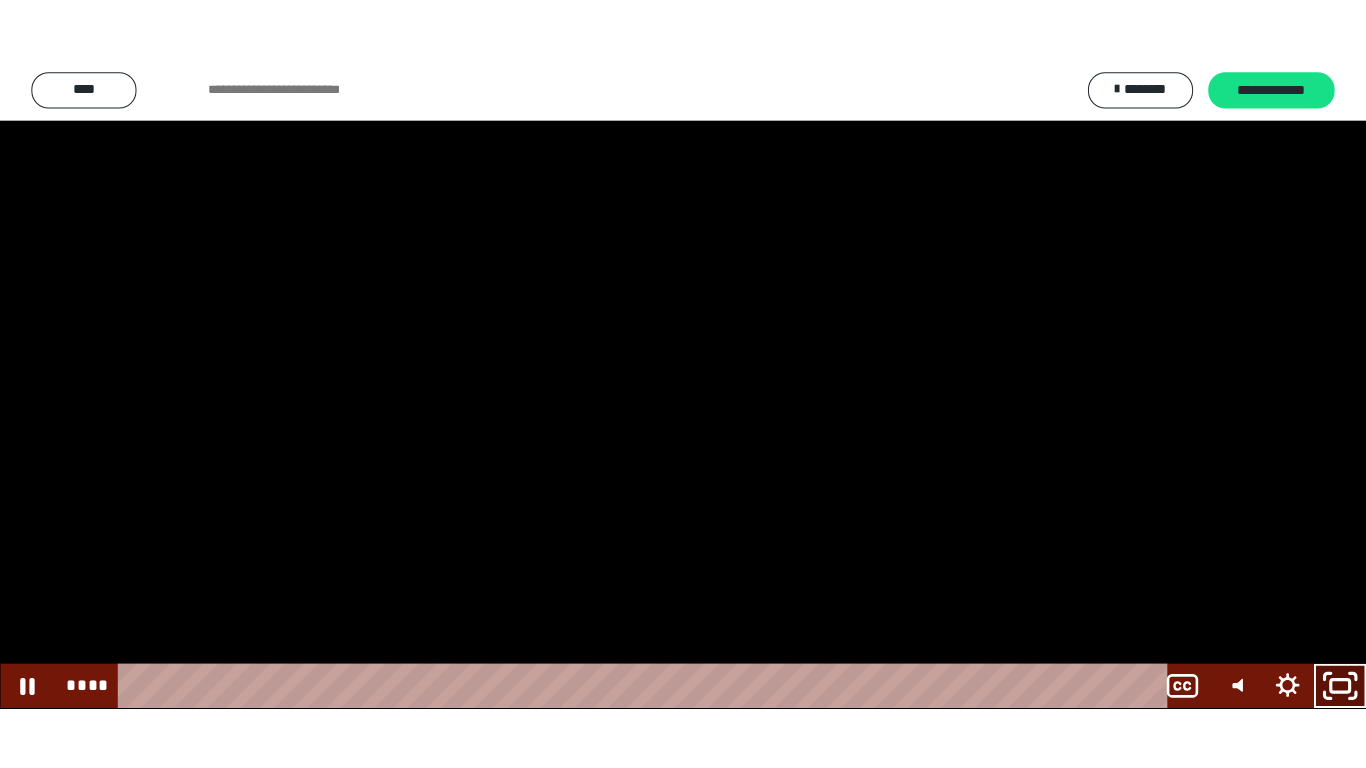 scroll, scrollTop: 2503, scrollLeft: 0, axis: vertical 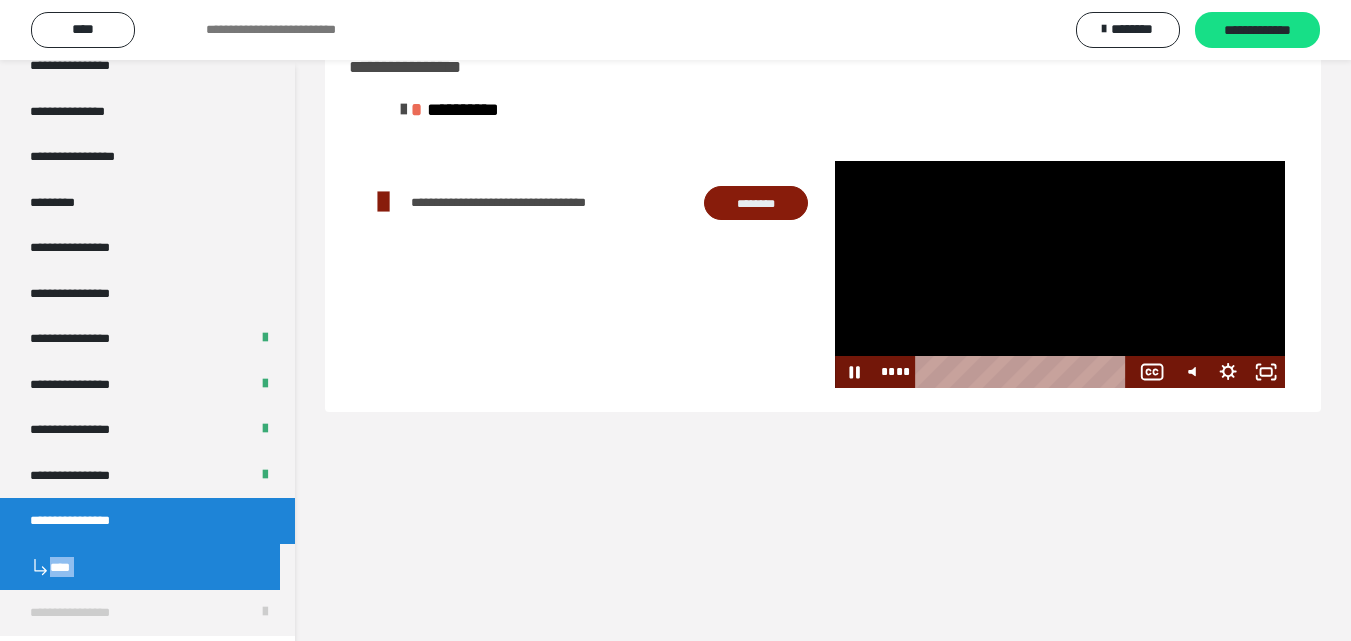 click at bounding box center (1060, 274) 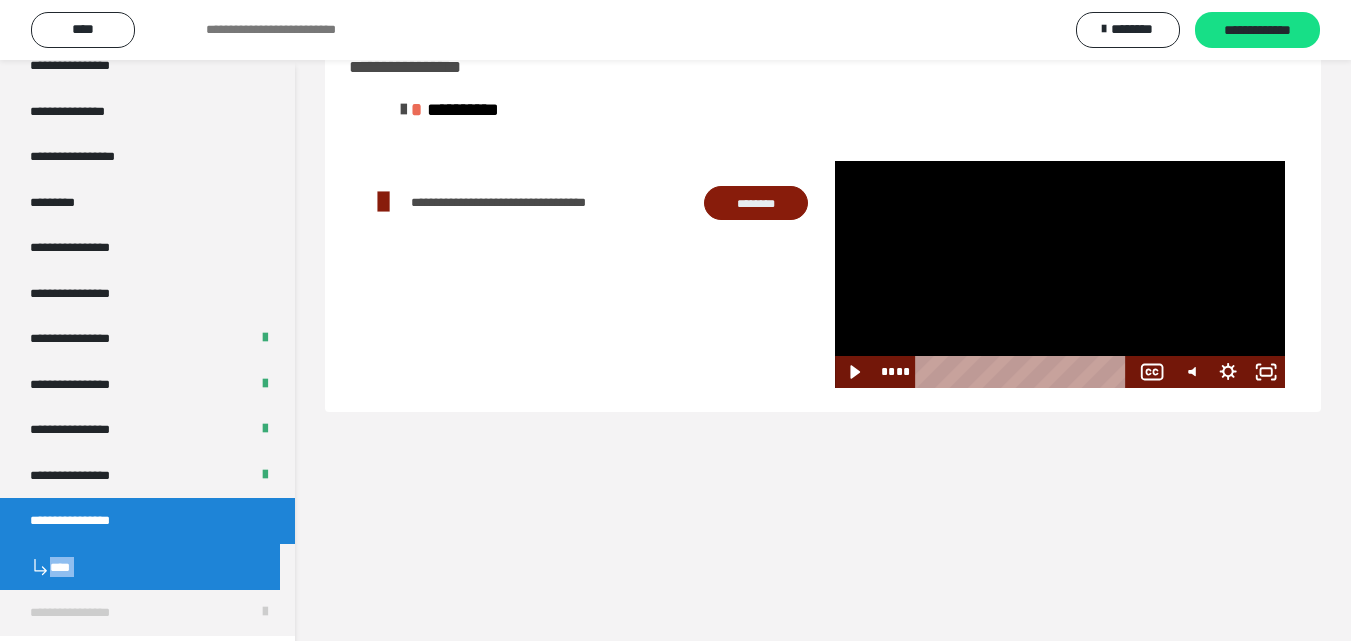 click at bounding box center (1060, 274) 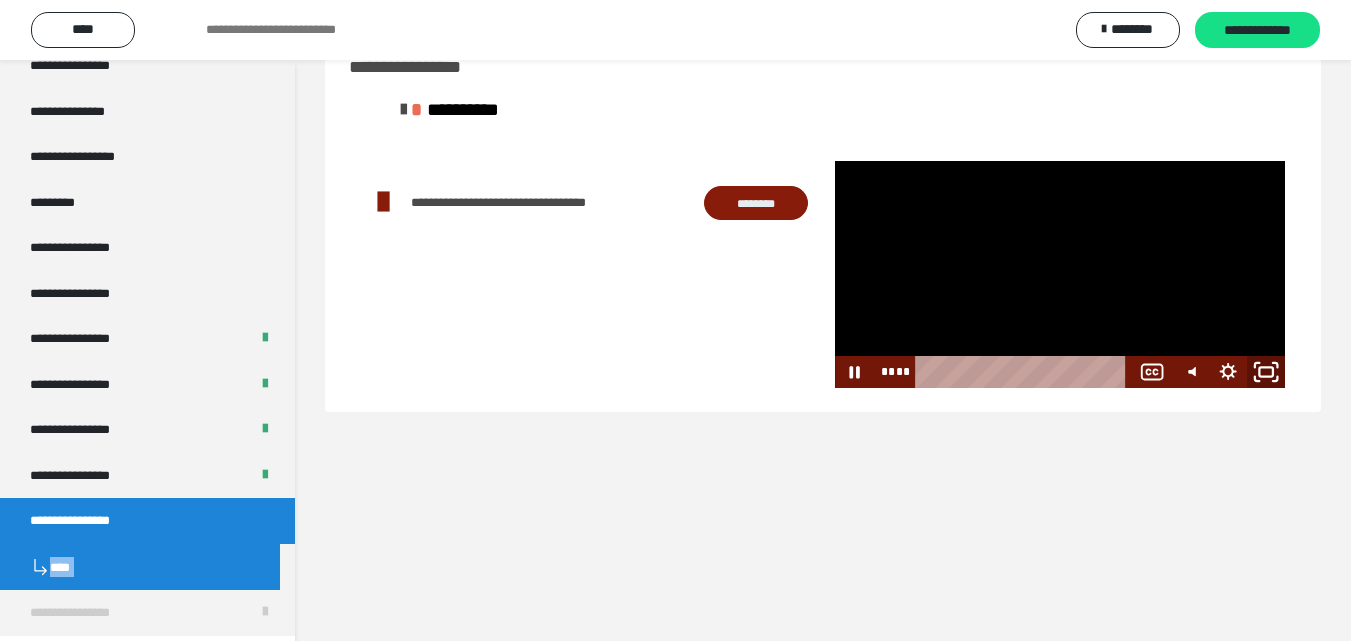 click 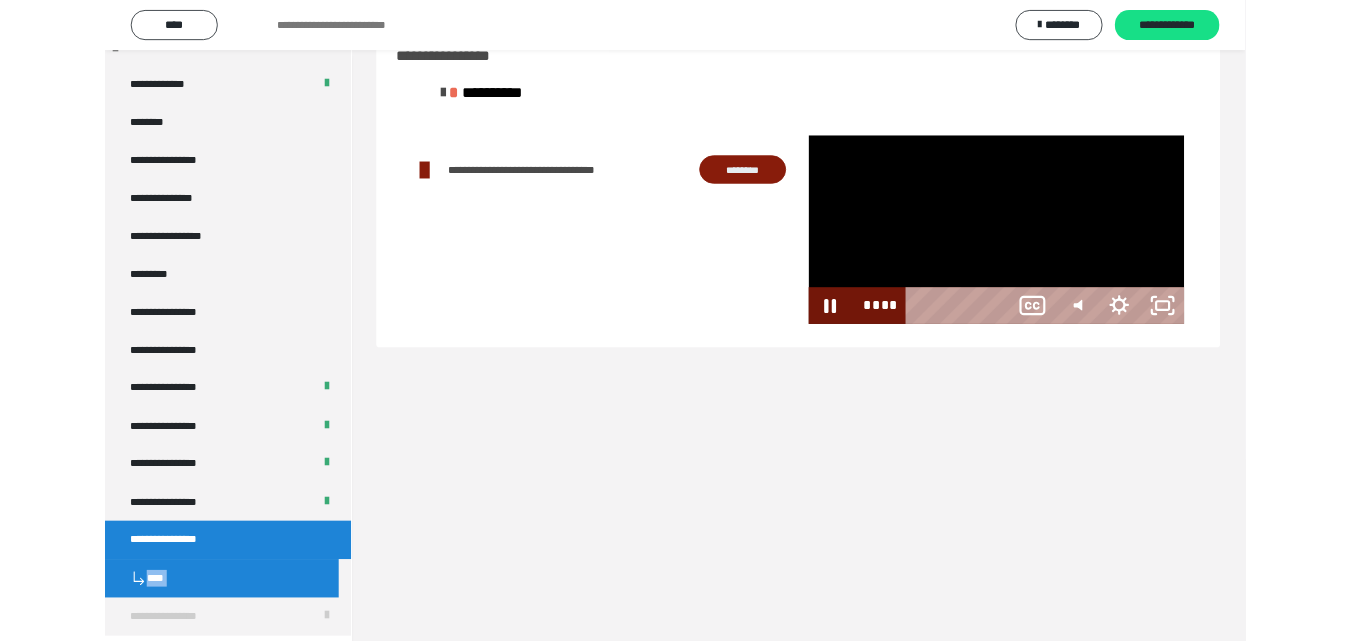 scroll, scrollTop: 2376, scrollLeft: 0, axis: vertical 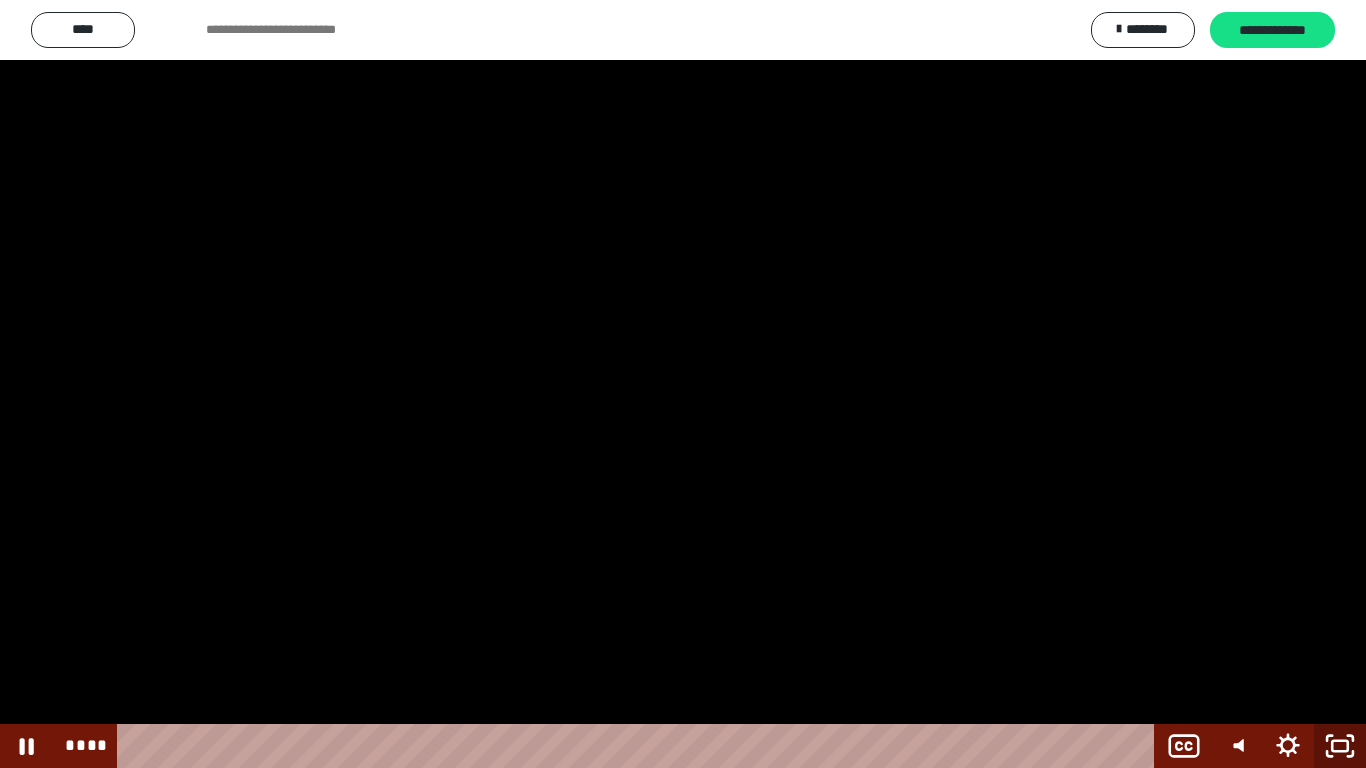 click 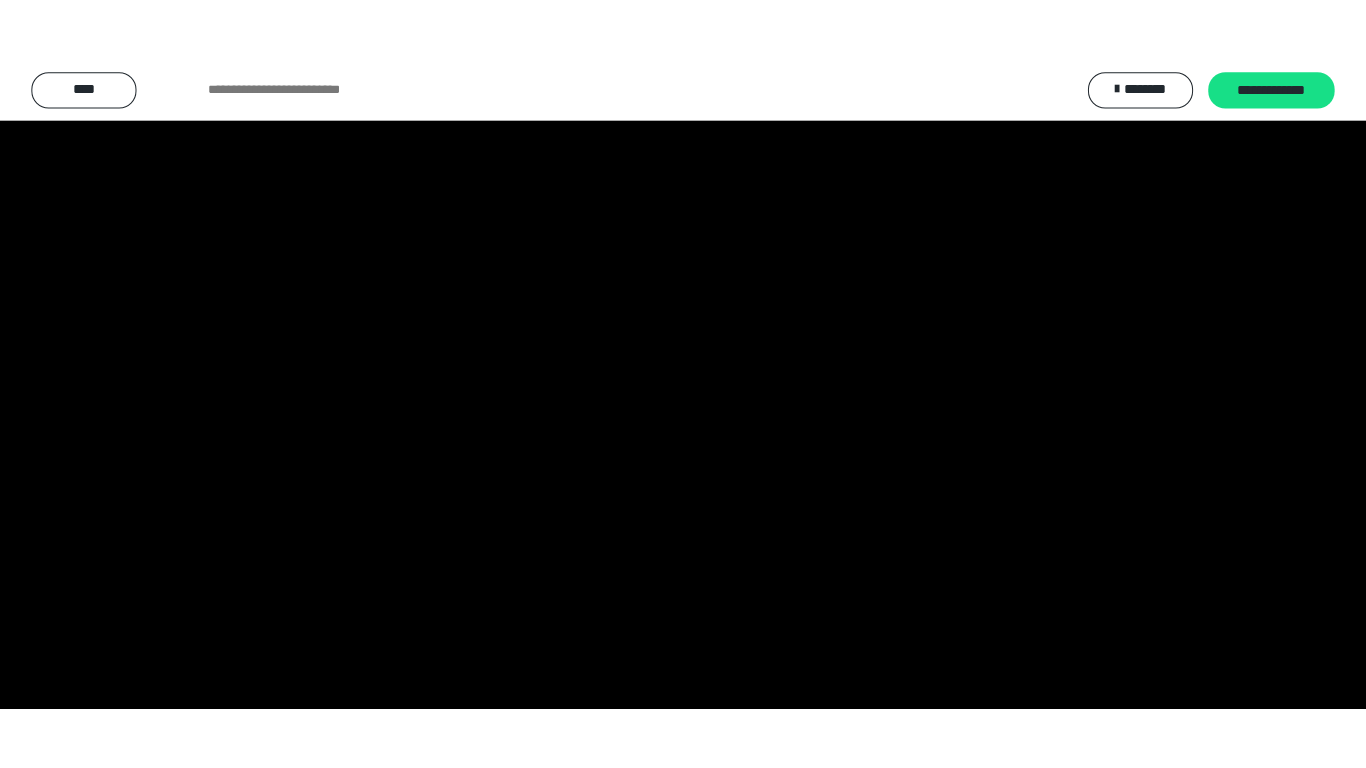 scroll, scrollTop: 2503, scrollLeft: 0, axis: vertical 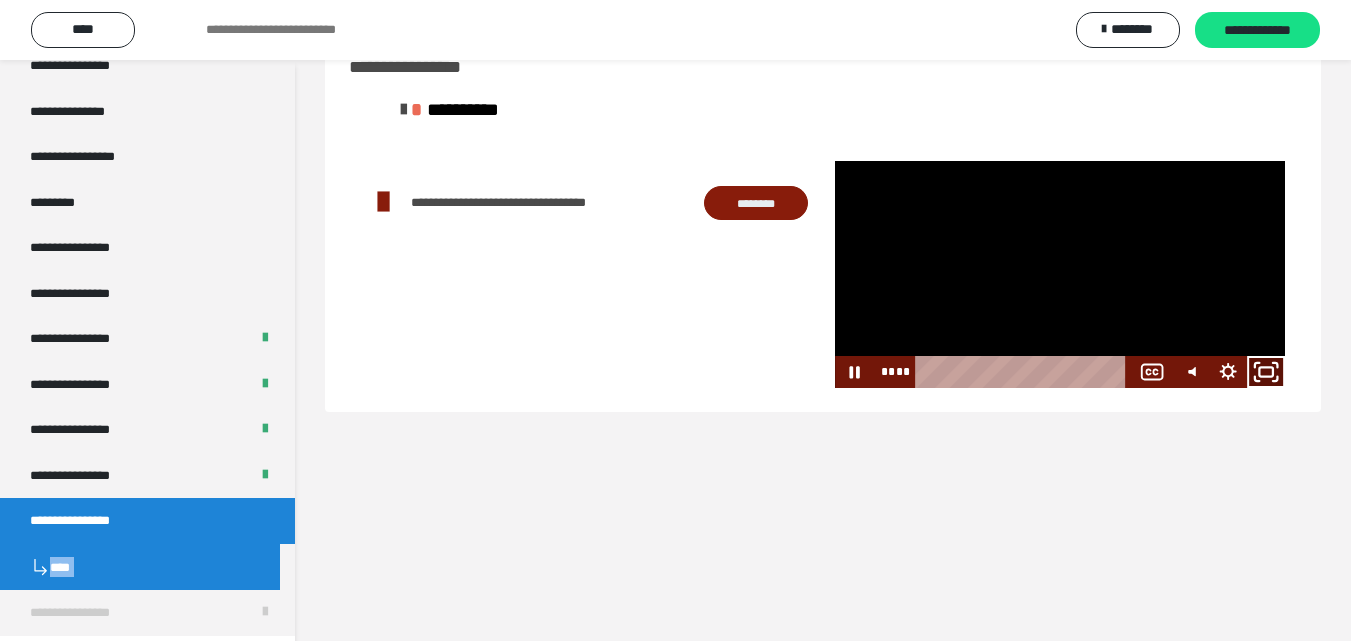 drag, startPoint x: 1266, startPoint y: 369, endPoint x: 1184, endPoint y: 476, distance: 134.80727 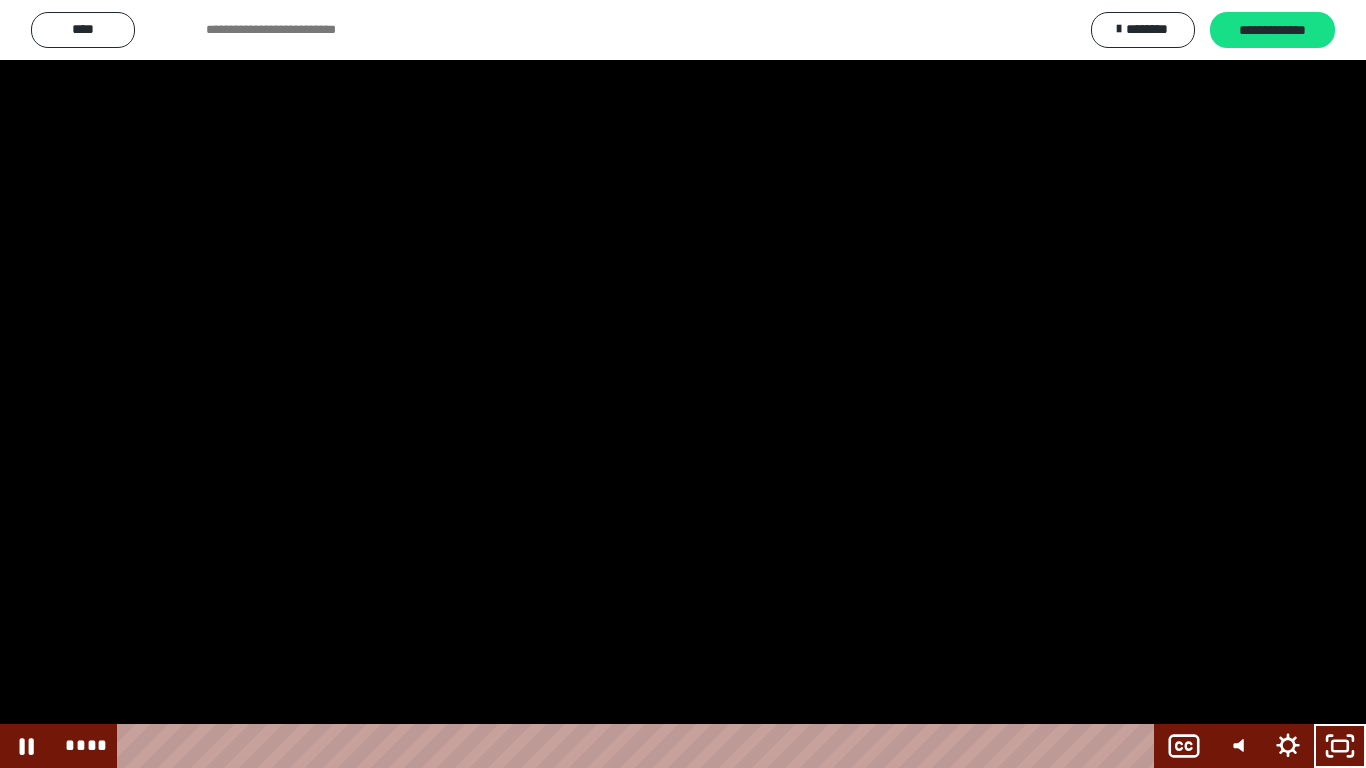 click at bounding box center (683, 384) 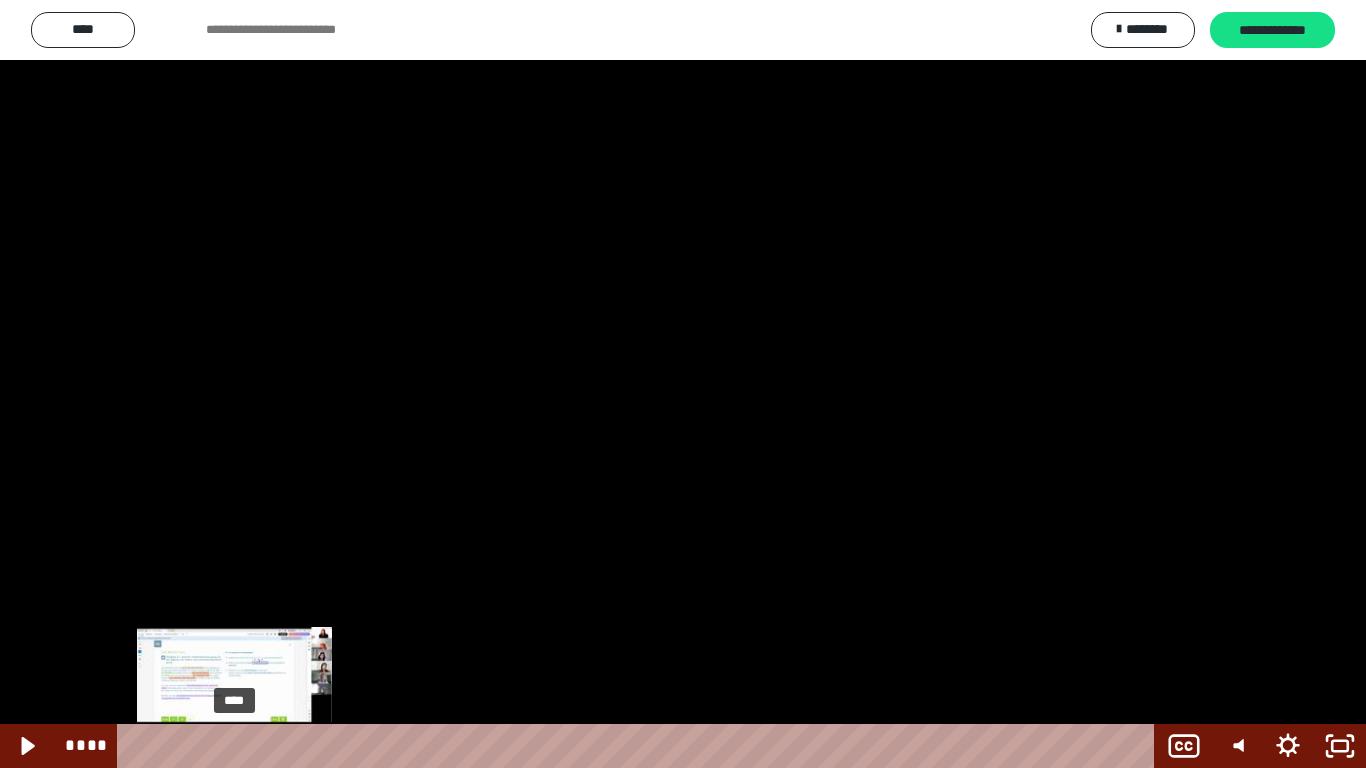click at bounding box center [241, 746] 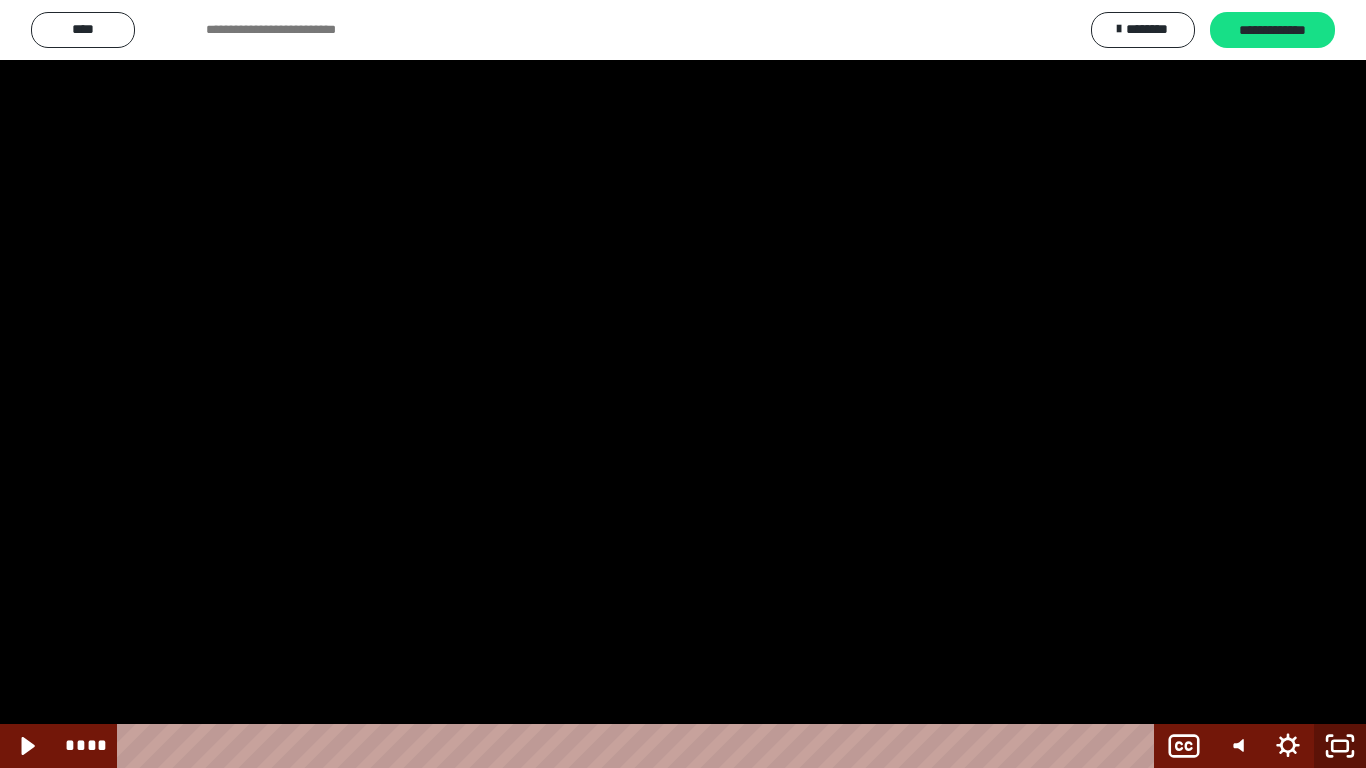 click 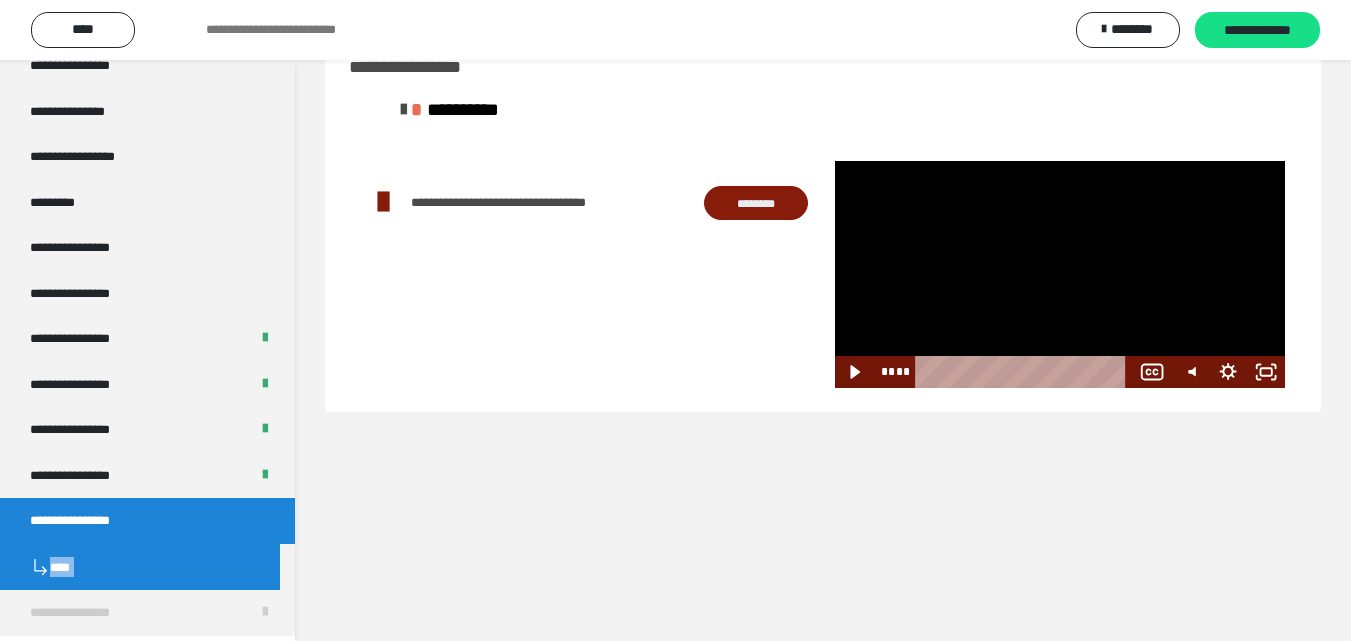 click at bounding box center (1060, 274) 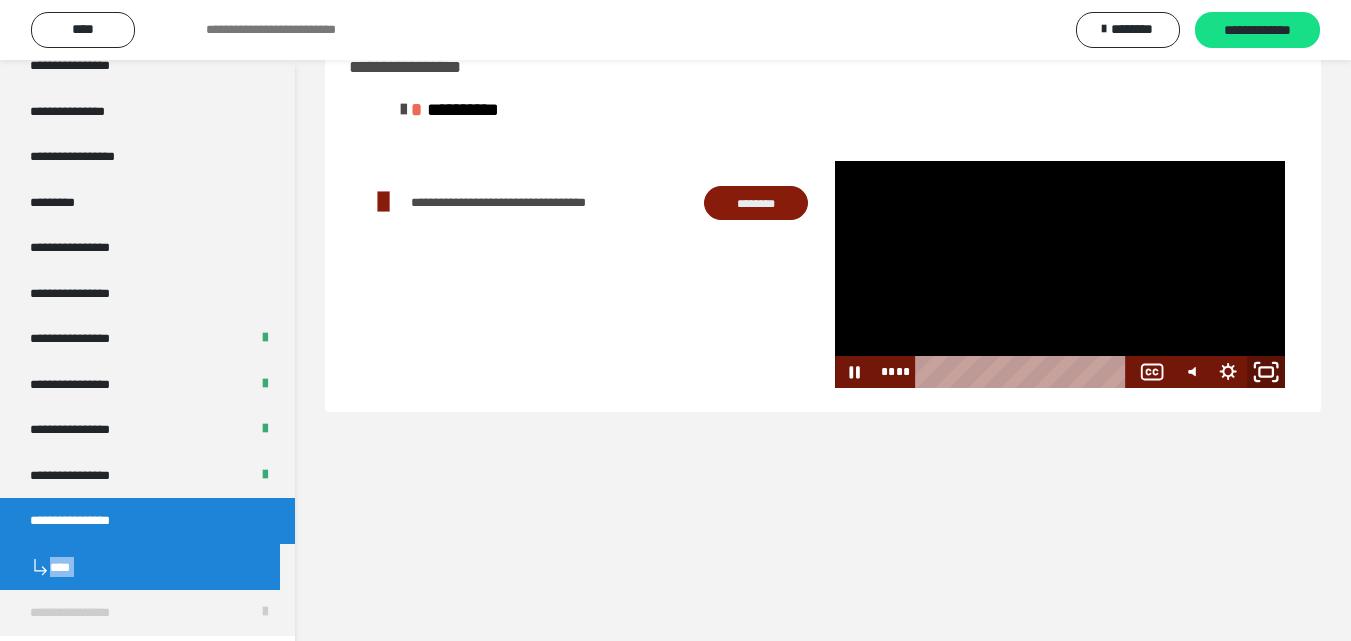 click 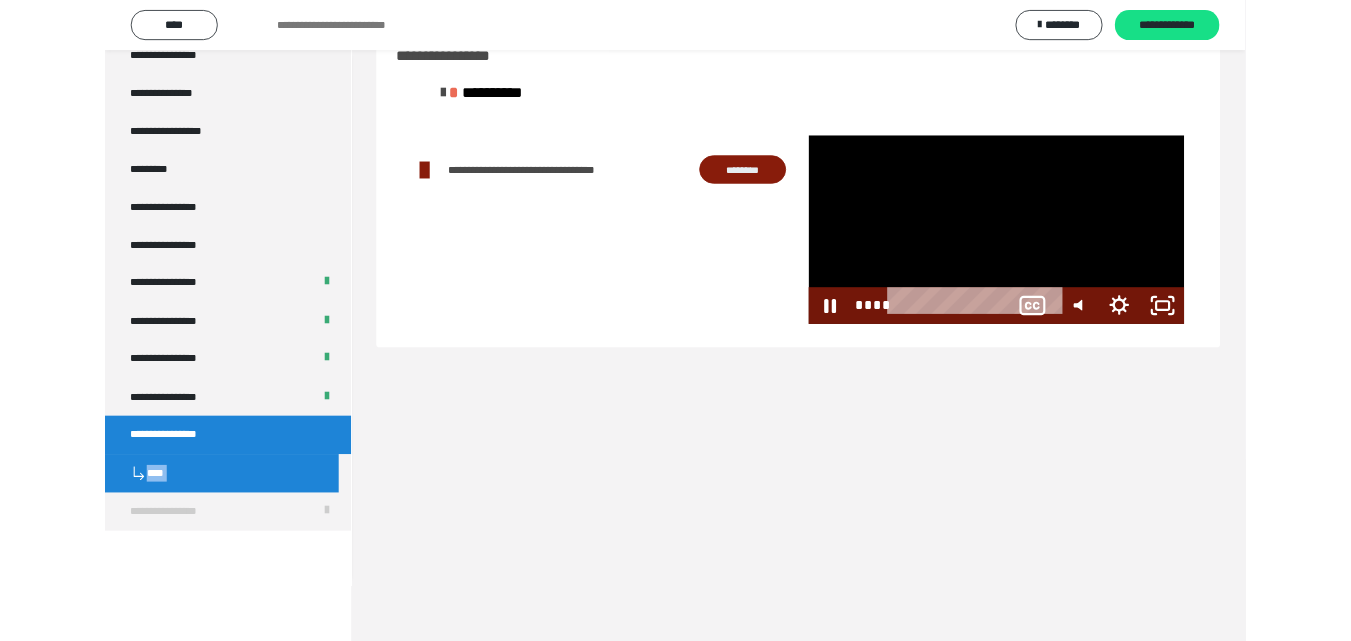 scroll, scrollTop: 2376, scrollLeft: 0, axis: vertical 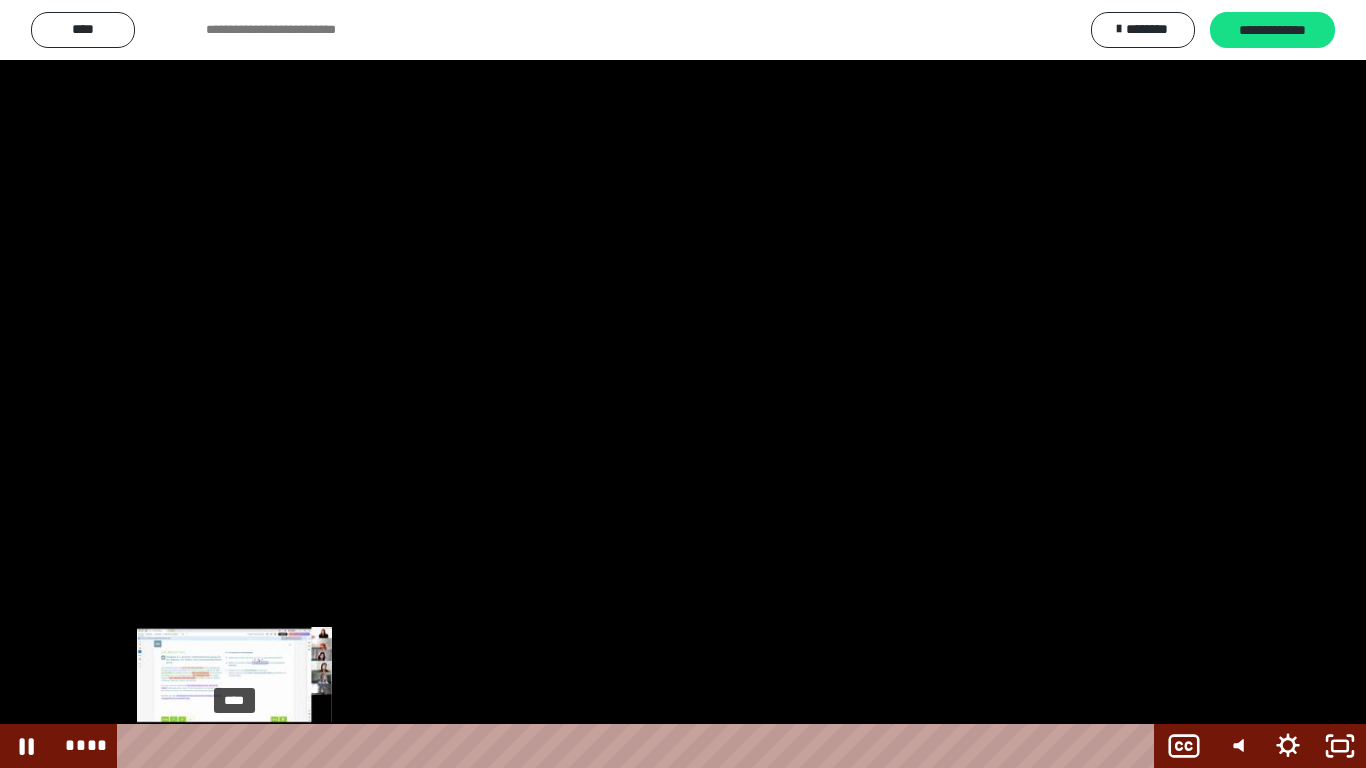 click on "****" at bounding box center (640, 746) 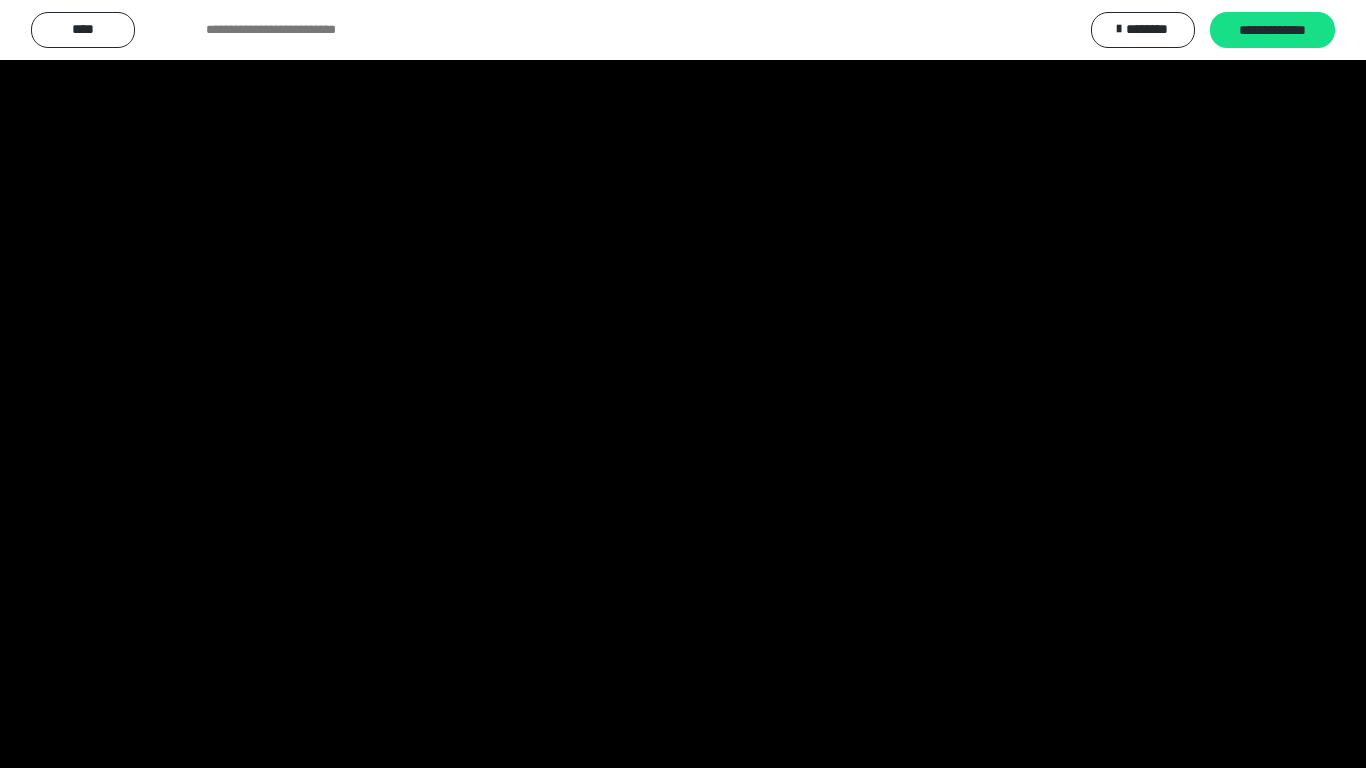 click at bounding box center [683, 384] 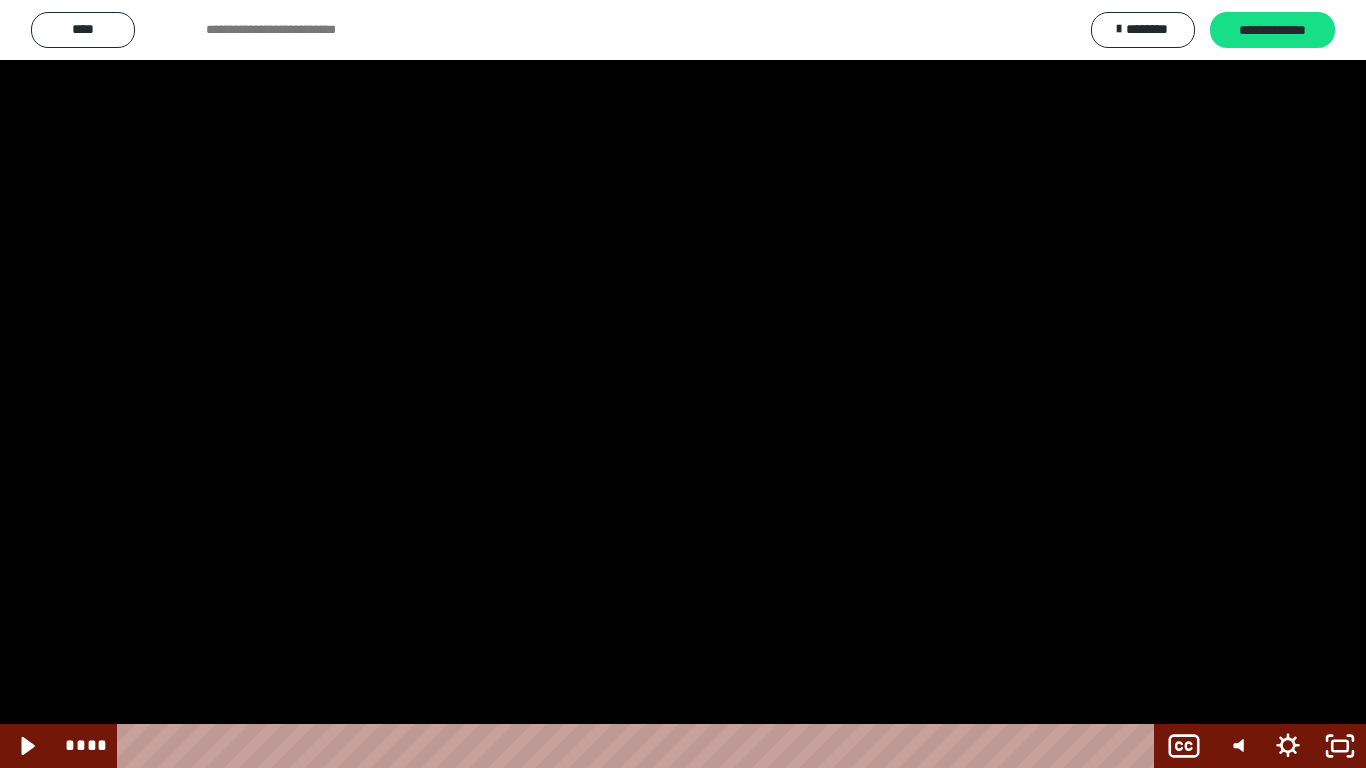 click at bounding box center (683, 384) 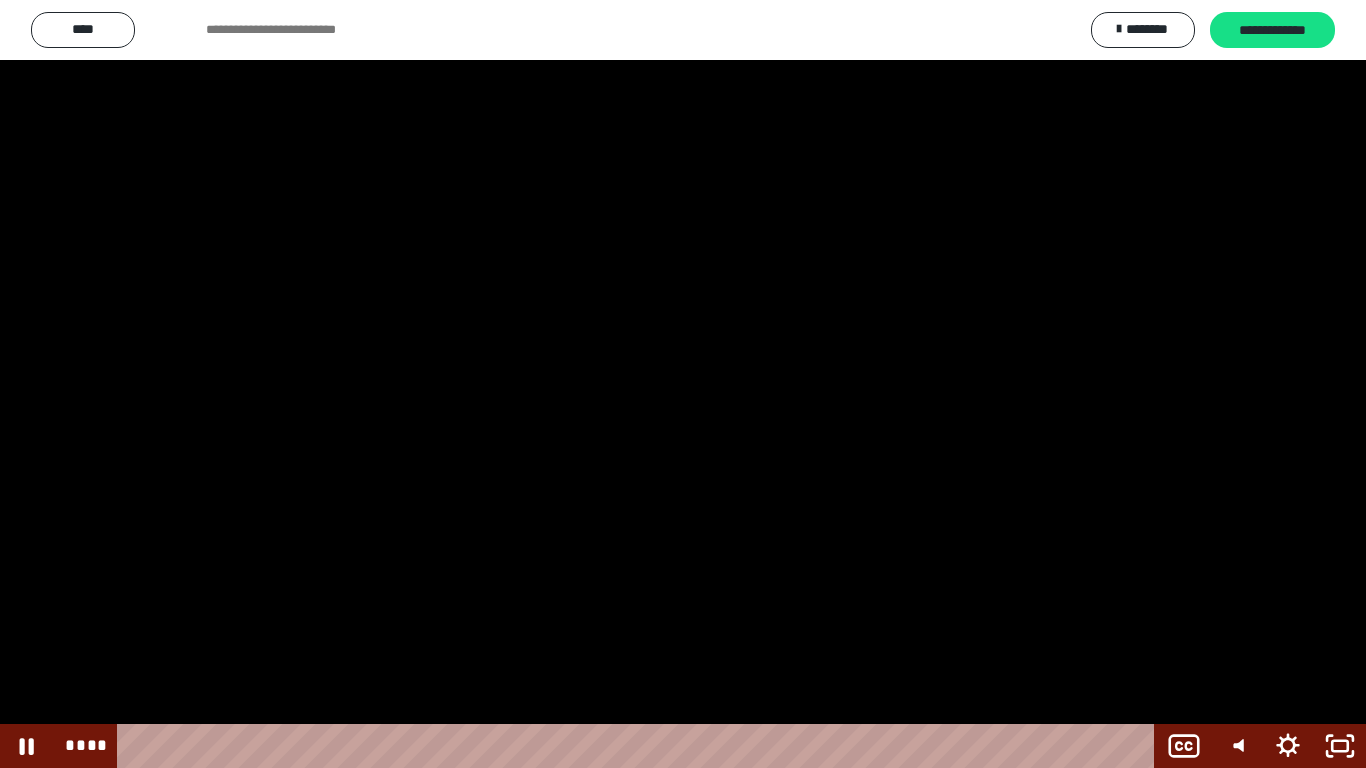 click at bounding box center [683, 384] 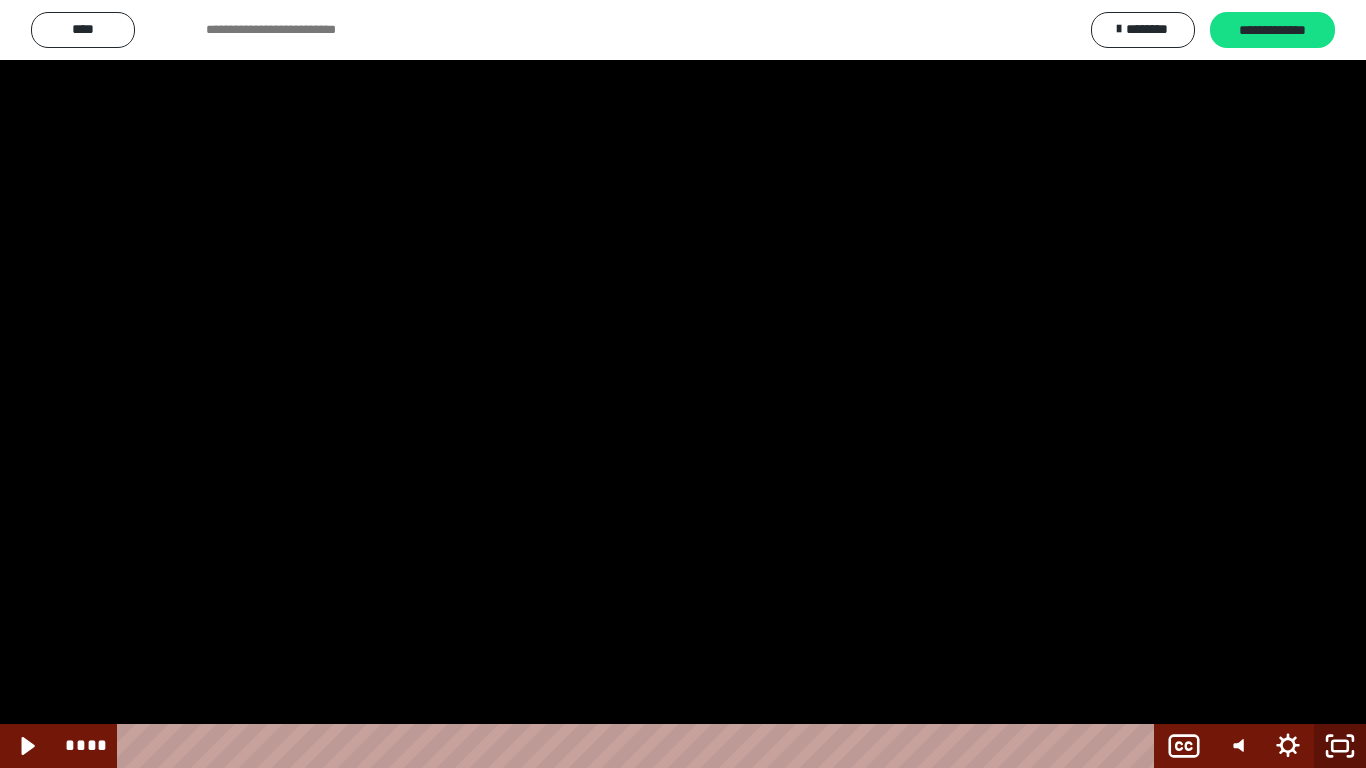 click 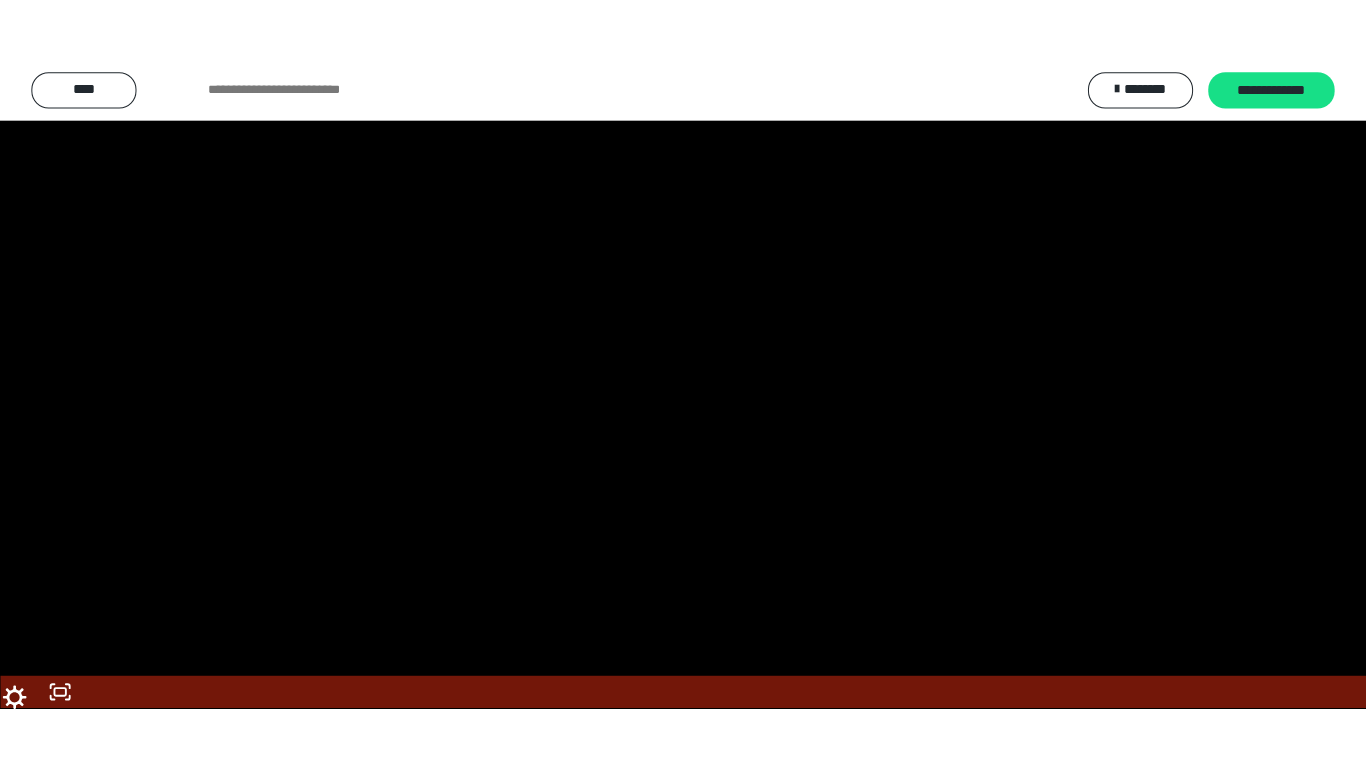 scroll, scrollTop: 2503, scrollLeft: 0, axis: vertical 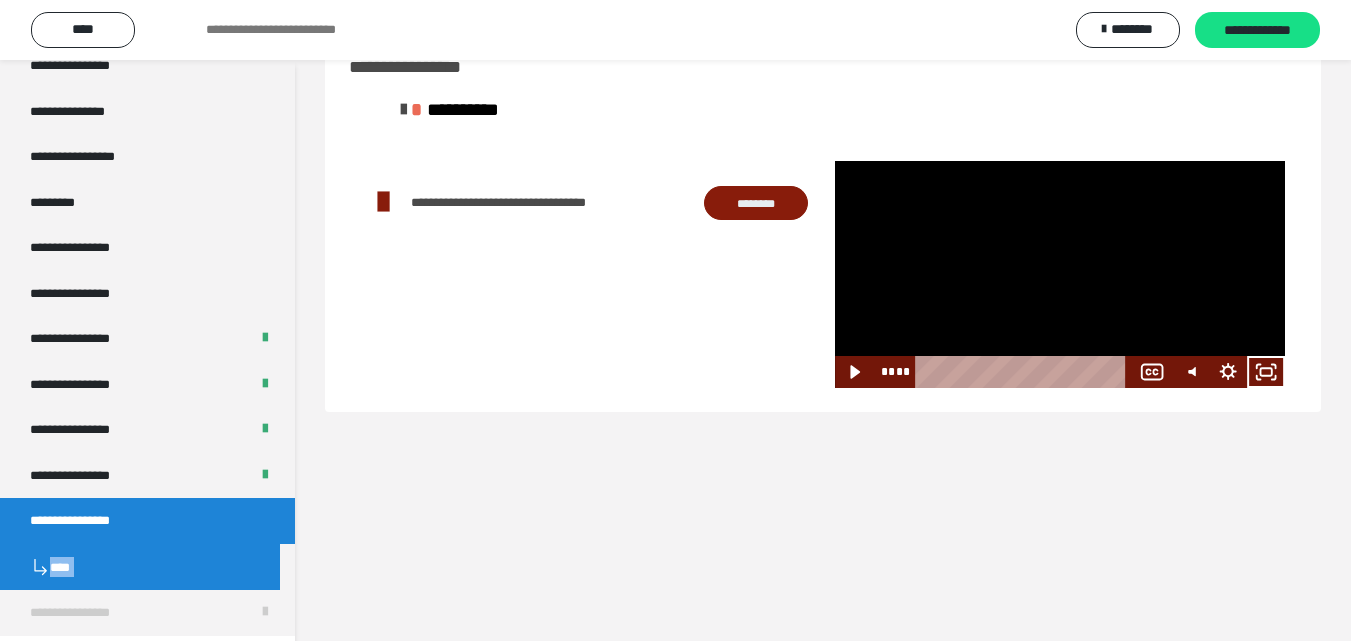 click at bounding box center (1060, 274) 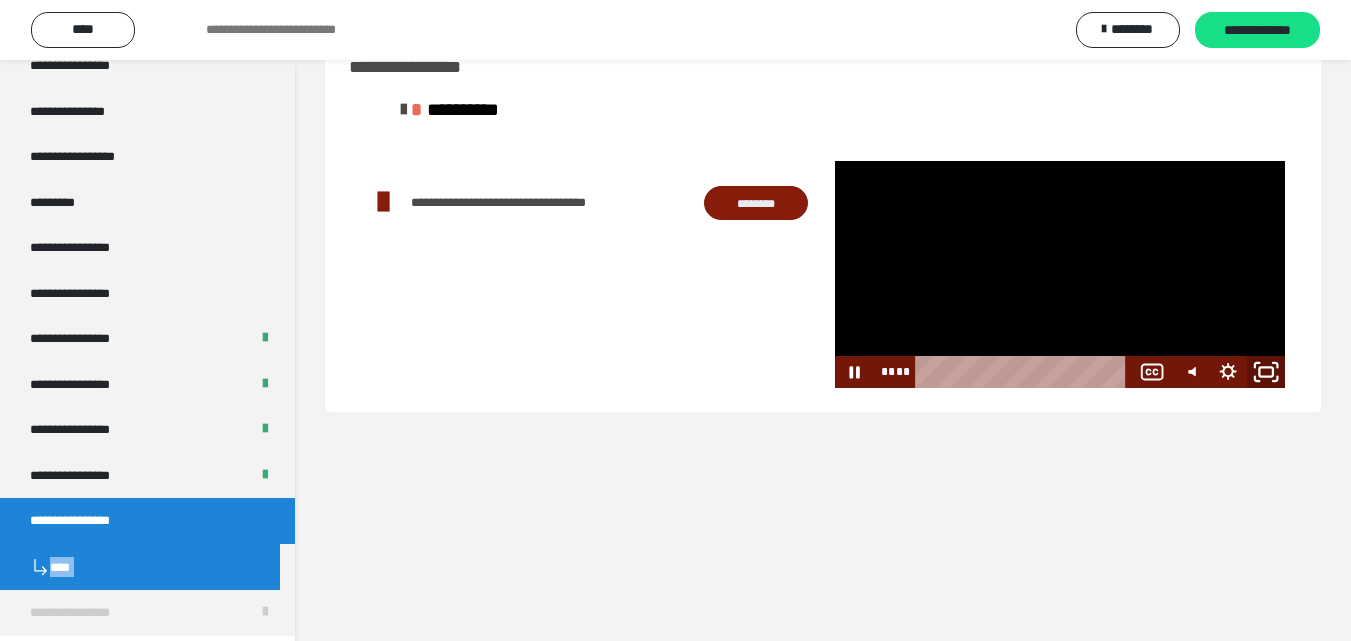 click 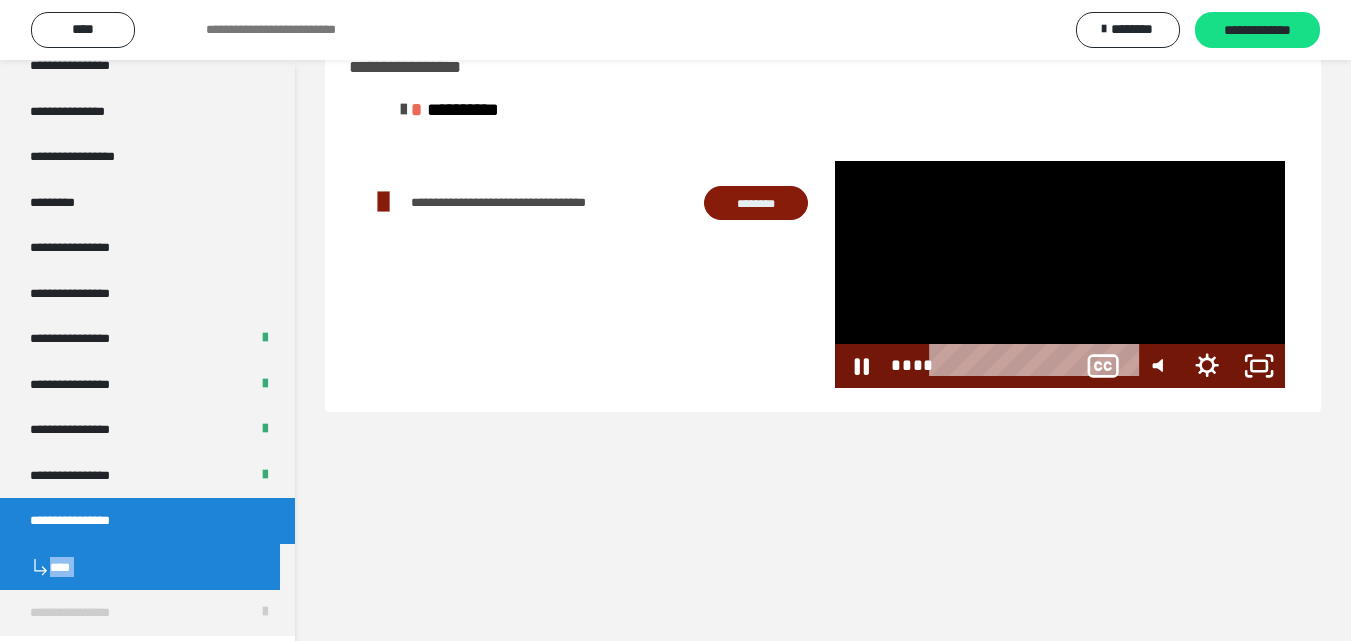 scroll, scrollTop: 2376, scrollLeft: 0, axis: vertical 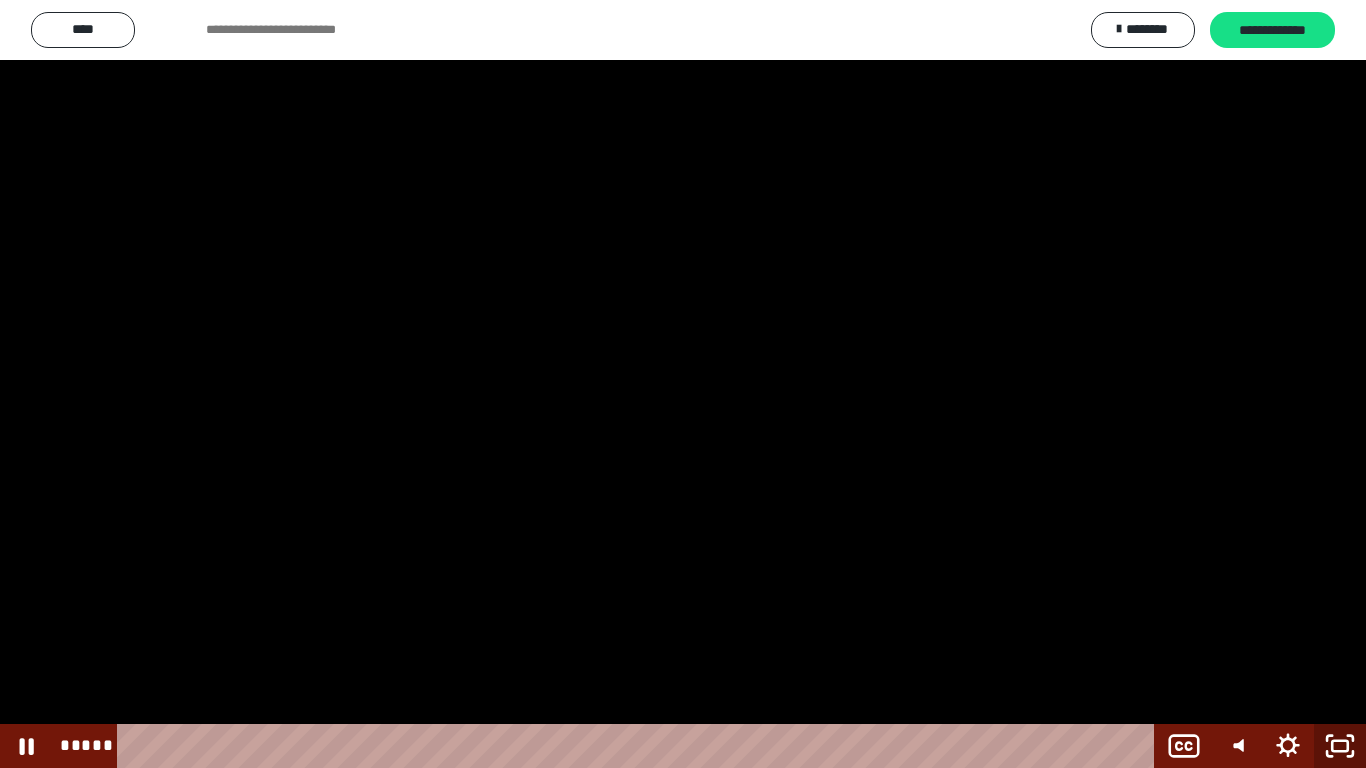 click 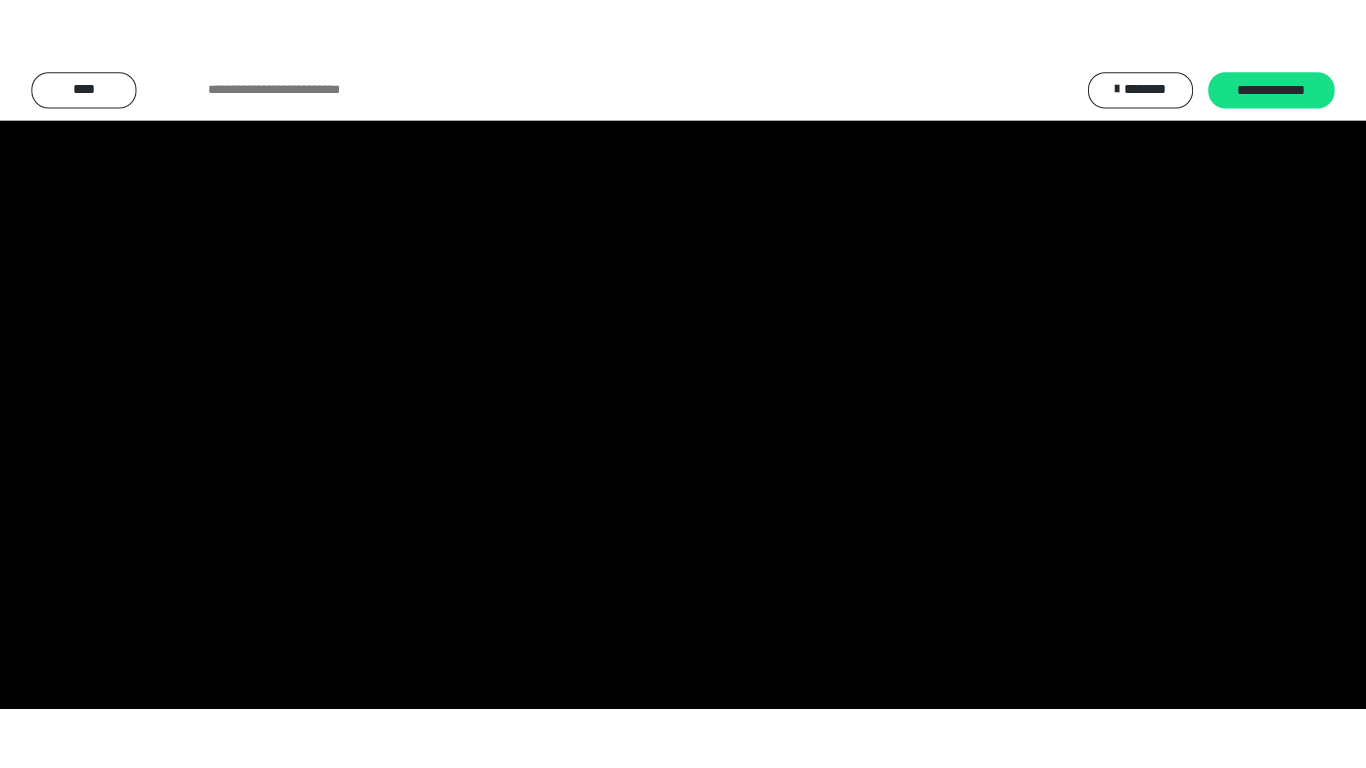 scroll, scrollTop: 2503, scrollLeft: 0, axis: vertical 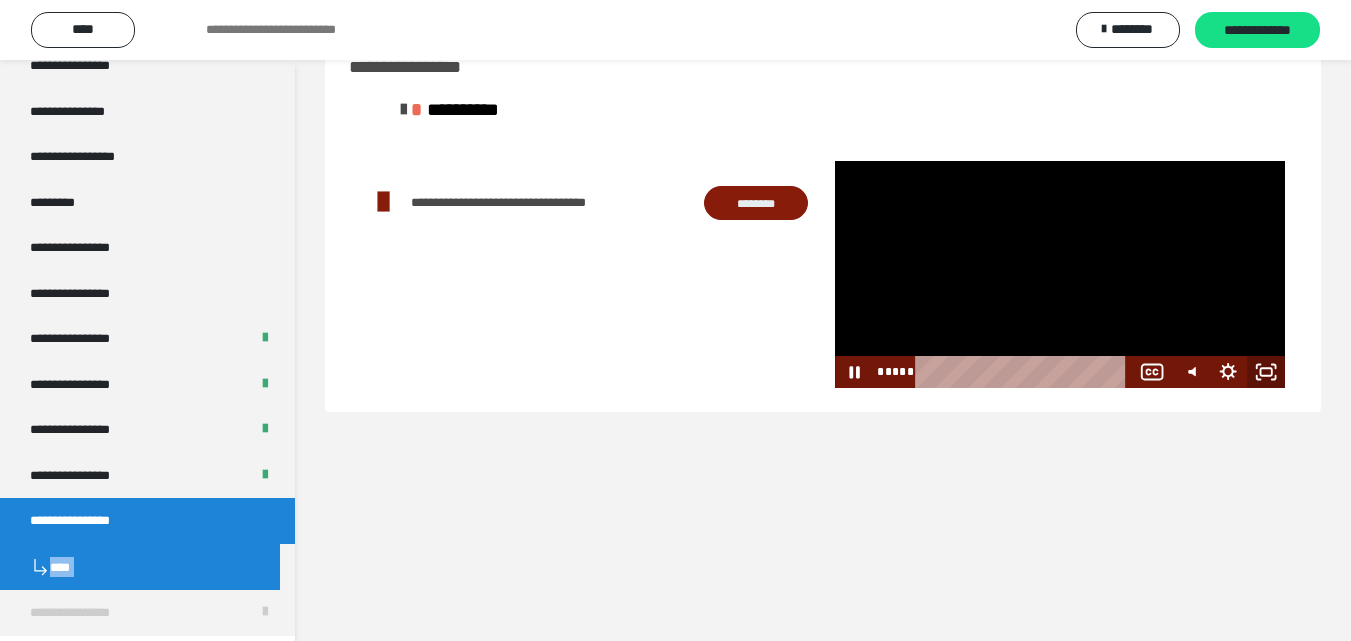 click 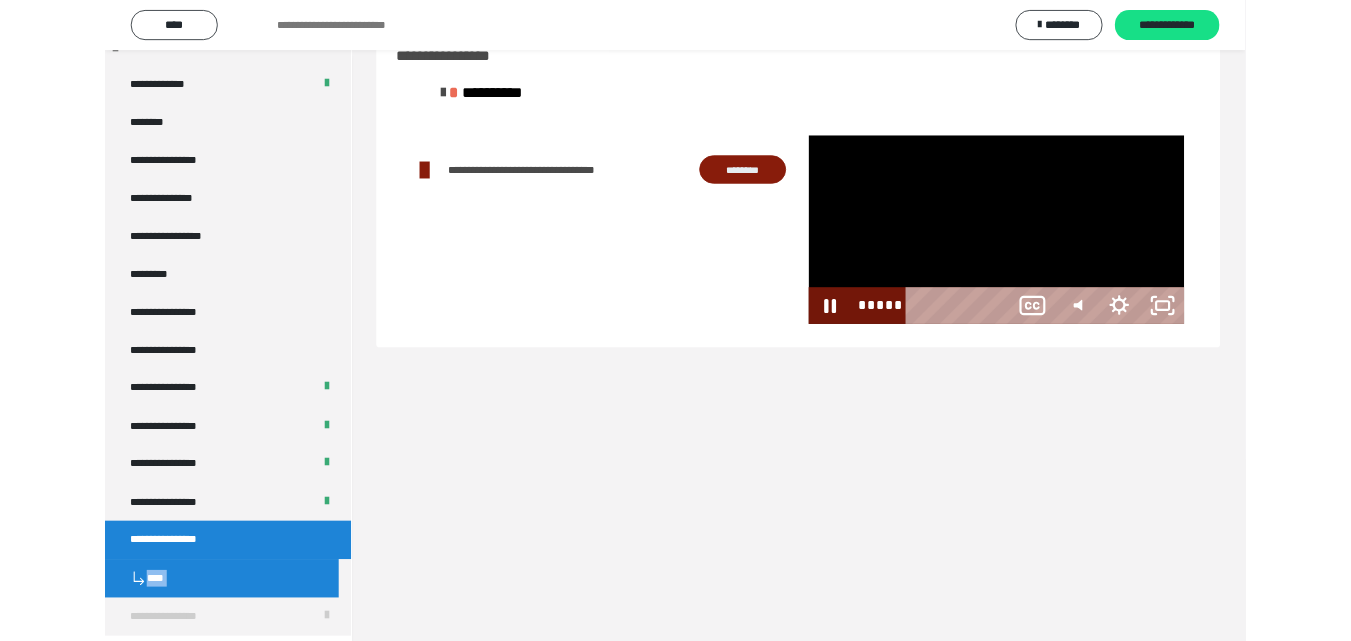 scroll, scrollTop: 2376, scrollLeft: 0, axis: vertical 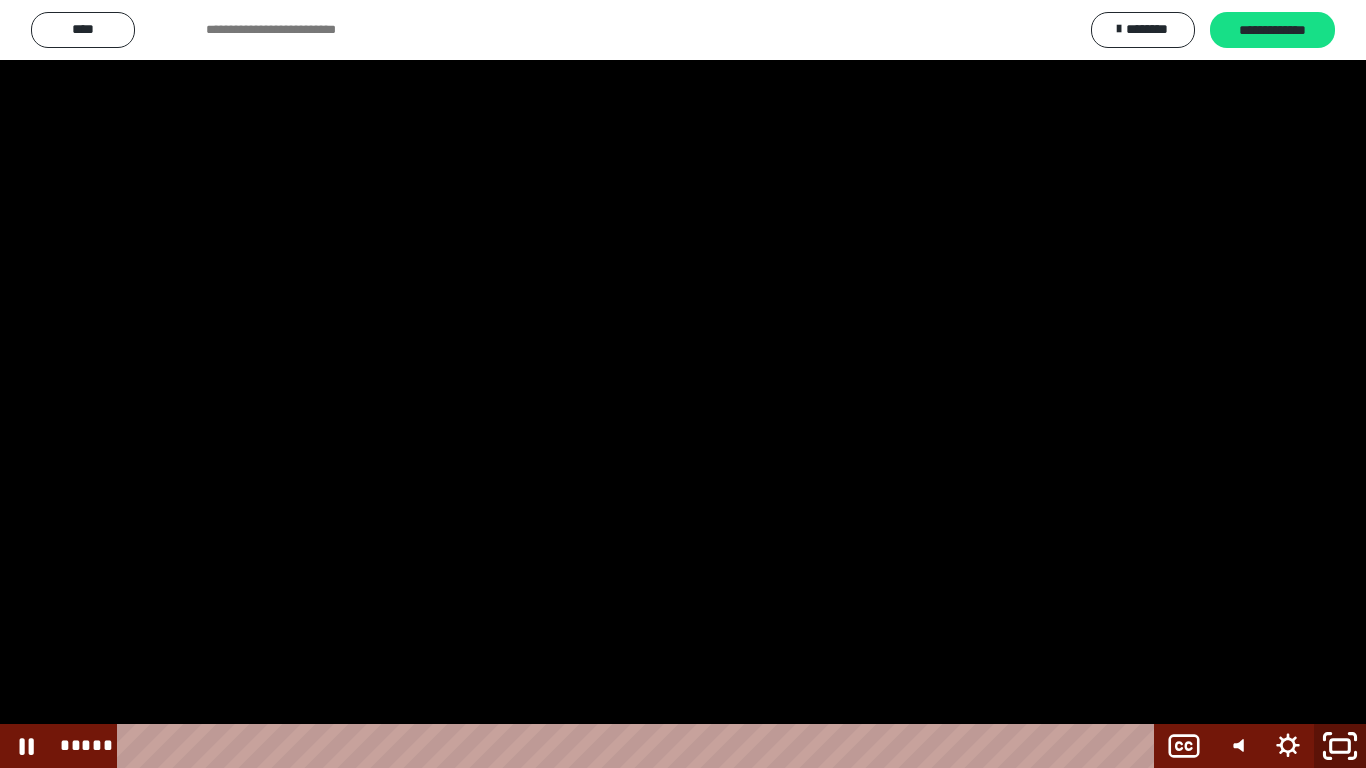 click 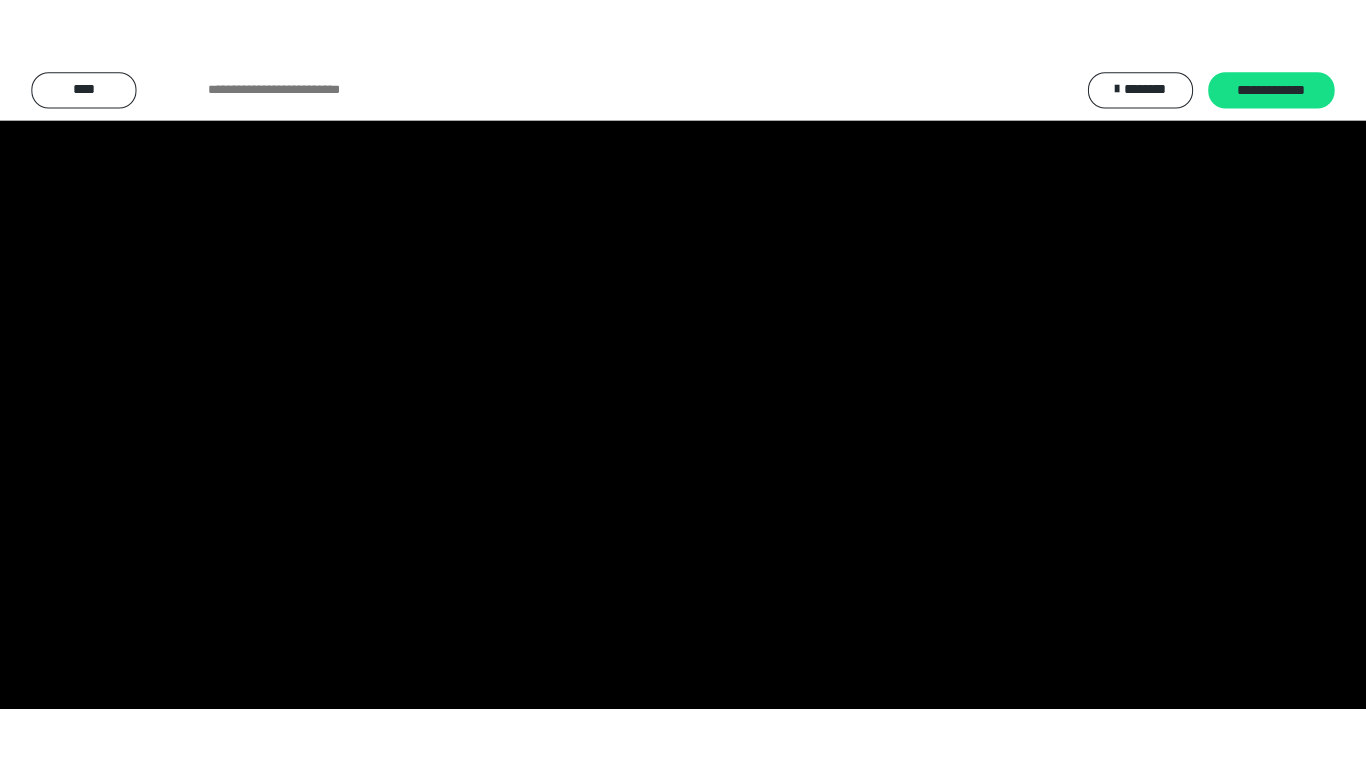 scroll, scrollTop: 2503, scrollLeft: 0, axis: vertical 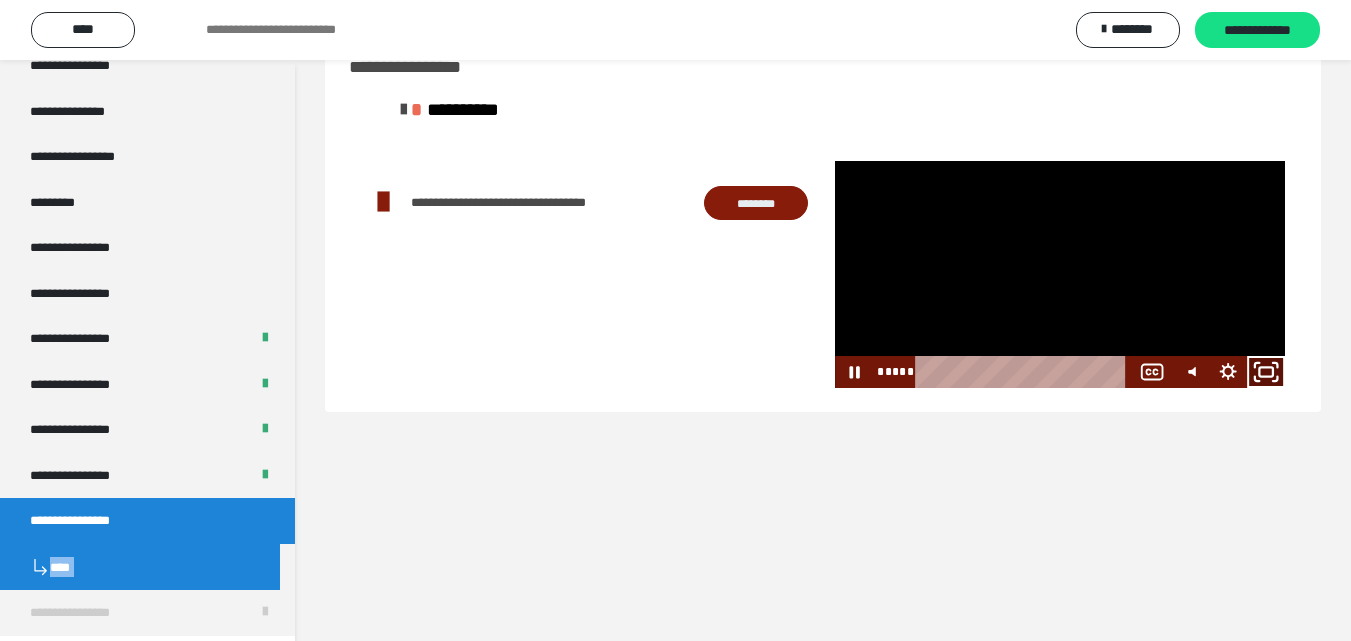 click 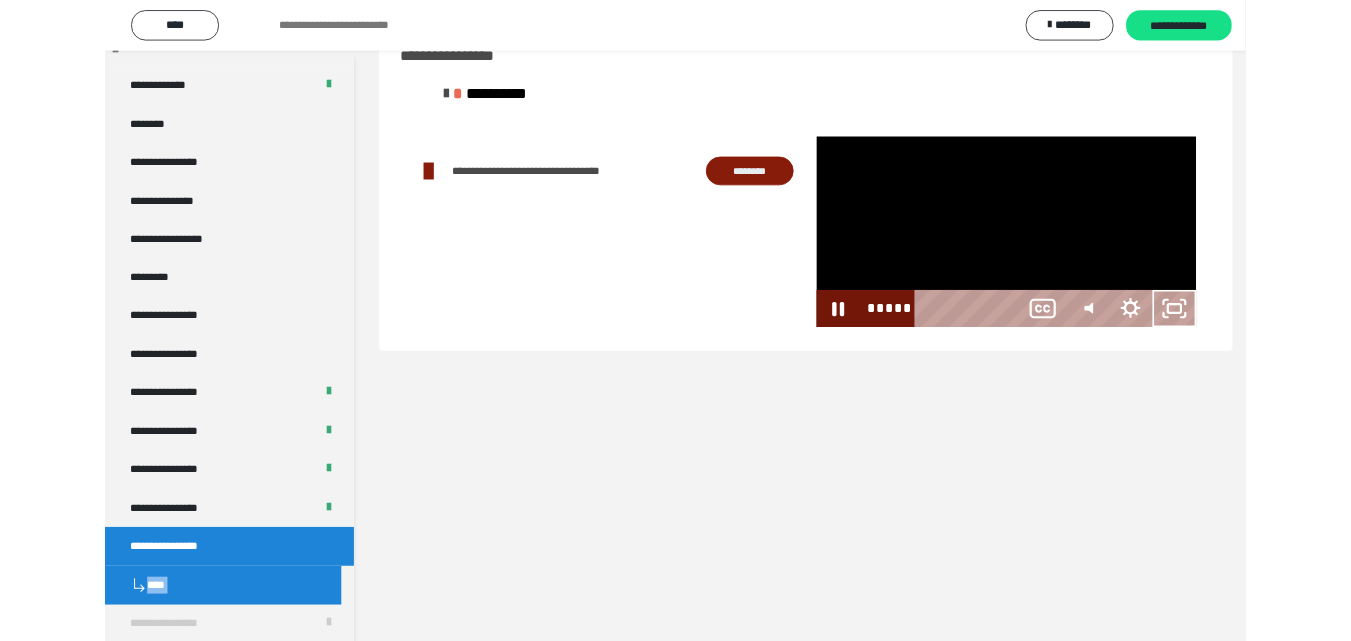 scroll, scrollTop: 2376, scrollLeft: 0, axis: vertical 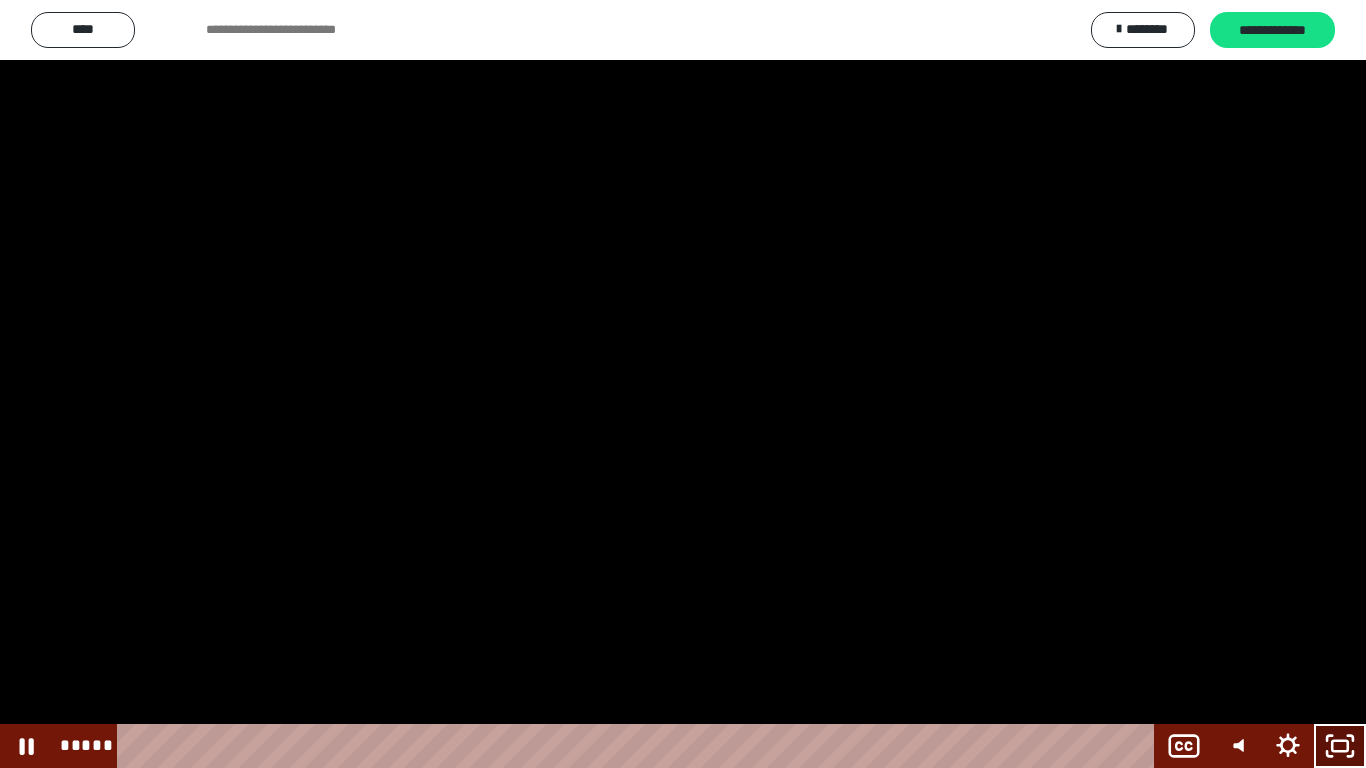 click 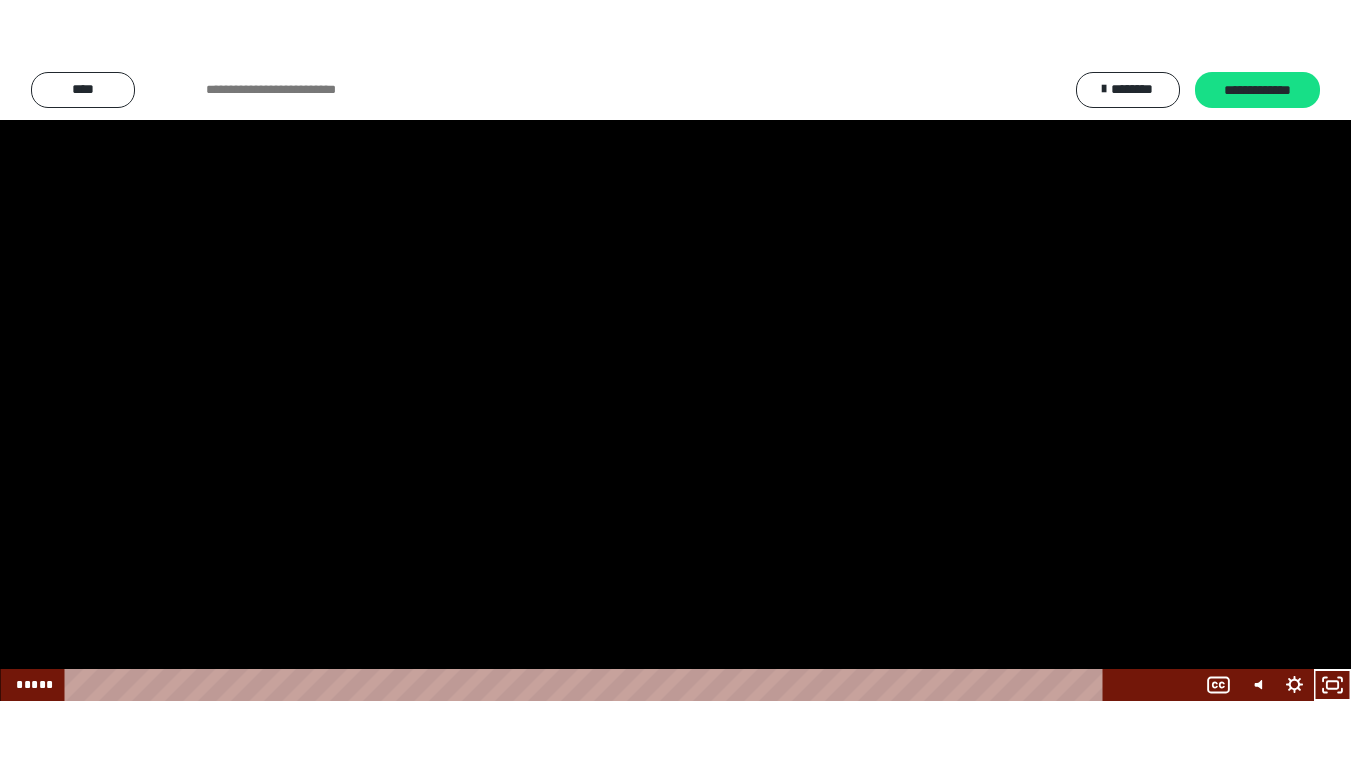 scroll, scrollTop: 2503, scrollLeft: 0, axis: vertical 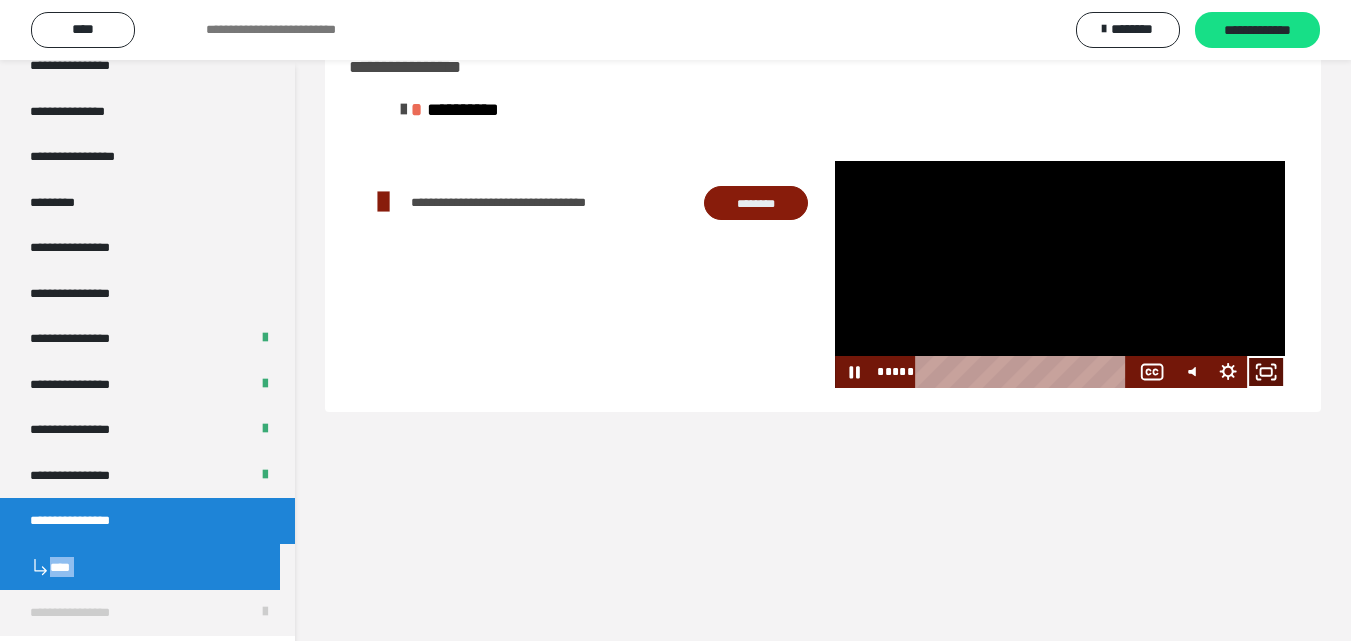 click 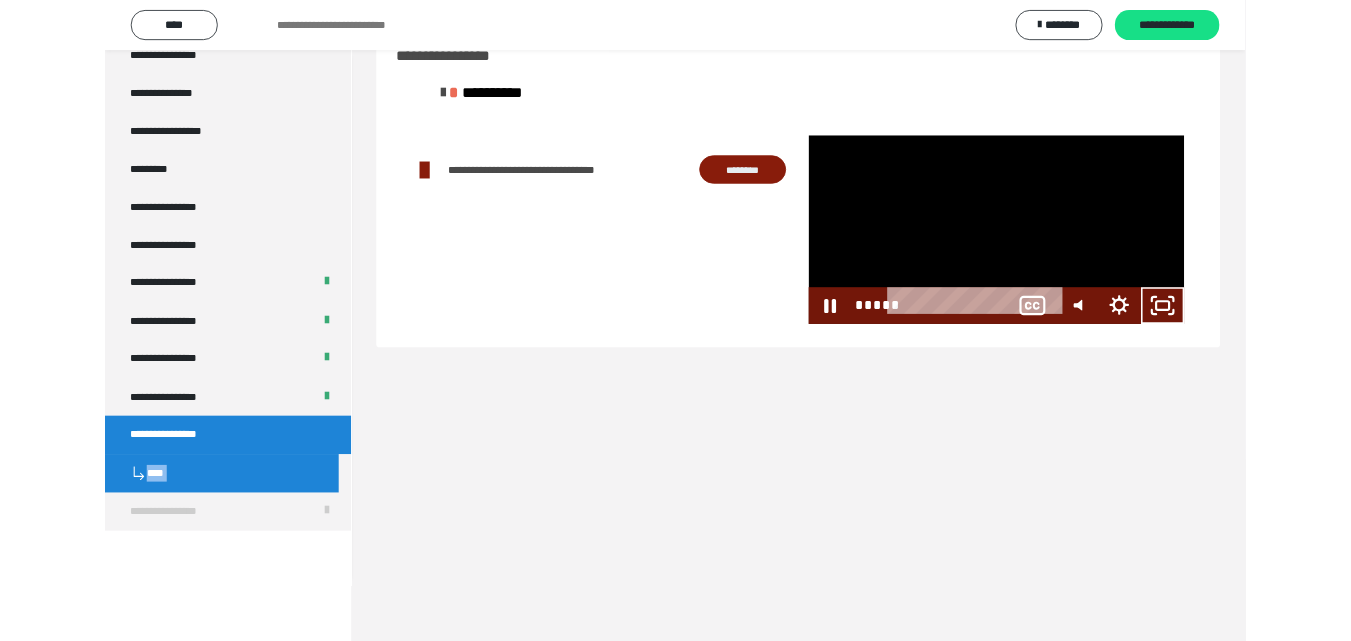scroll, scrollTop: 2376, scrollLeft: 0, axis: vertical 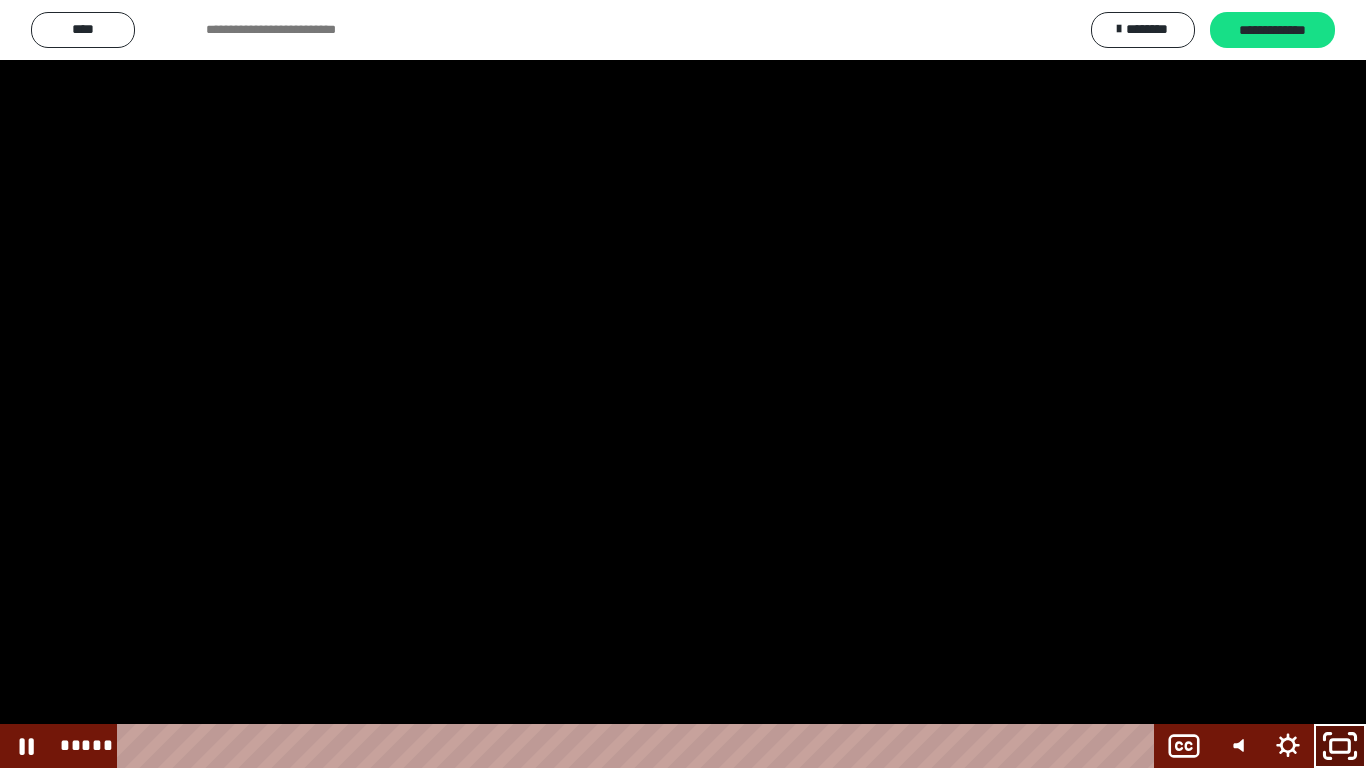 click 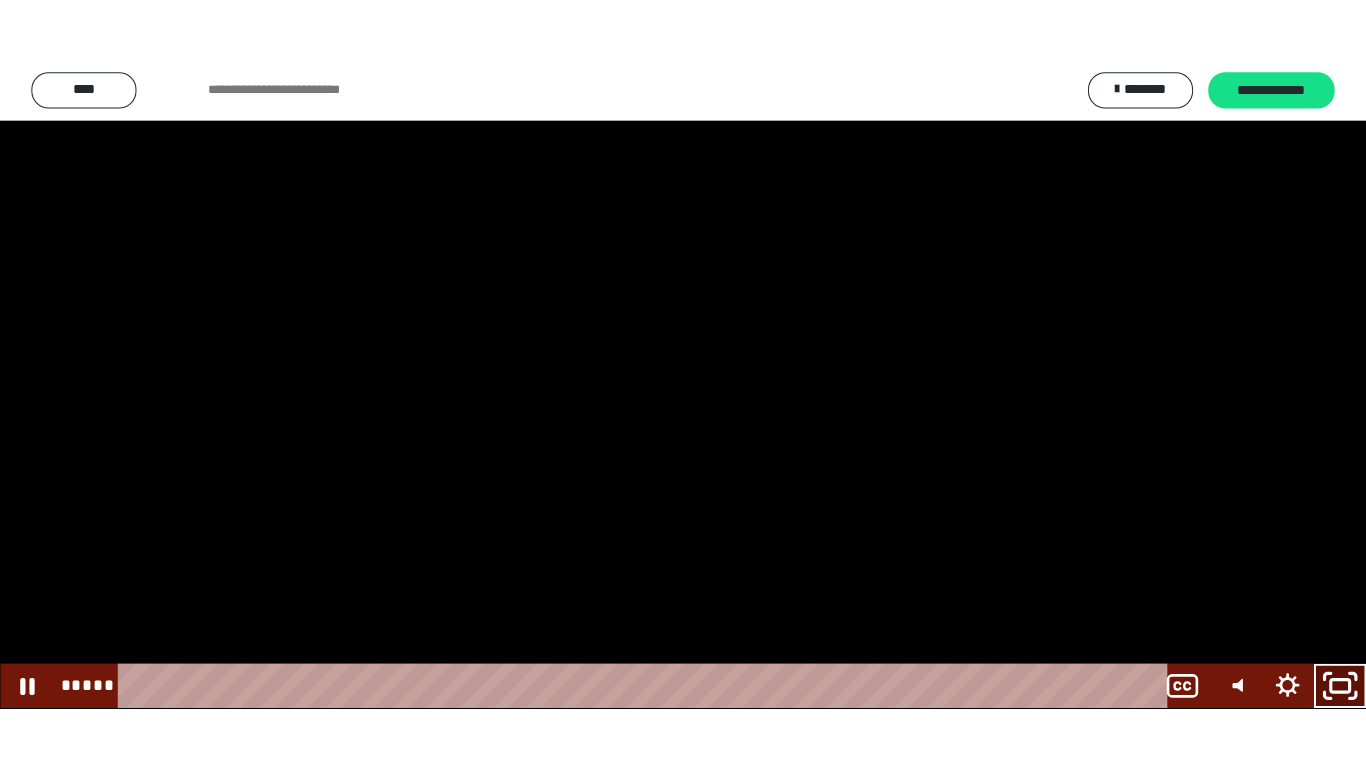 scroll, scrollTop: 2503, scrollLeft: 0, axis: vertical 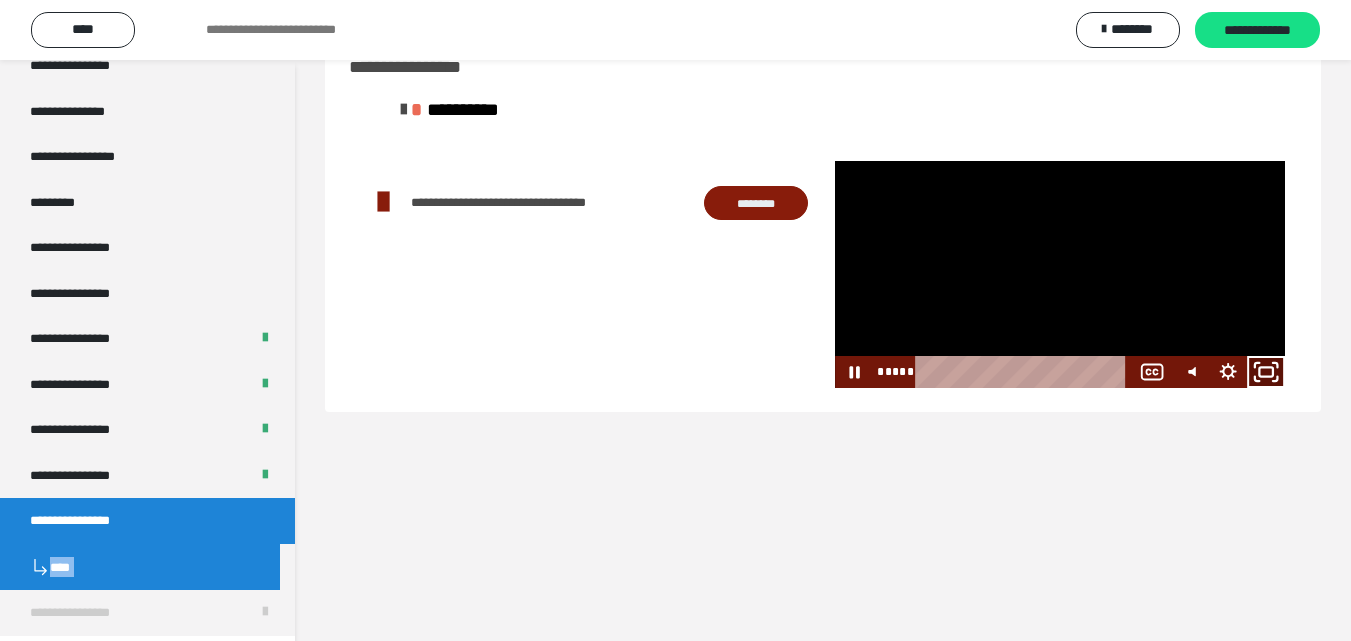 click 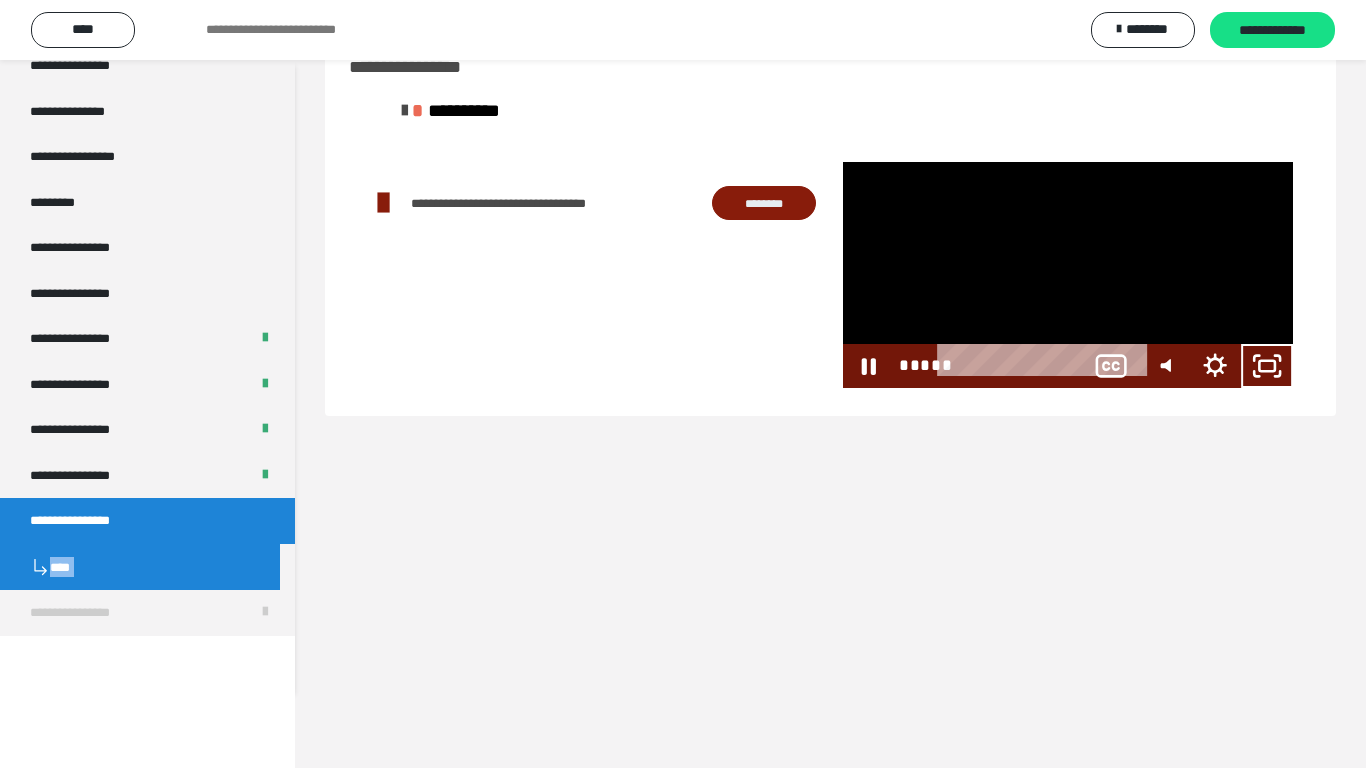 scroll, scrollTop: 2376, scrollLeft: 0, axis: vertical 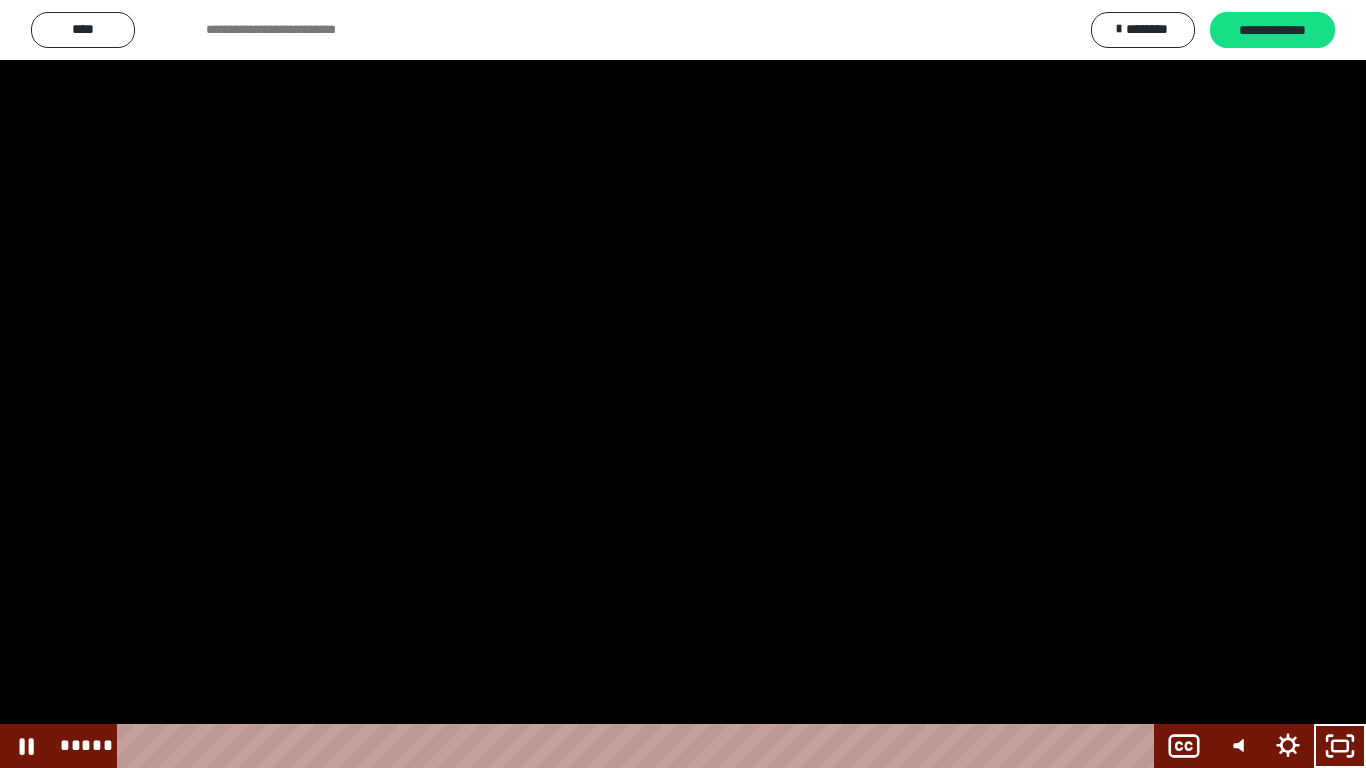 click at bounding box center (683, 384) 